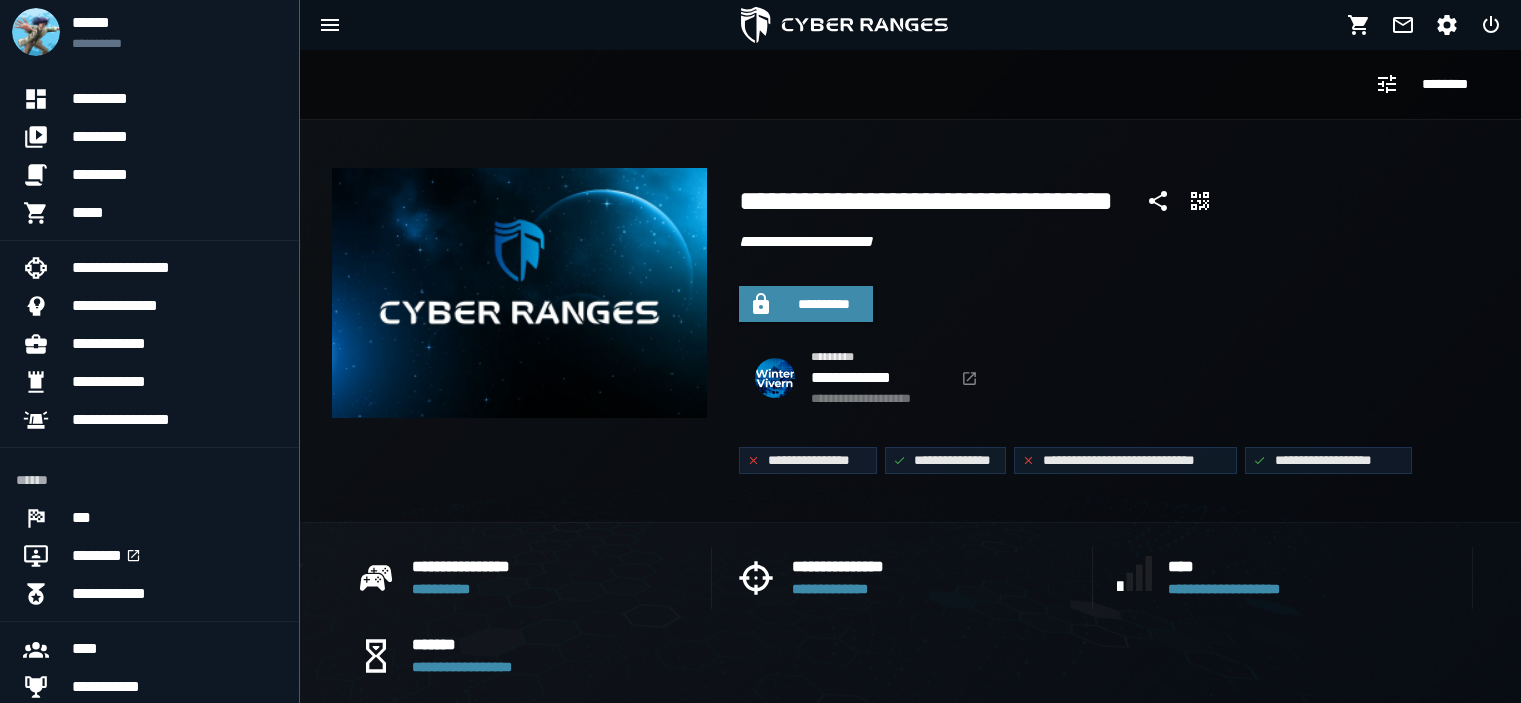 scroll, scrollTop: 0, scrollLeft: 0, axis: both 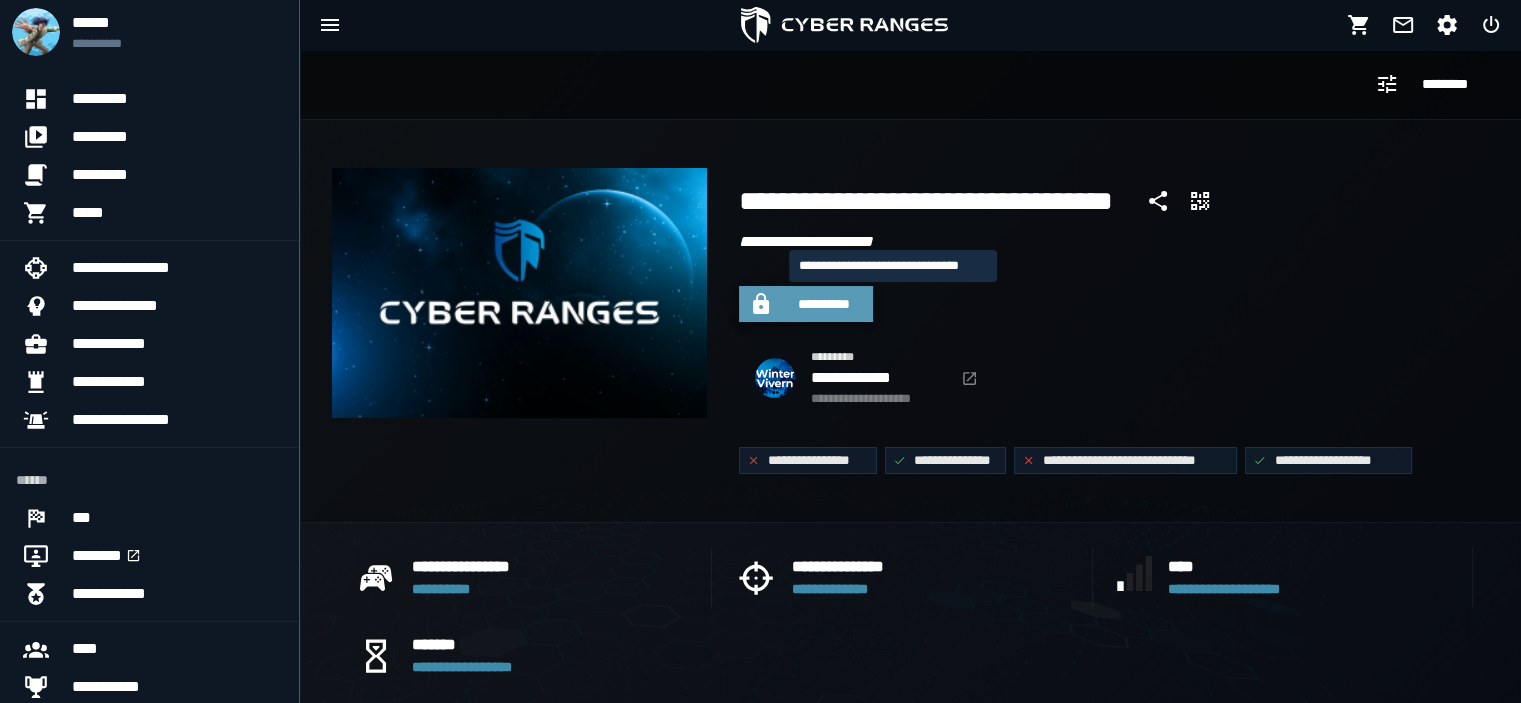click on "**********" at bounding box center (824, 304) 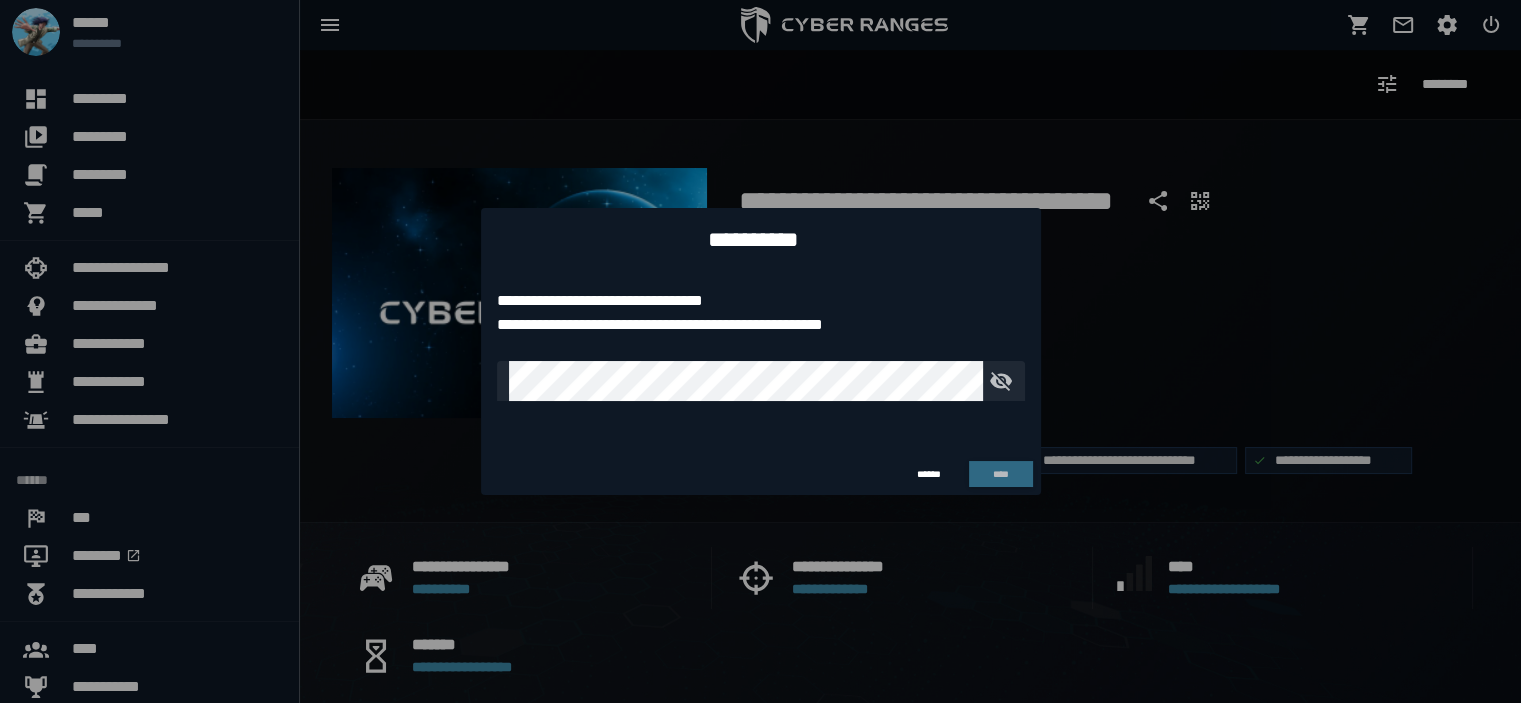 type on "**********" 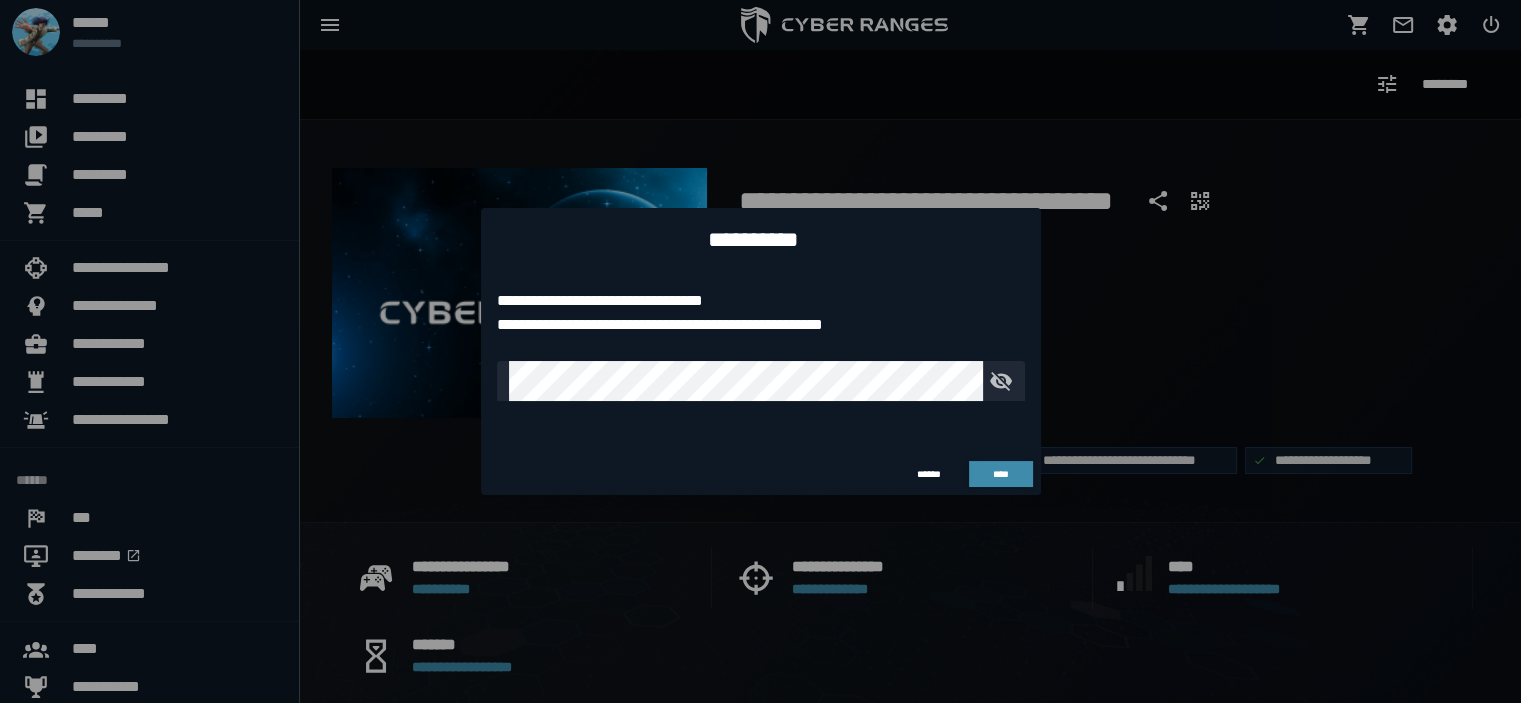 type 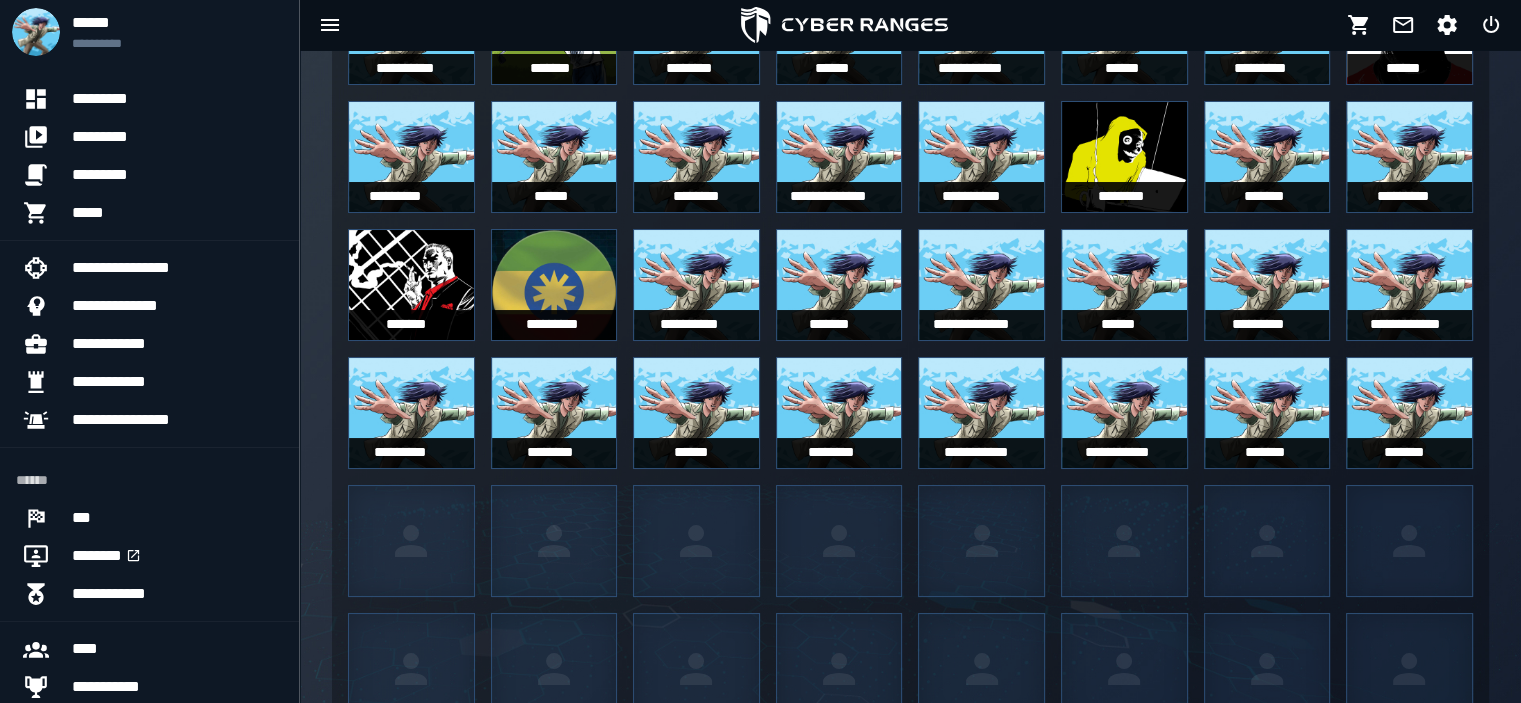 scroll, scrollTop: 1496, scrollLeft: 0, axis: vertical 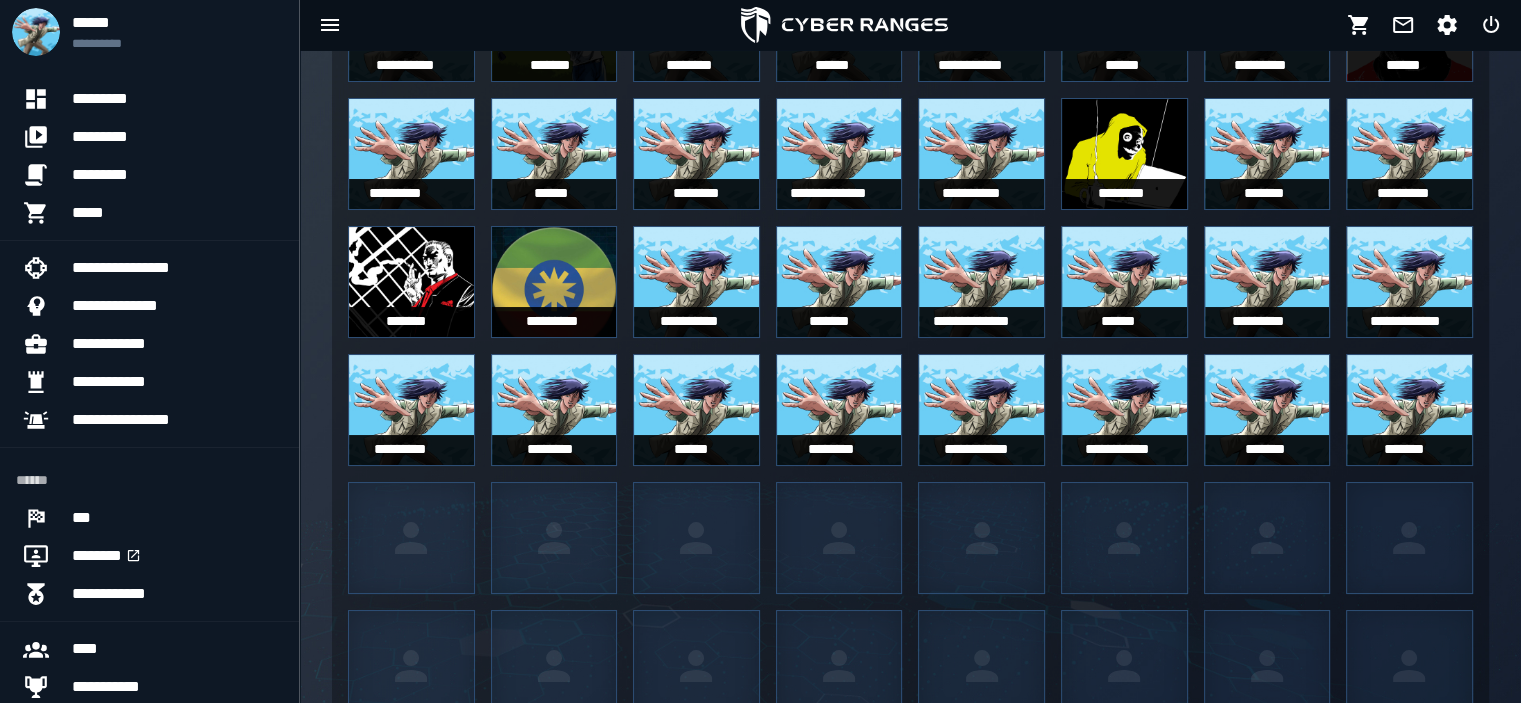 click 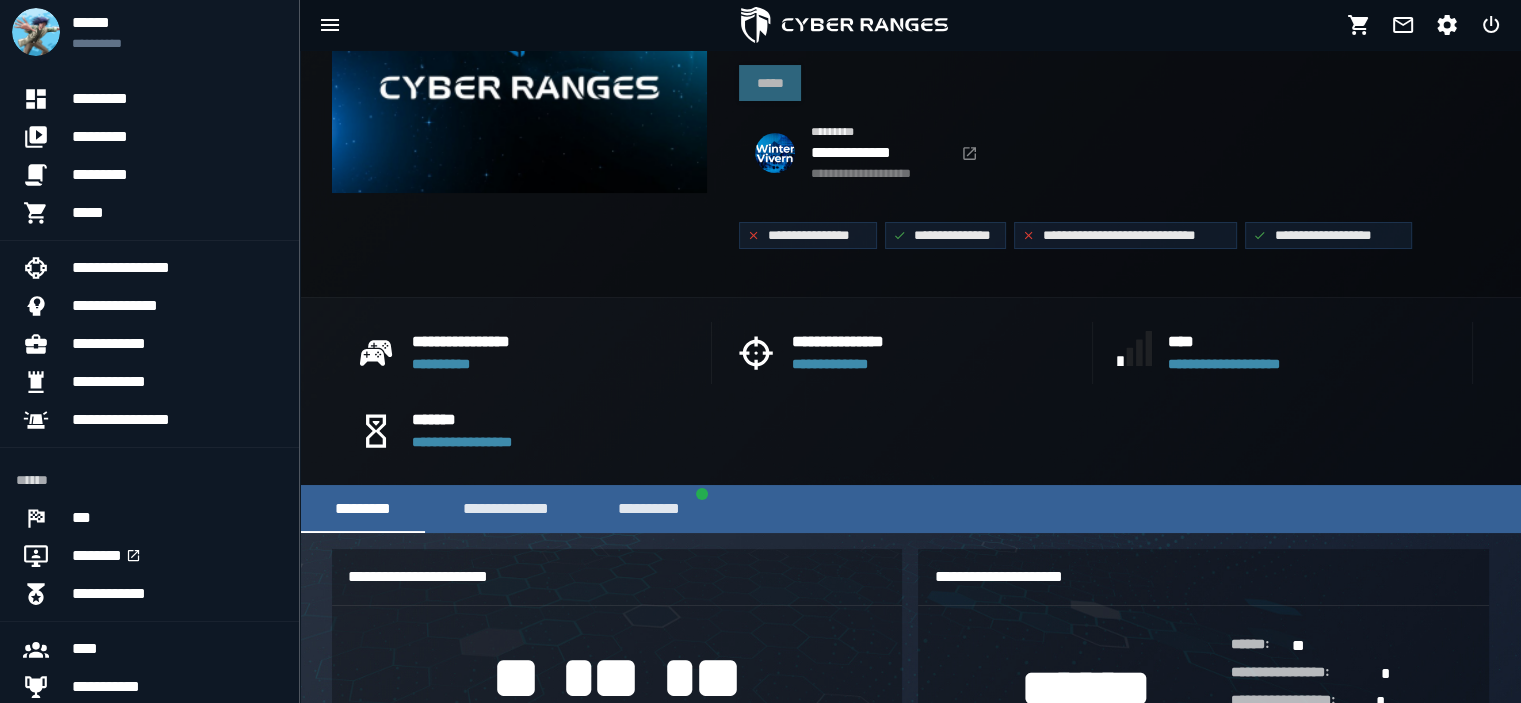 scroll, scrollTop: 224, scrollLeft: 0, axis: vertical 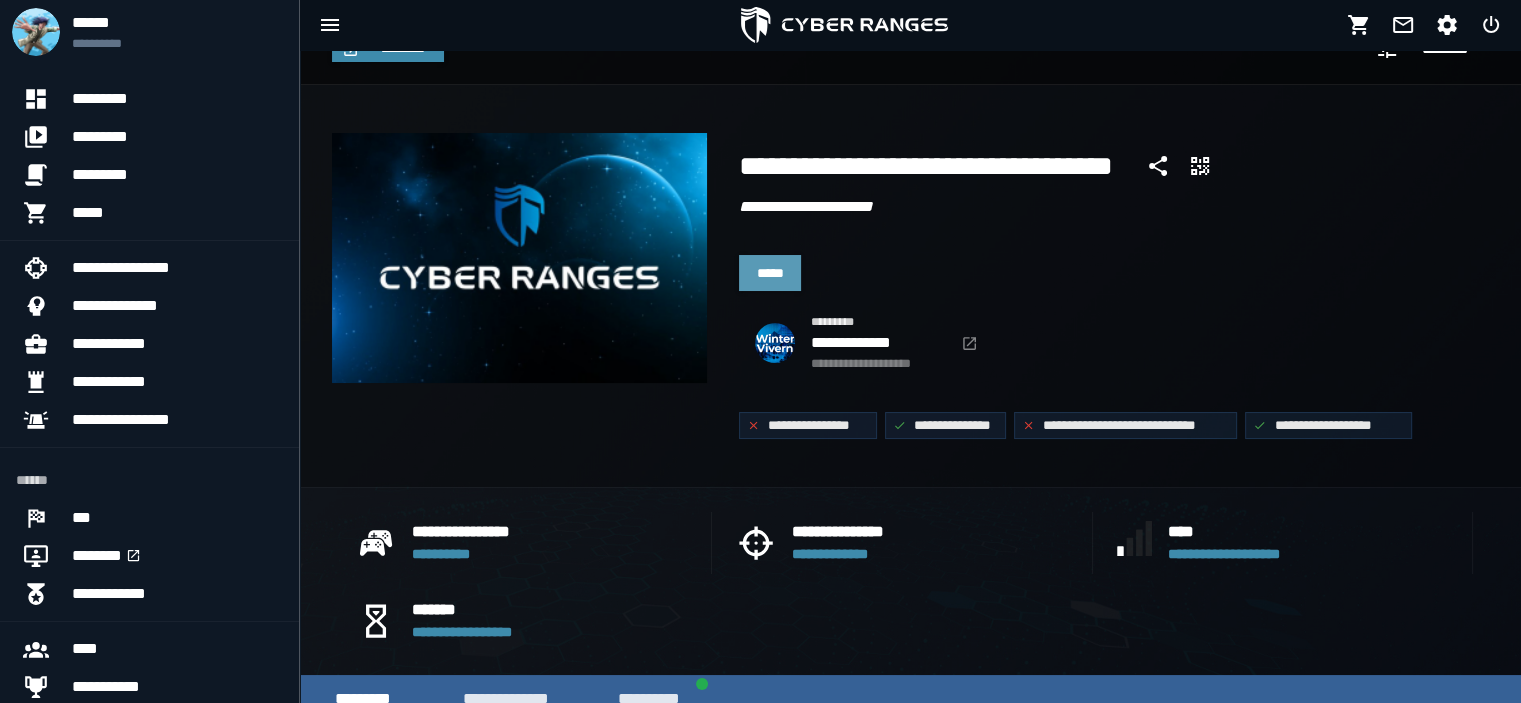 click on "*****" at bounding box center [770, 273] 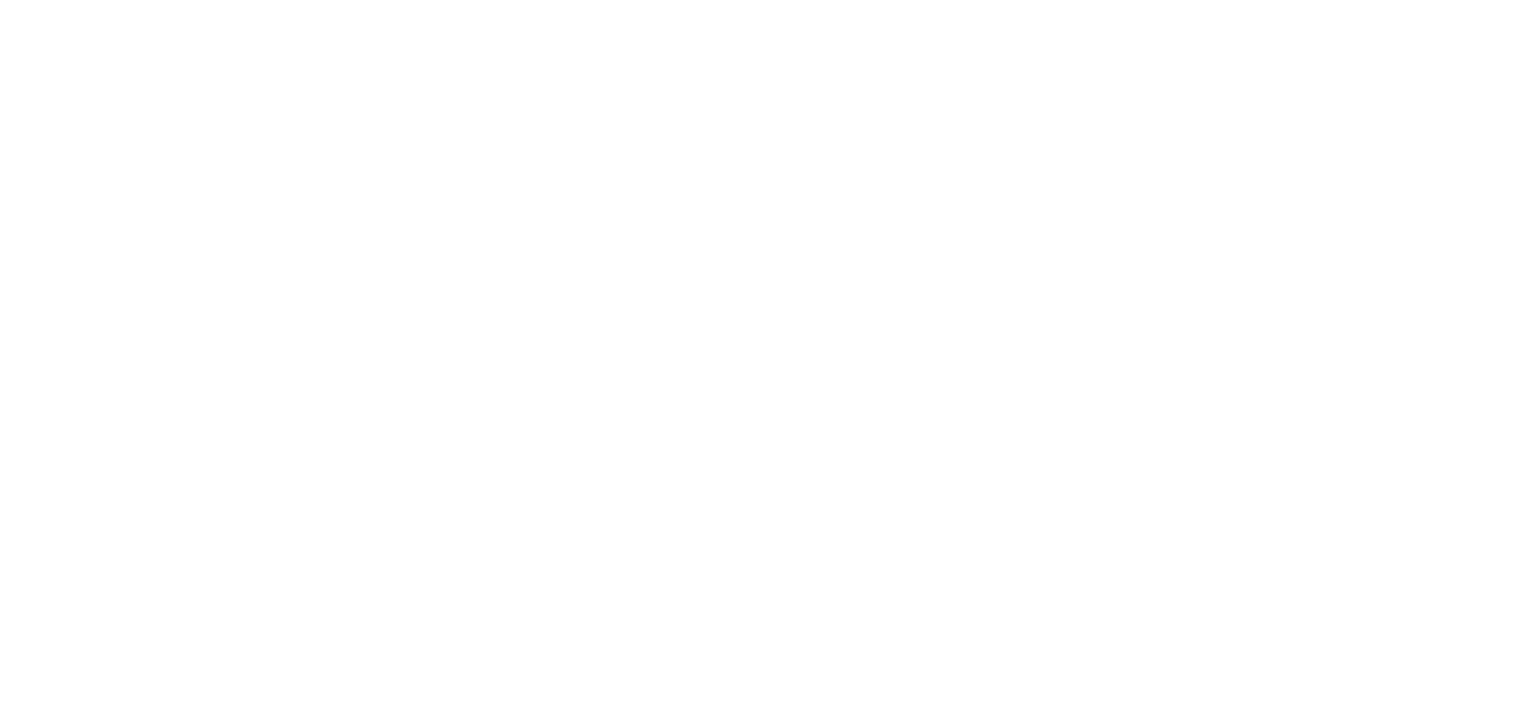 scroll, scrollTop: 0, scrollLeft: 0, axis: both 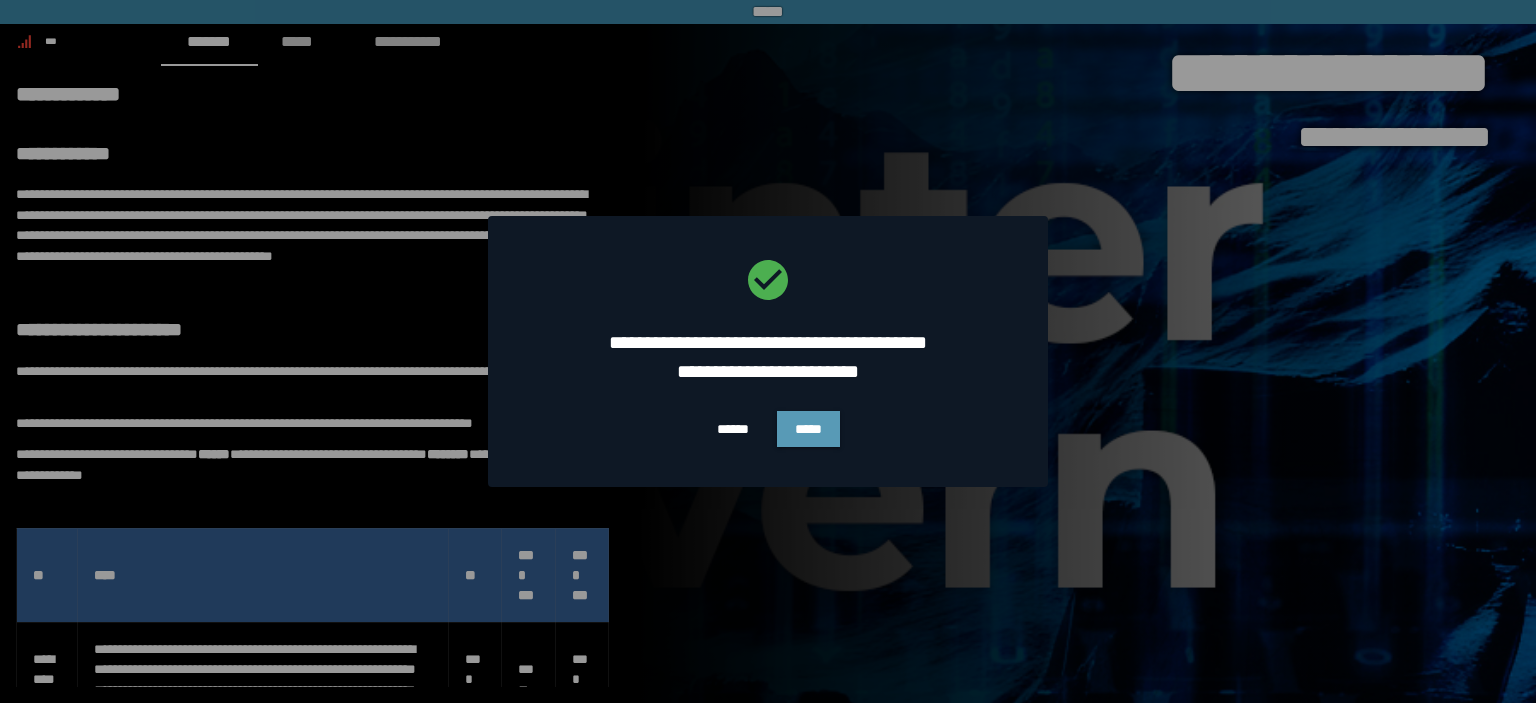 click on "*****" at bounding box center [808, 429] 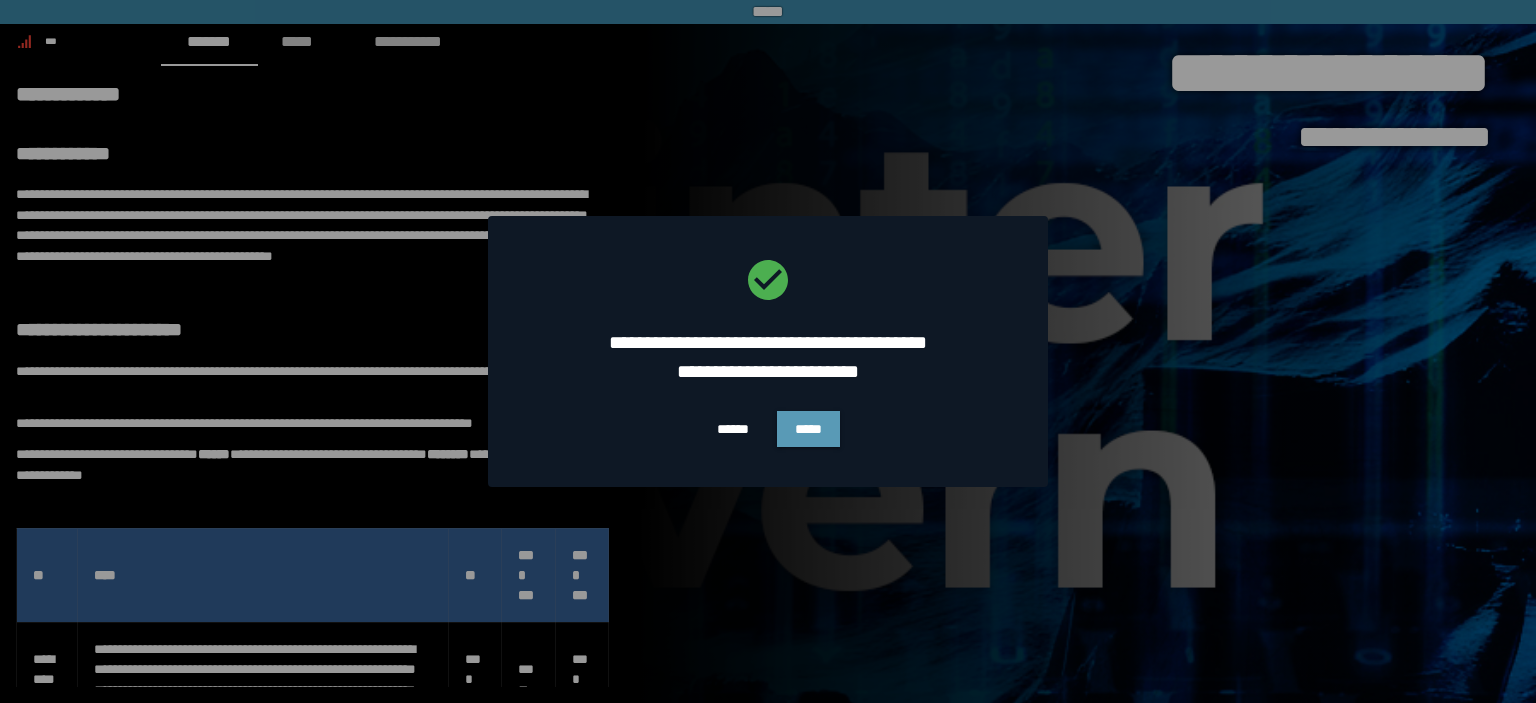 click on "*****" at bounding box center (808, 429) 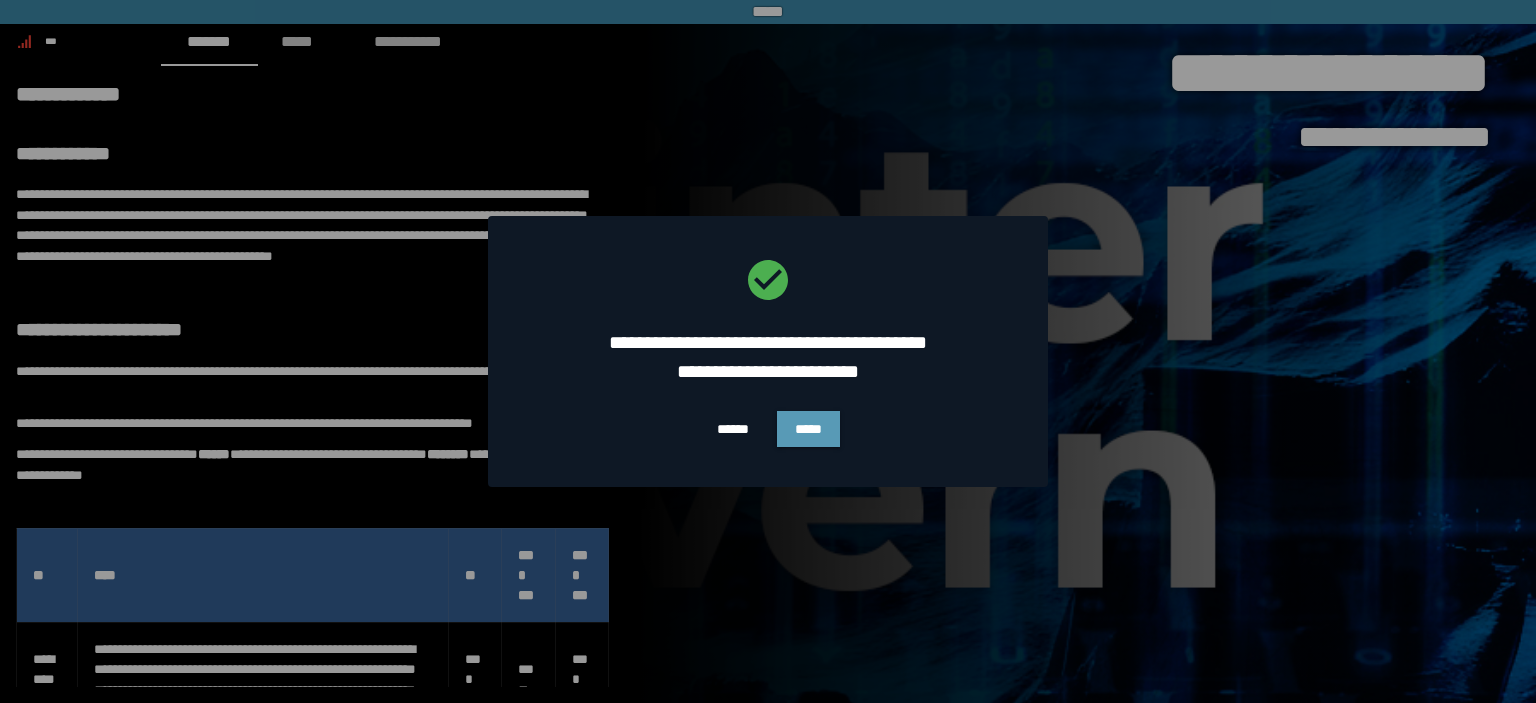 click on "*****" at bounding box center (808, 429) 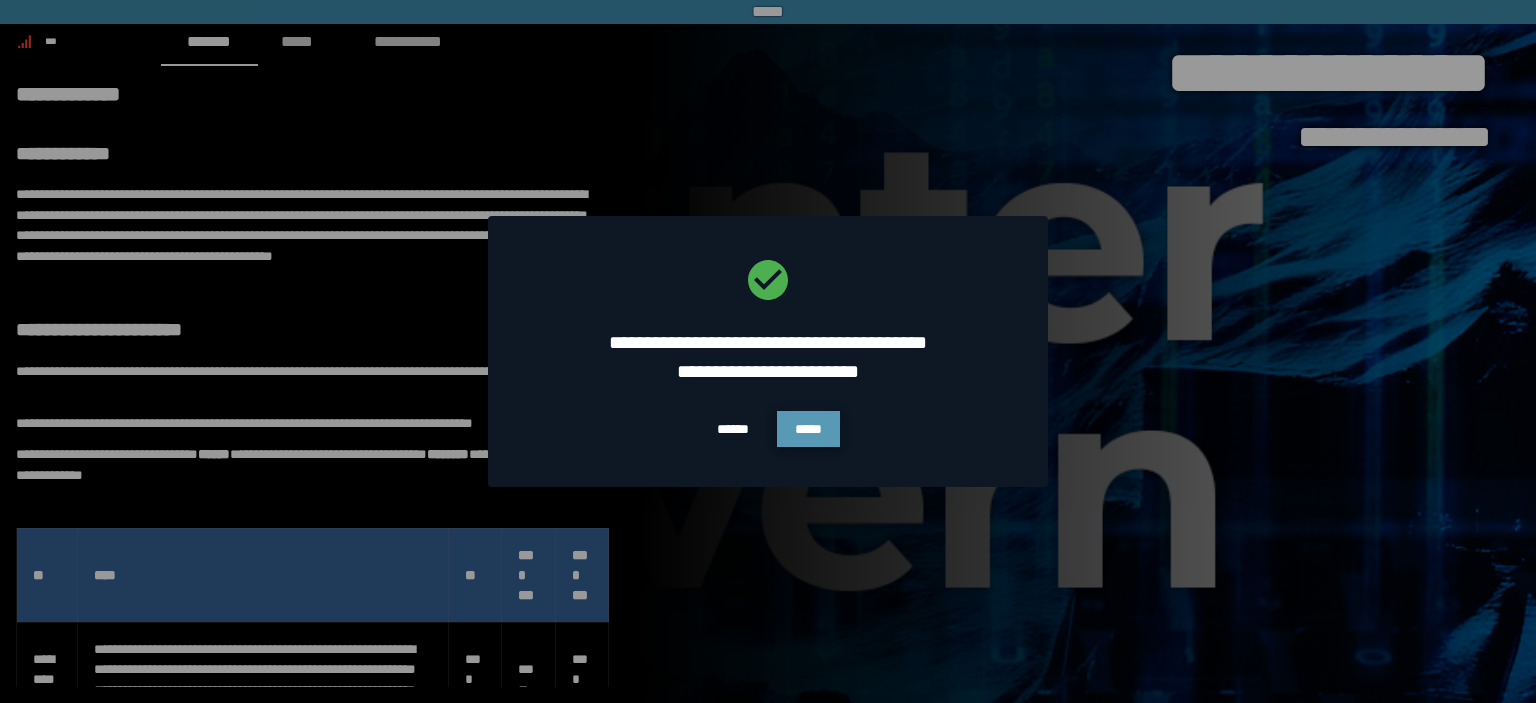 click on "*****" at bounding box center (808, 429) 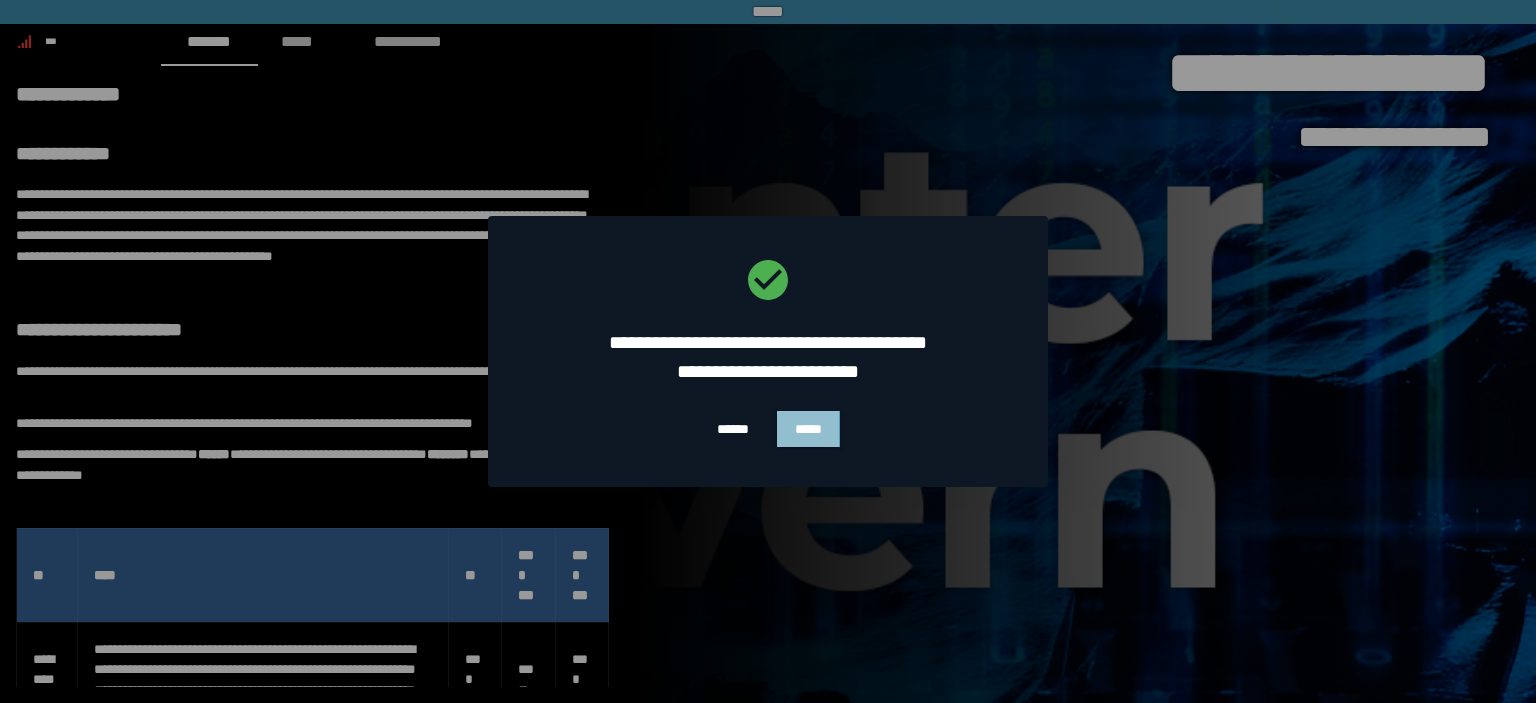 click on "*****" at bounding box center (808, 429) 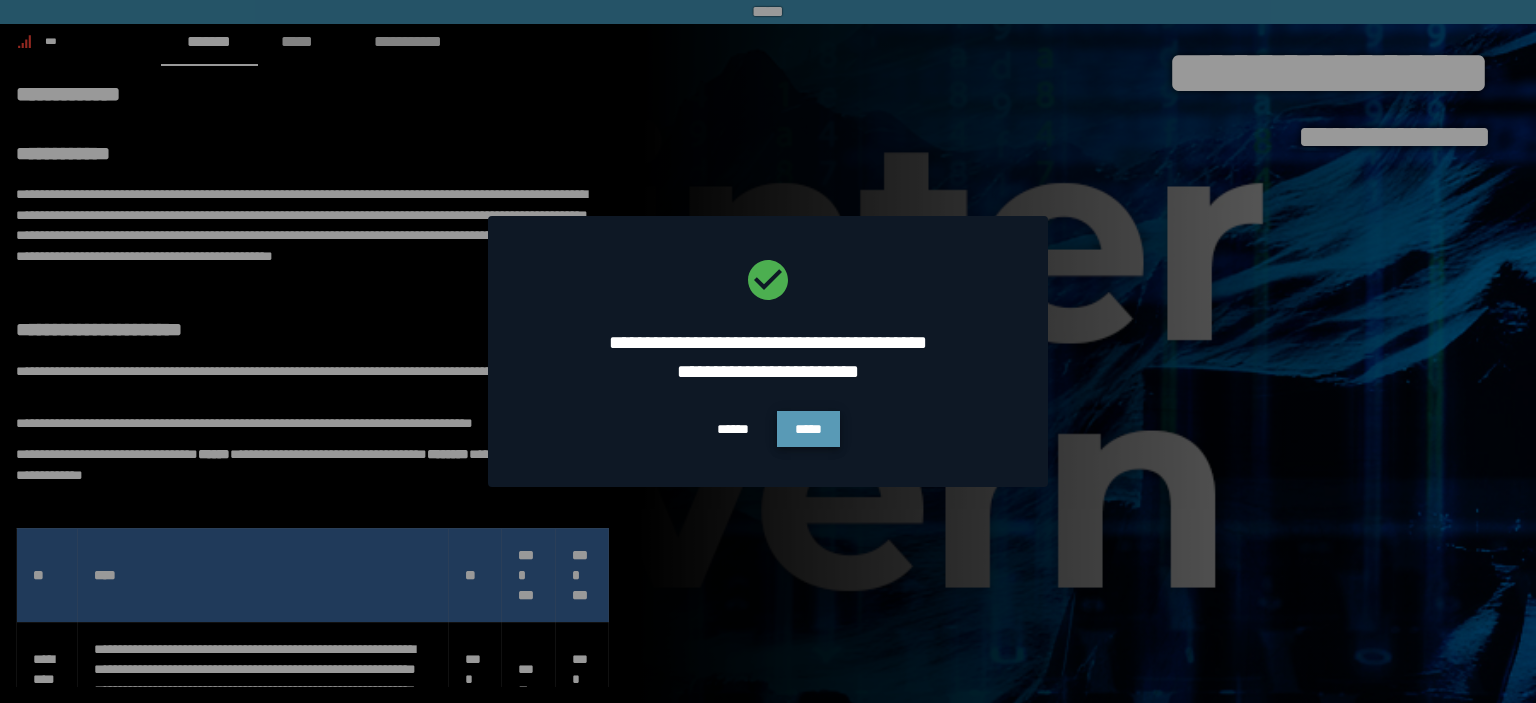 click on "*****" at bounding box center (808, 429) 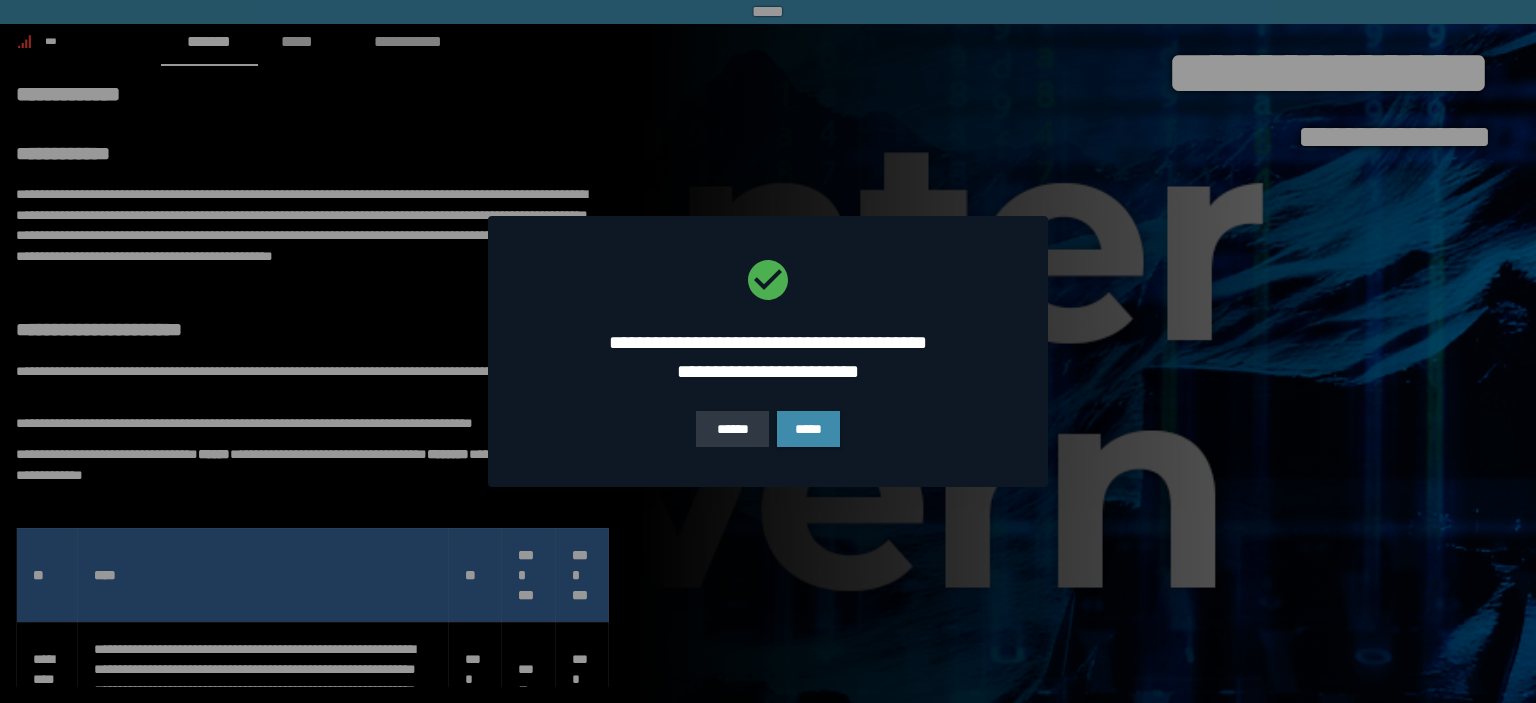 click on "******" at bounding box center (732, 429) 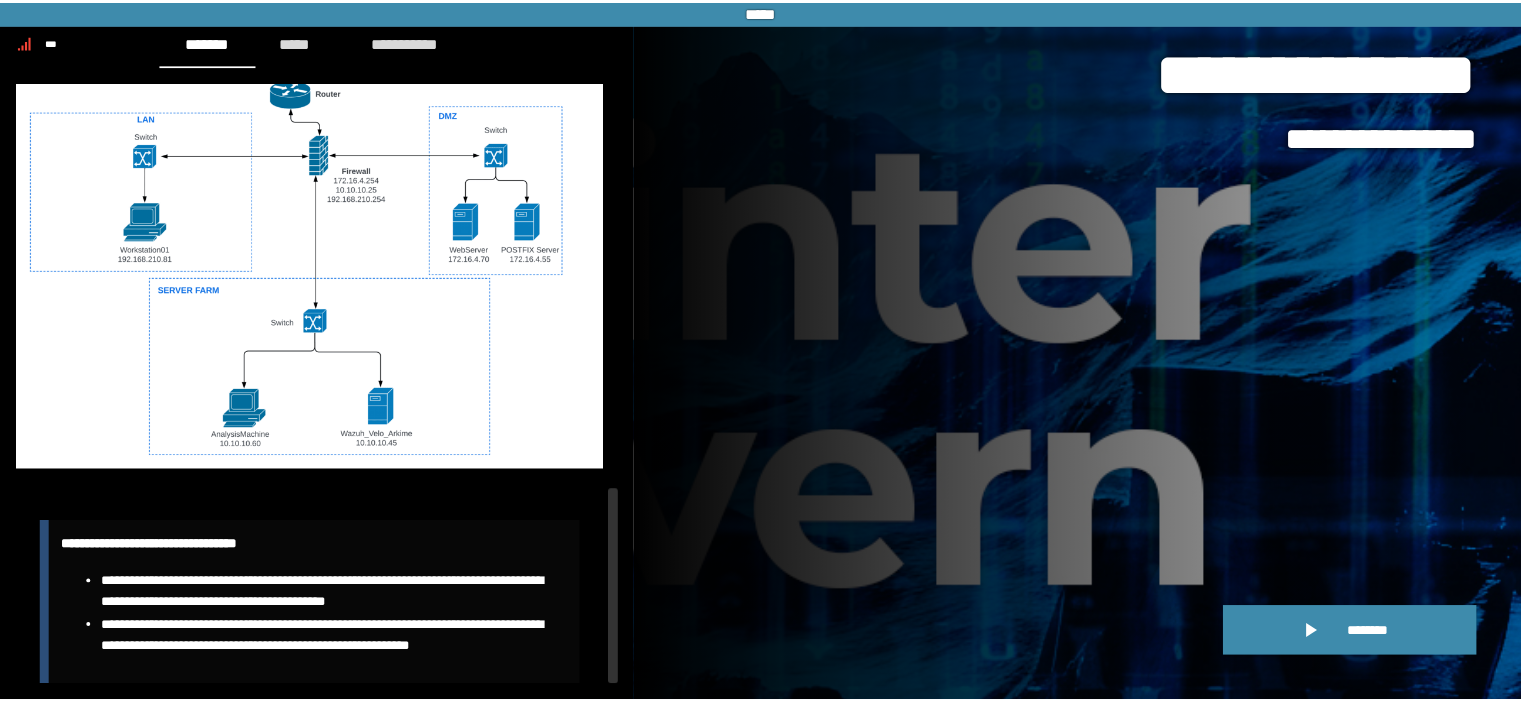scroll, scrollTop: 1255, scrollLeft: 0, axis: vertical 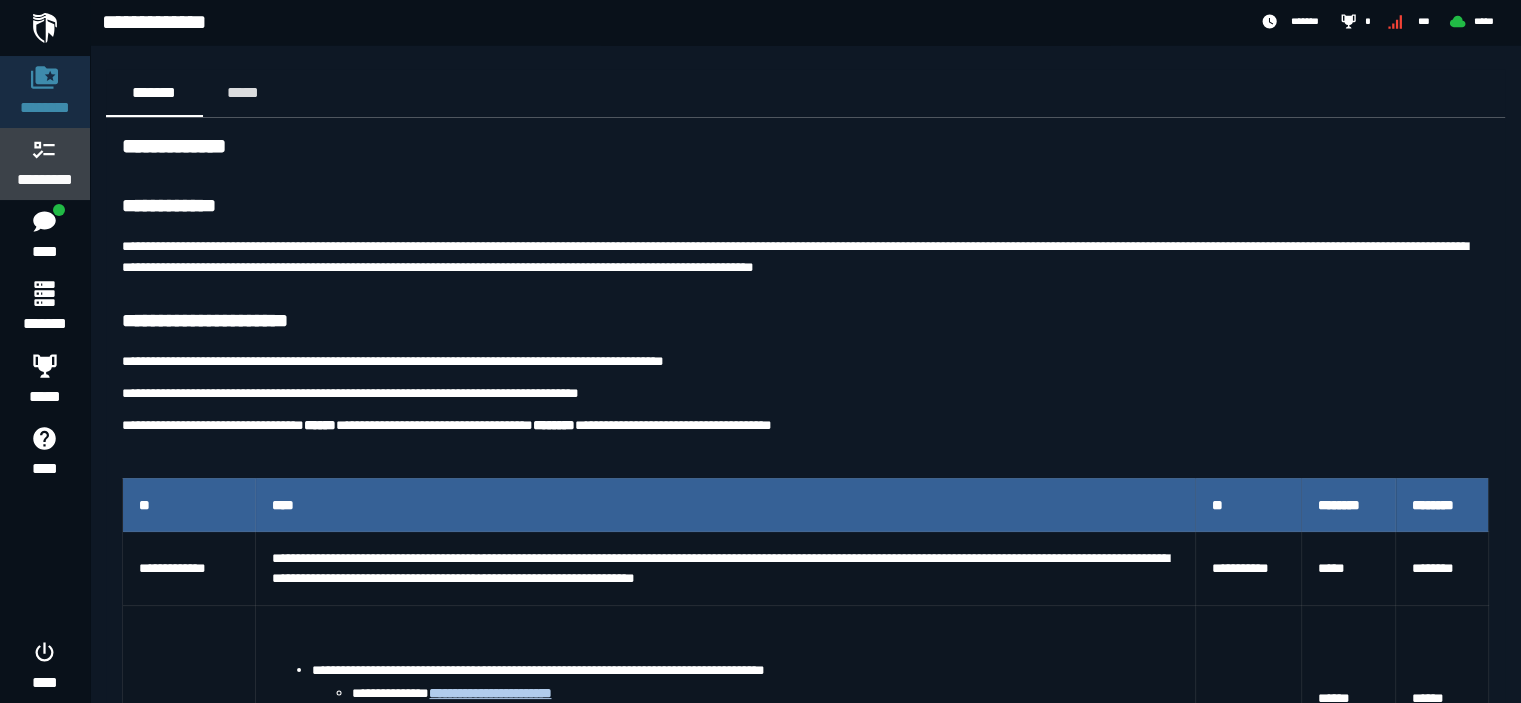 click on "*********" at bounding box center [45, 180] 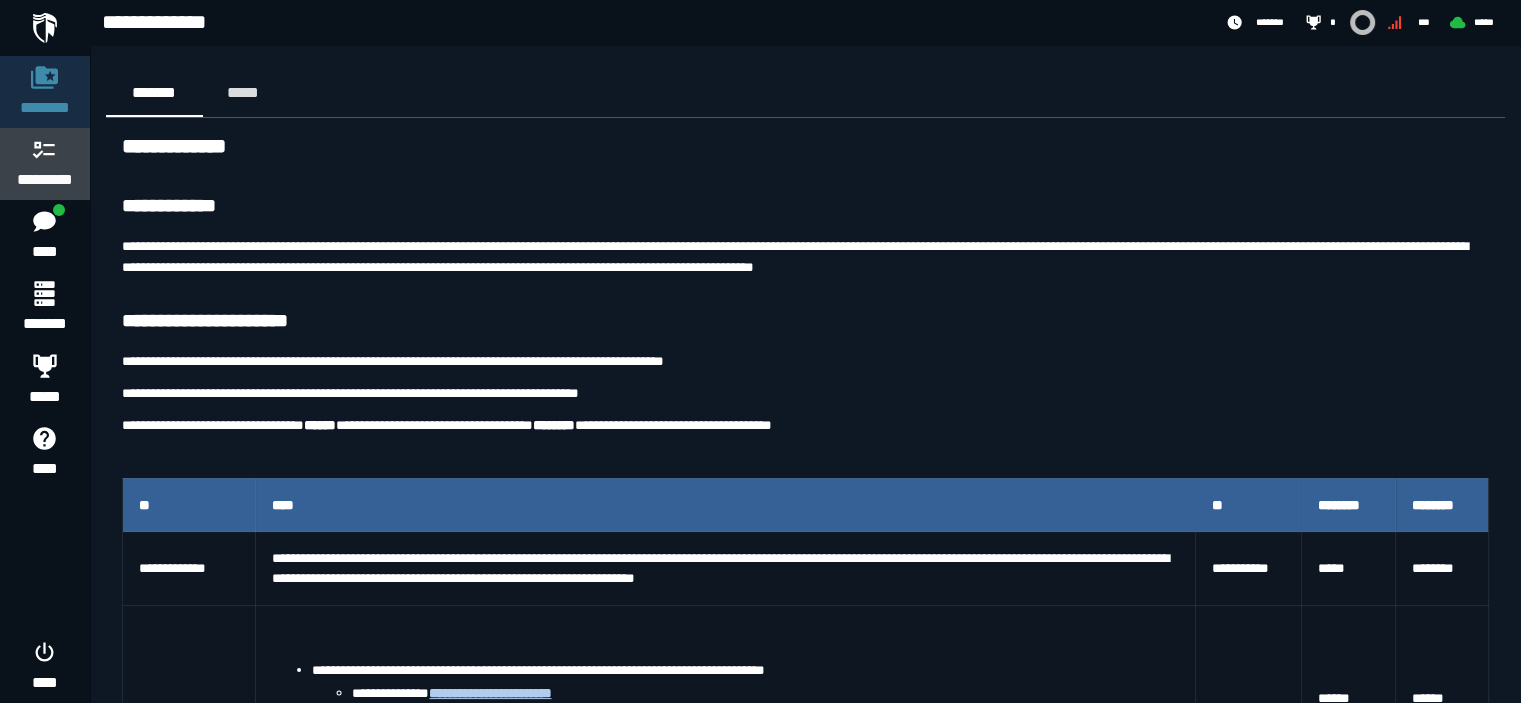 click on "*********" at bounding box center [45, 180] 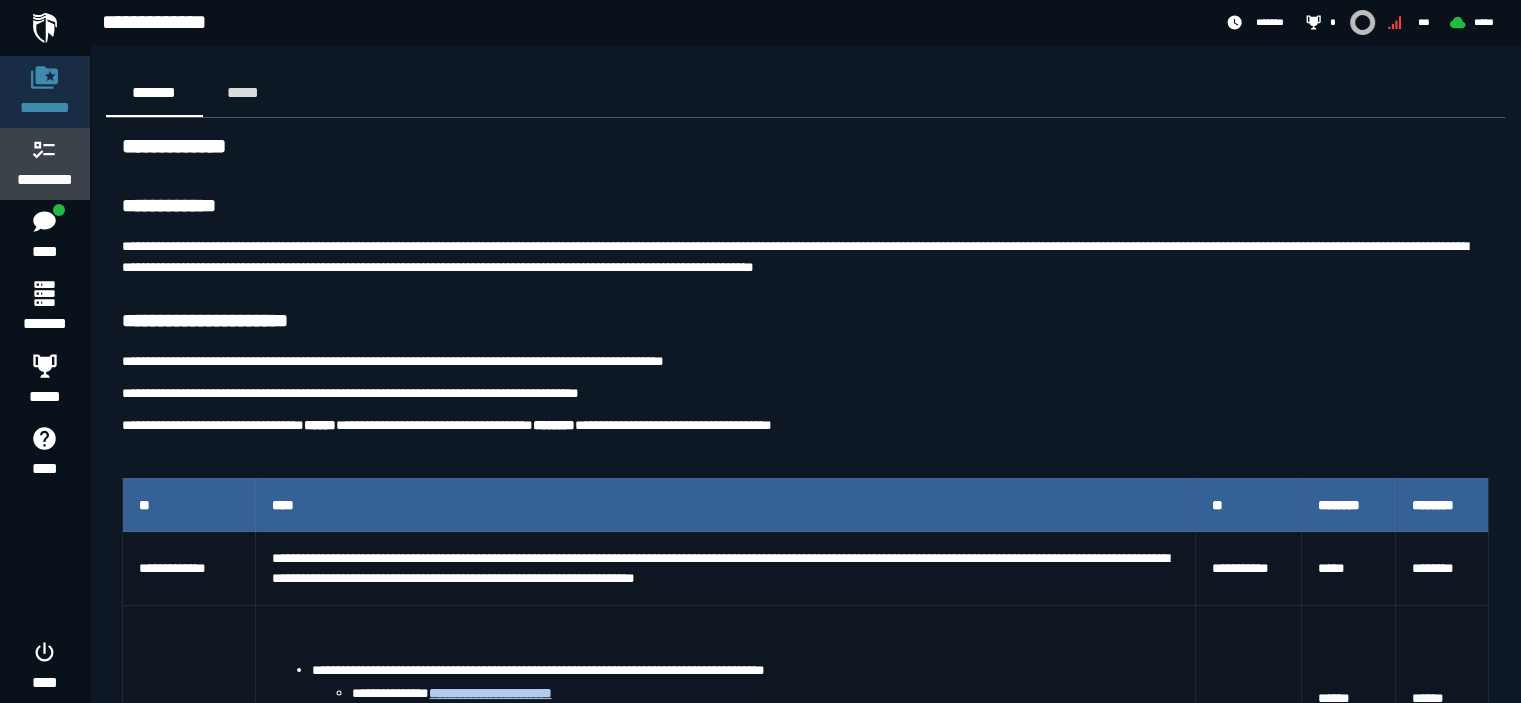 click on "*********" at bounding box center (45, 180) 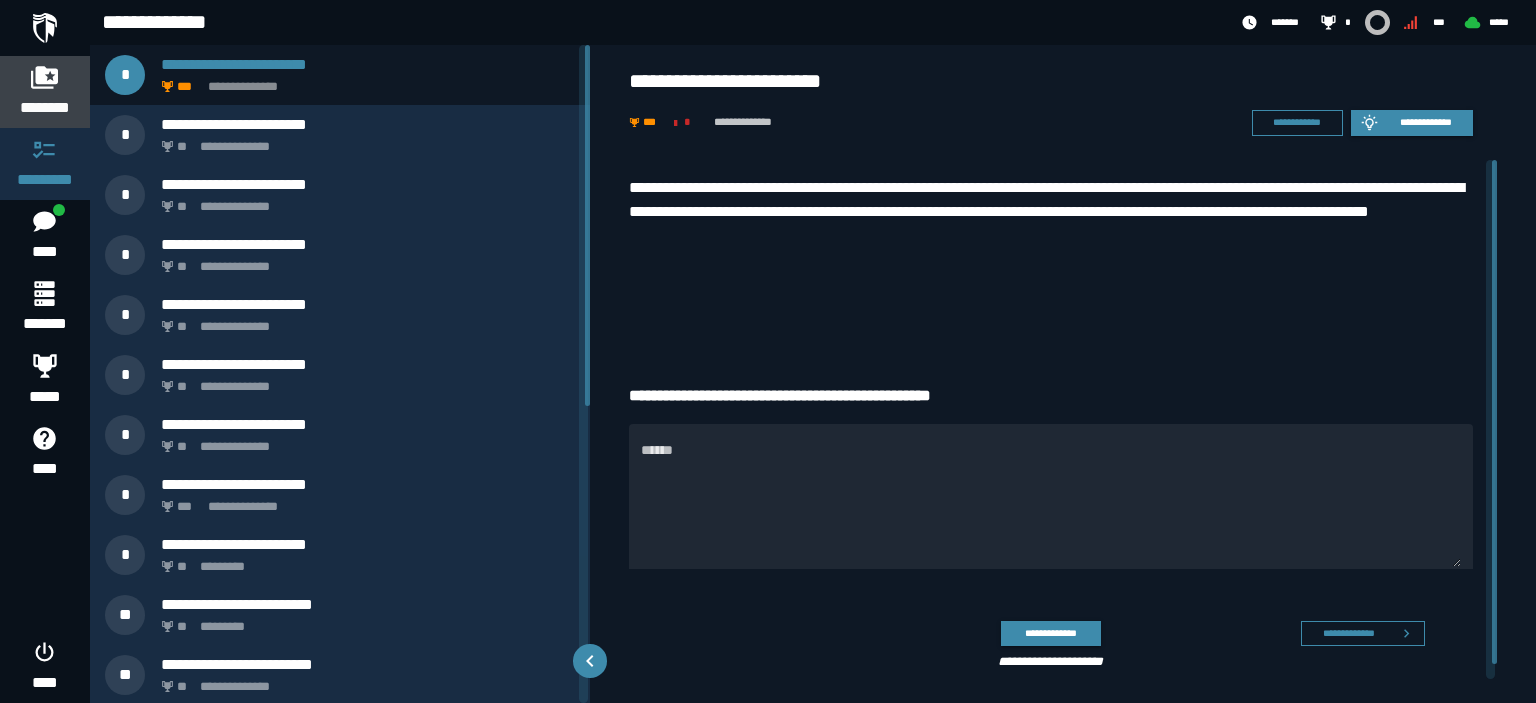 click on "********" at bounding box center [45, 108] 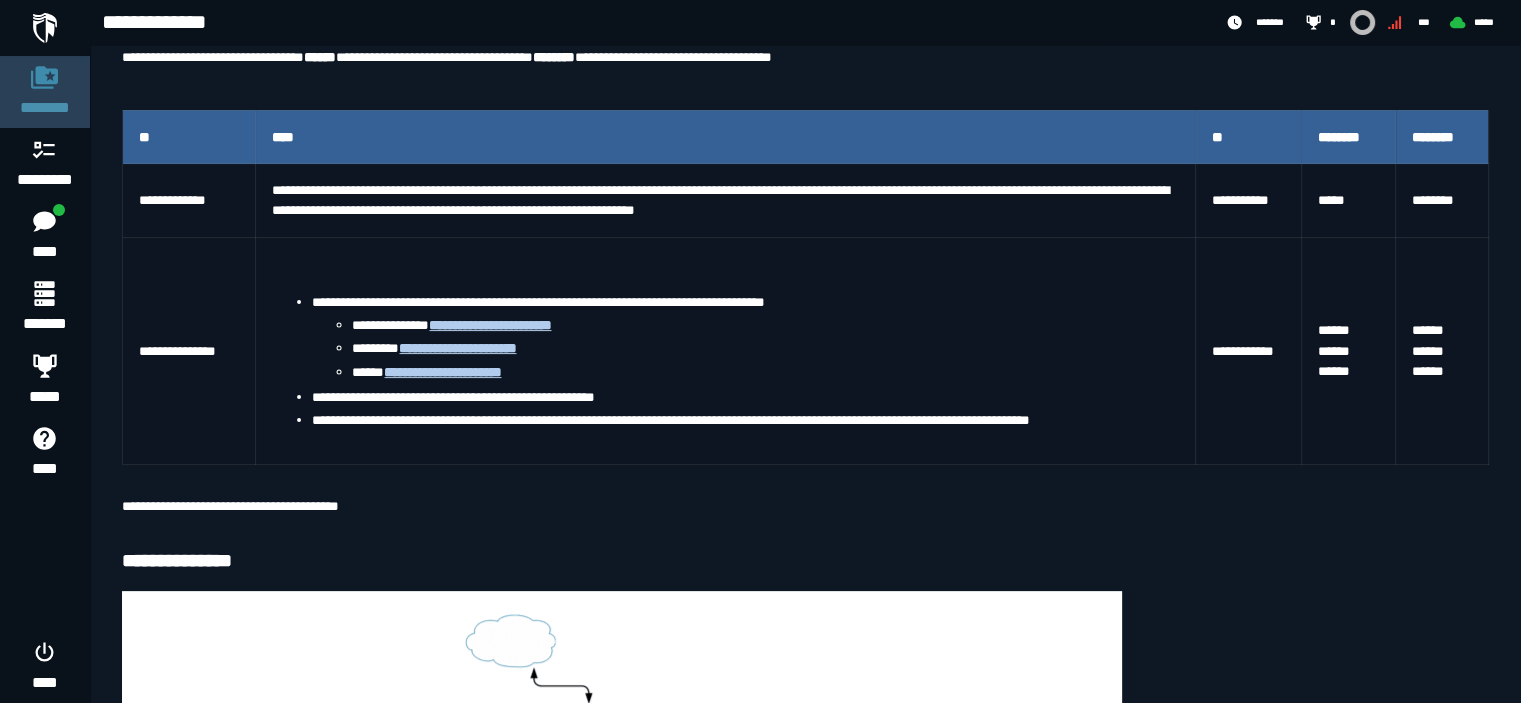 scroll, scrollTop: 367, scrollLeft: 0, axis: vertical 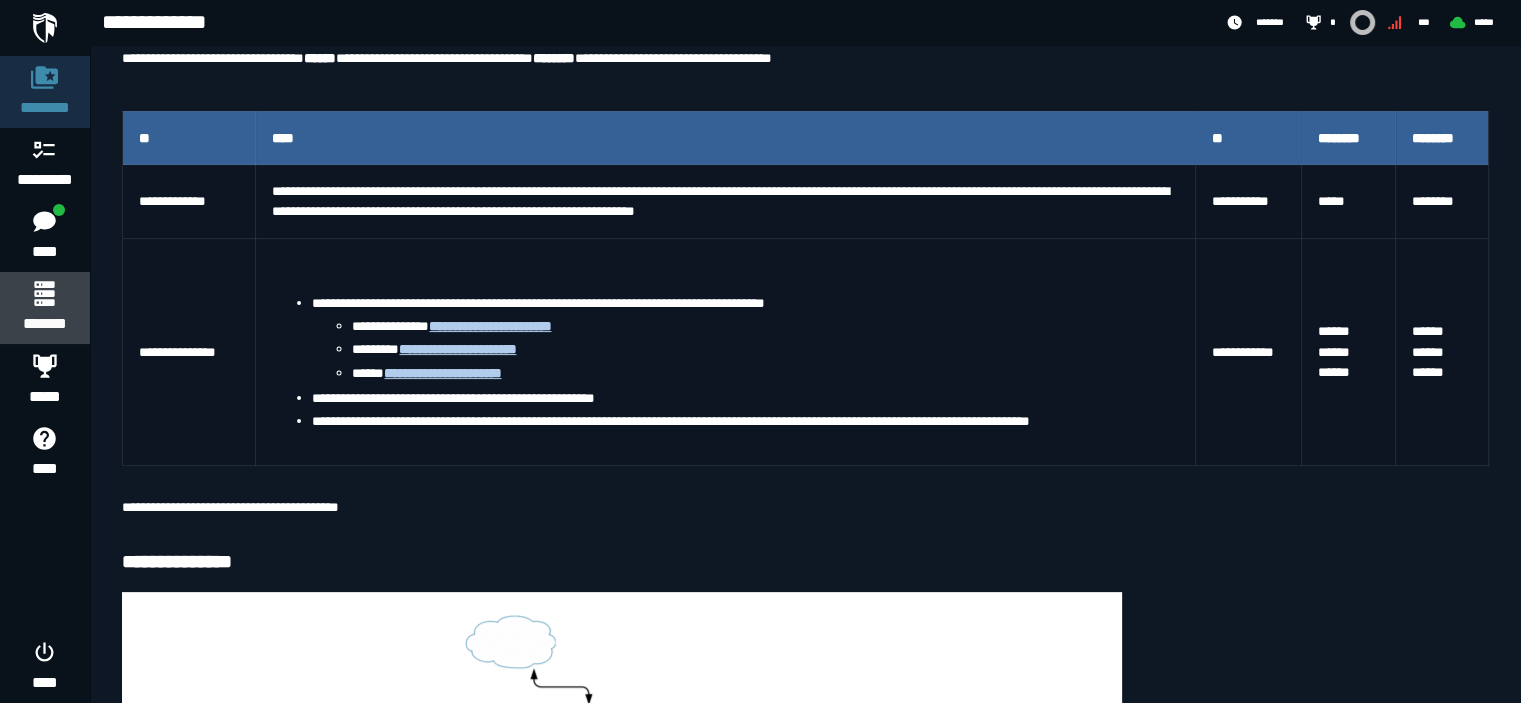 click on "*******" at bounding box center [44, 324] 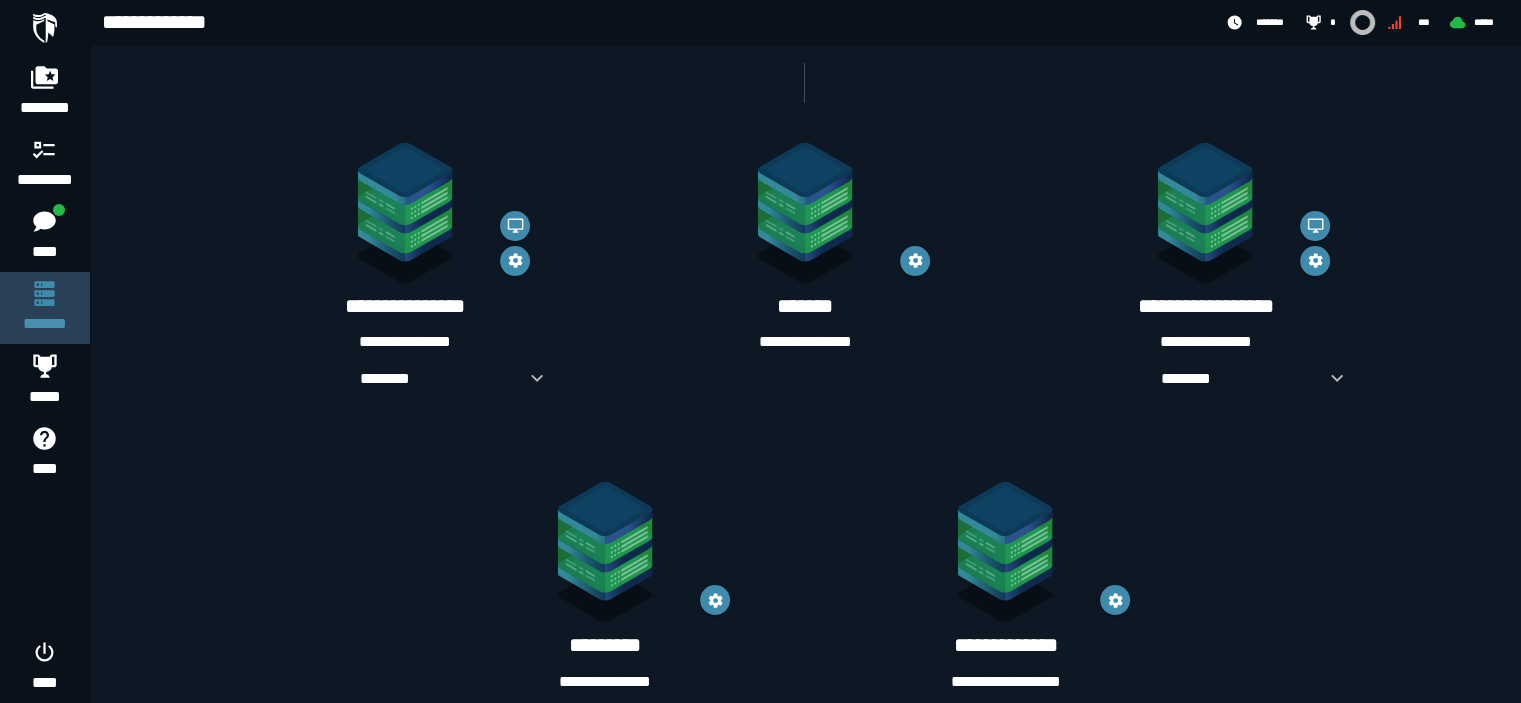 scroll, scrollTop: 333, scrollLeft: 0, axis: vertical 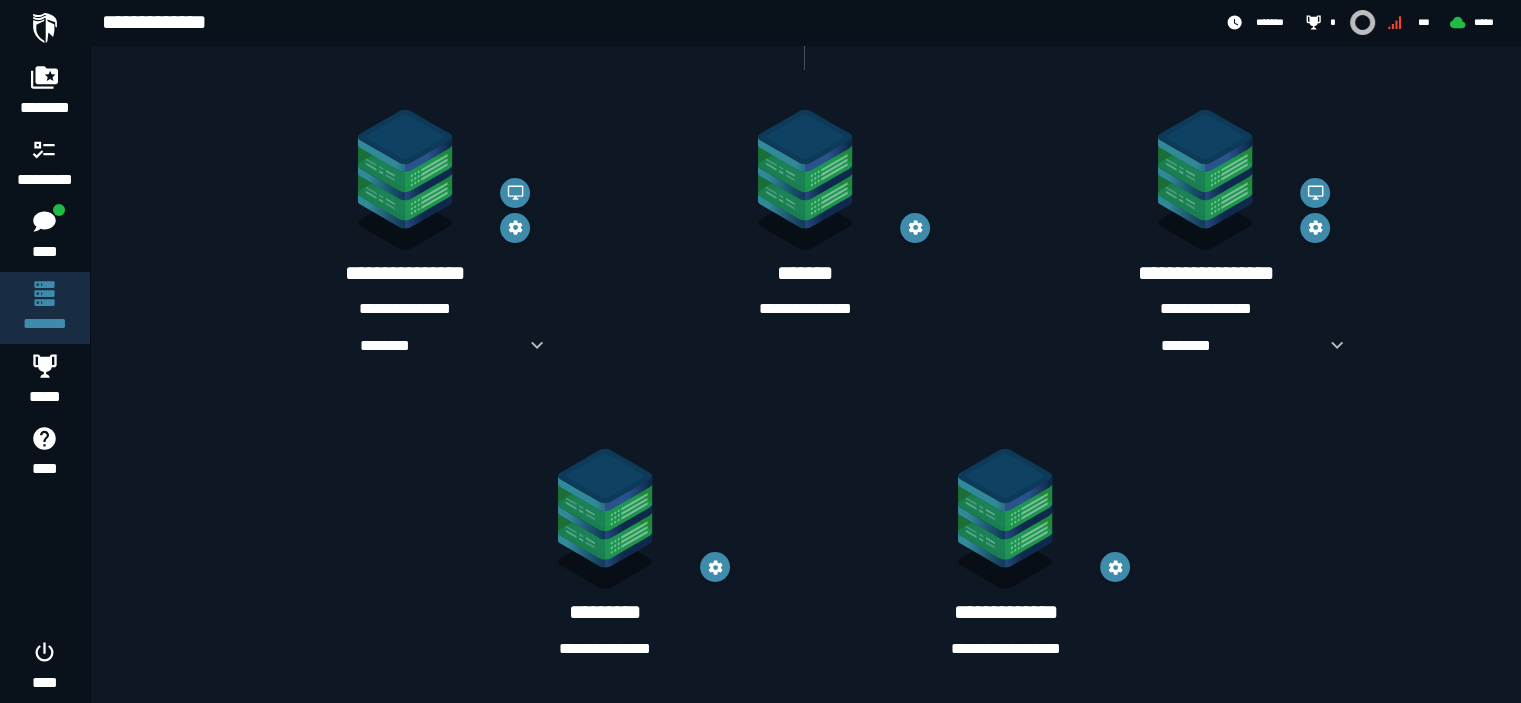 click 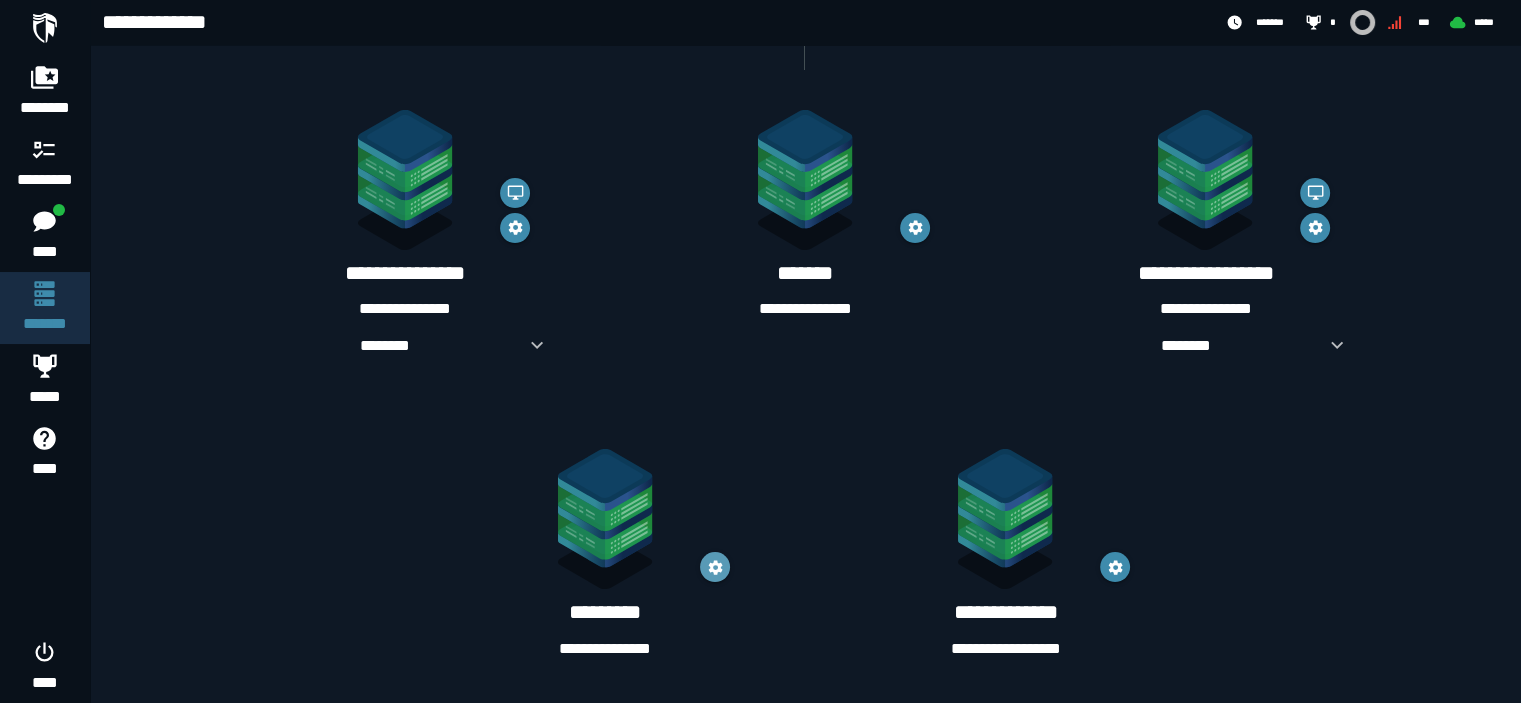 click 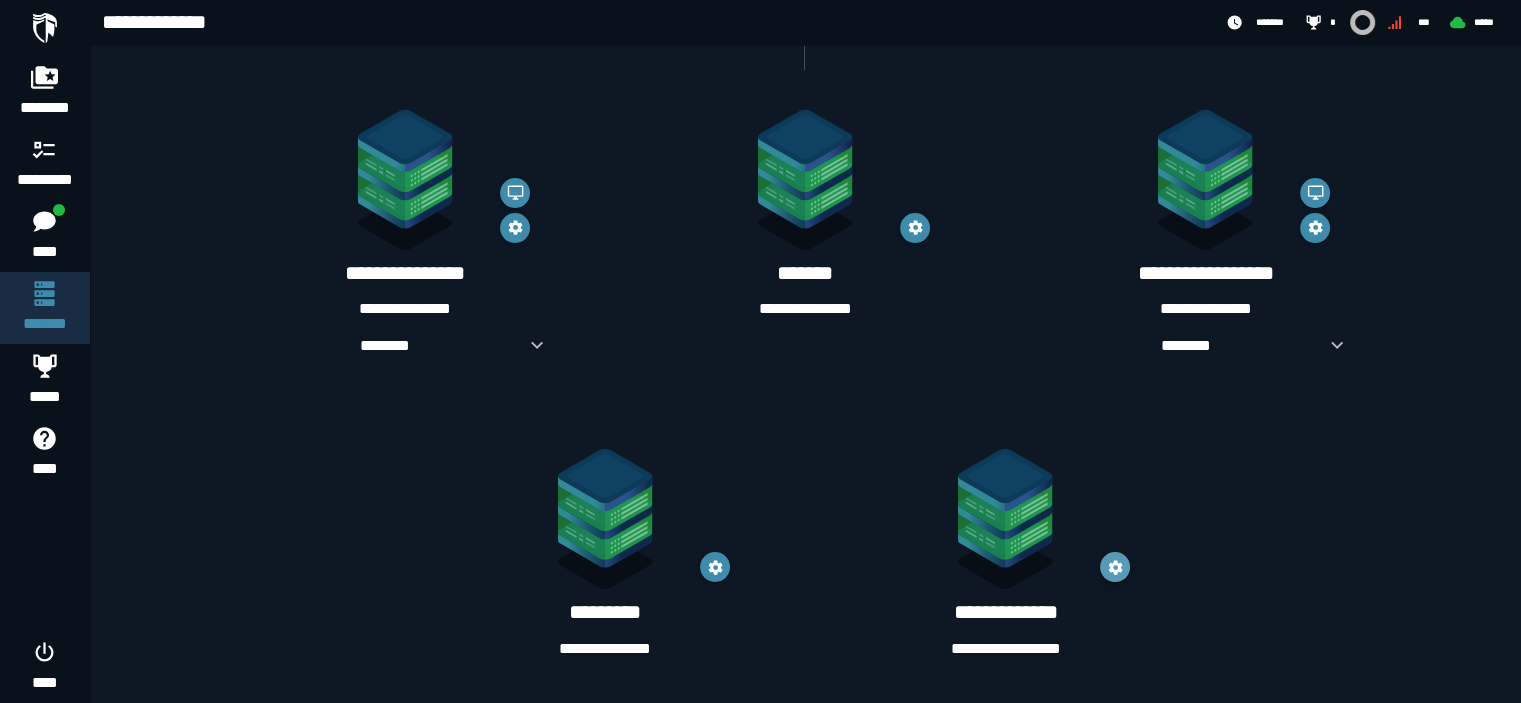 click 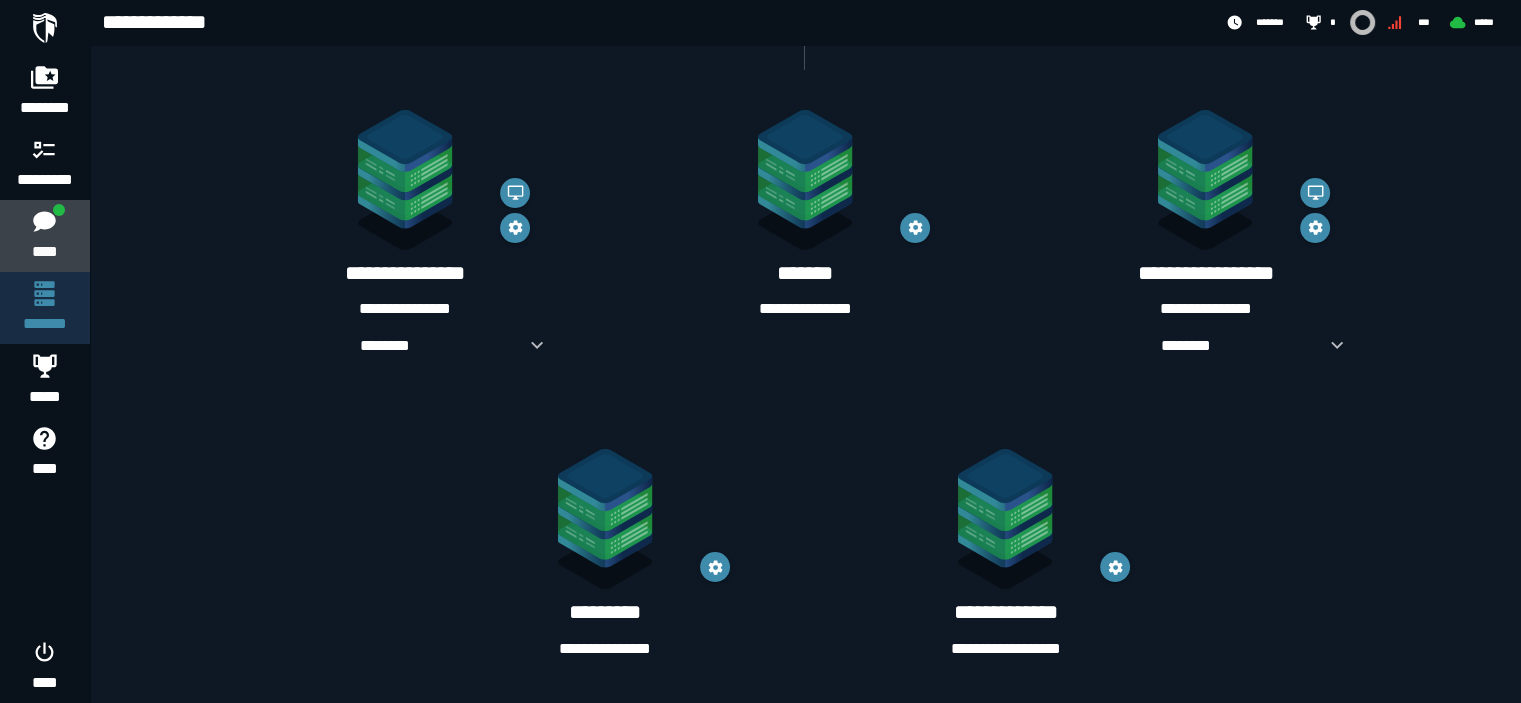 click 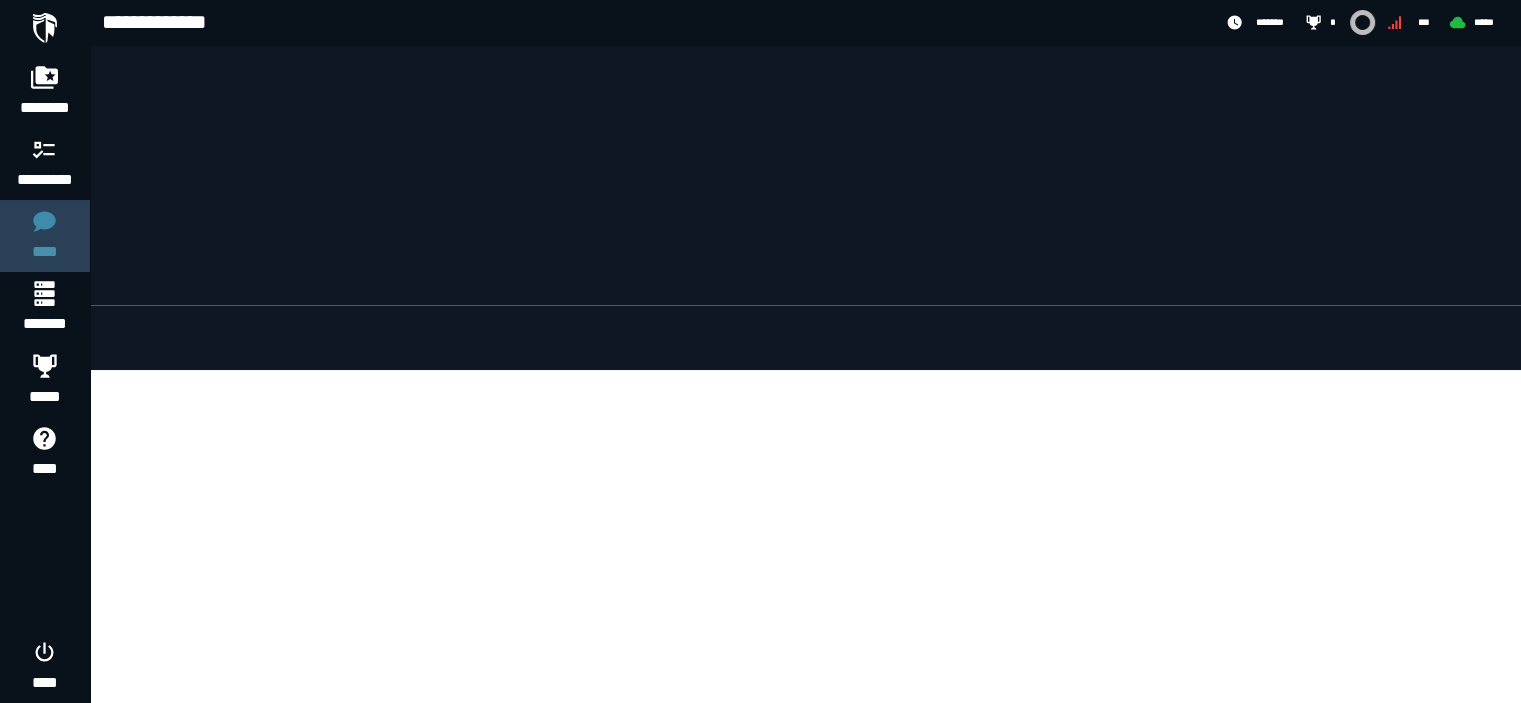 scroll, scrollTop: 0, scrollLeft: 0, axis: both 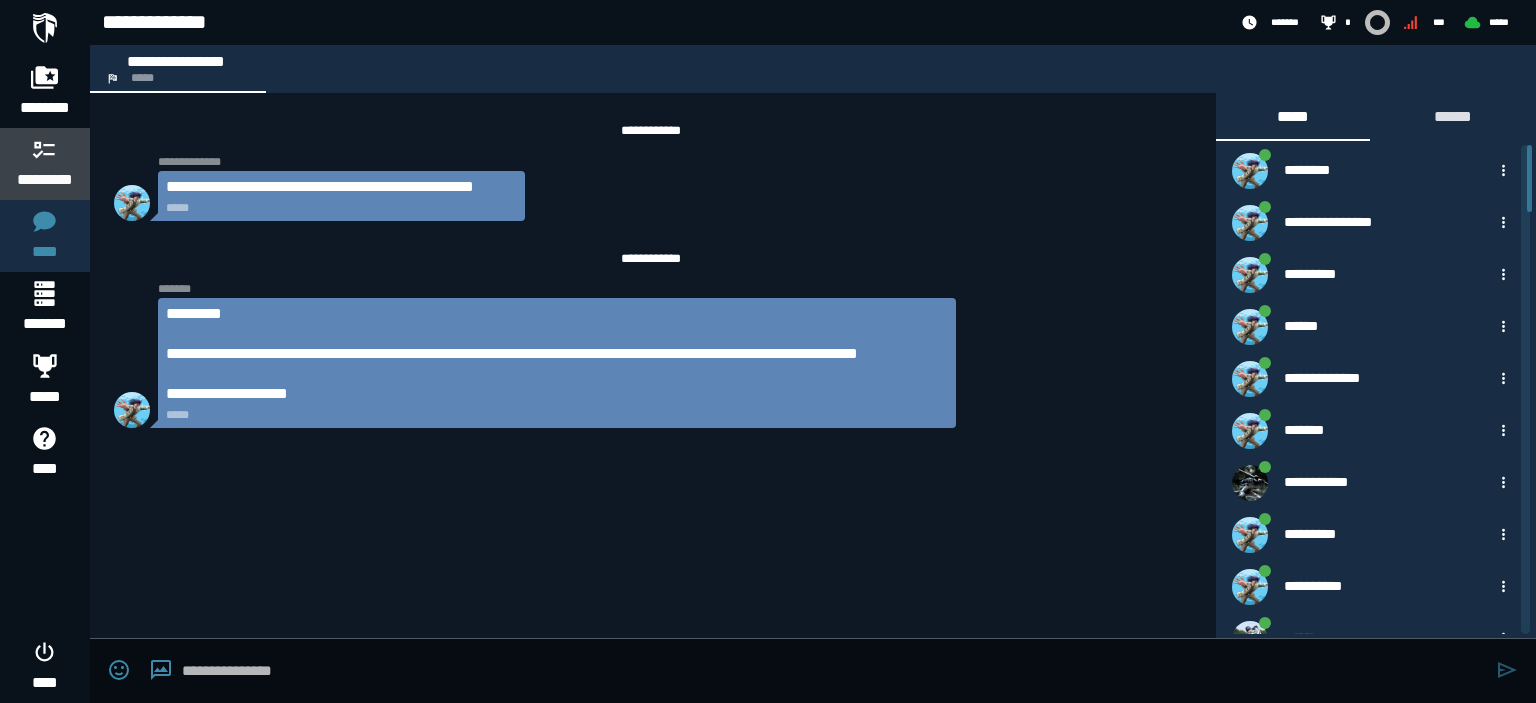 click 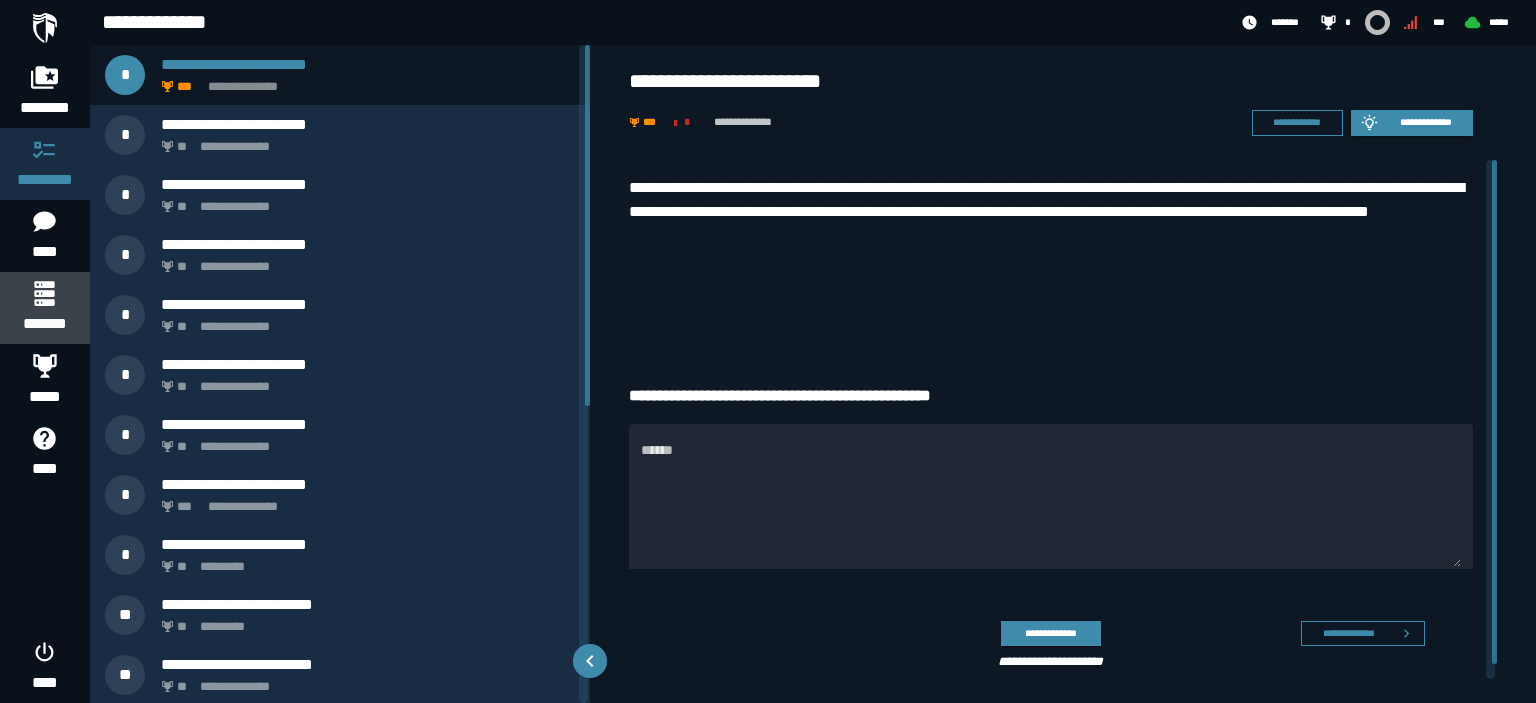 click 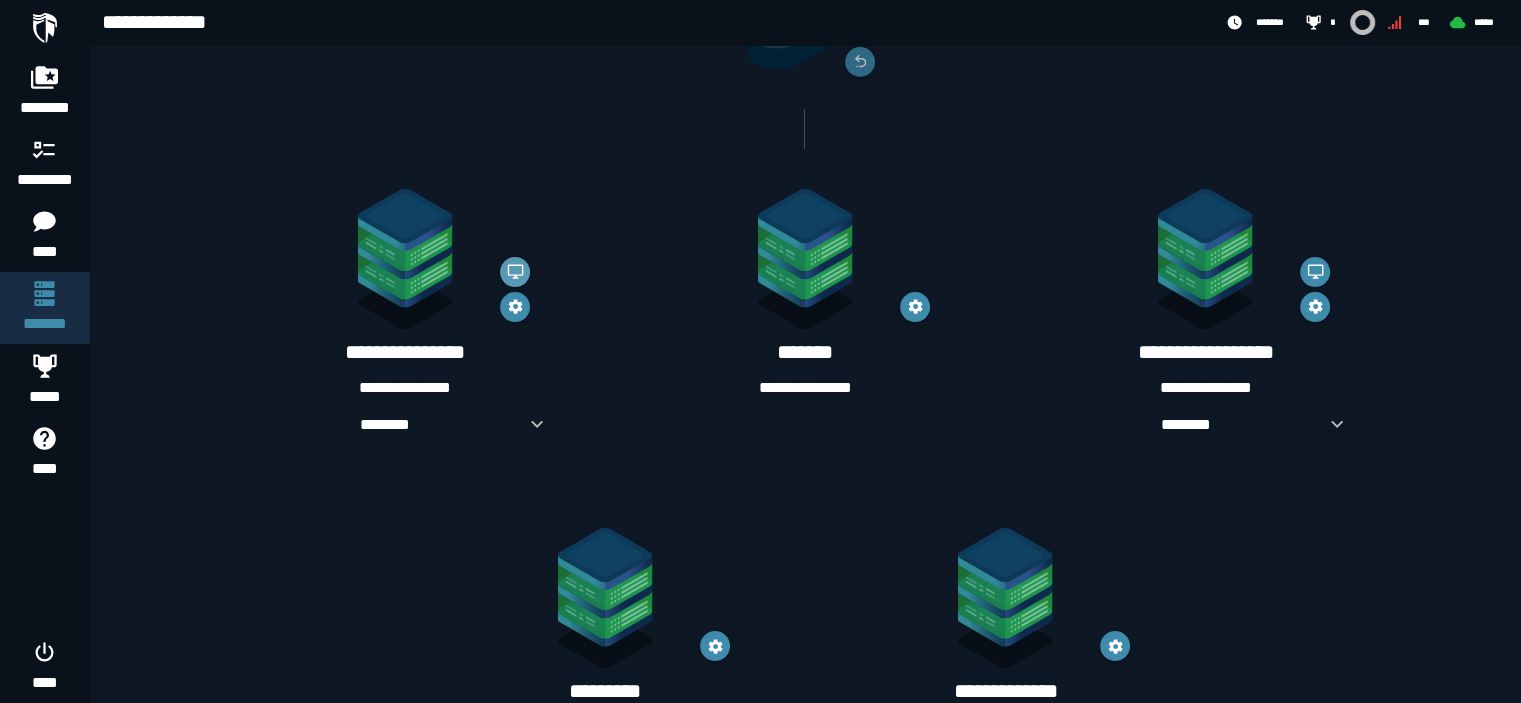 scroll, scrollTop: 333, scrollLeft: 0, axis: vertical 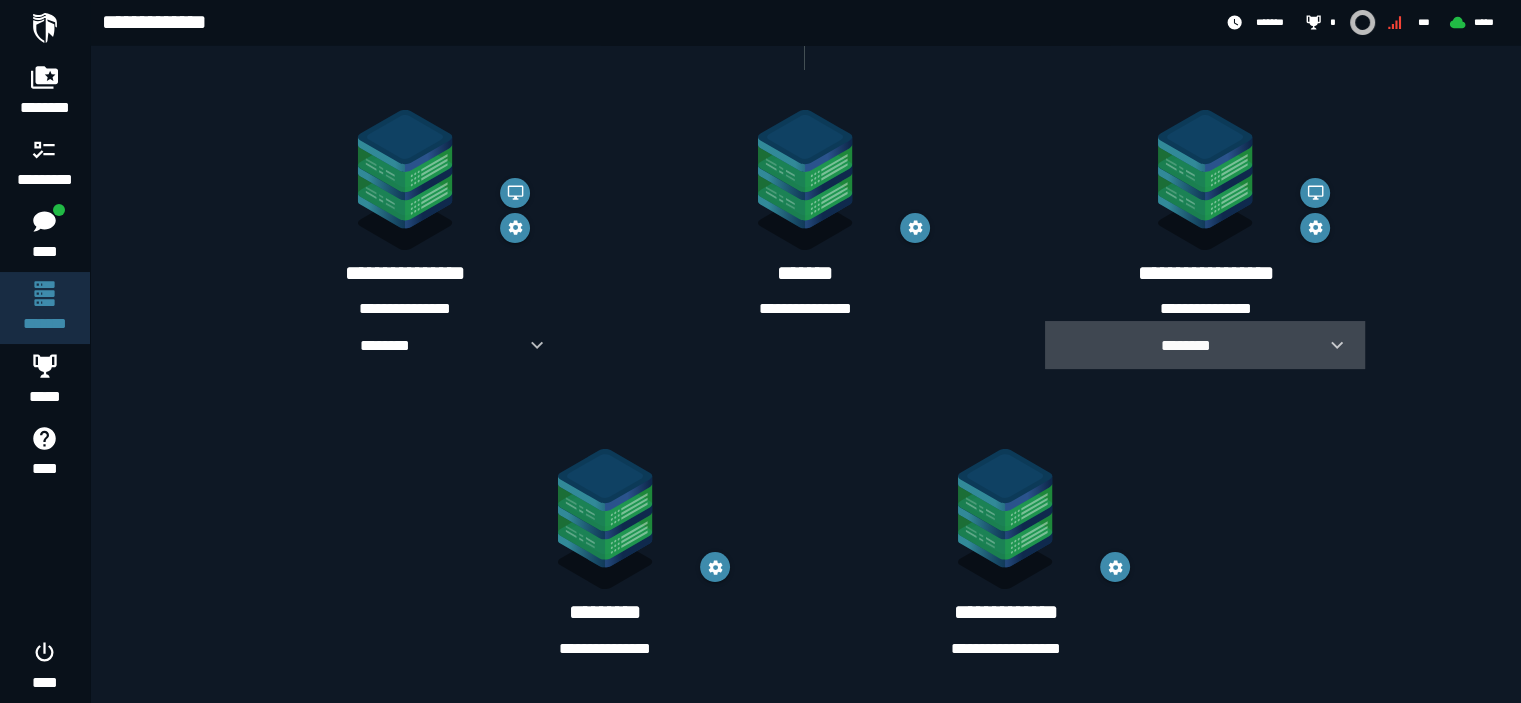 click 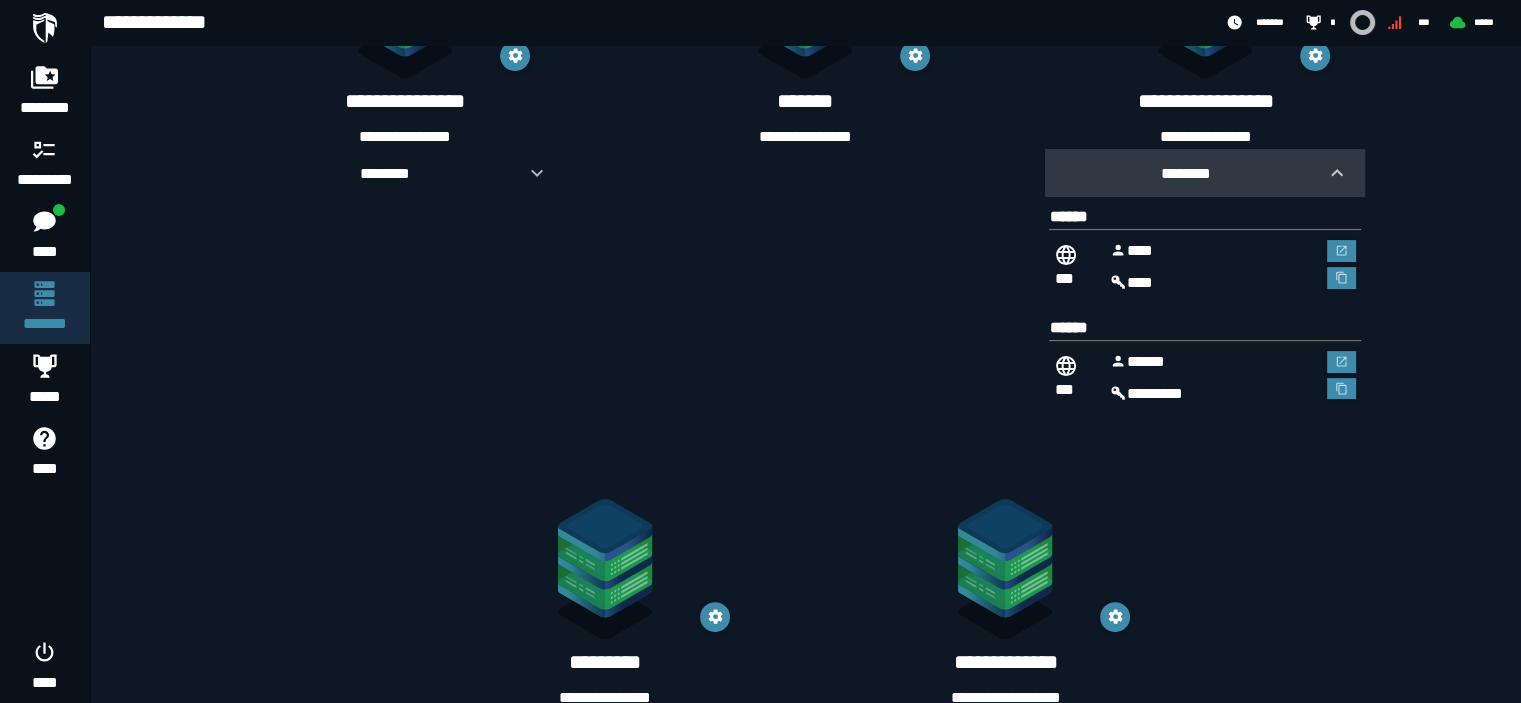 scroll, scrollTop: 555, scrollLeft: 0, axis: vertical 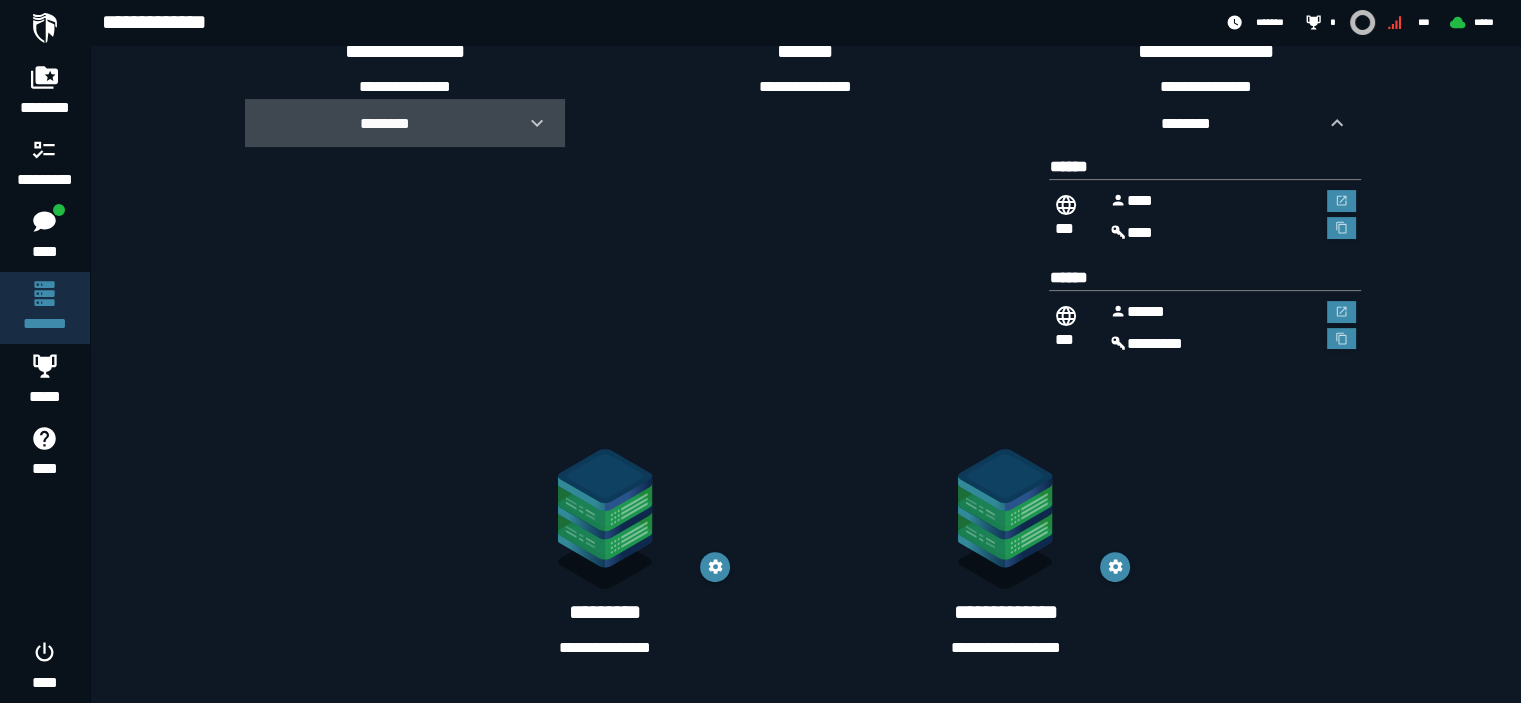 click 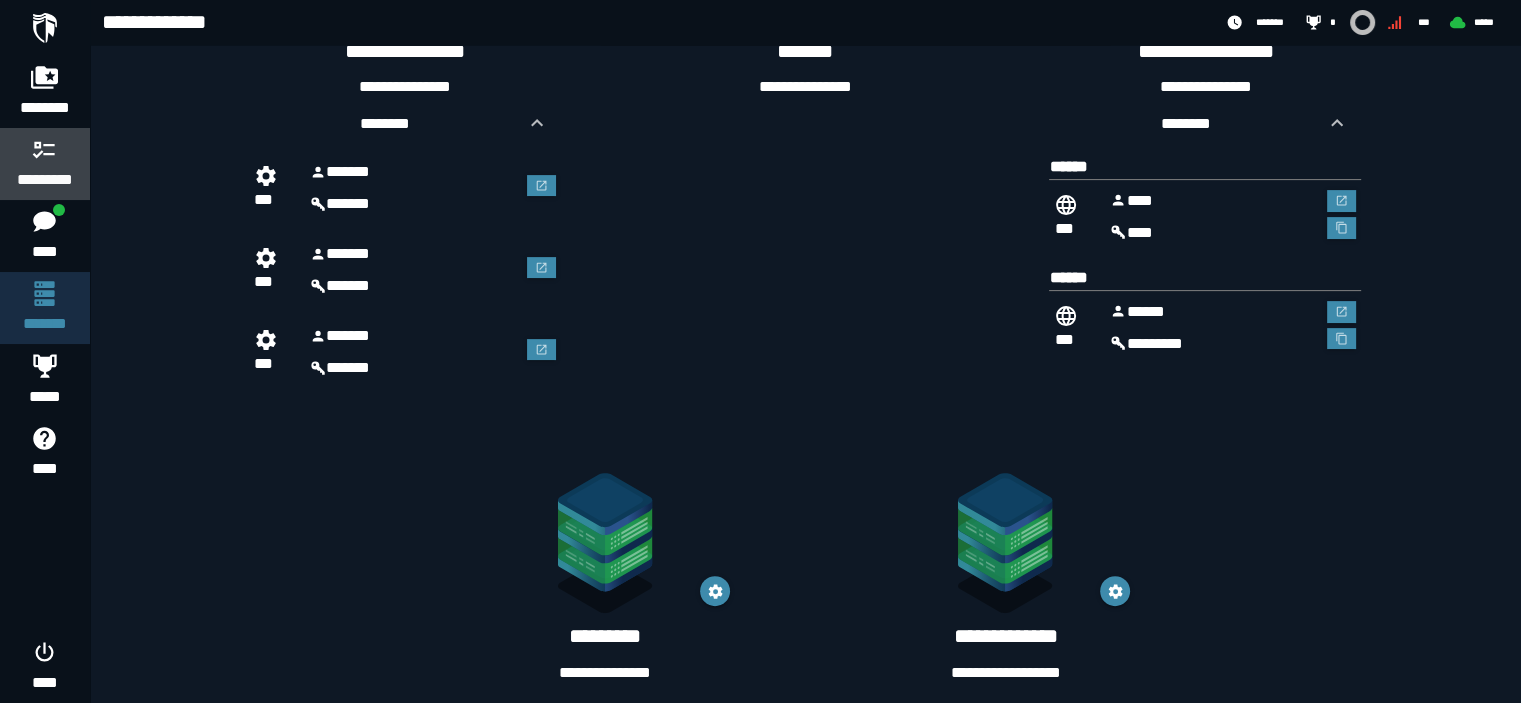 click at bounding box center [45, 149] 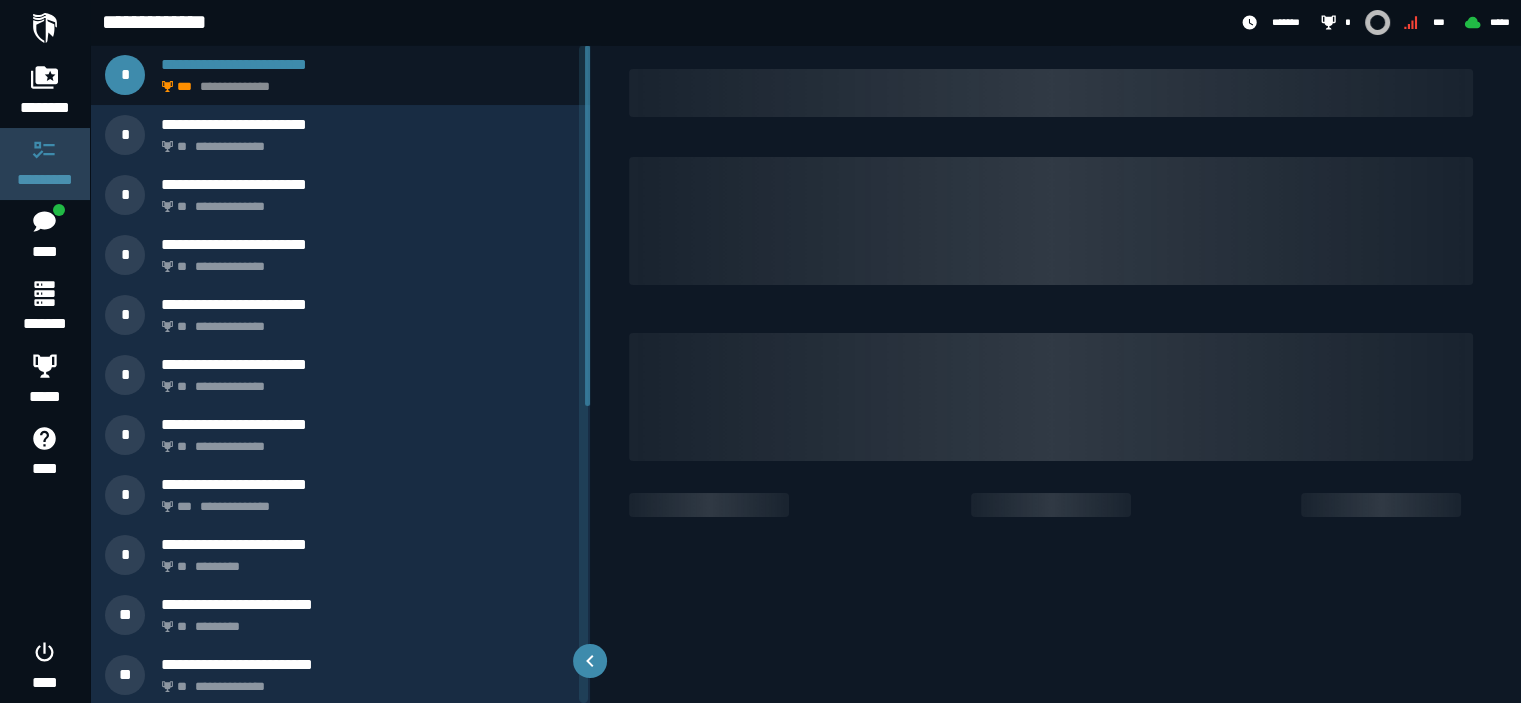 scroll, scrollTop: 0, scrollLeft: 0, axis: both 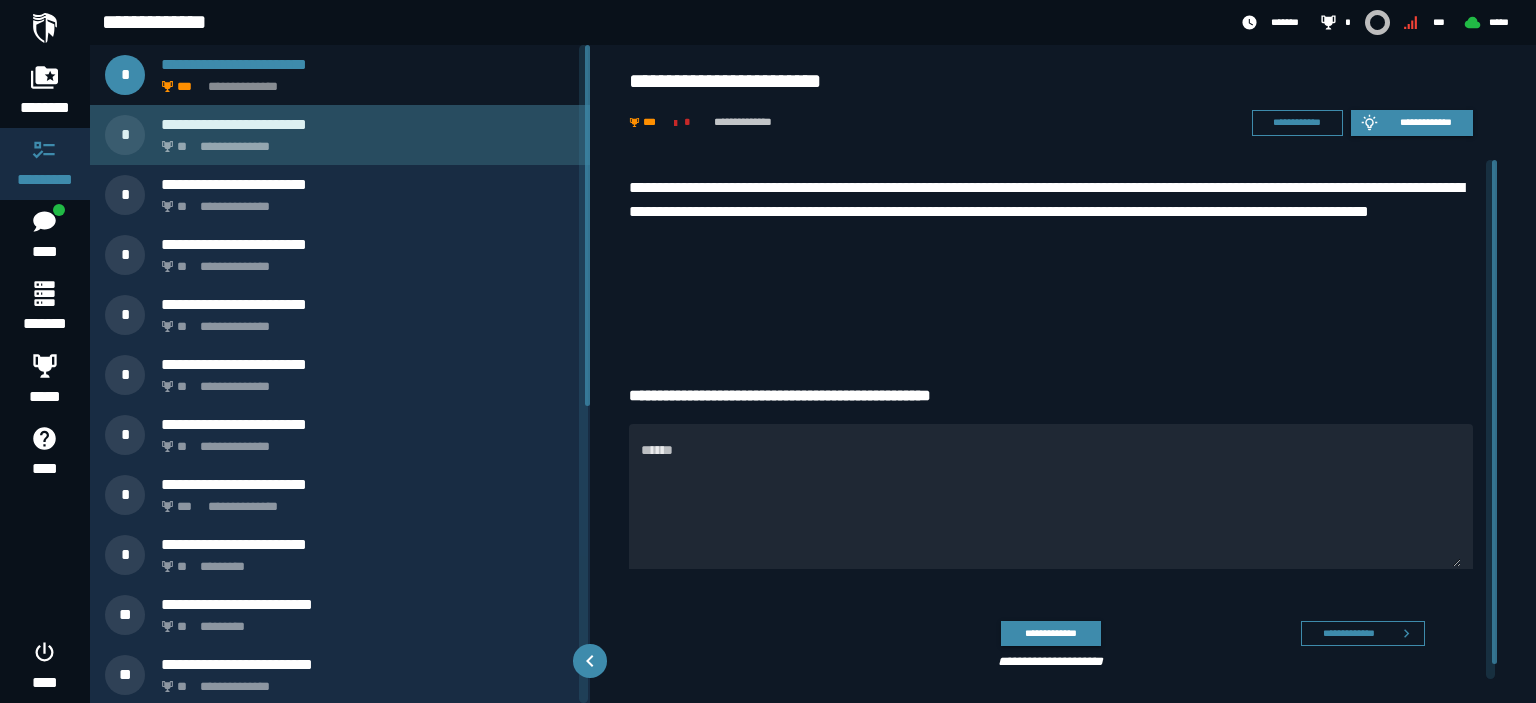 click on "**********" 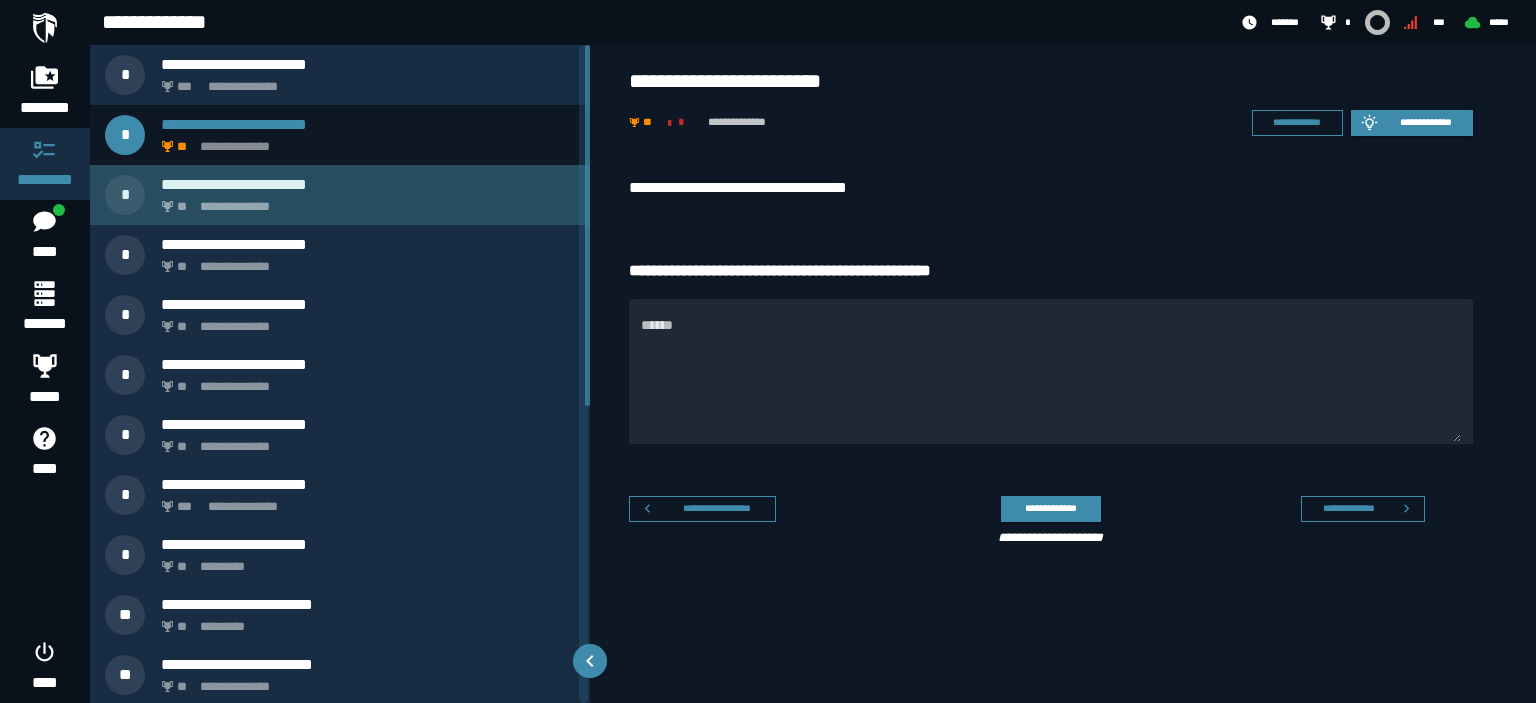 click on "**********" at bounding box center (364, 201) 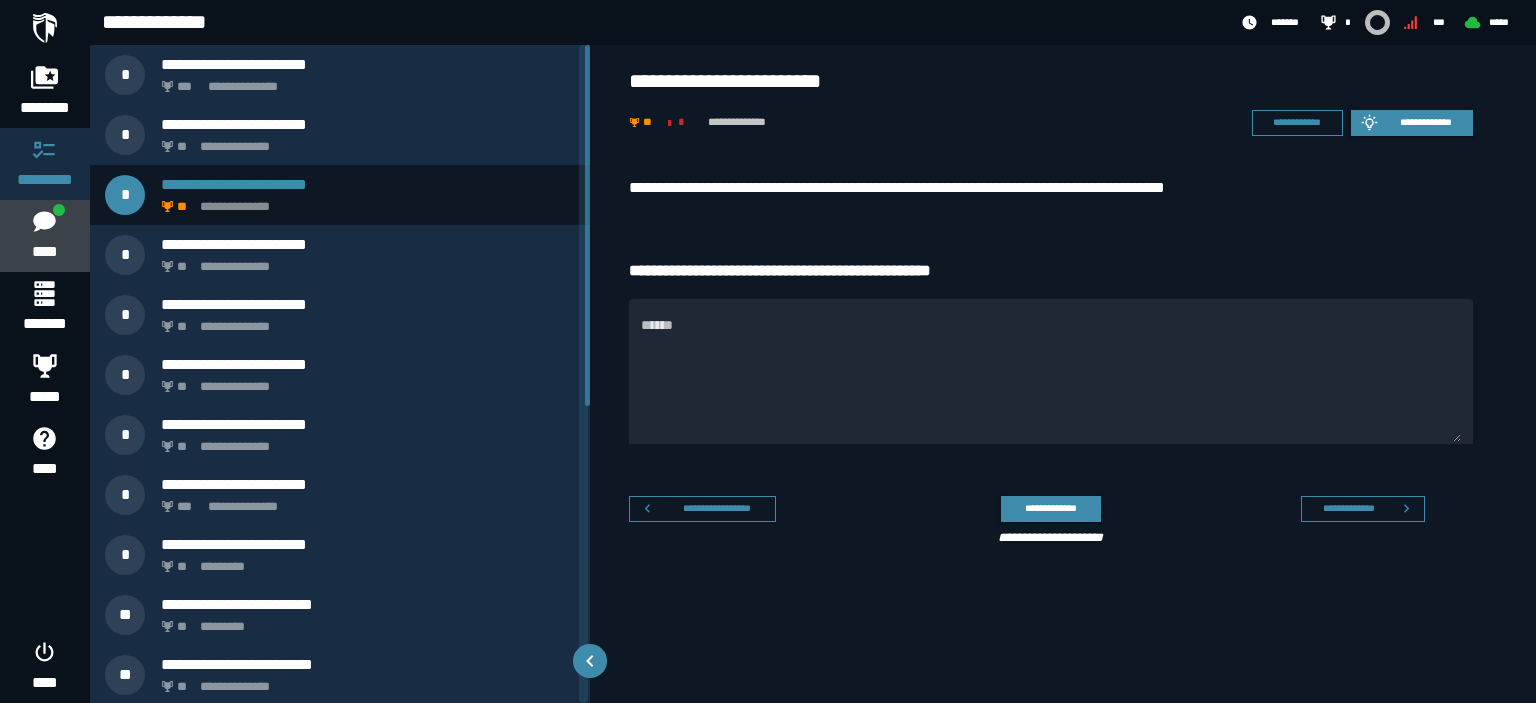 click on "****" at bounding box center [44, 236] 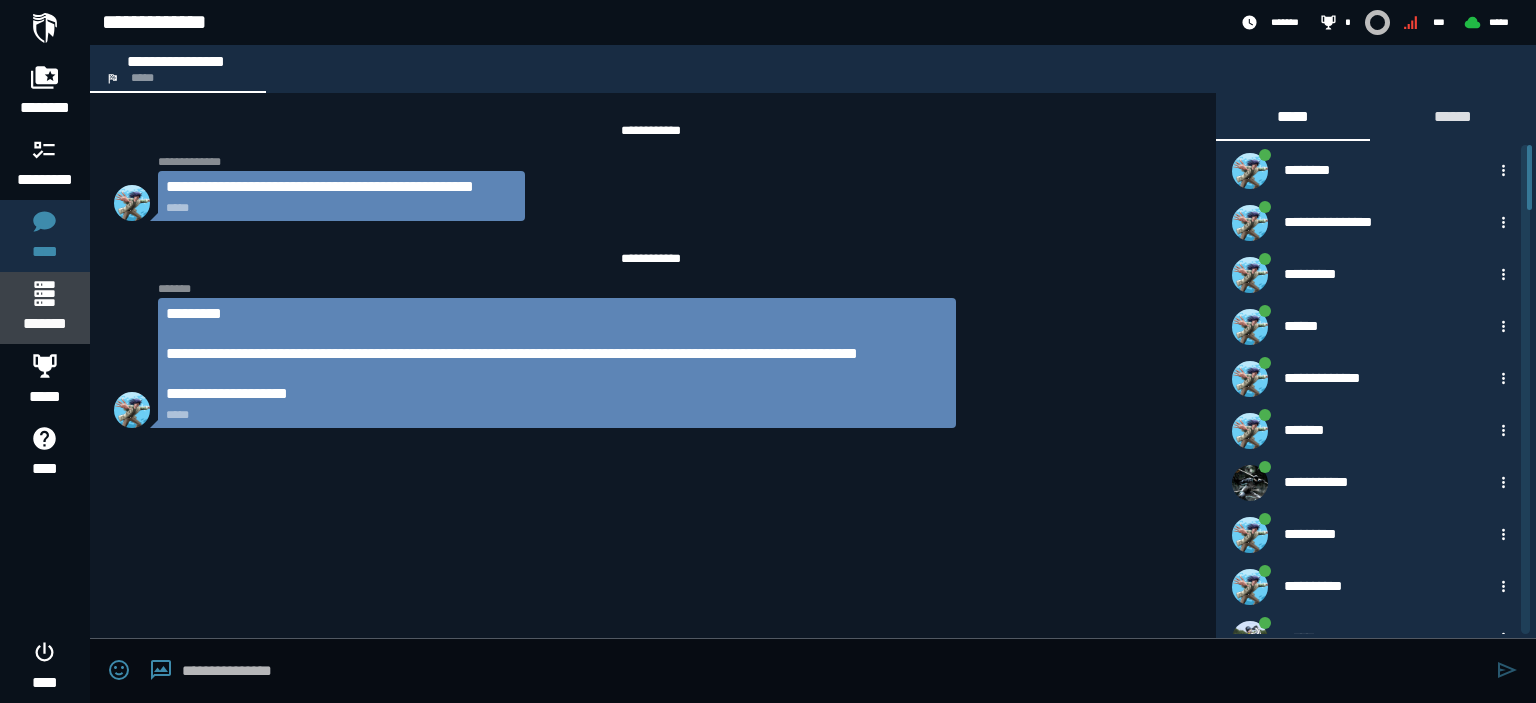 click on "*******" at bounding box center [44, 324] 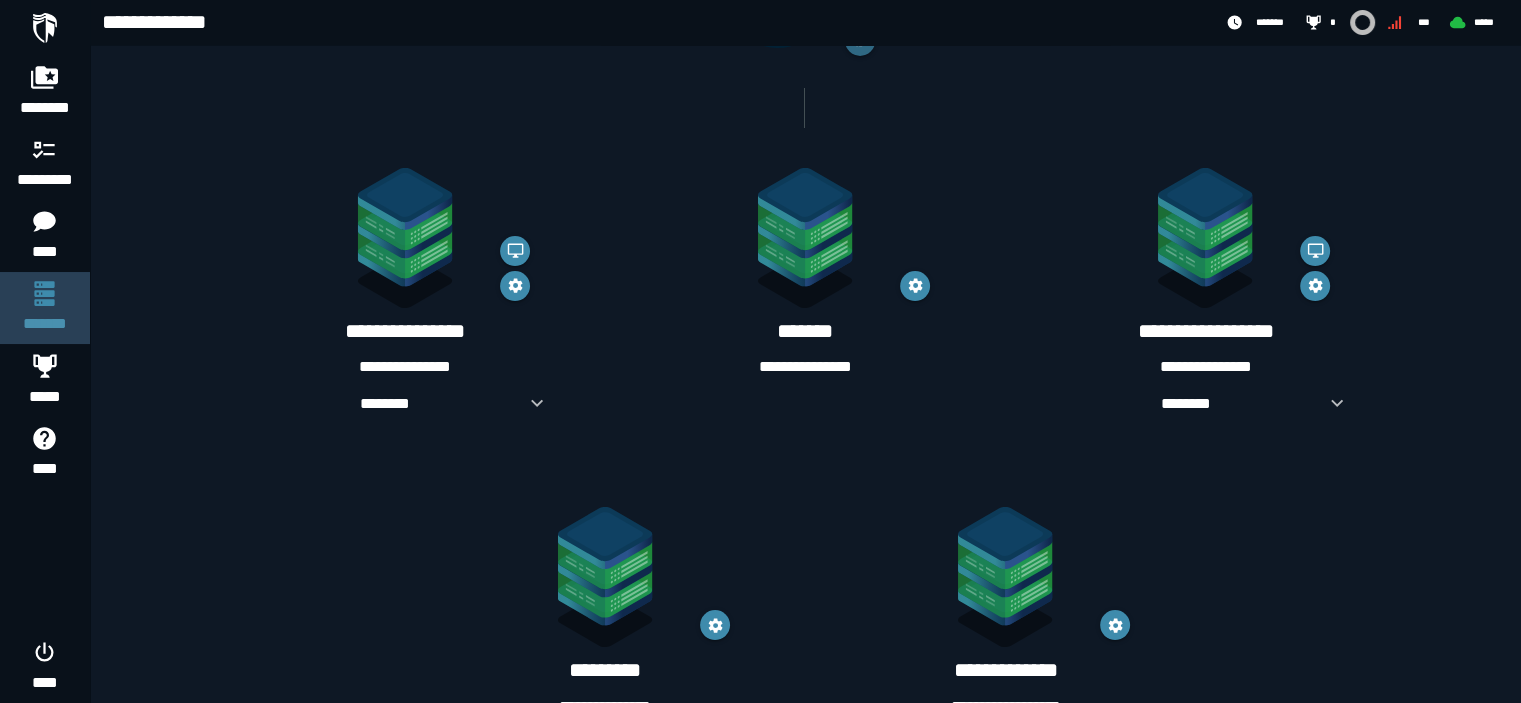 scroll, scrollTop: 276, scrollLeft: 0, axis: vertical 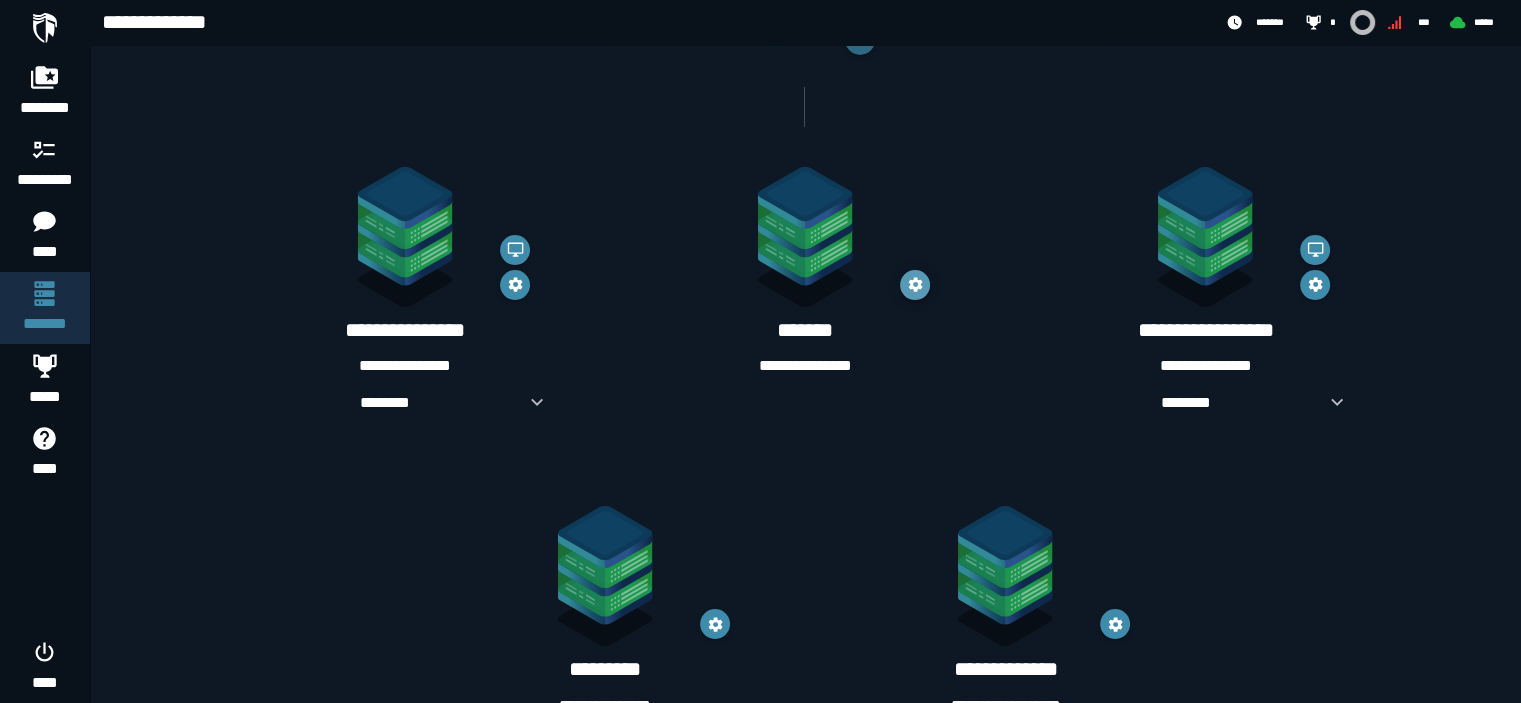 click at bounding box center (915, 285) 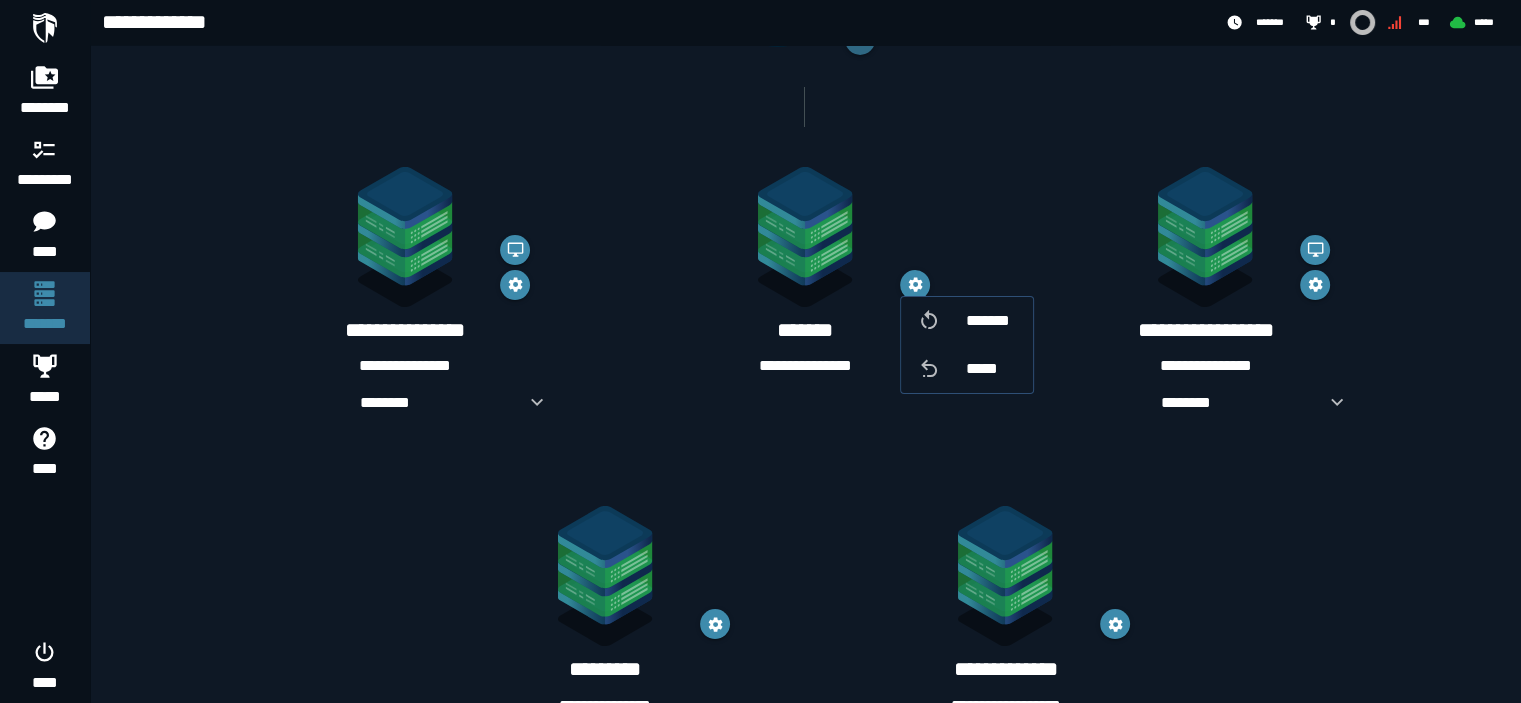 click on "*******" at bounding box center [805, 330] 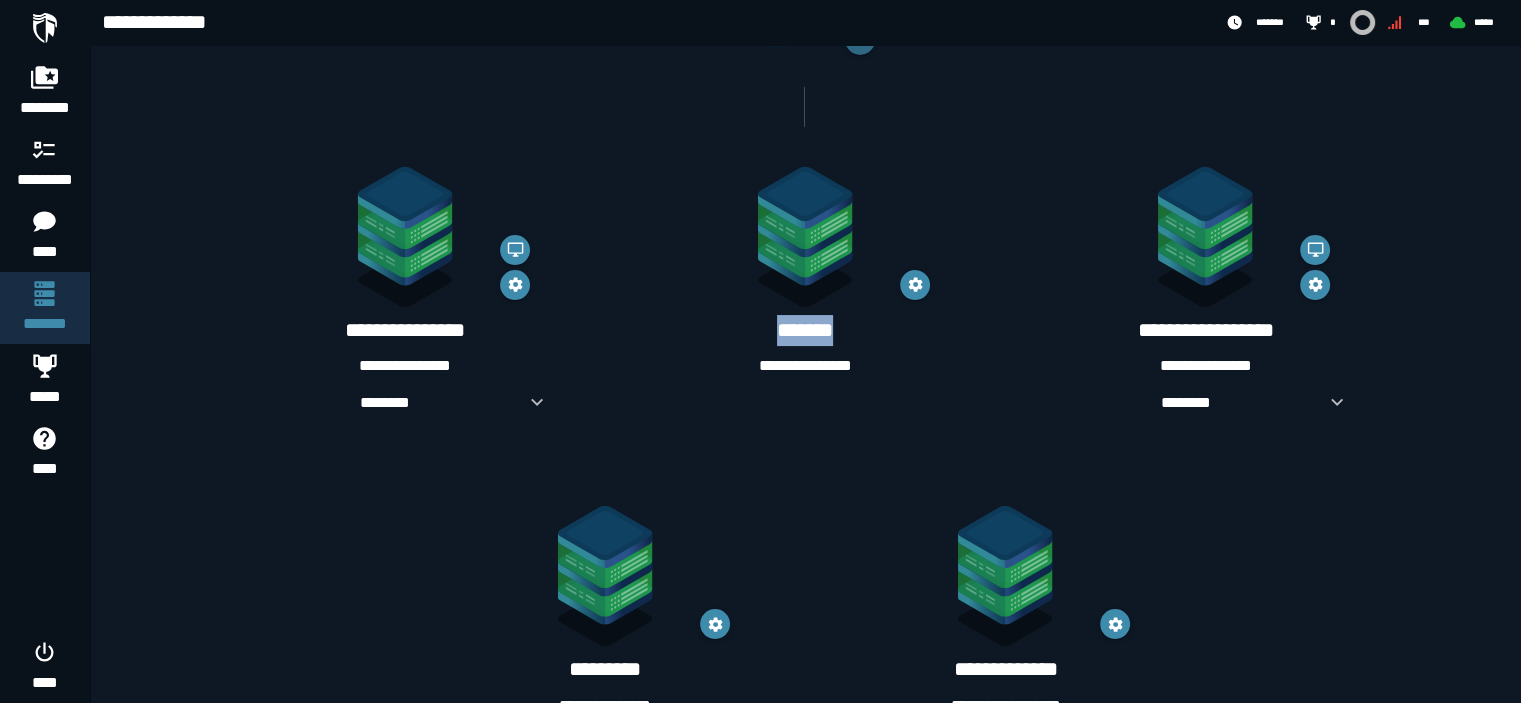 click on "*******" at bounding box center (805, 330) 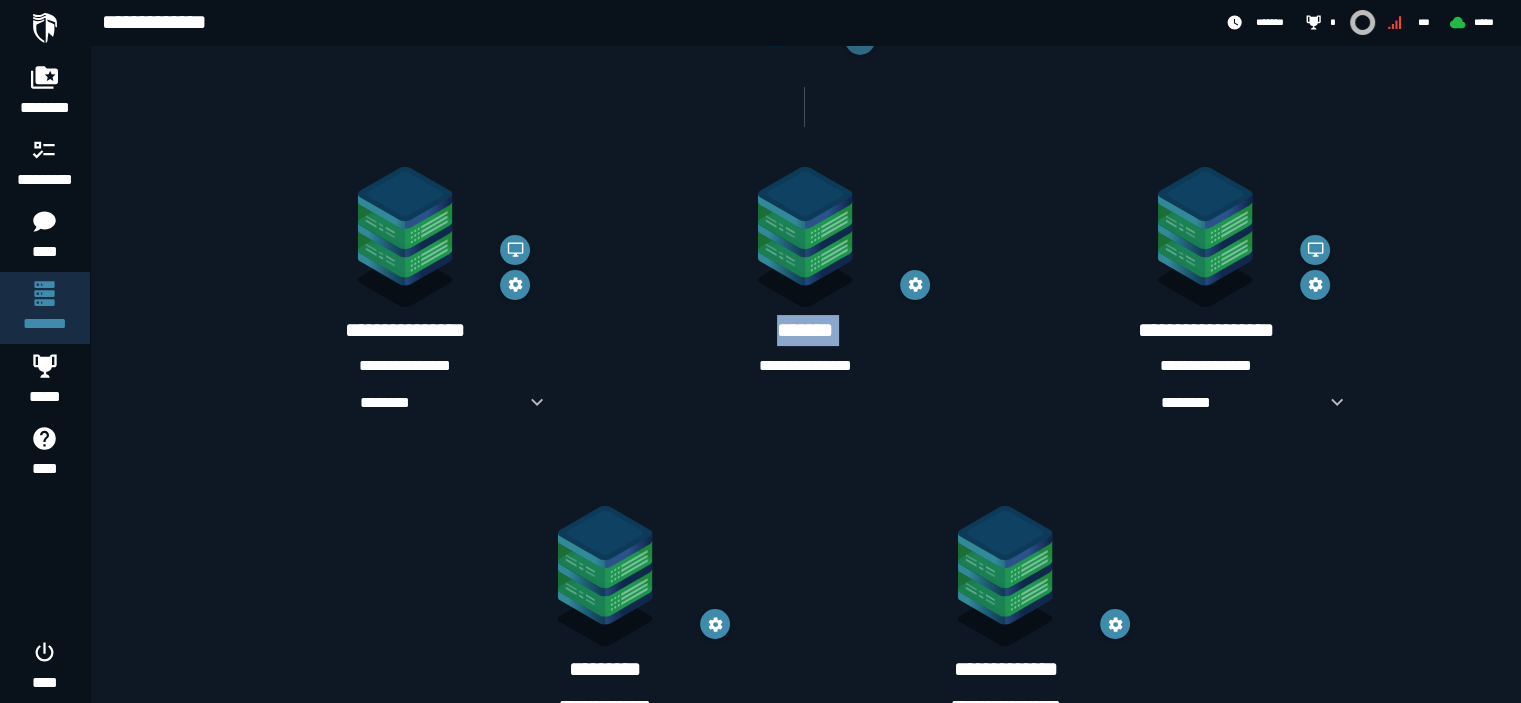 click on "*******" at bounding box center (805, 330) 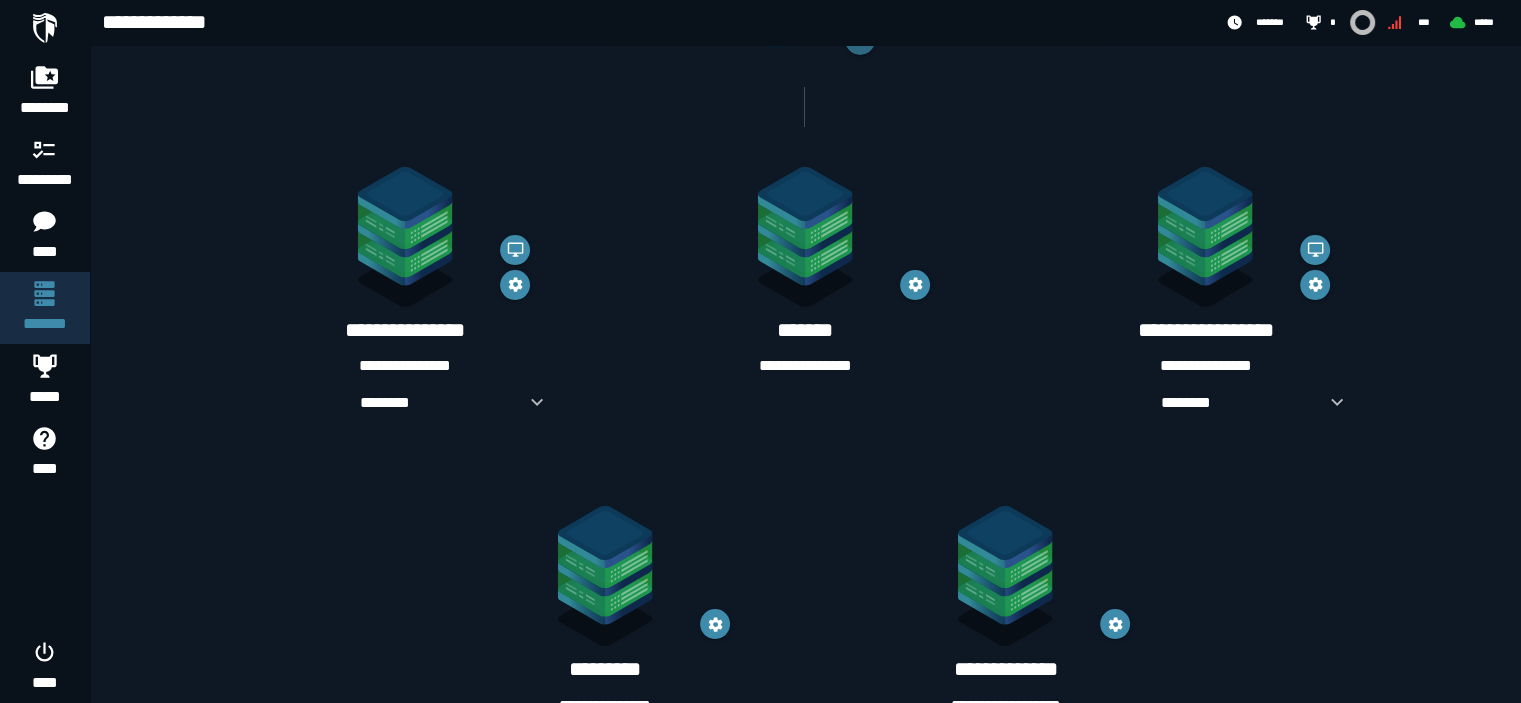 click 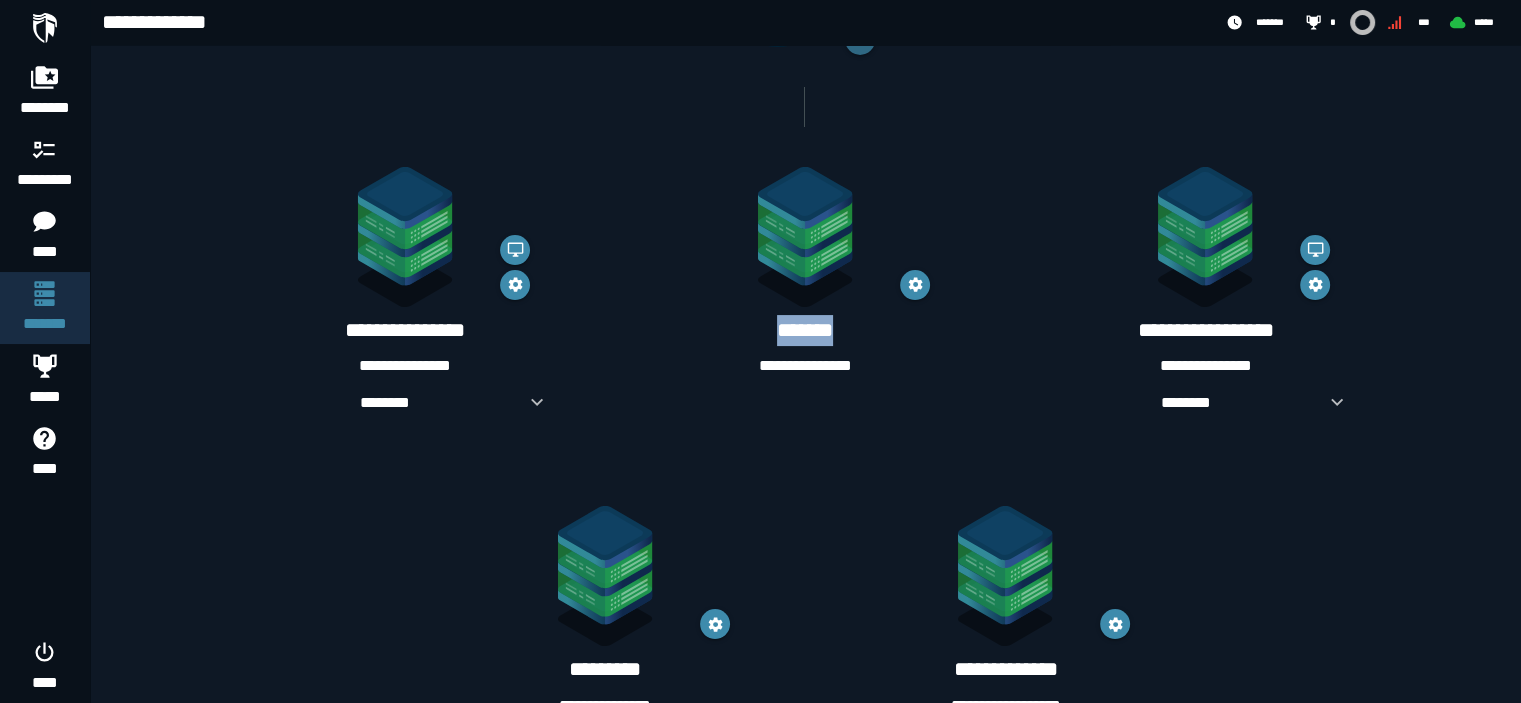 click 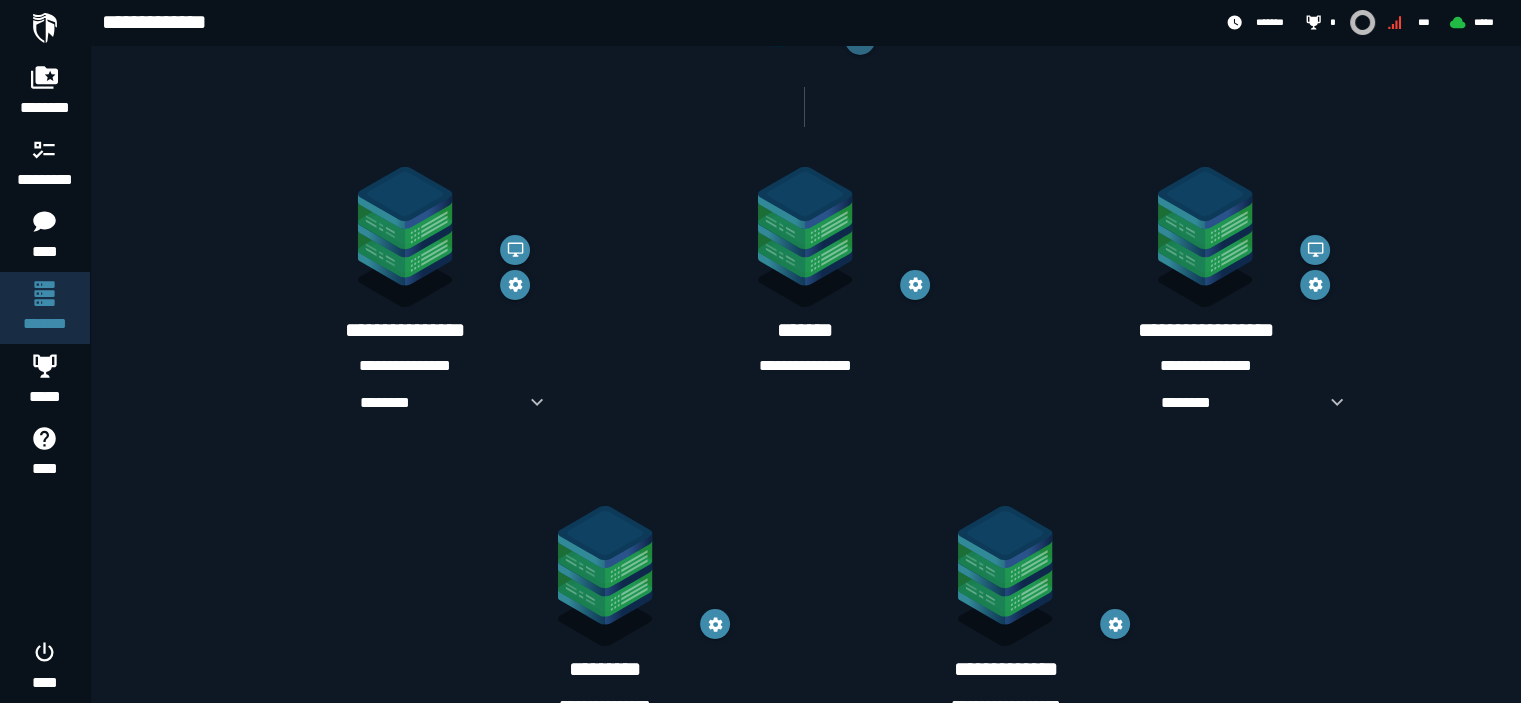 click 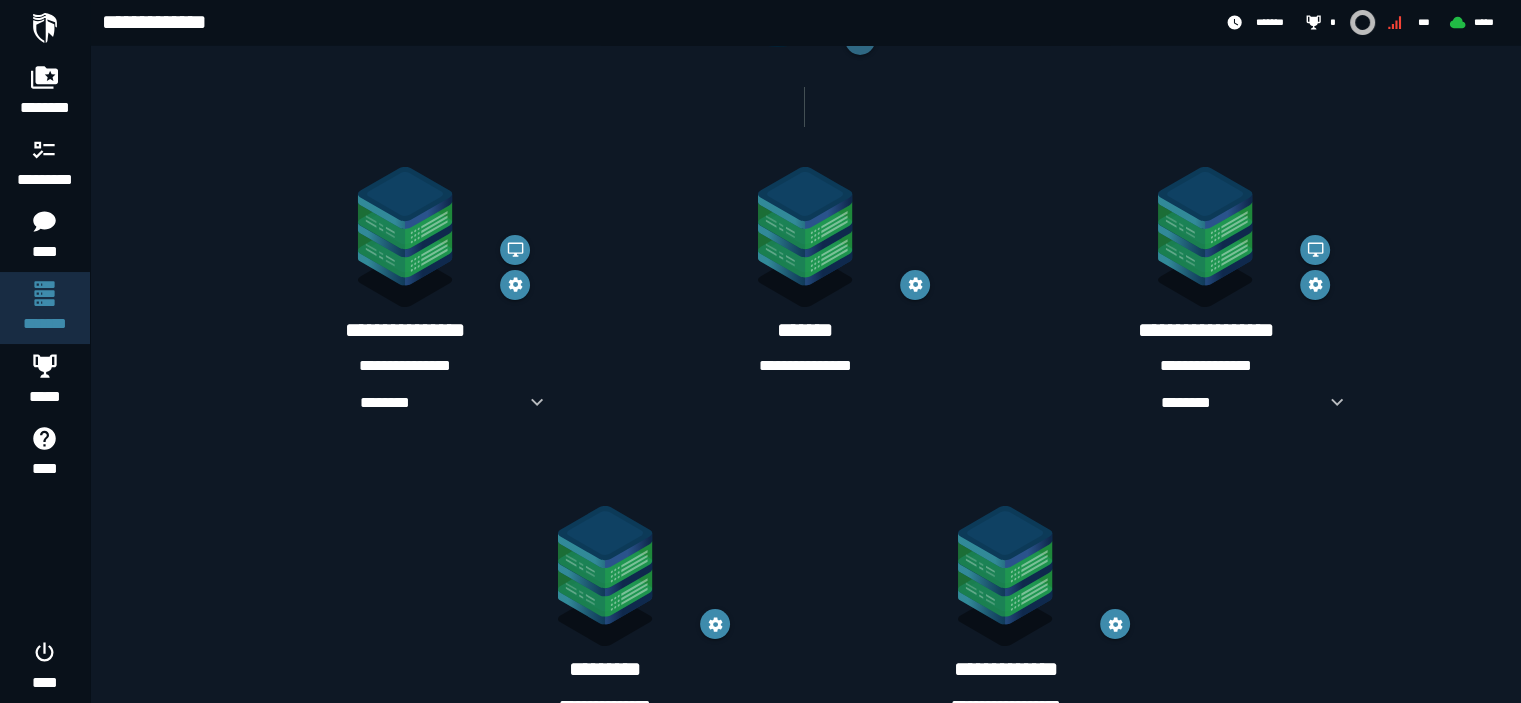 click on "**********" at bounding box center (805, 366) 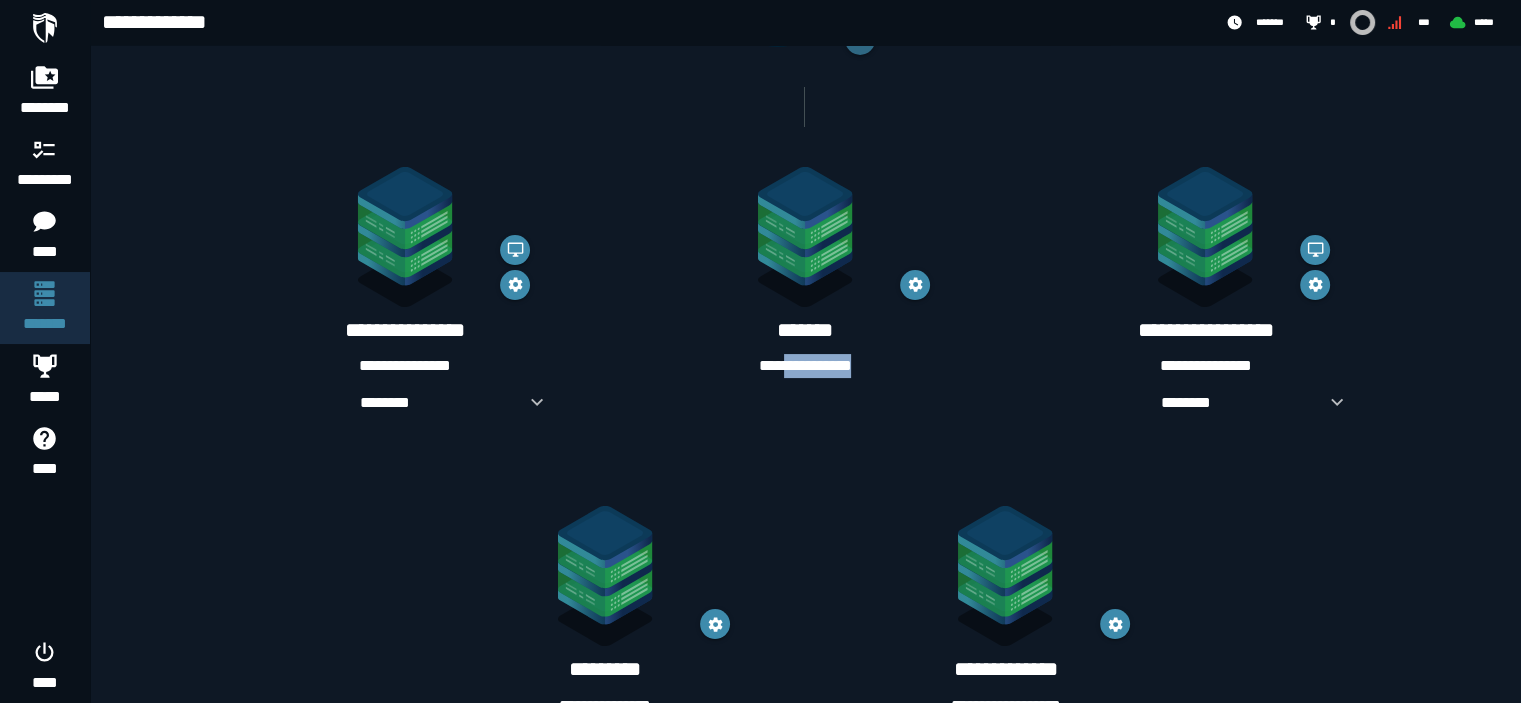 click on "**********" at bounding box center [805, 366] 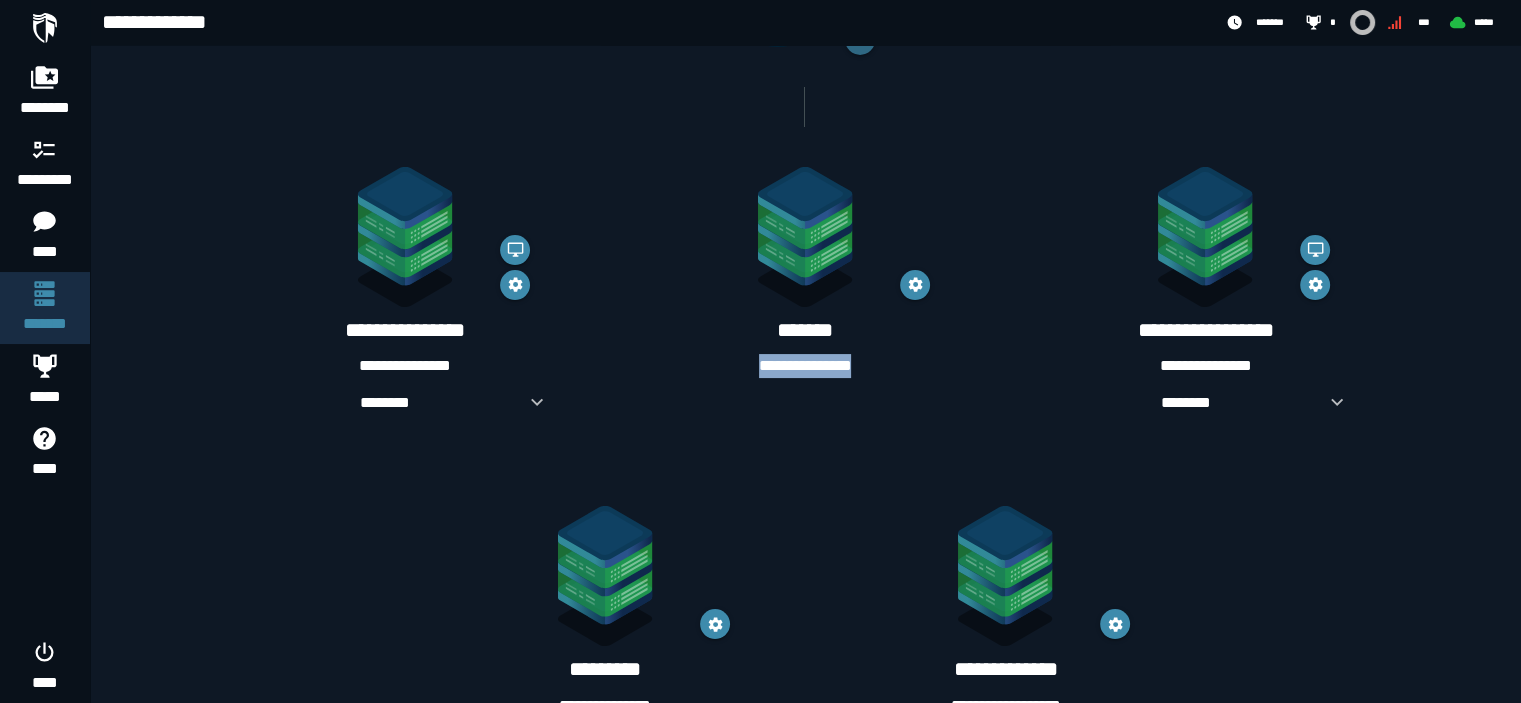 click on "**********" at bounding box center [805, 366] 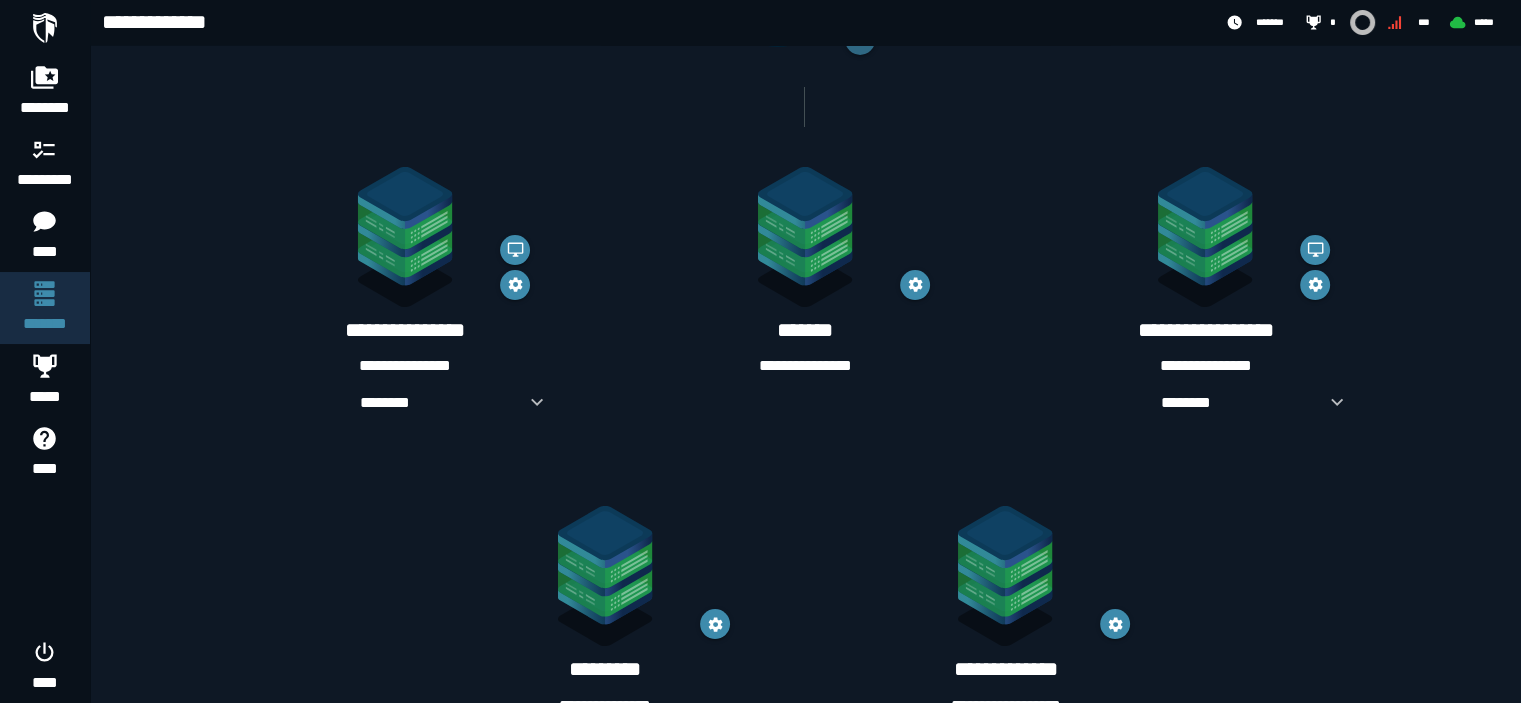 drag, startPoint x: 948, startPoint y: 225, endPoint x: 876, endPoint y: 228, distance: 72.06247 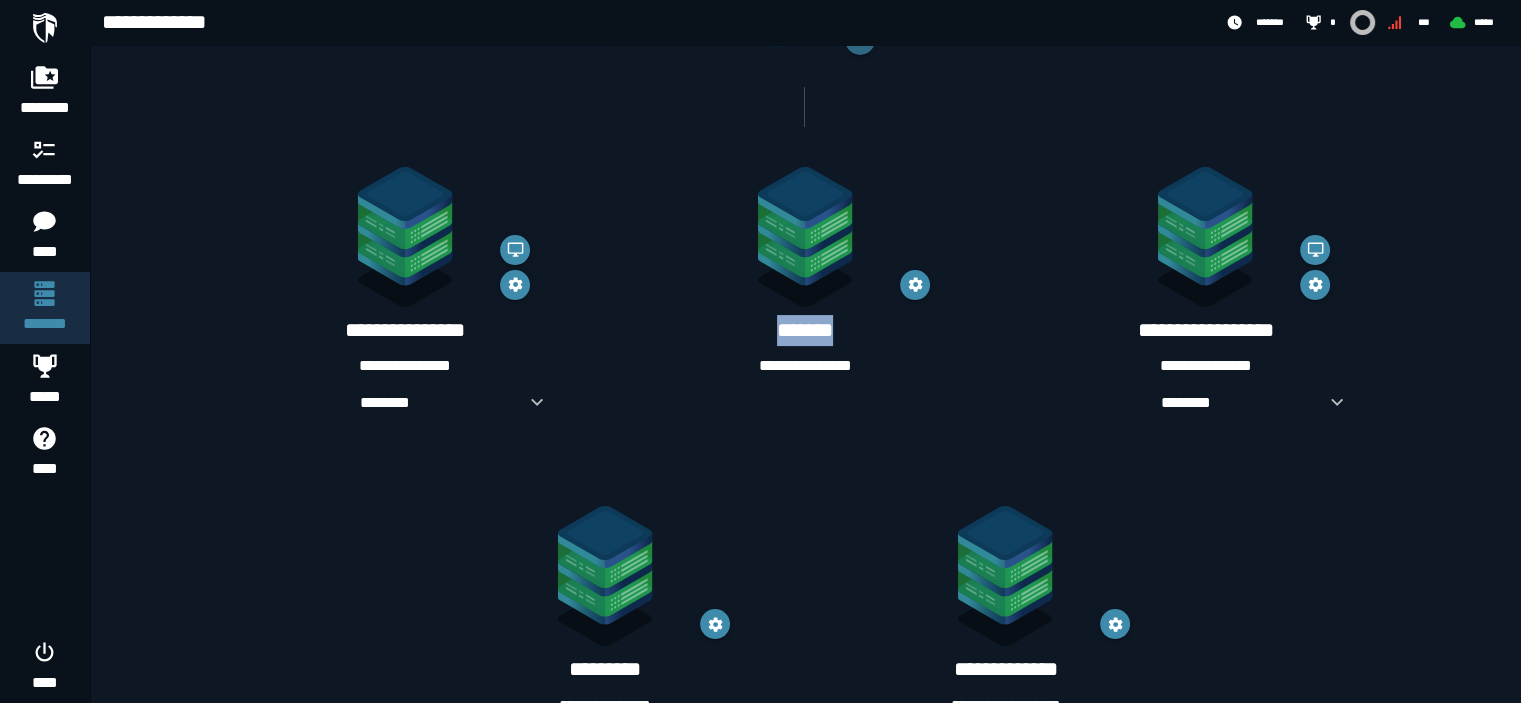 click 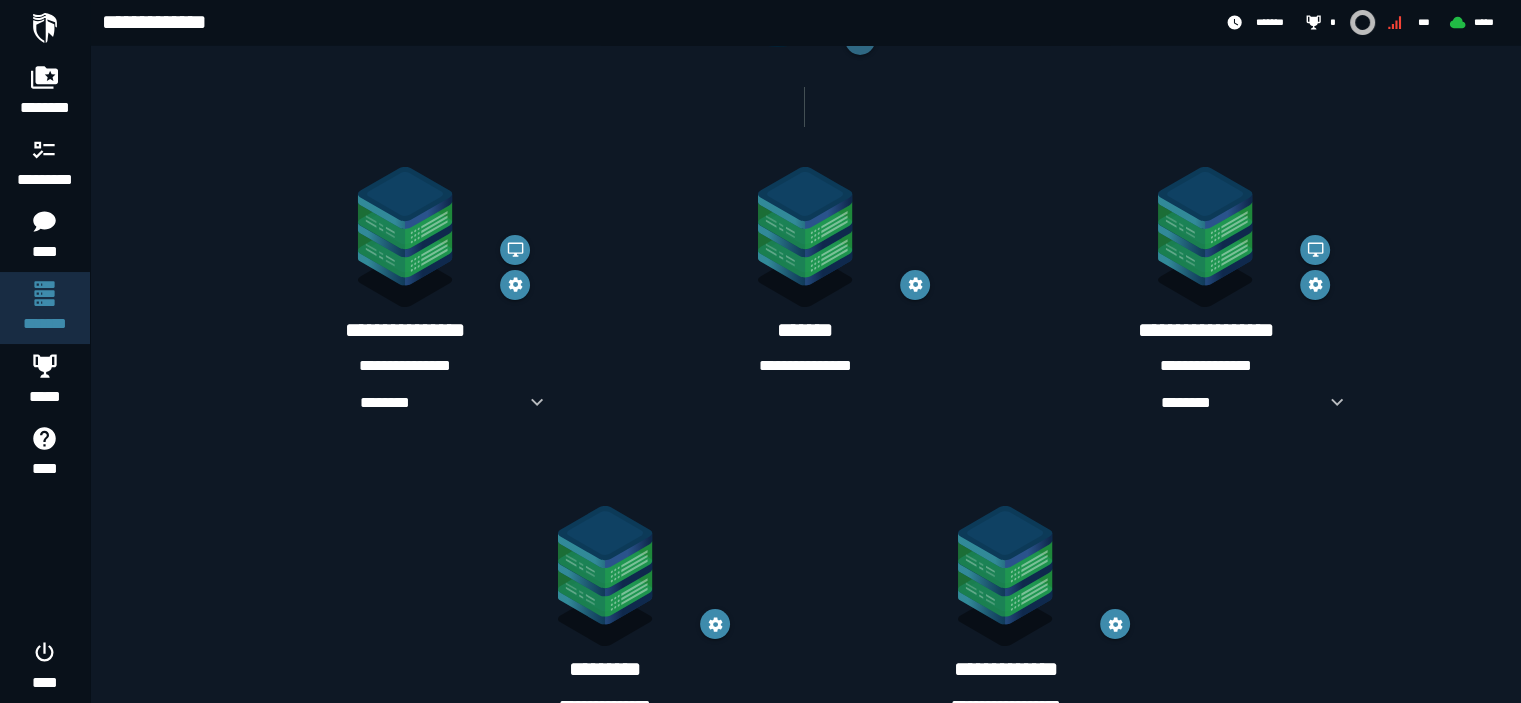 click 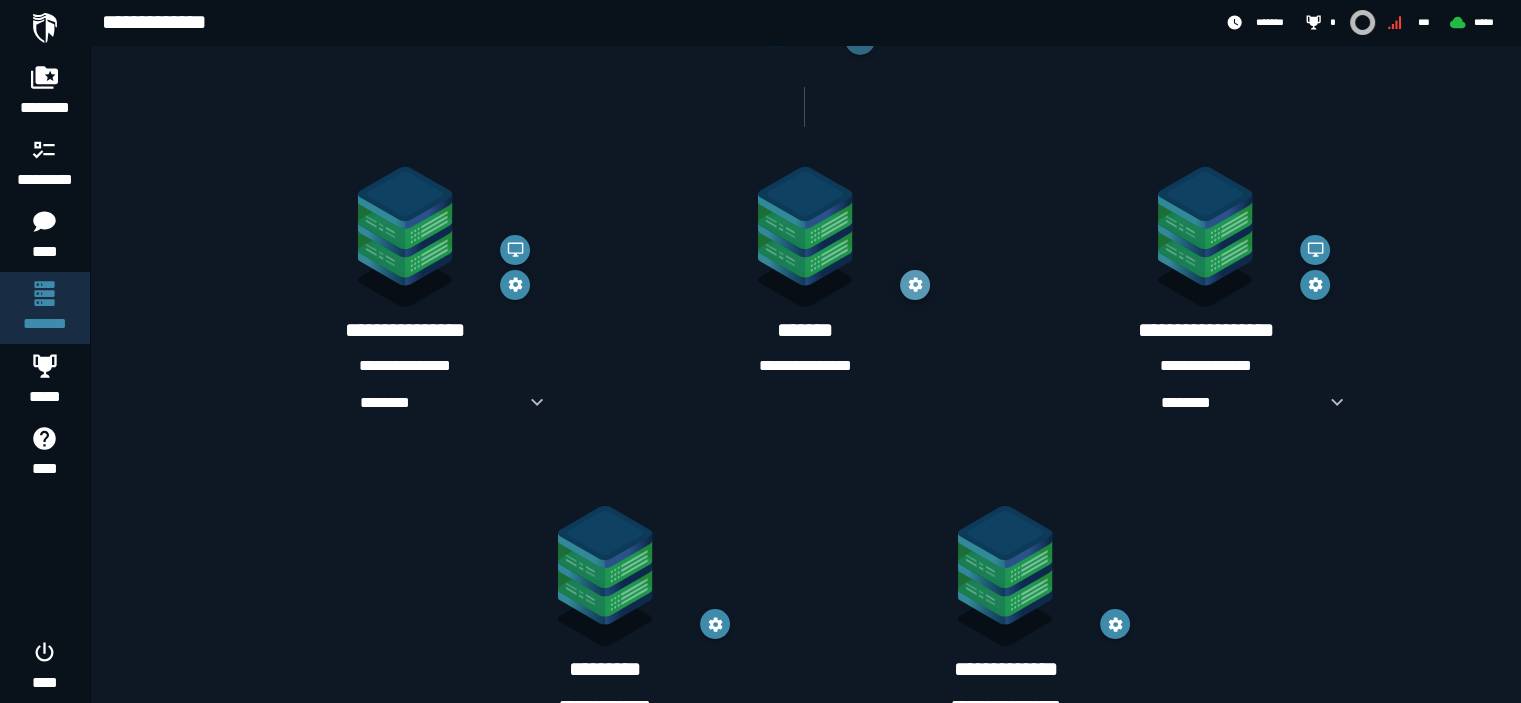 click 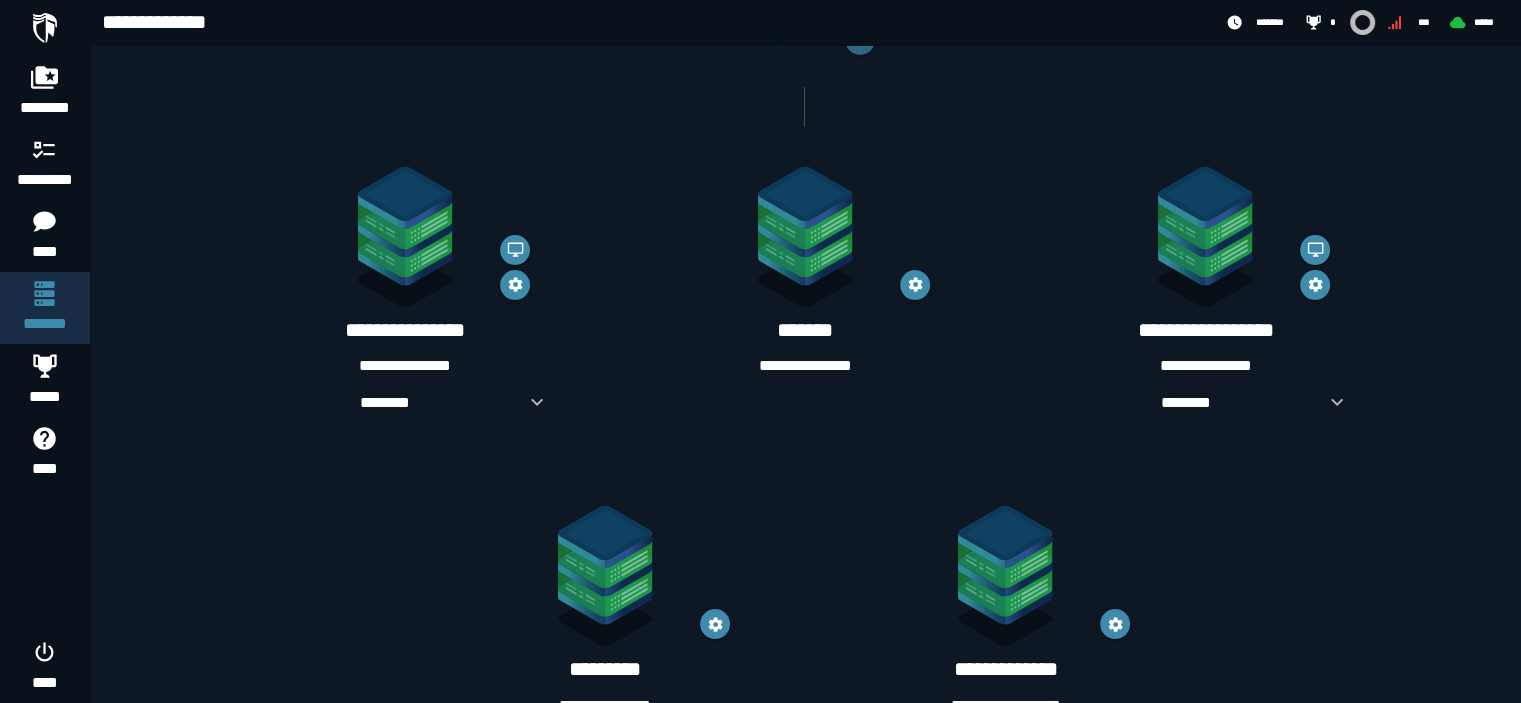 click on "*******" at bounding box center [805, 330] 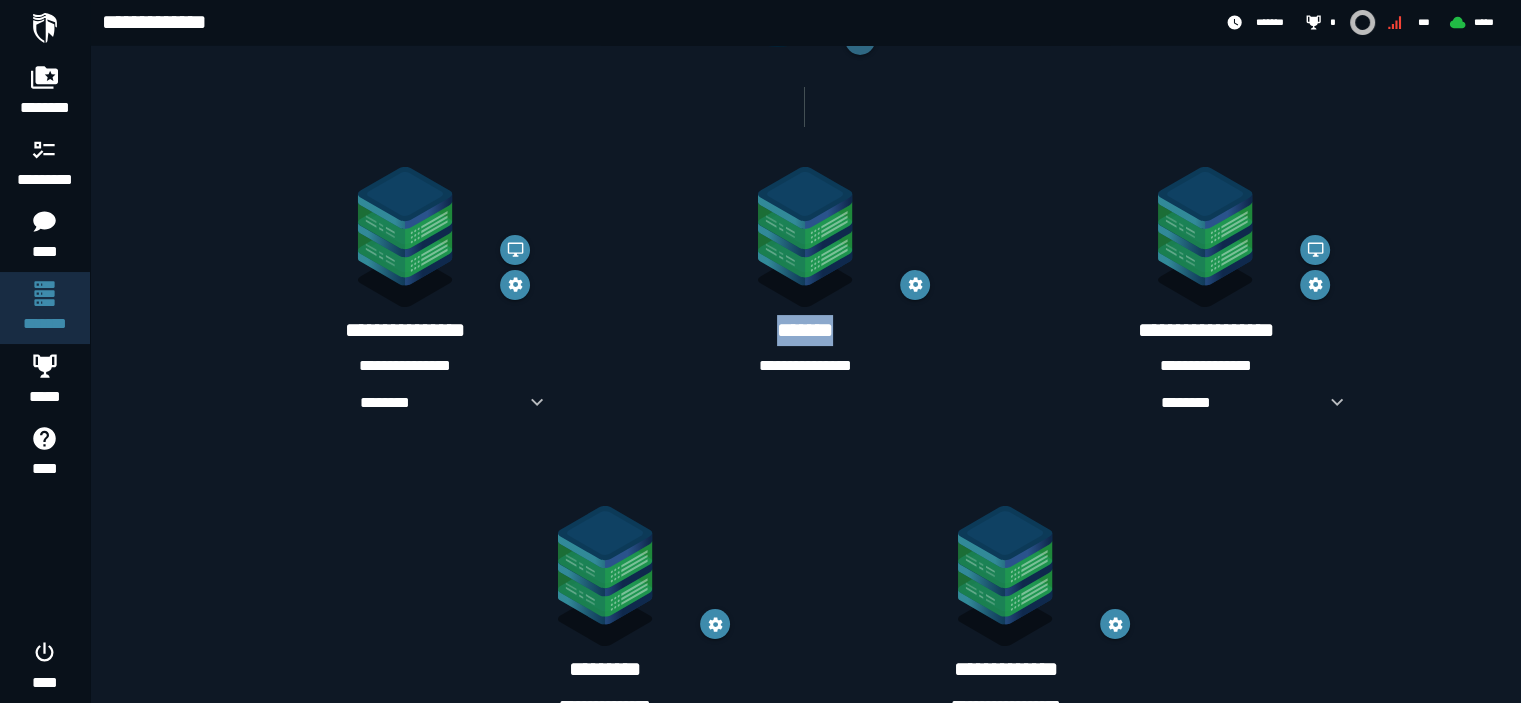 click on "*******" at bounding box center (805, 330) 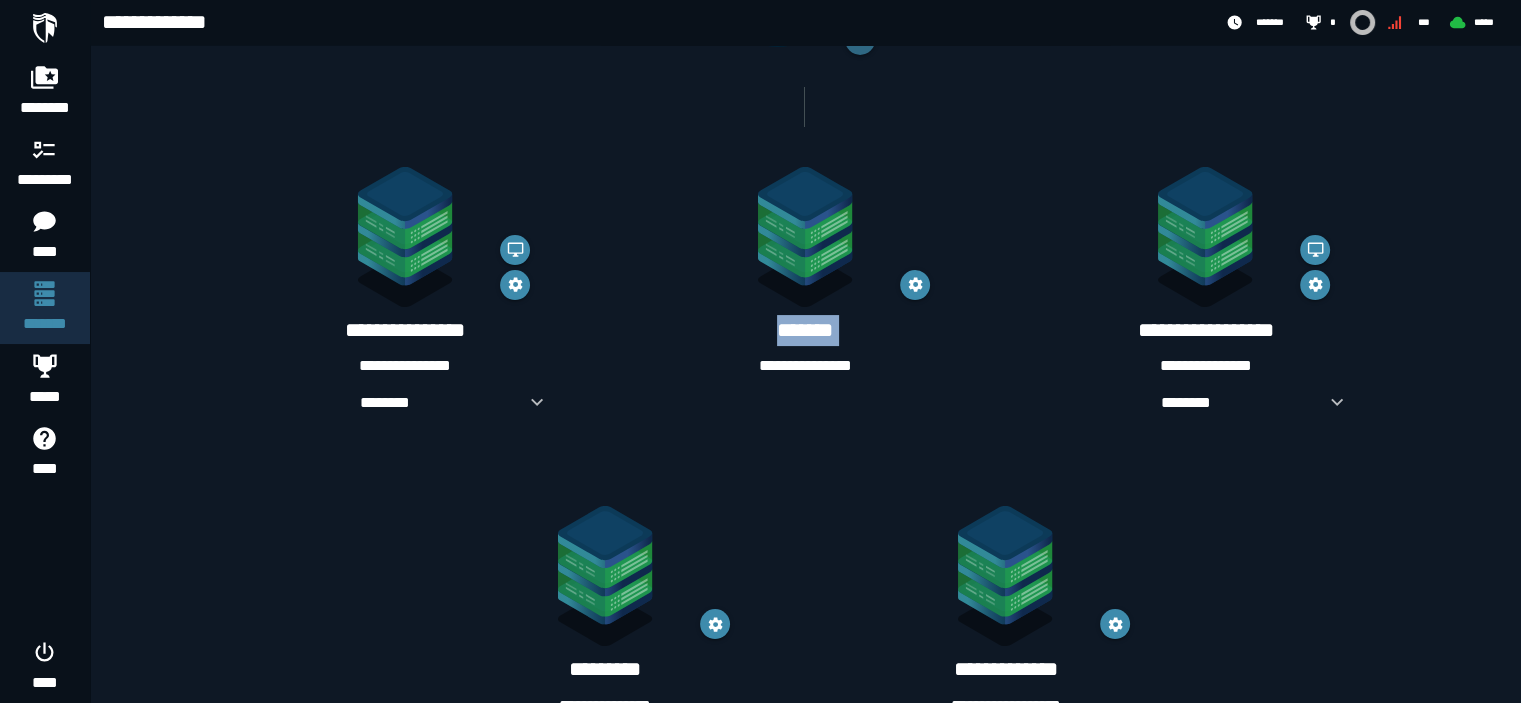 click on "*******" at bounding box center [805, 330] 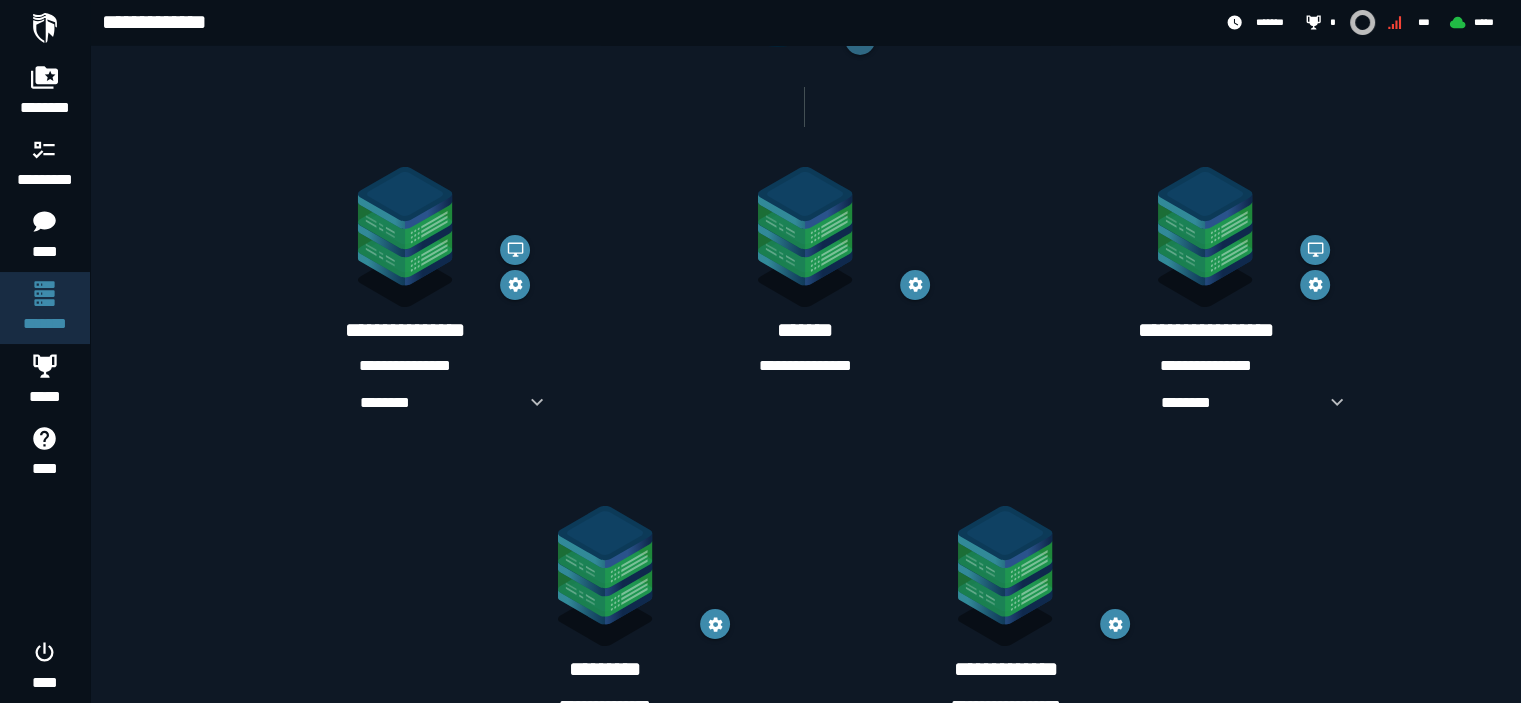 click on "**********" at bounding box center [805, 273] 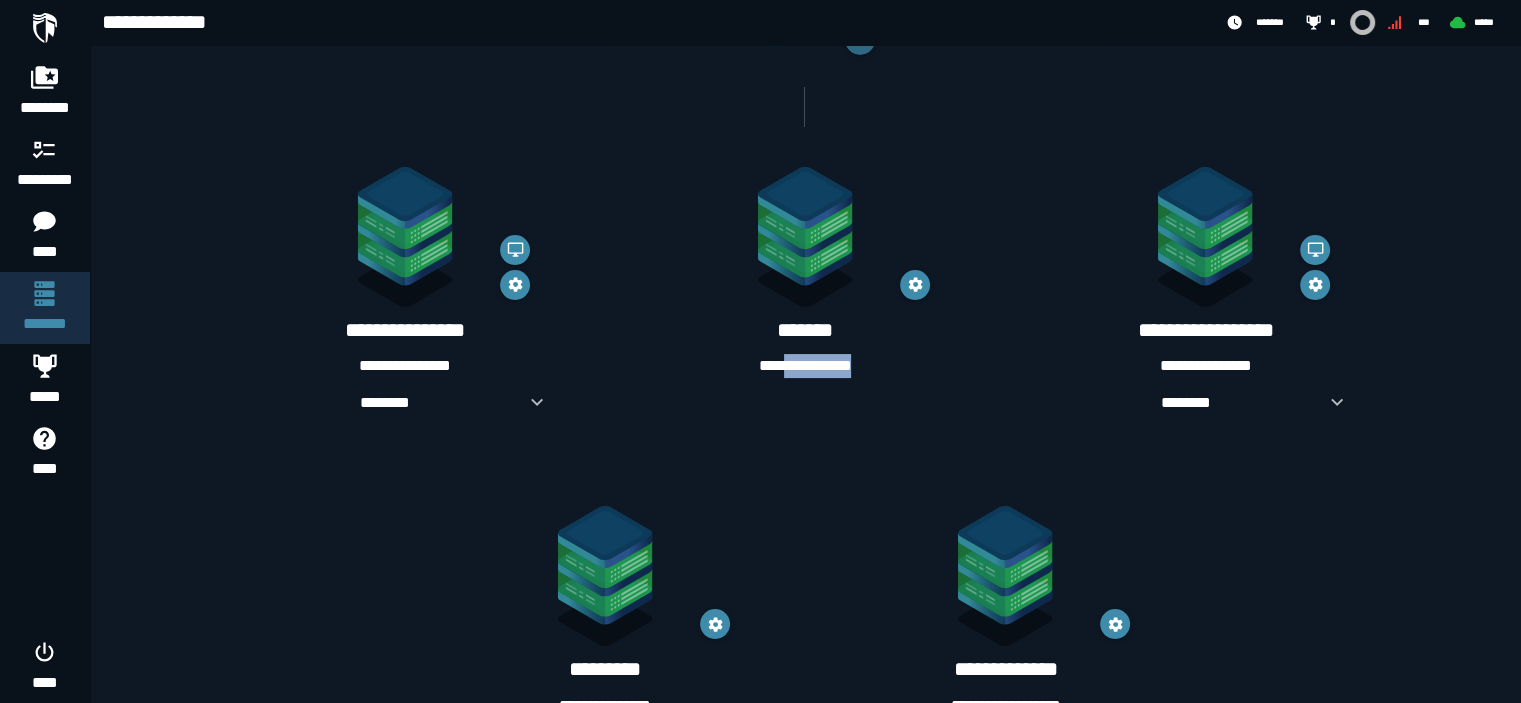 click on "**********" at bounding box center [805, 273] 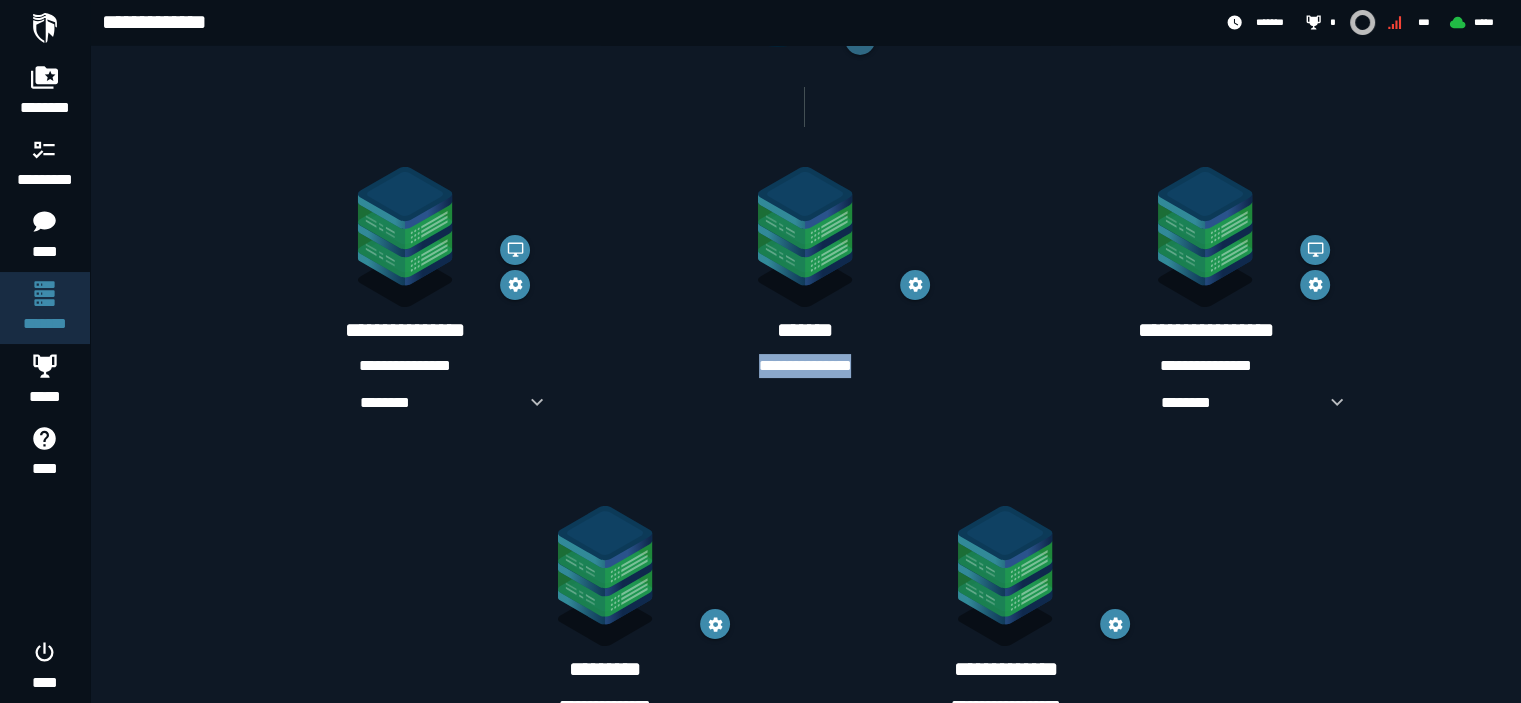 click on "**********" at bounding box center [805, 273] 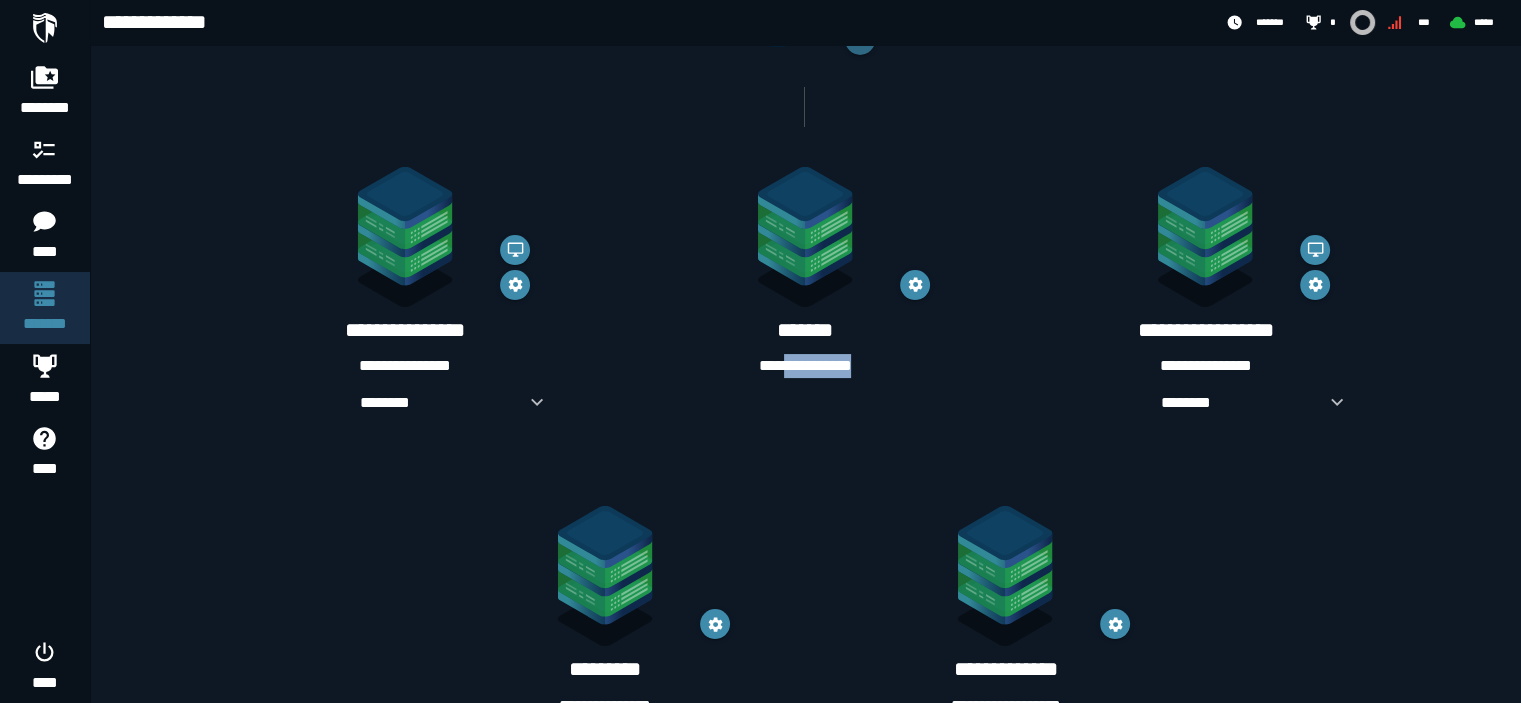 click on "**********" at bounding box center [805, 273] 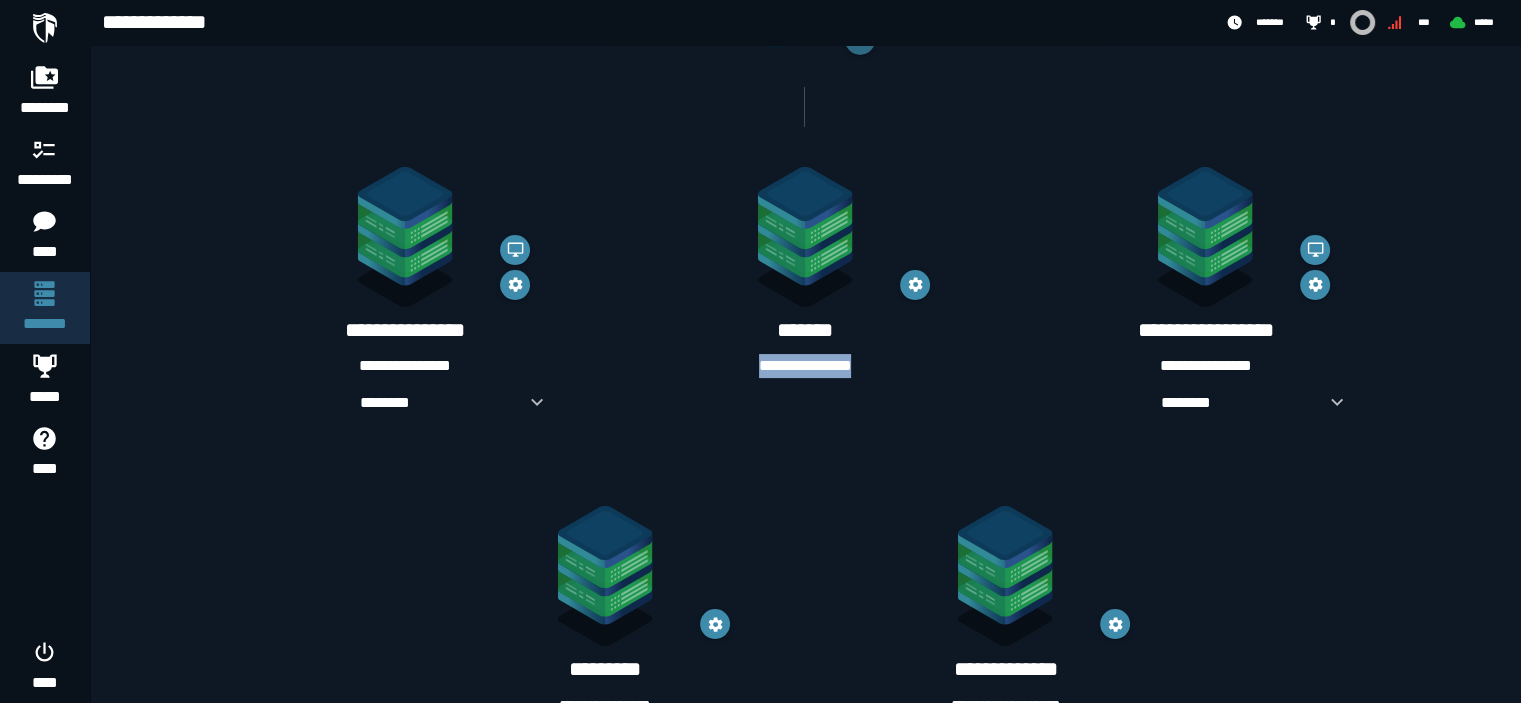click on "**********" at bounding box center (805, 273) 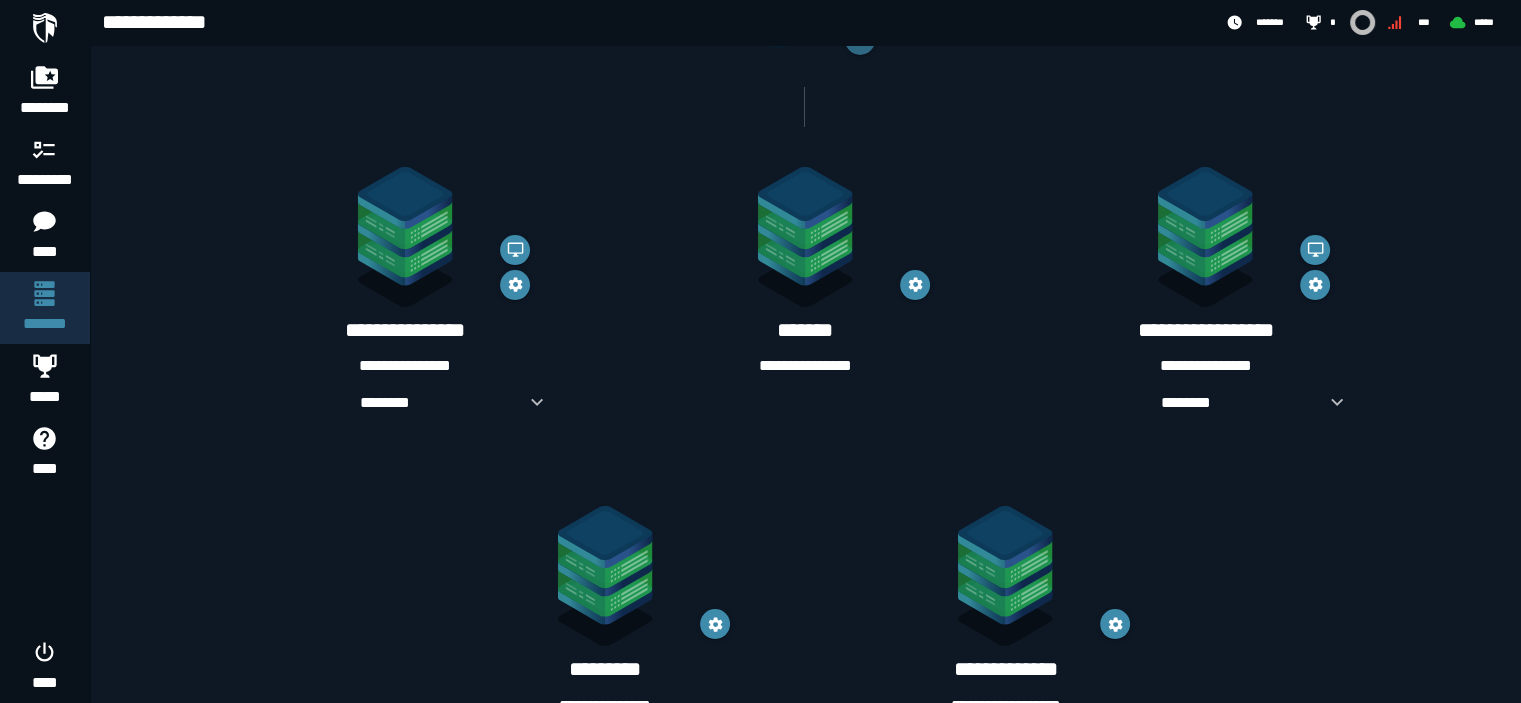 click at bounding box center [805, 241] 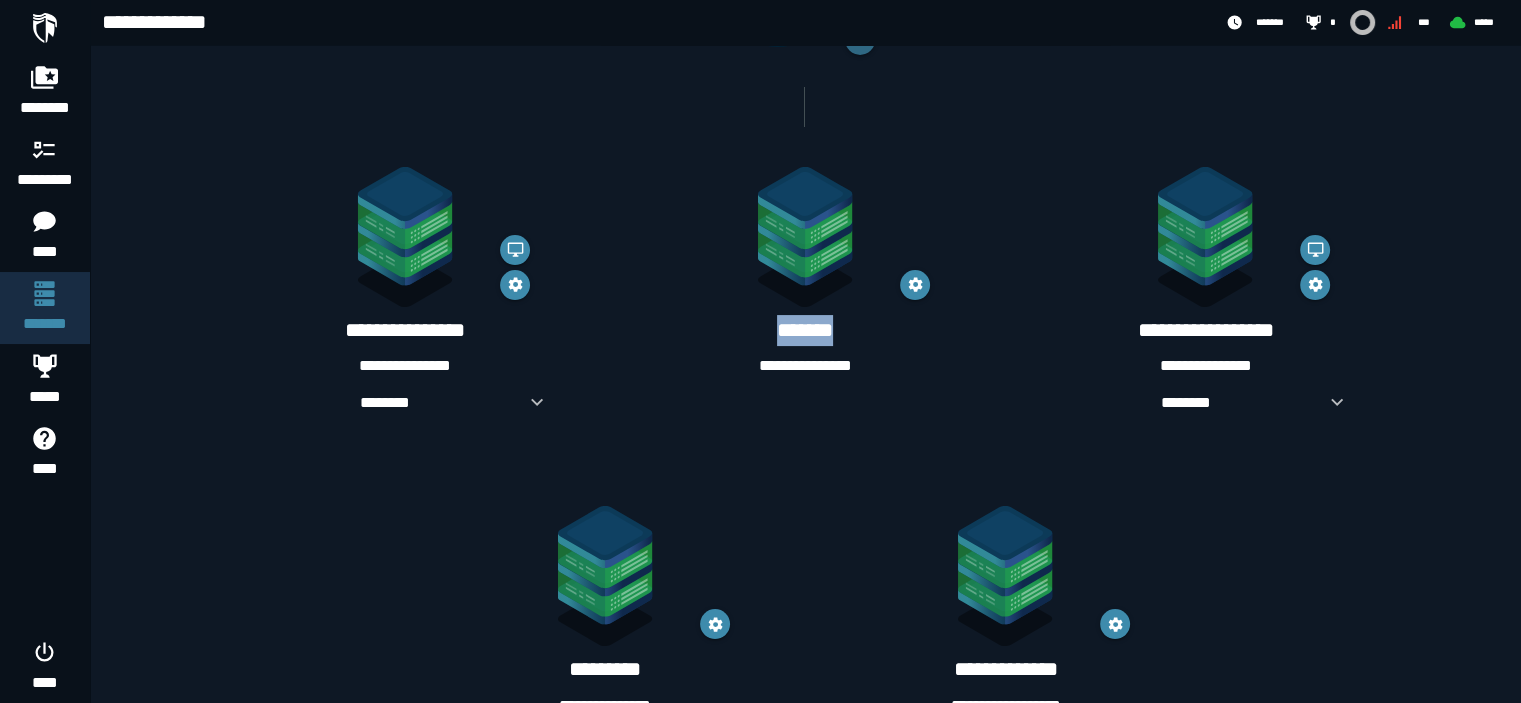 click at bounding box center (805, 241) 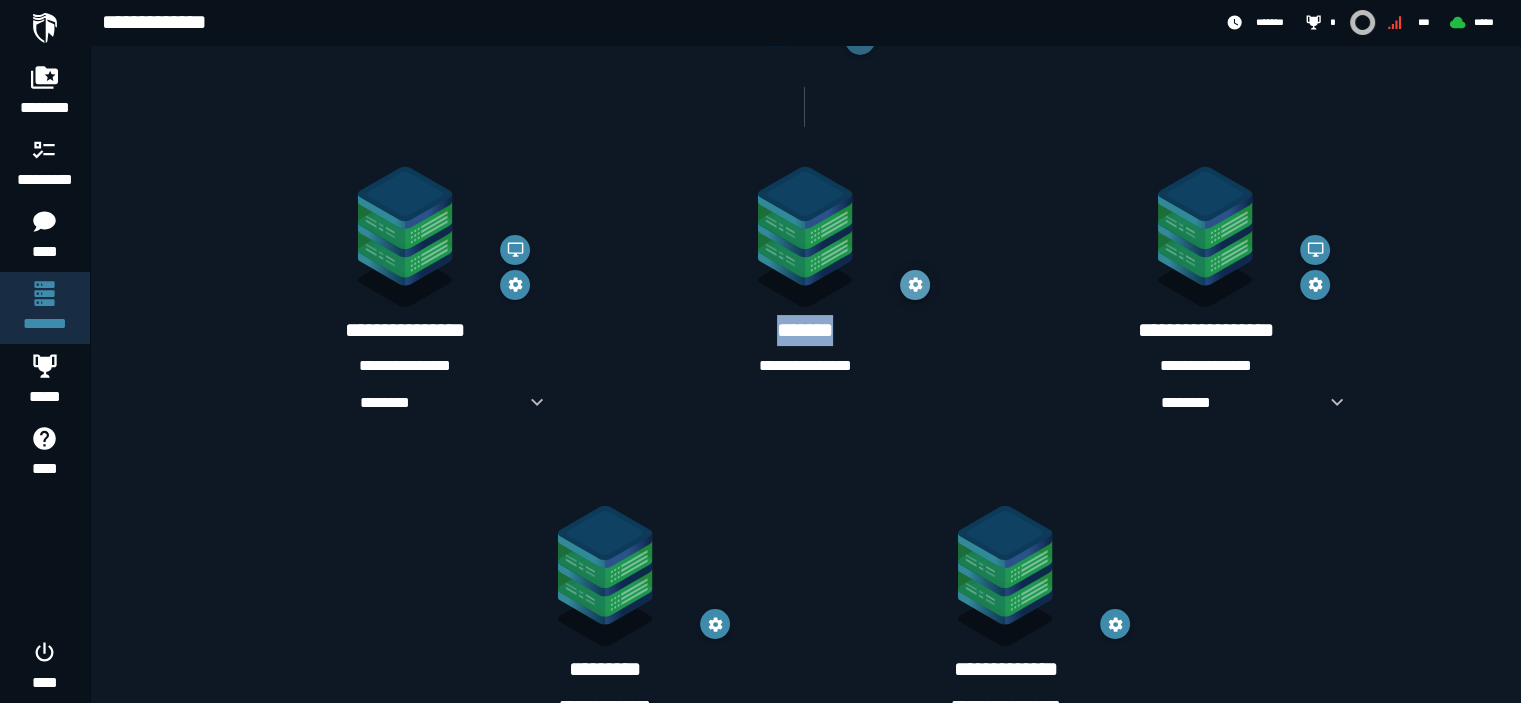 click 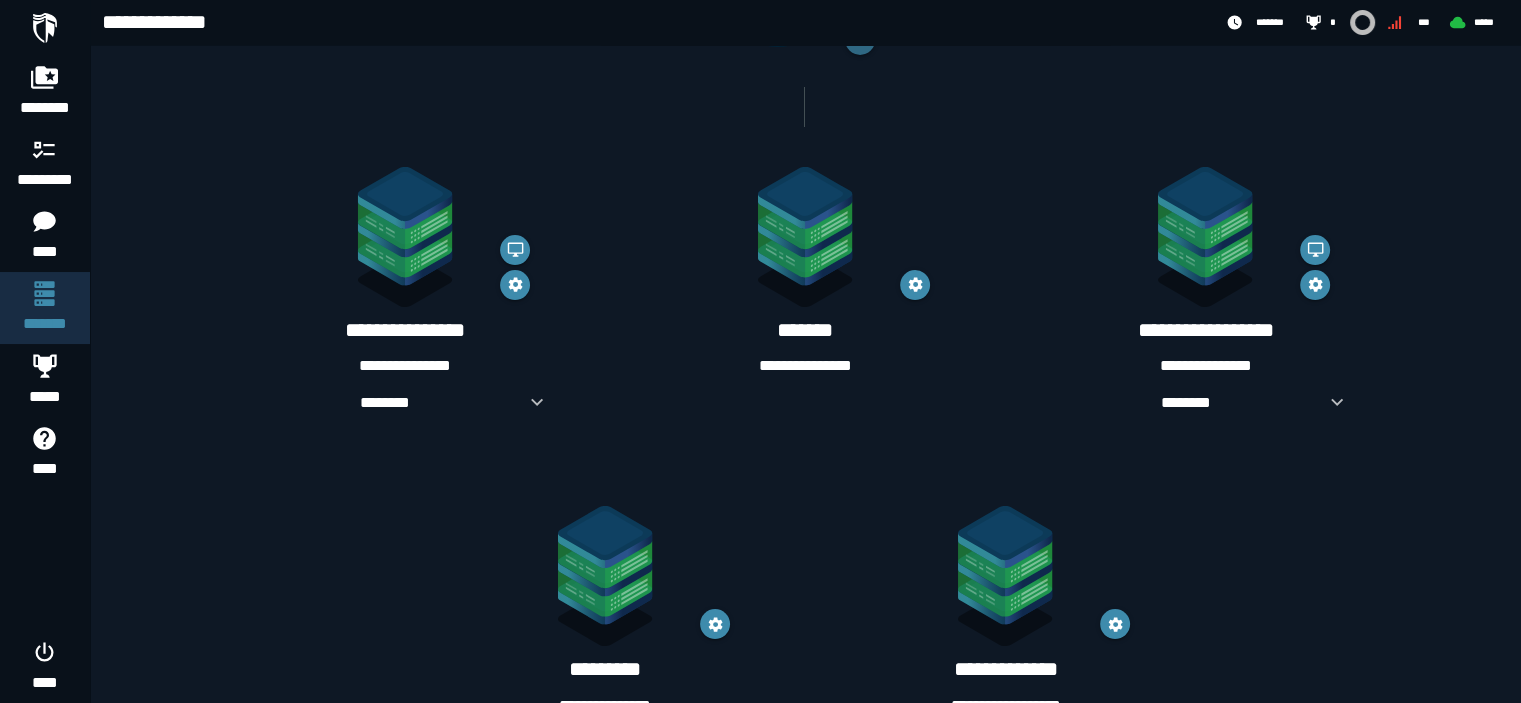 click on "**********" at bounding box center [805, 366] 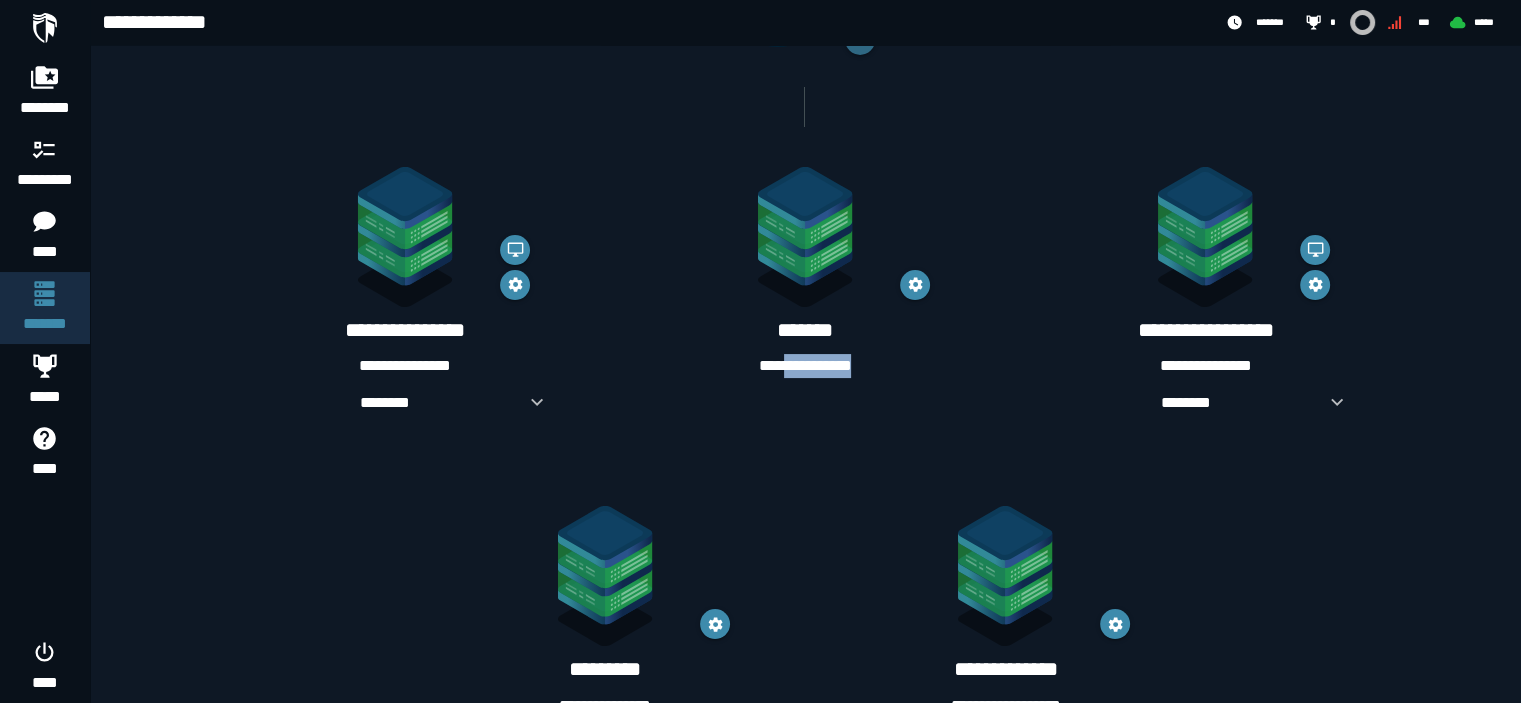 click on "**********" at bounding box center [805, 366] 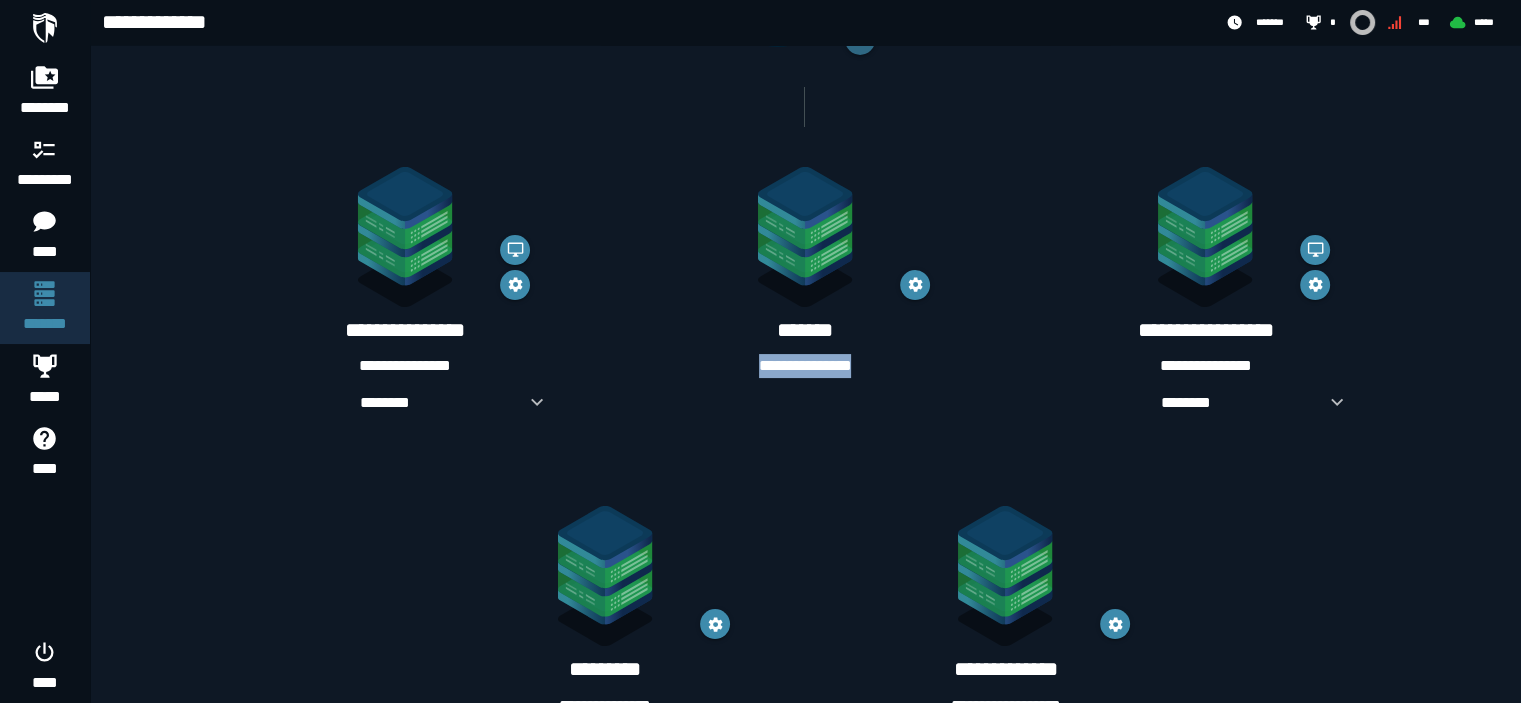 click on "**********" at bounding box center [805, 366] 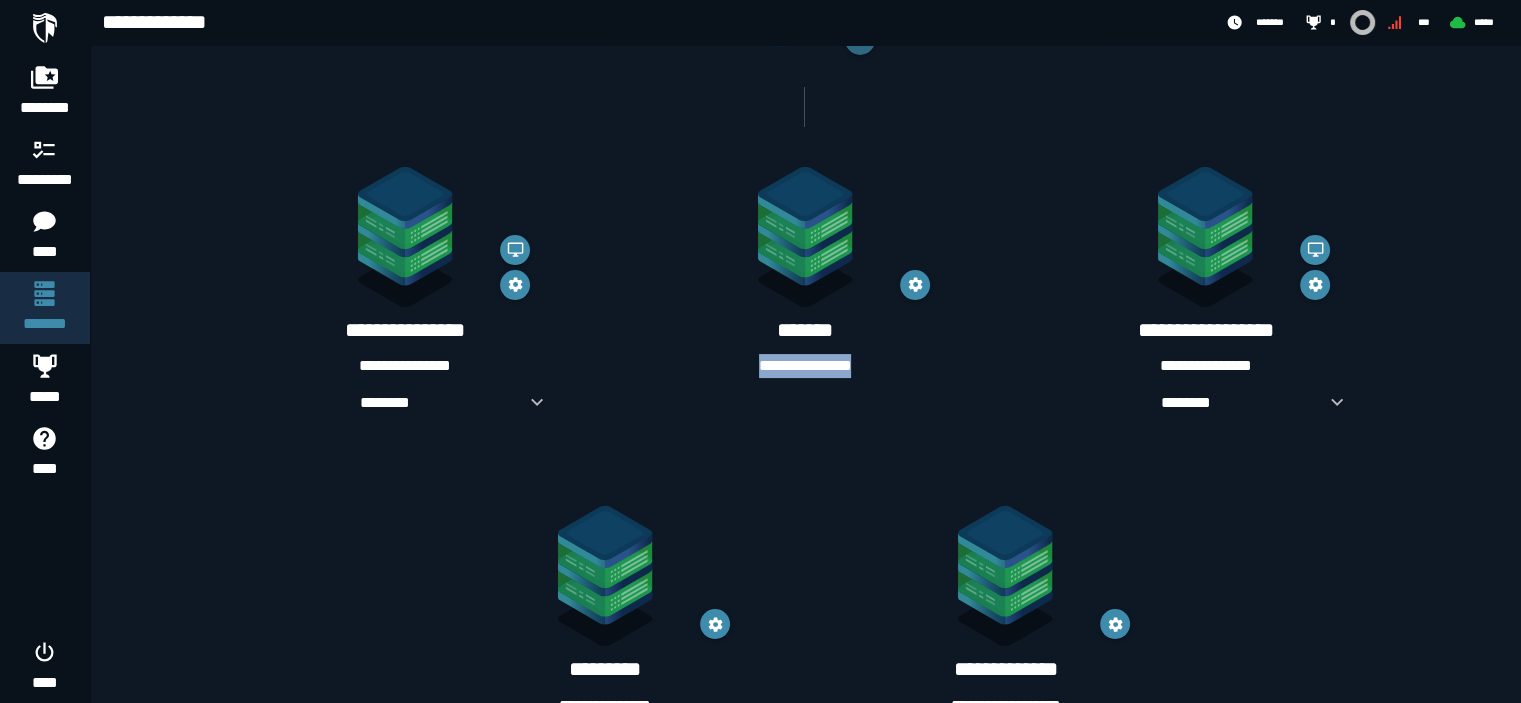click on "**********" at bounding box center (805, 366) 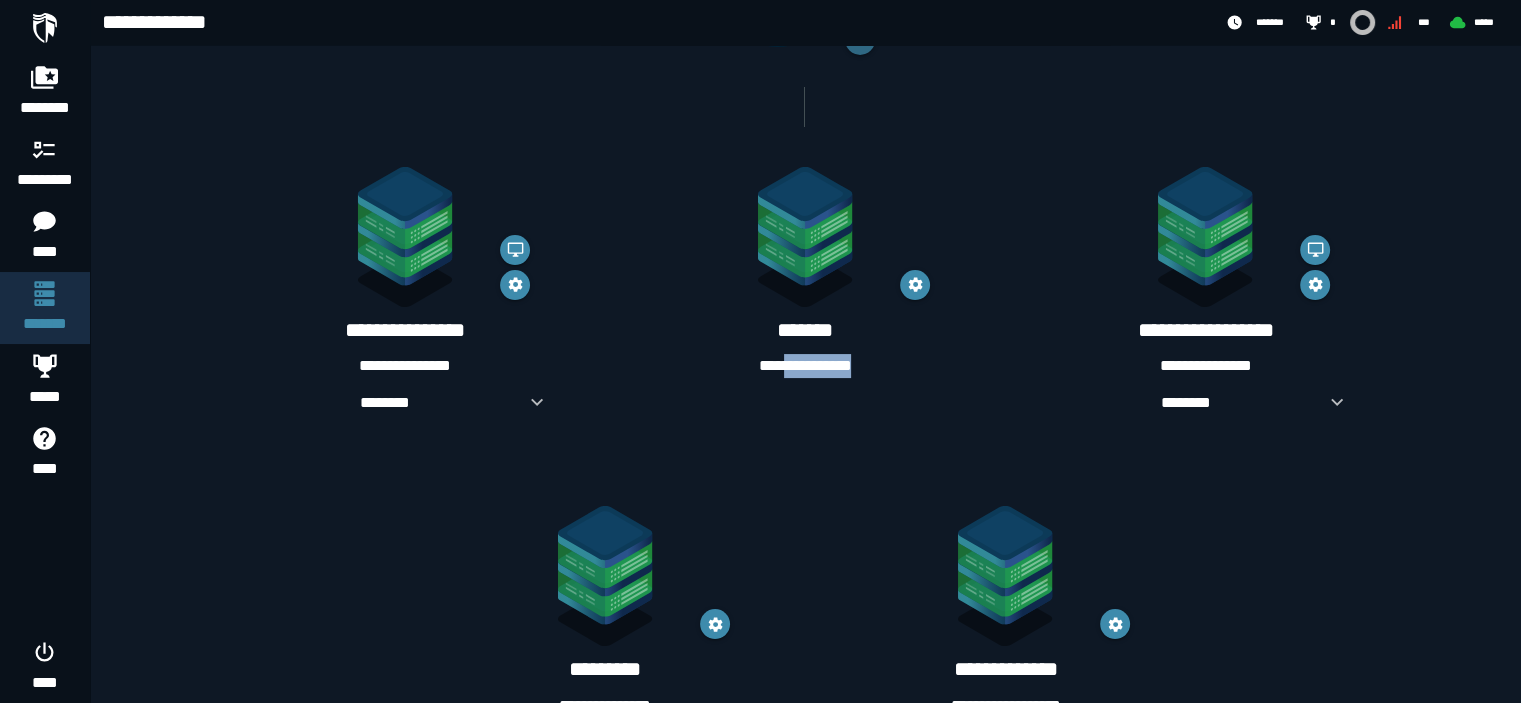click on "**********" at bounding box center (805, 366) 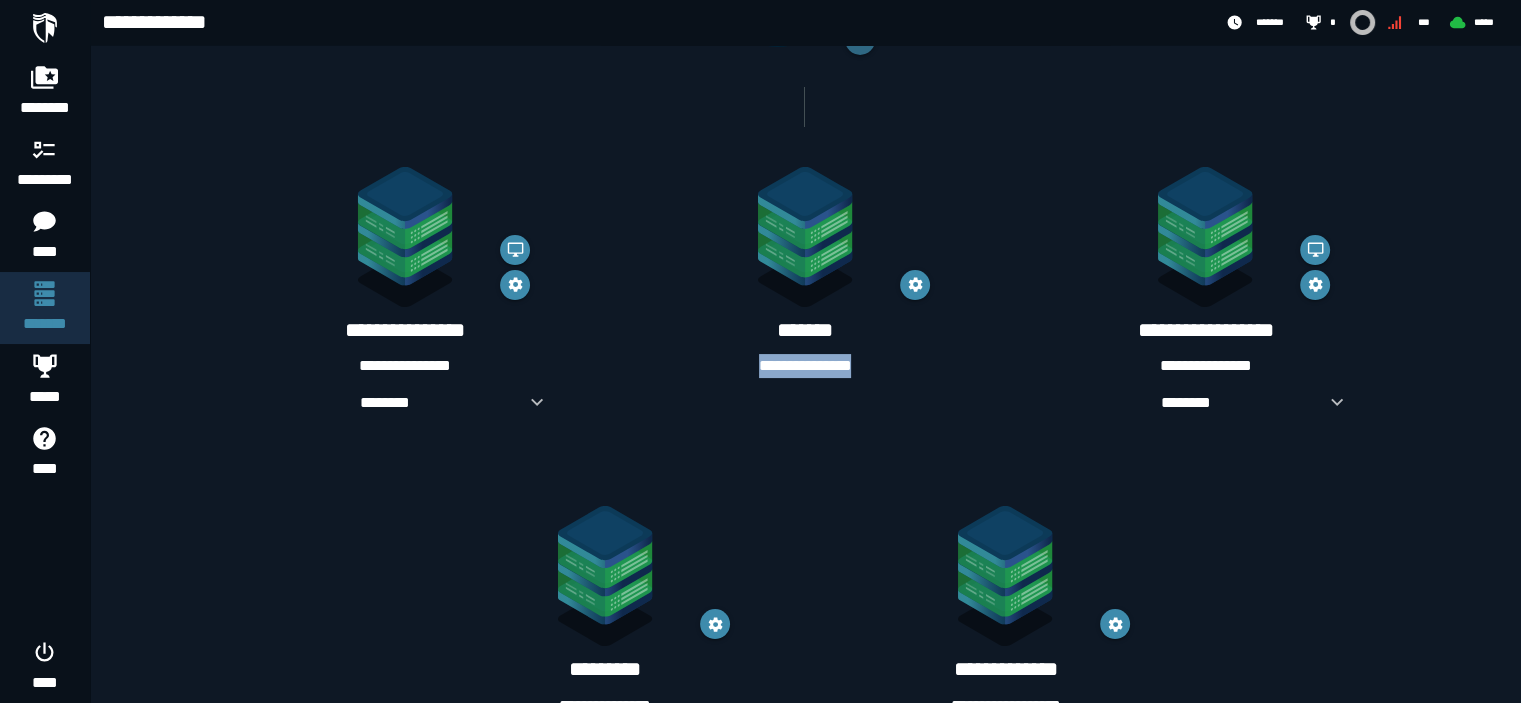 click on "**********" at bounding box center [805, 366] 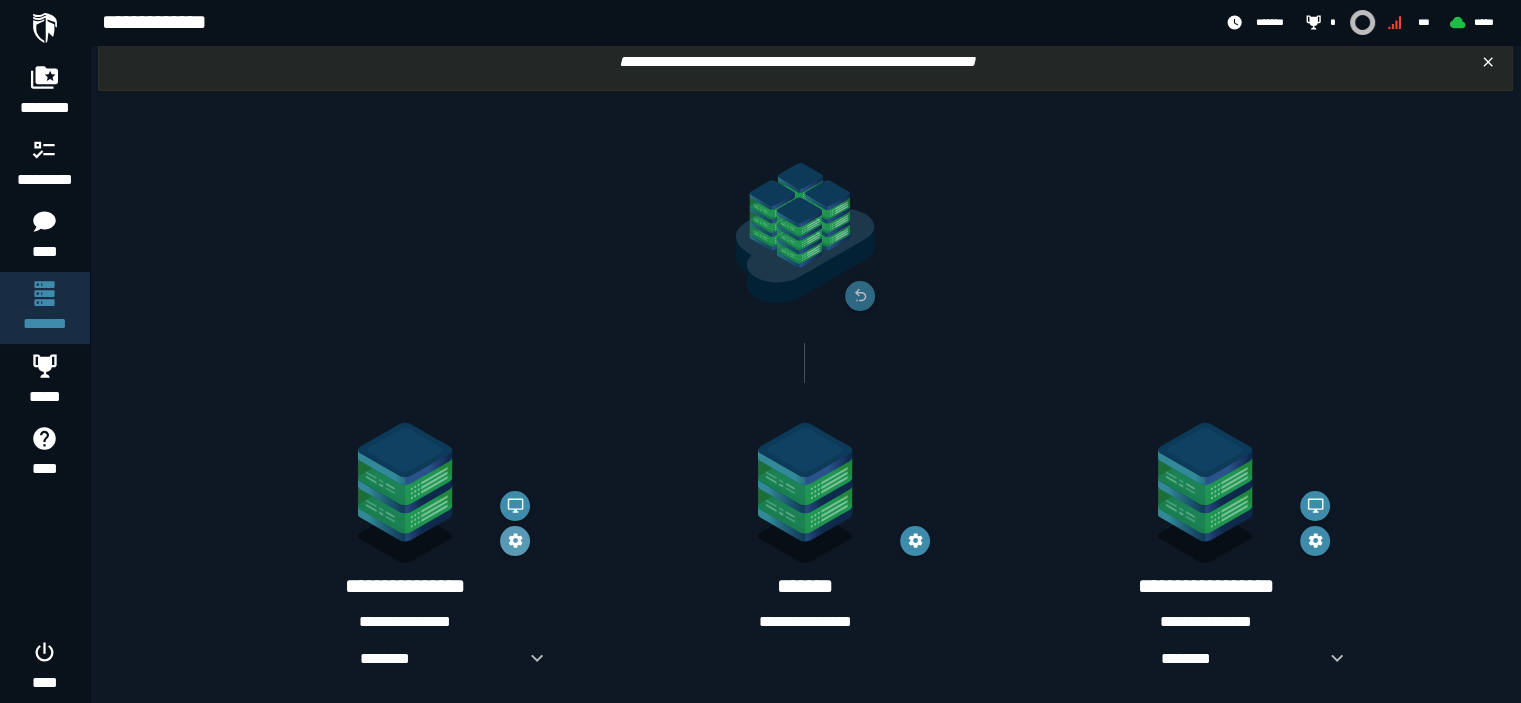 scroll, scrollTop: 0, scrollLeft: 0, axis: both 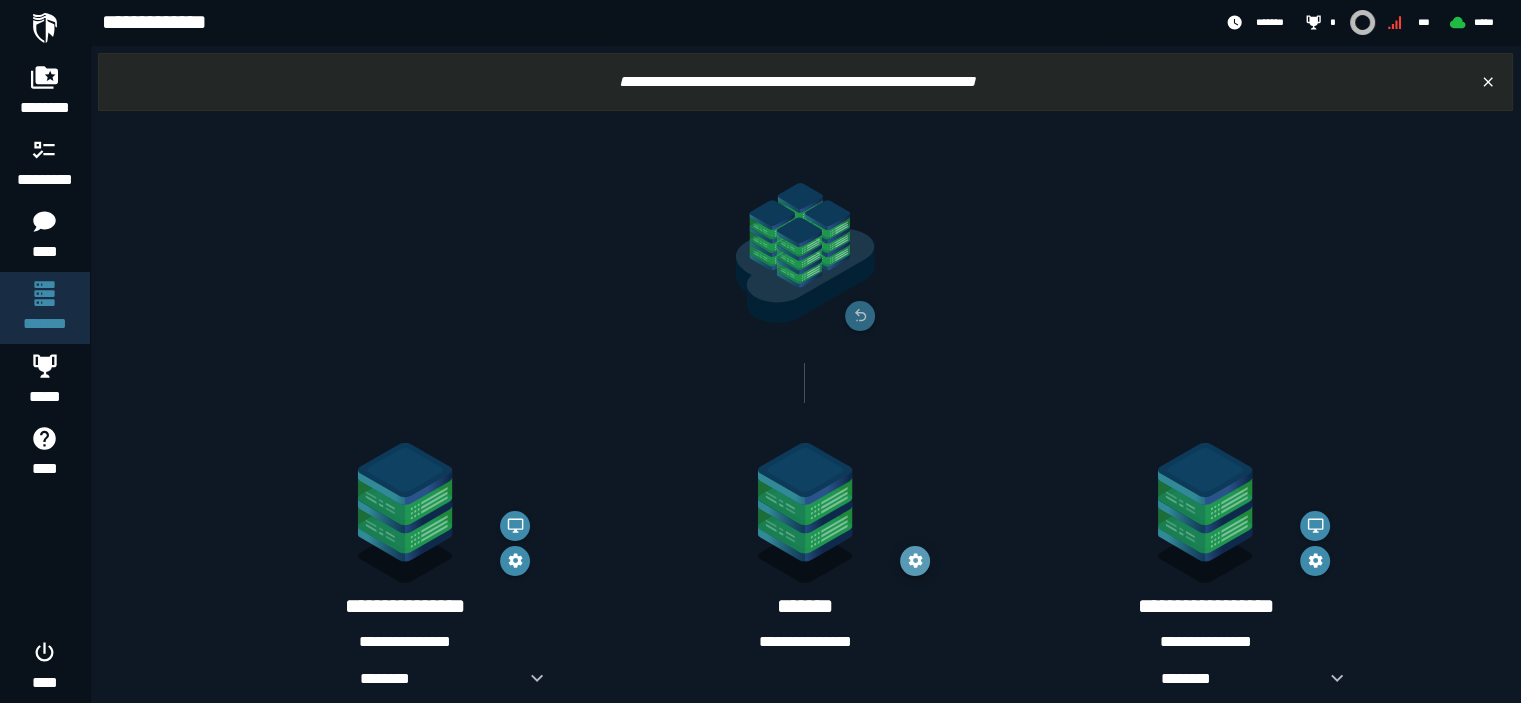 click 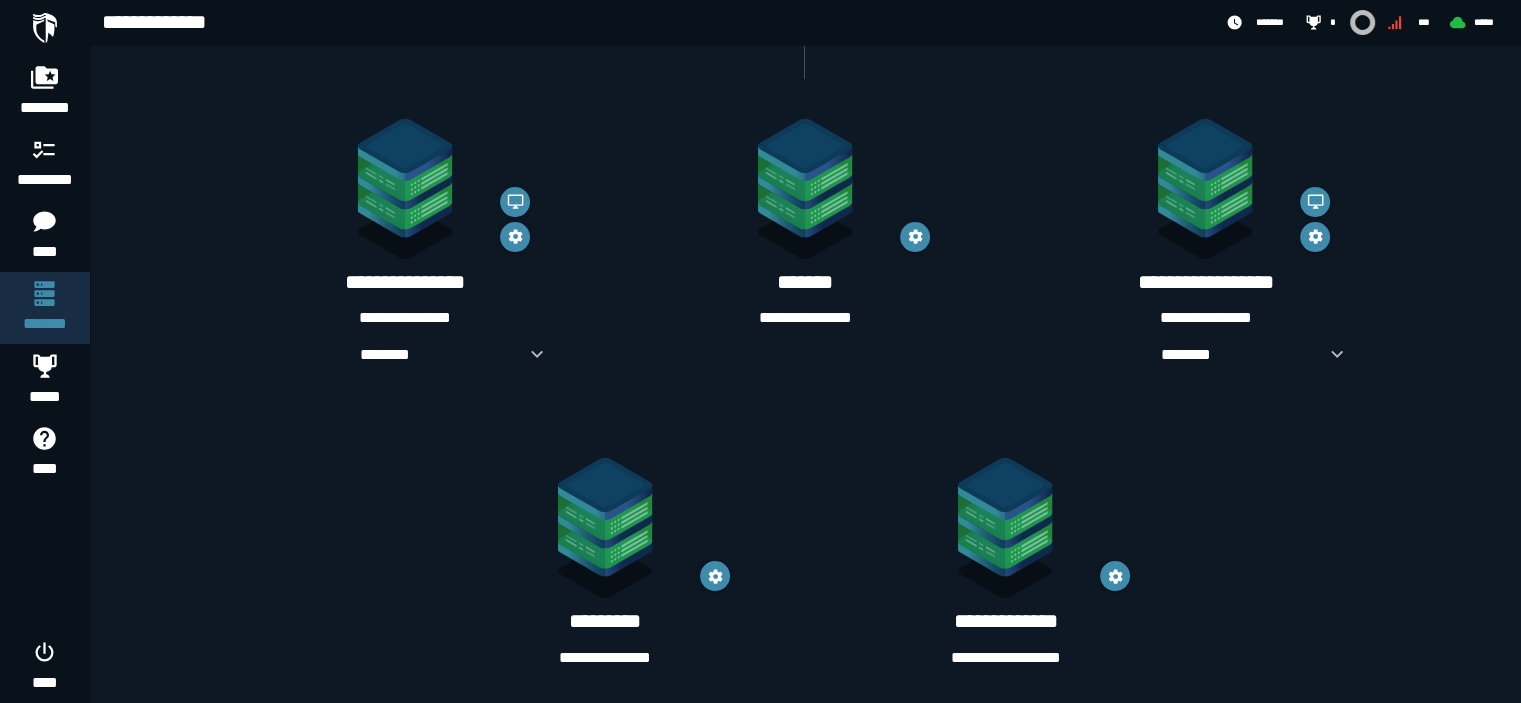 scroll, scrollTop: 333, scrollLeft: 0, axis: vertical 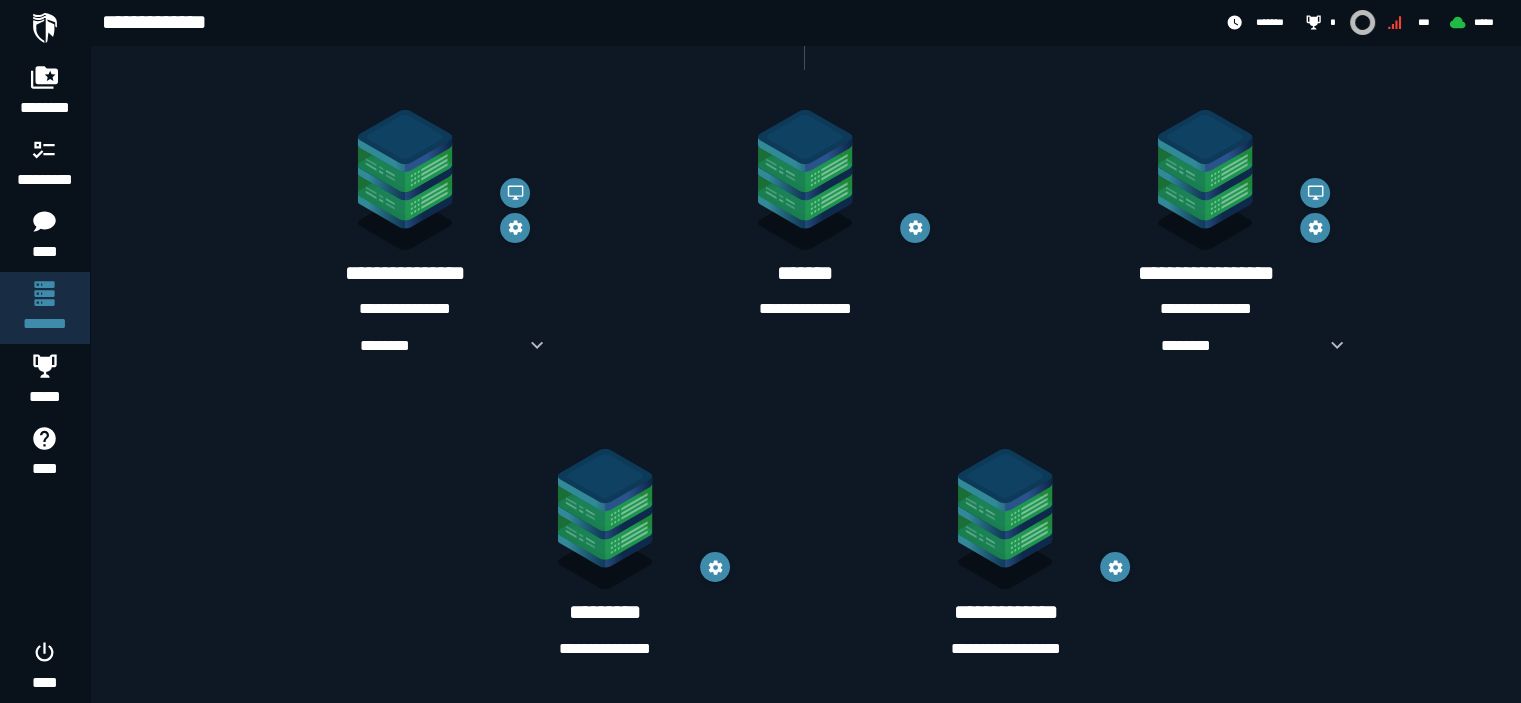 click on "**********" at bounding box center (1005, 649) 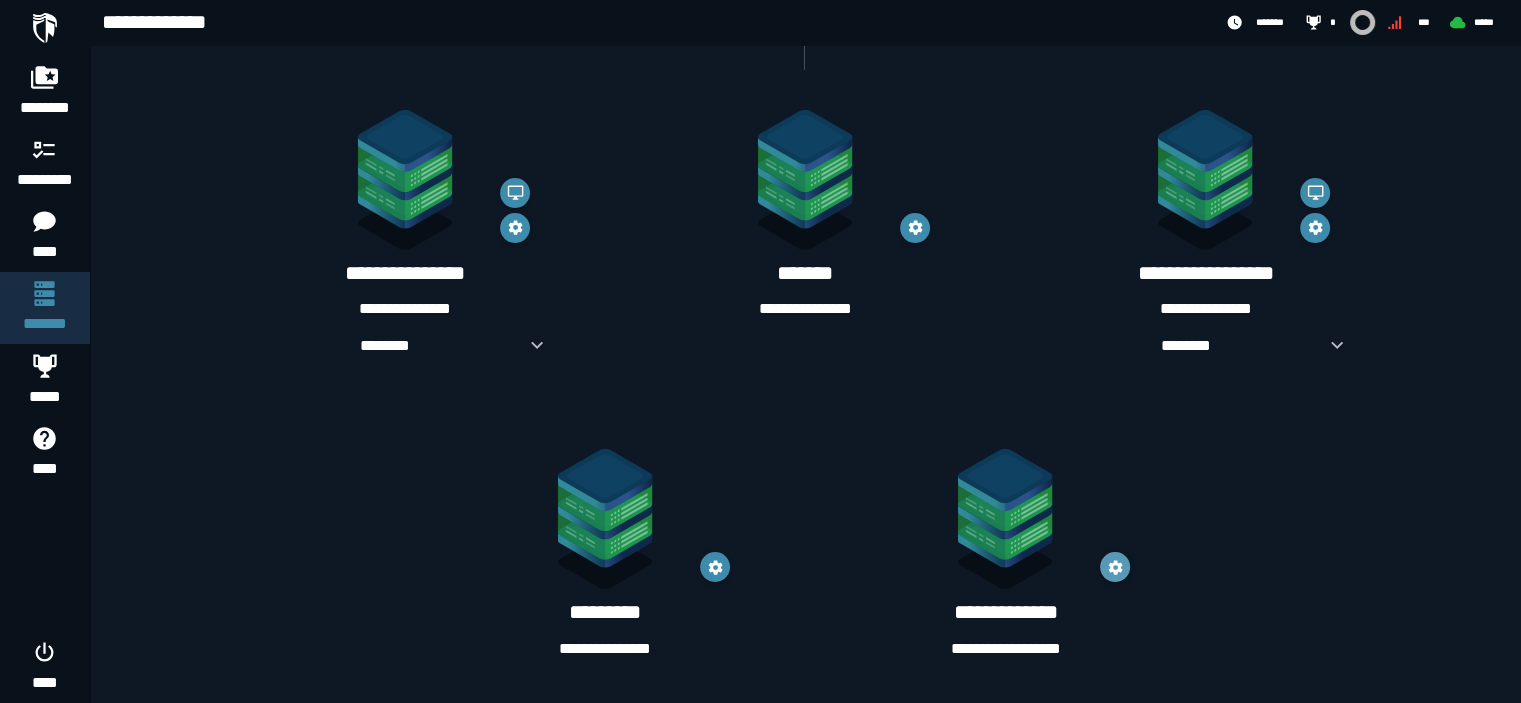 click 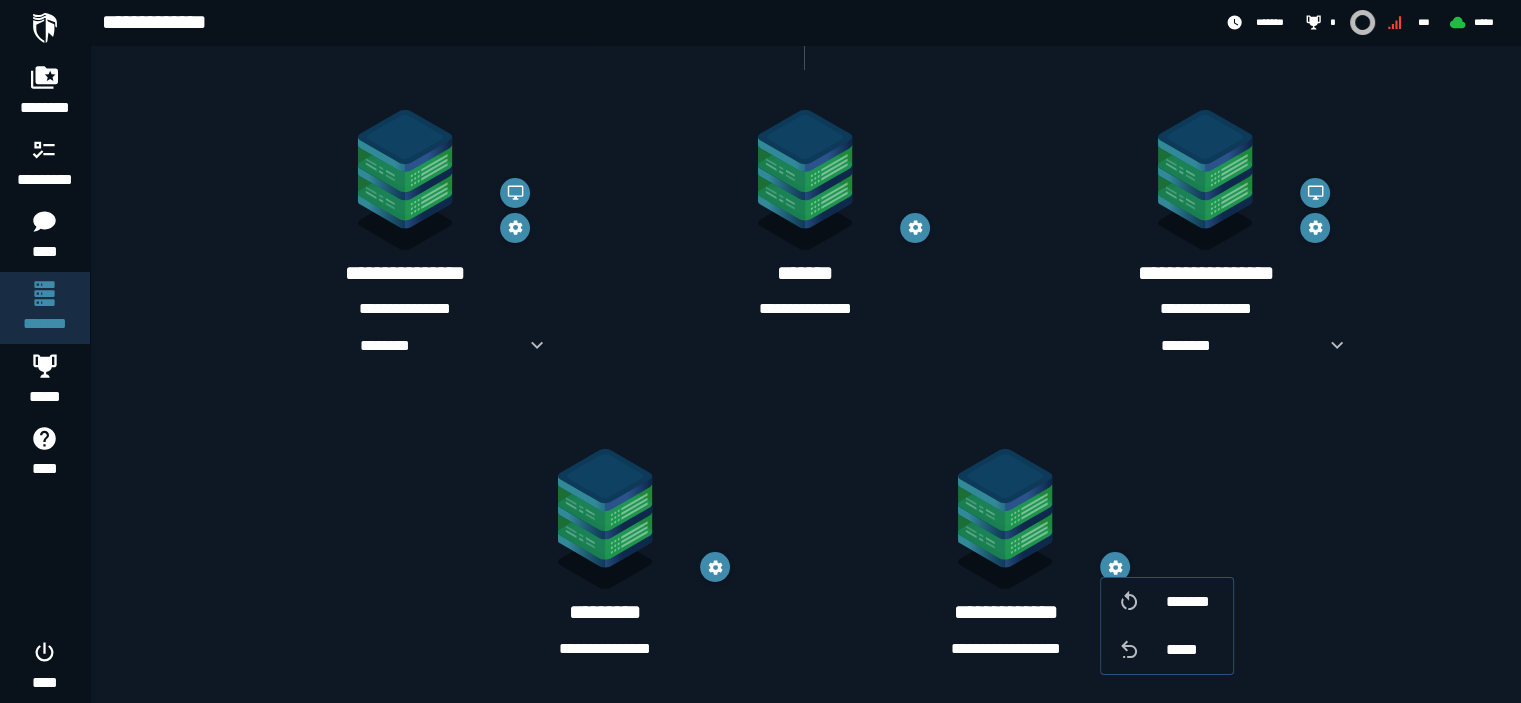 click on "**********" at bounding box center [1005, 649] 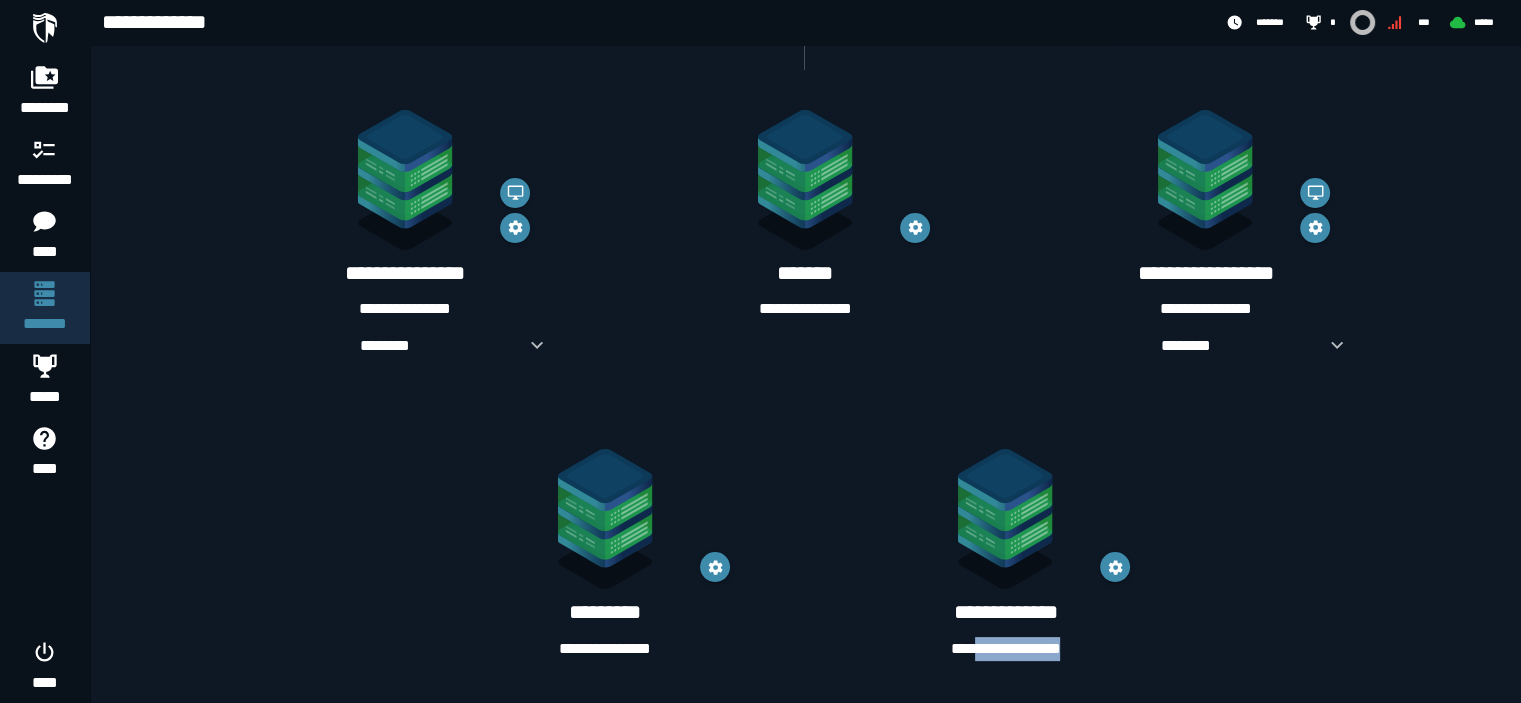 click on "**********" at bounding box center (1005, 649) 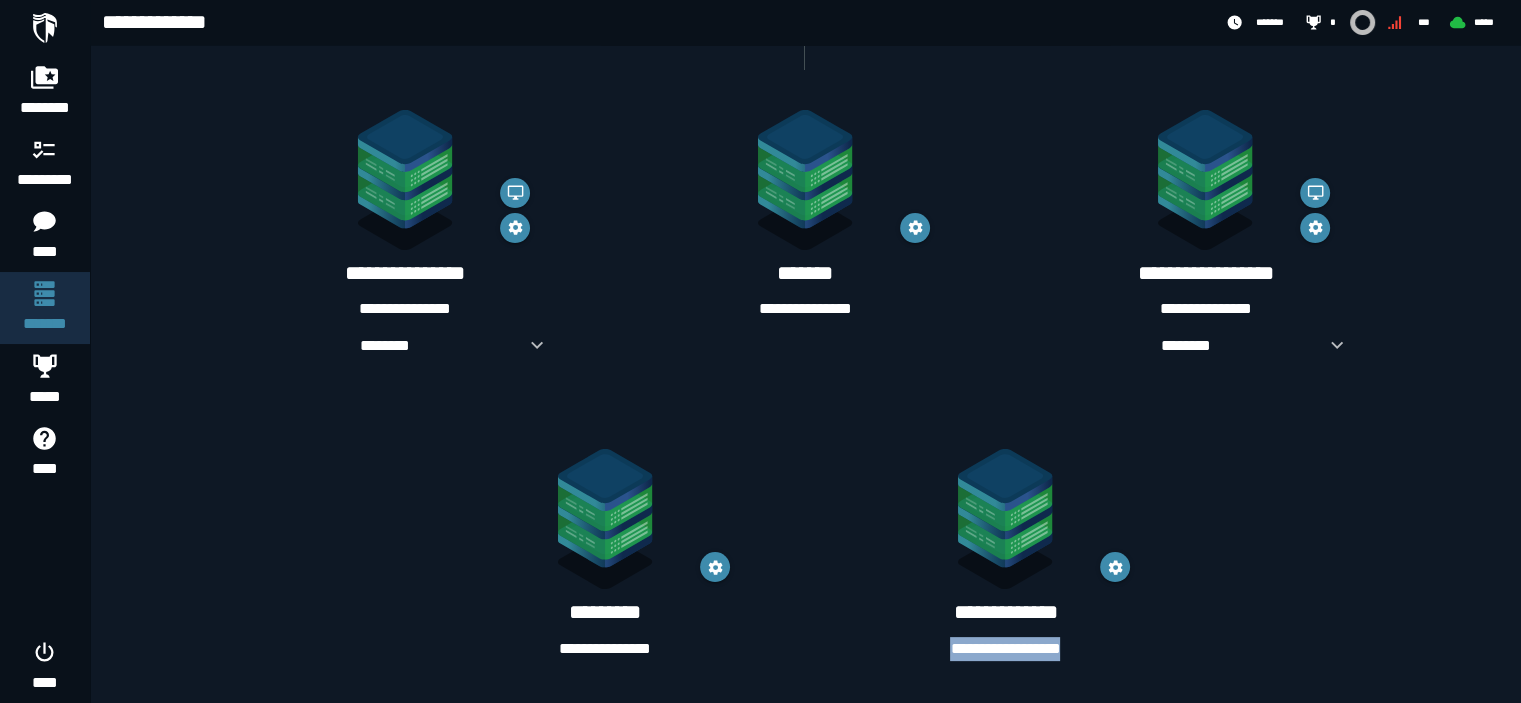 click on "**********" at bounding box center (1005, 649) 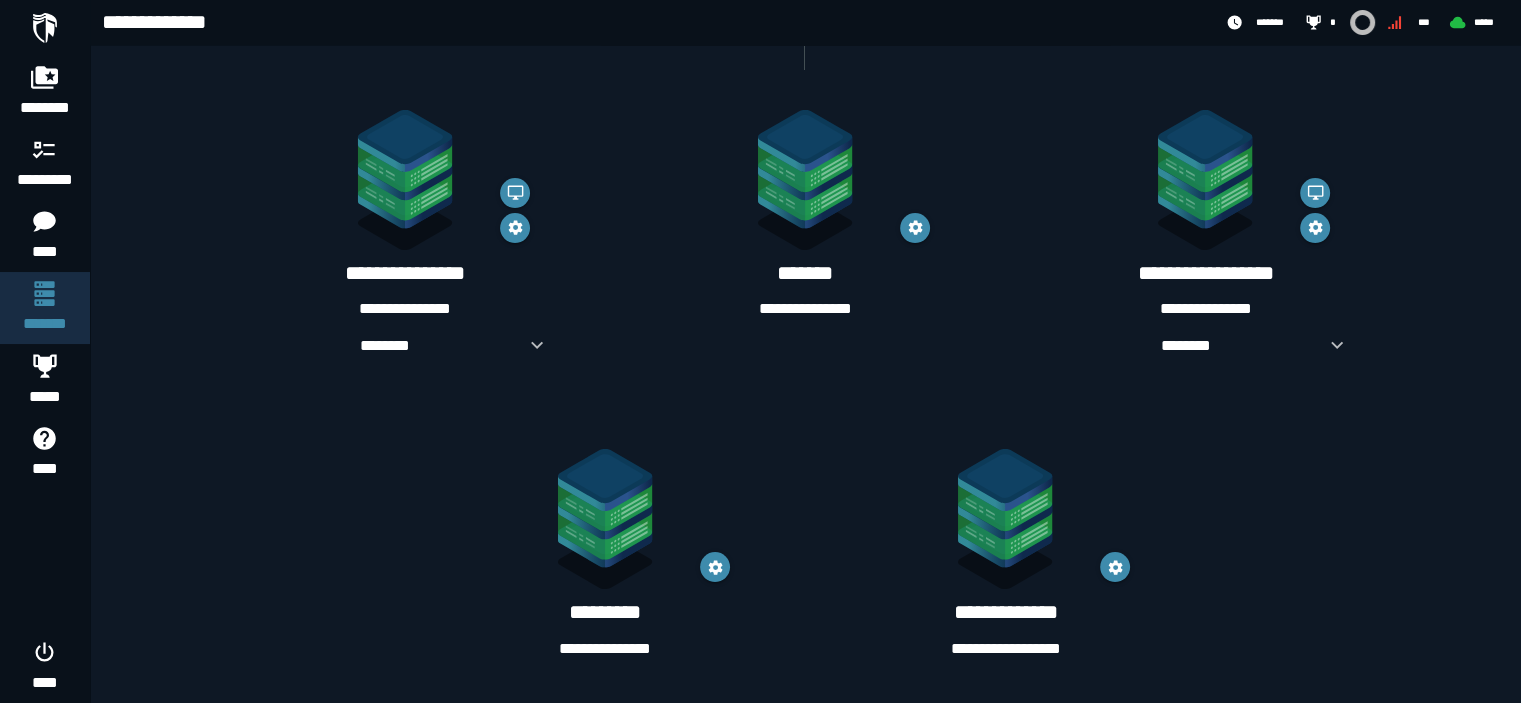 drag, startPoint x: 1028, startPoint y: 584, endPoint x: 1020, endPoint y: 547, distance: 37.85499 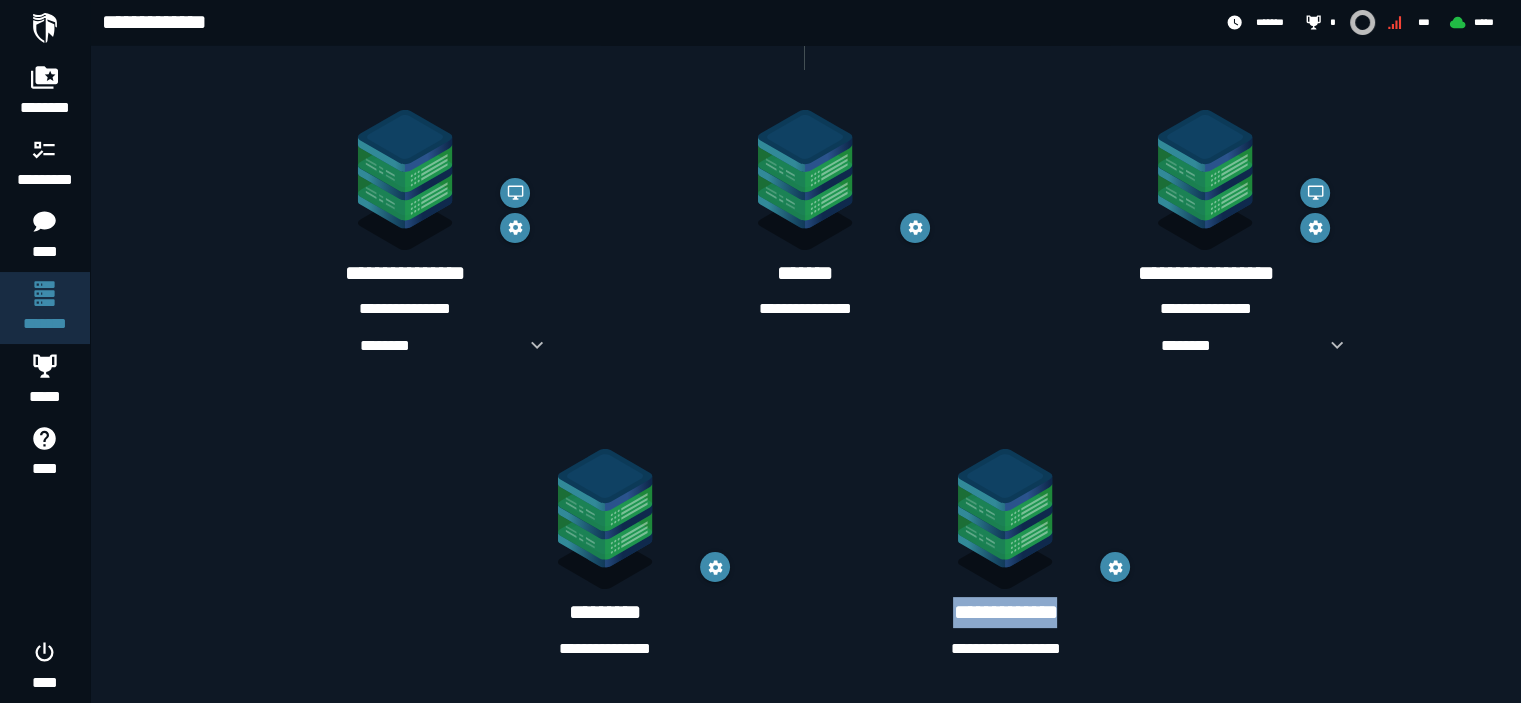 click 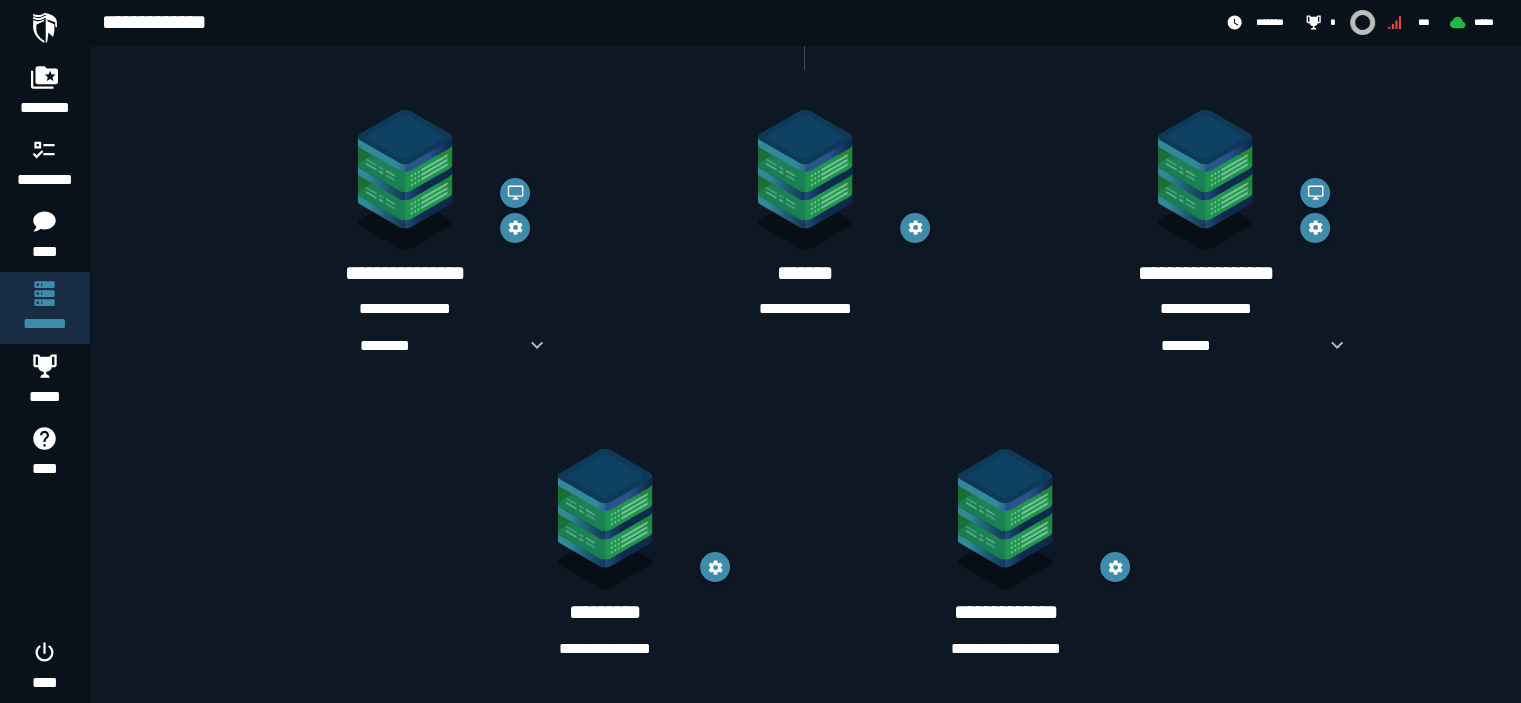 click 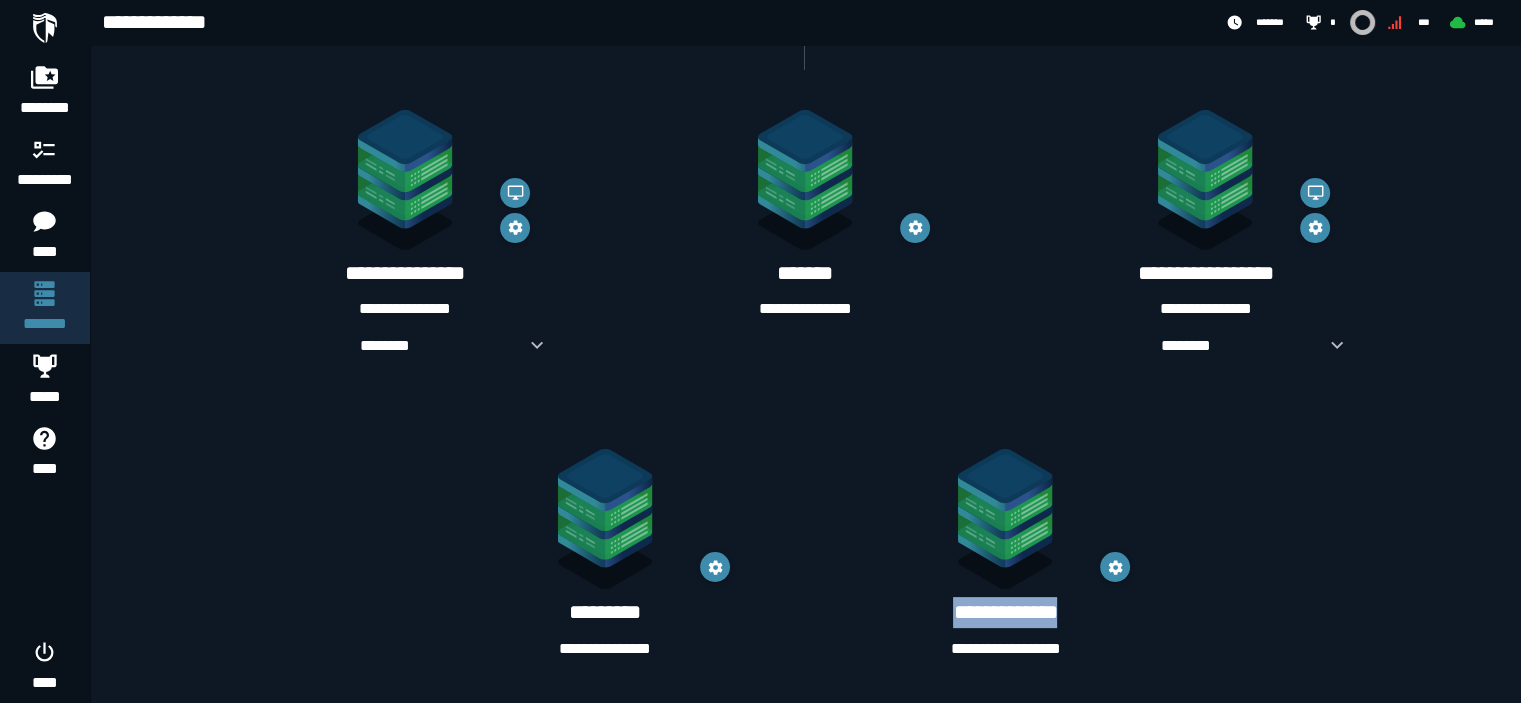 click 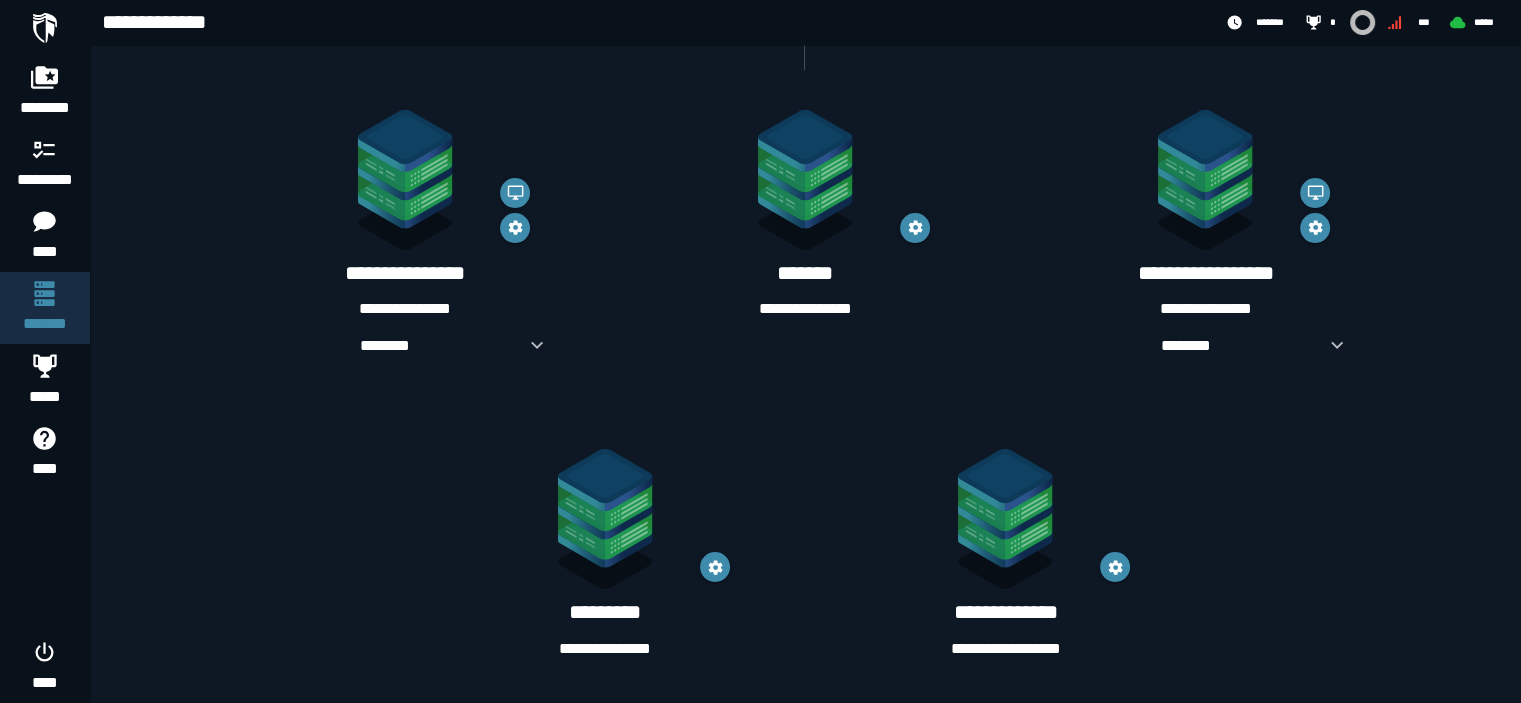 click 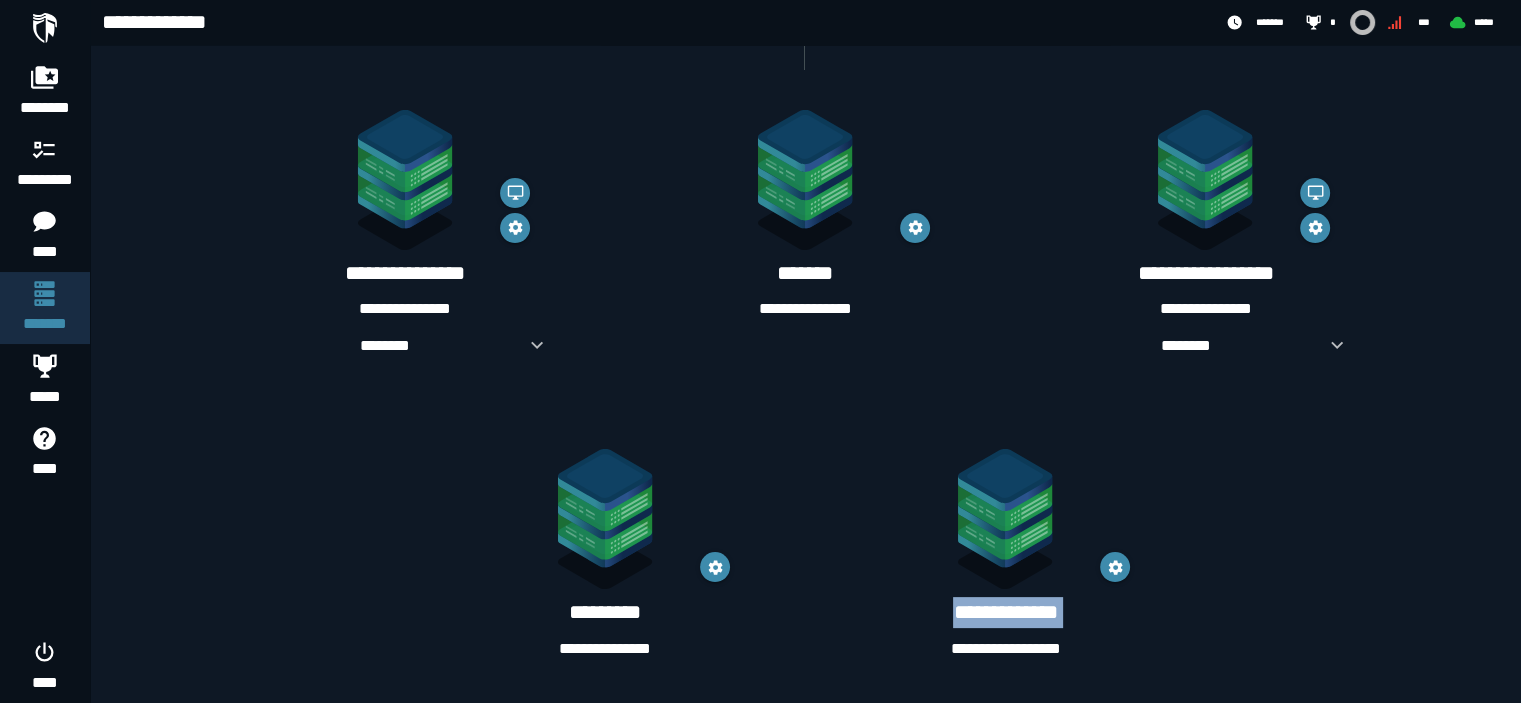 drag, startPoint x: 1020, startPoint y: 547, endPoint x: 1059, endPoint y: 540, distance: 39.623226 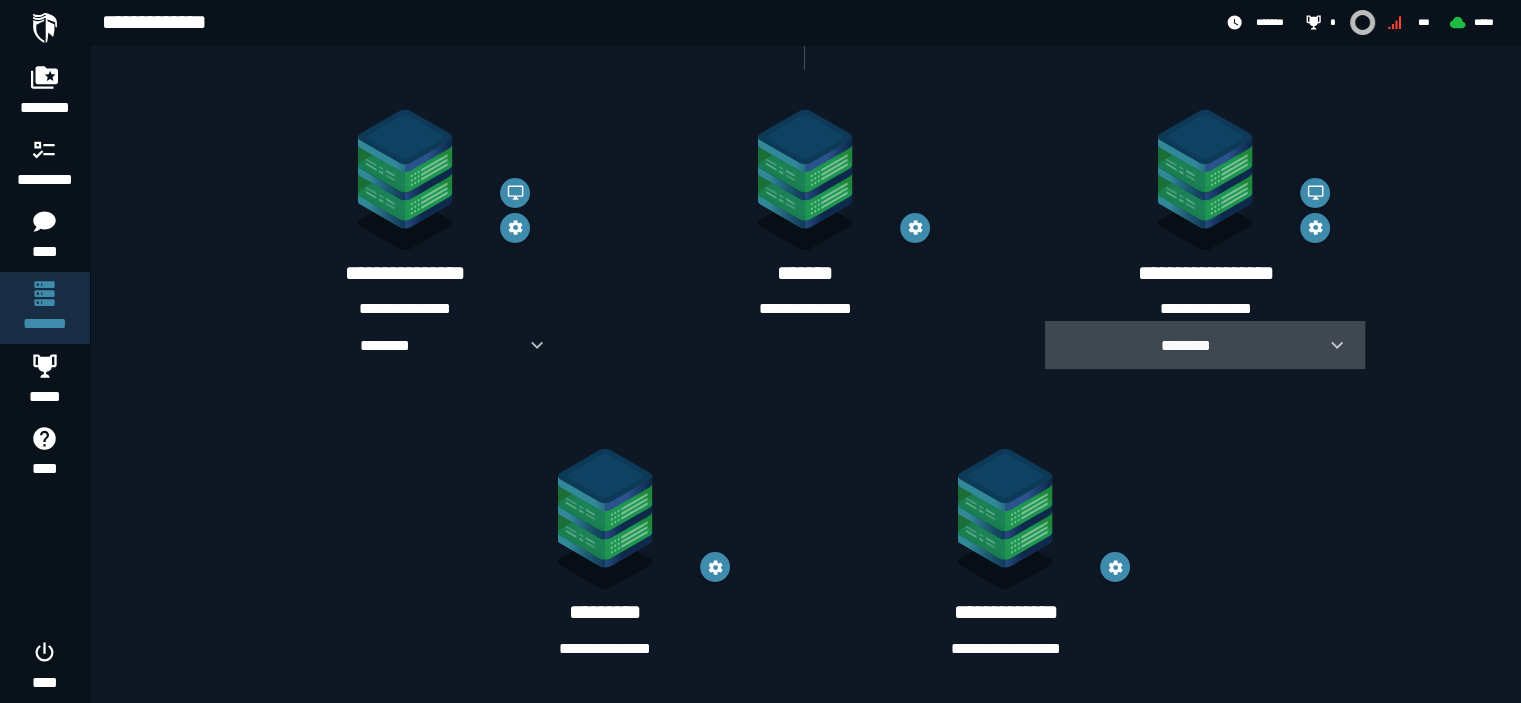 click on "********" at bounding box center (1205, 345) 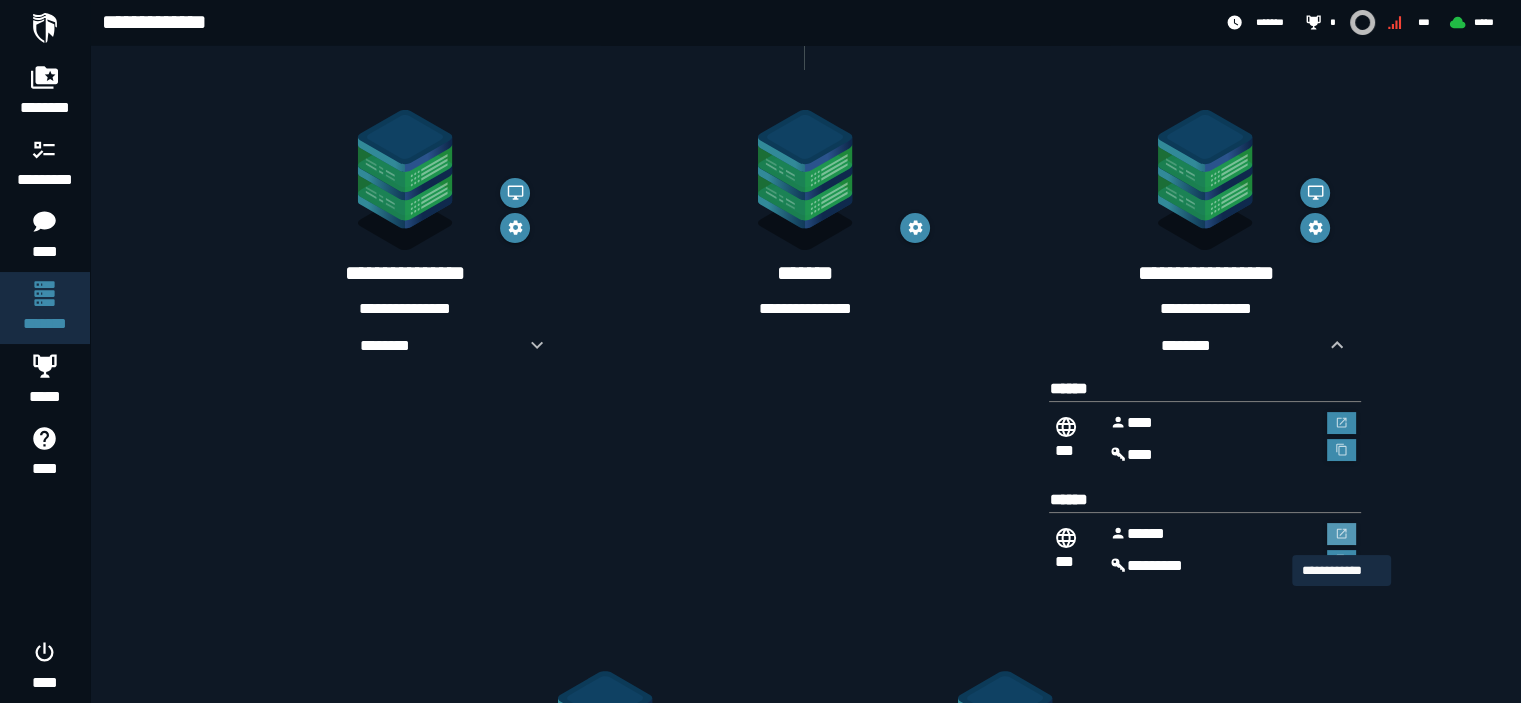 click 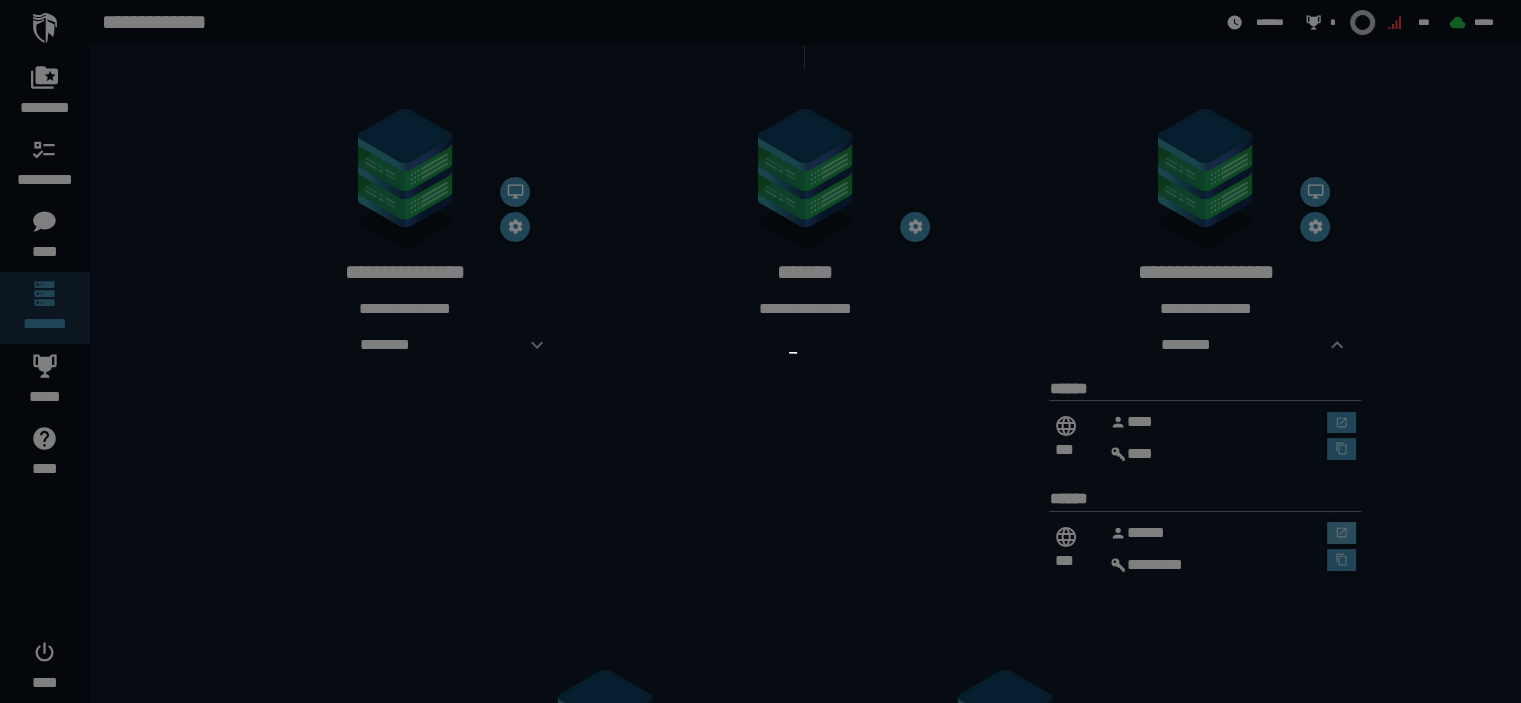 scroll, scrollTop: 0, scrollLeft: 0, axis: both 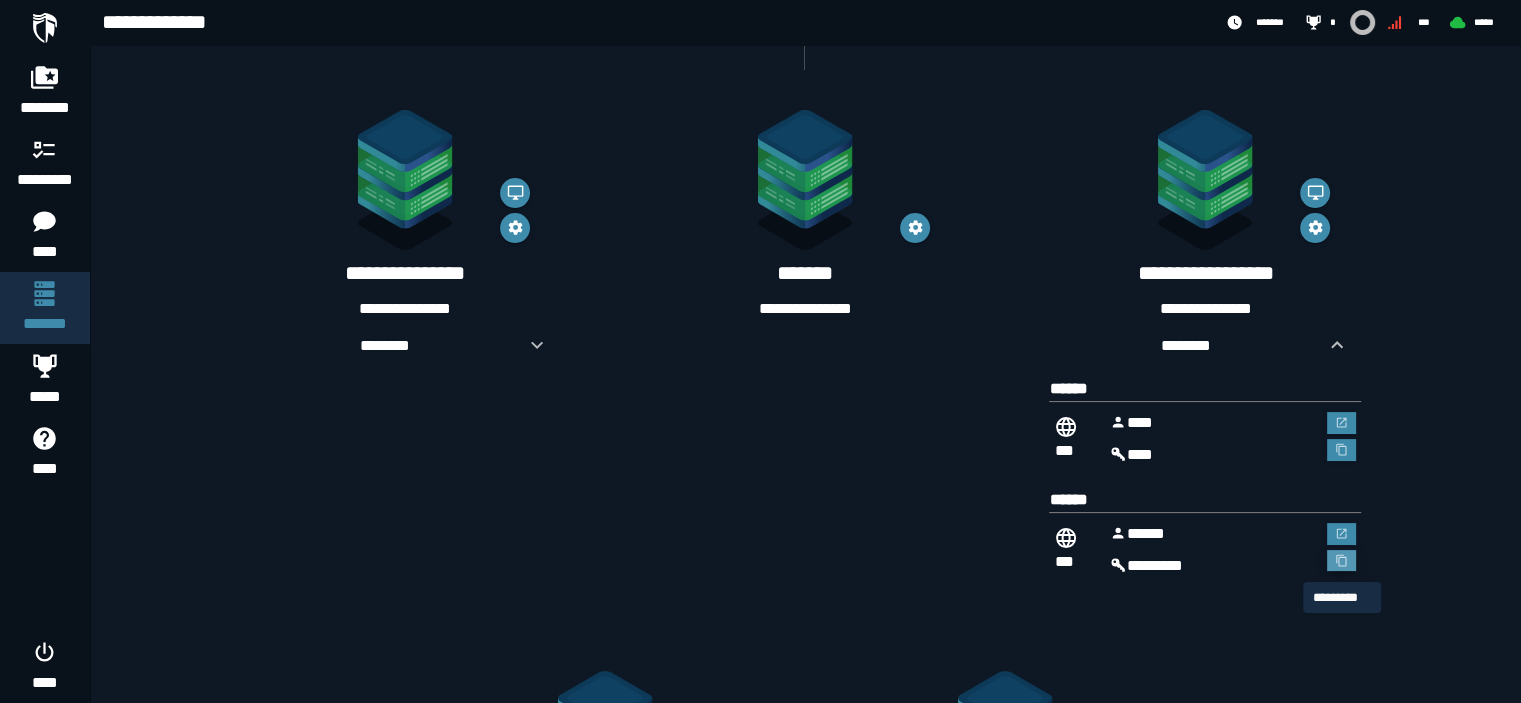 click at bounding box center (1342, 561) 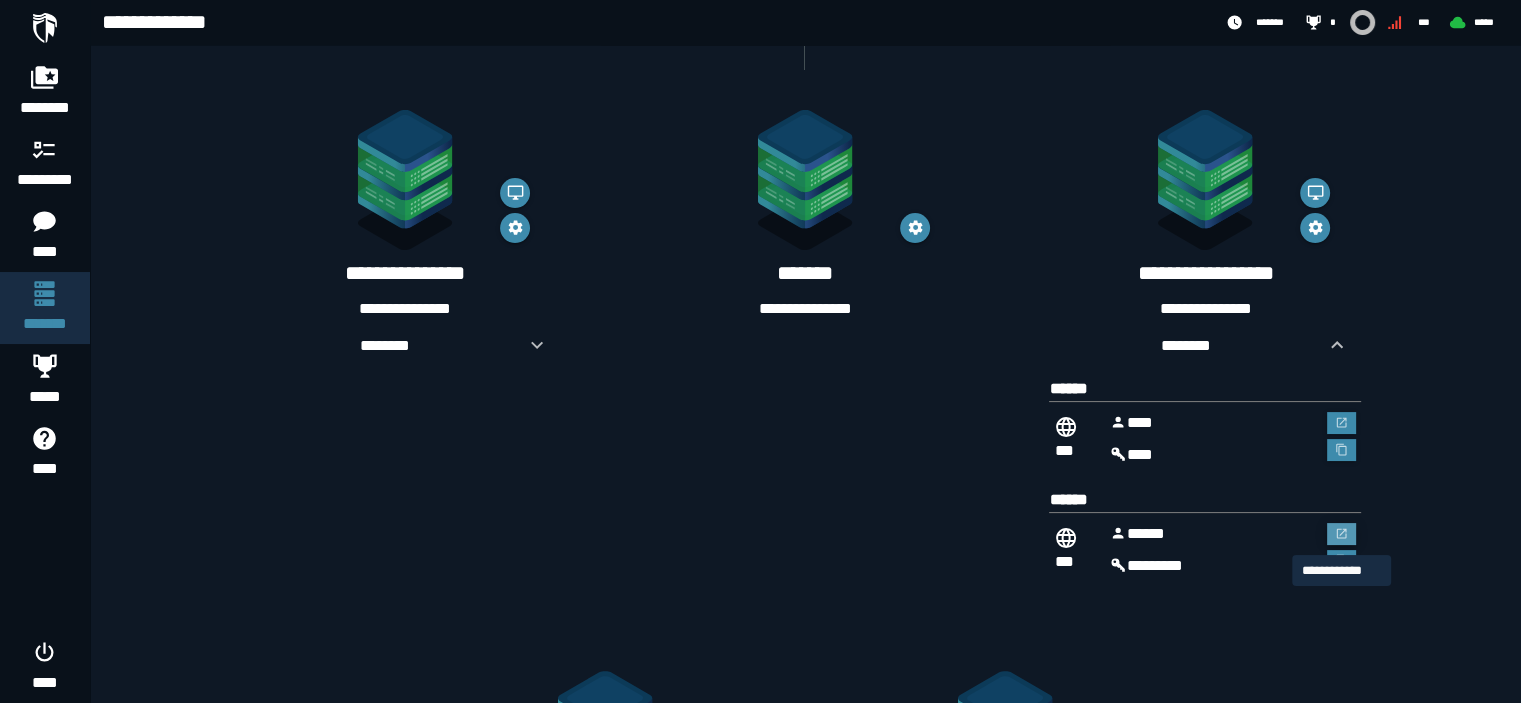 click at bounding box center (1342, 534) 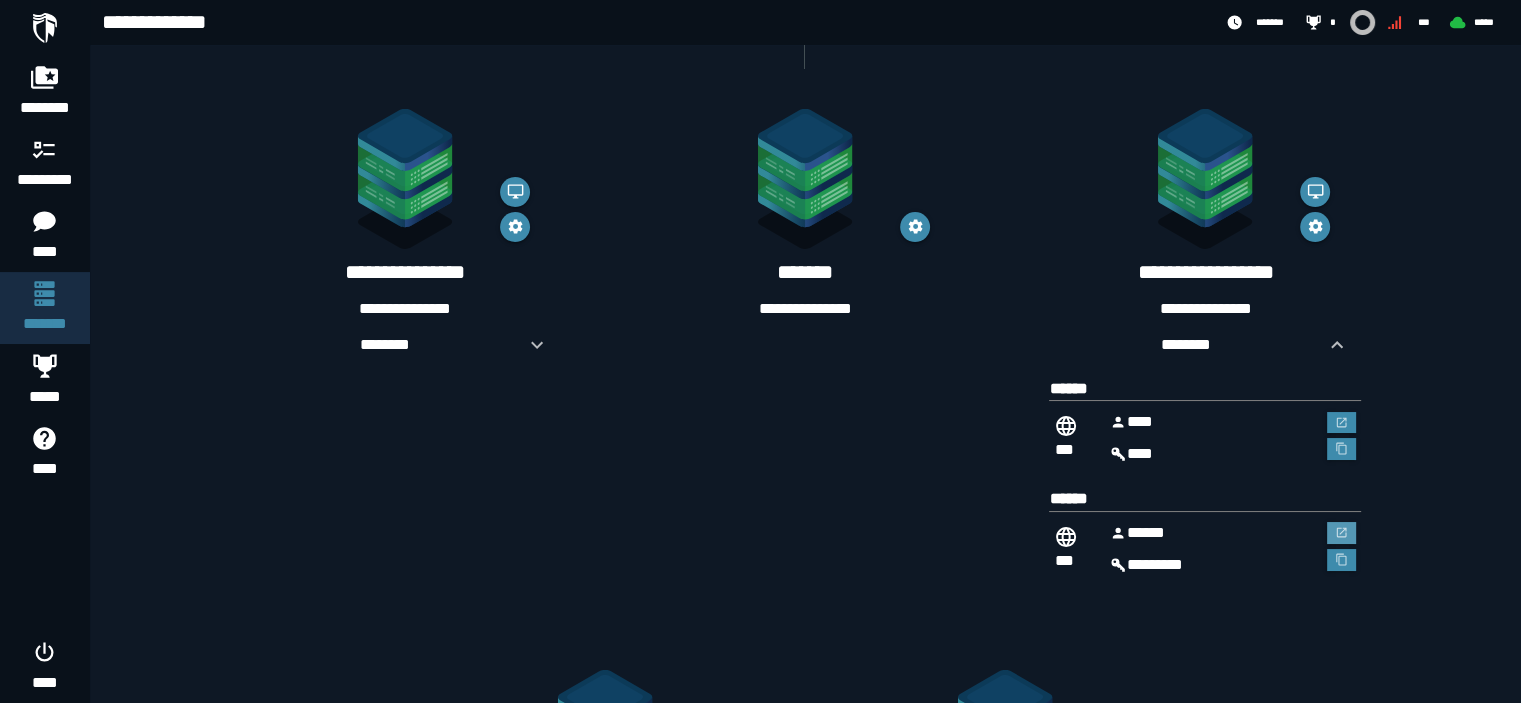 scroll, scrollTop: 333, scrollLeft: 0, axis: vertical 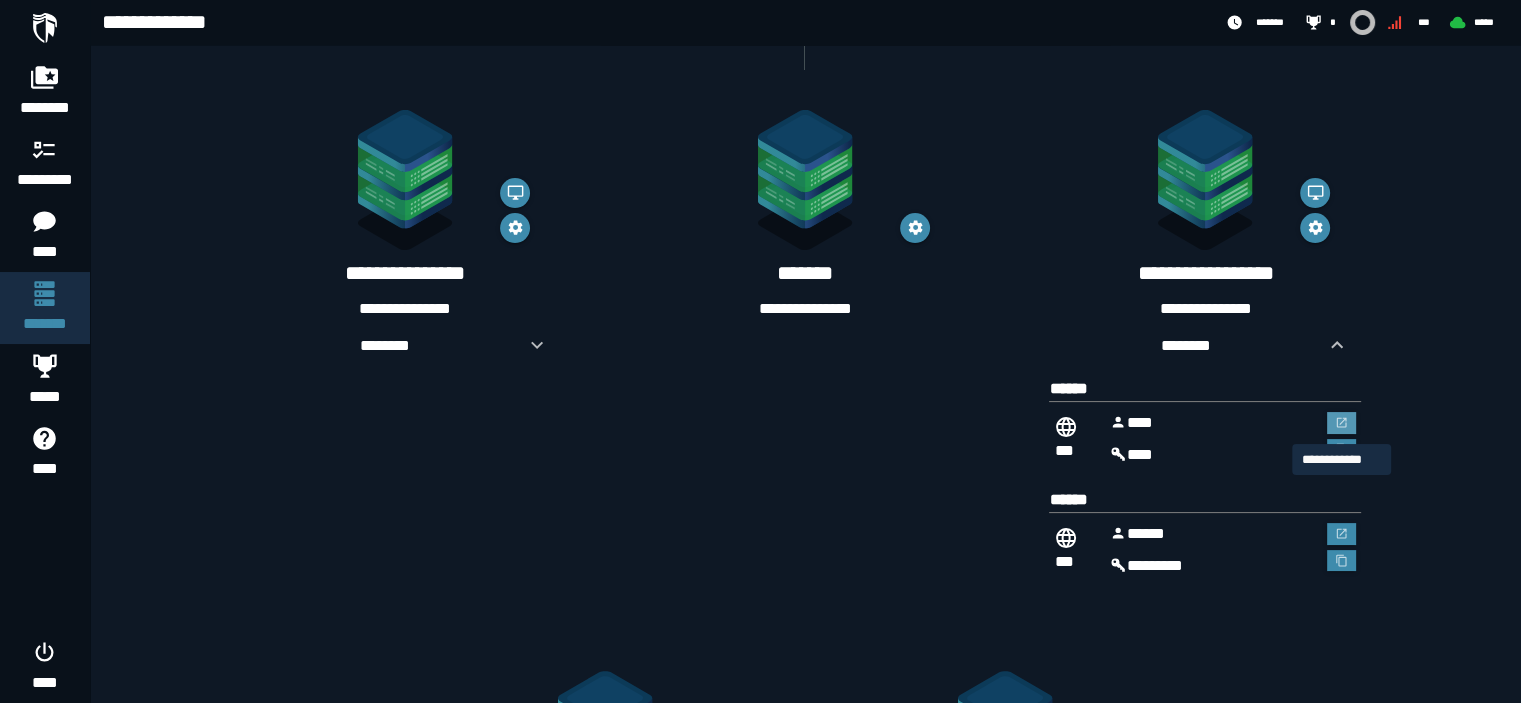 click 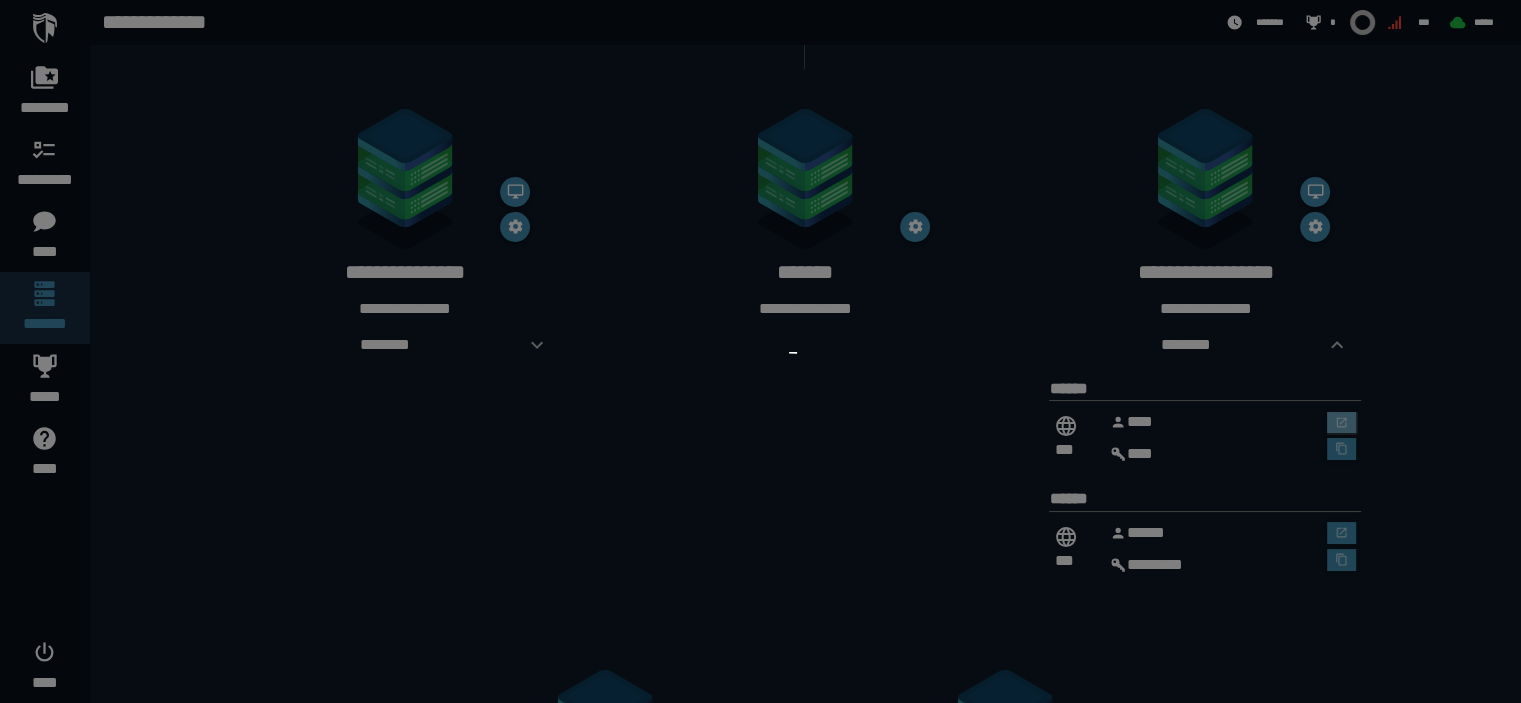 scroll, scrollTop: 0, scrollLeft: 0, axis: both 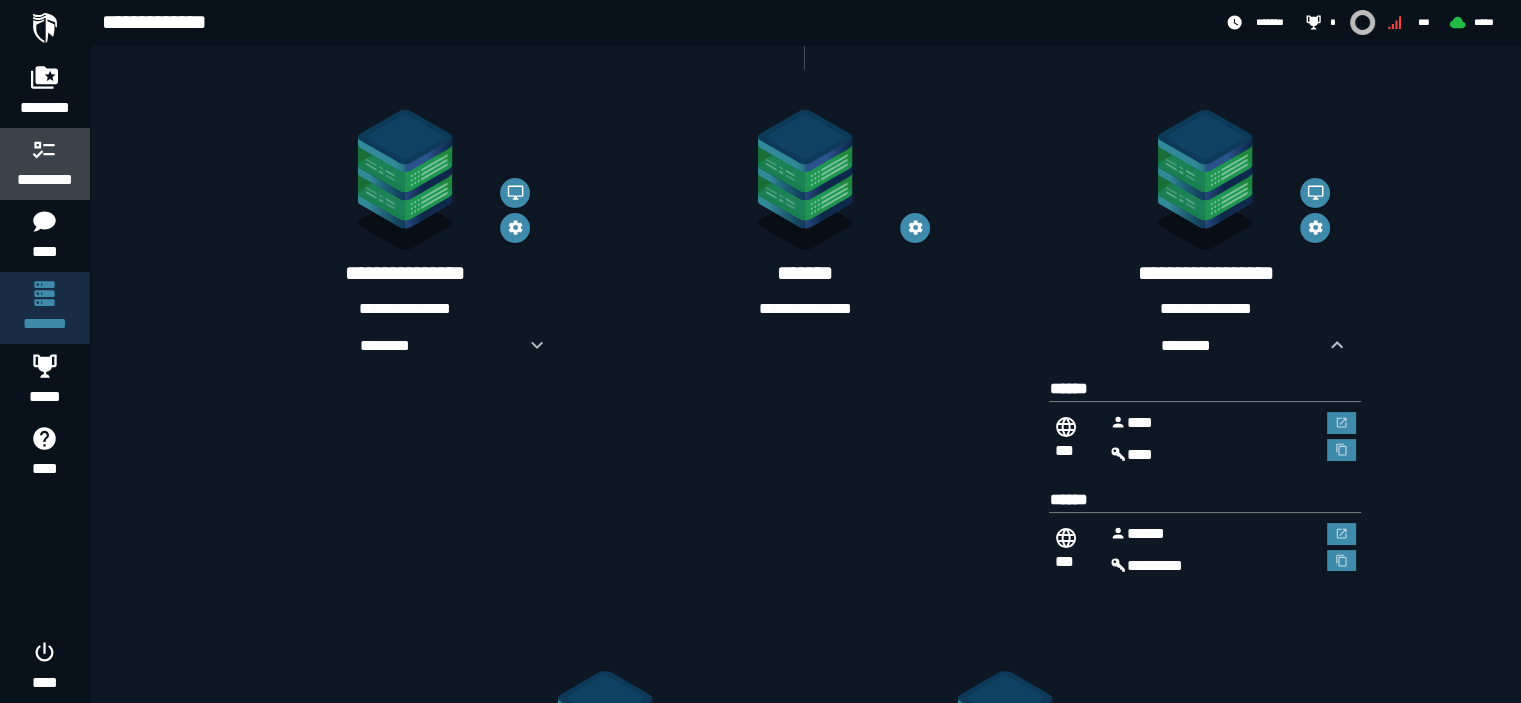 click on "*********" at bounding box center (45, 164) 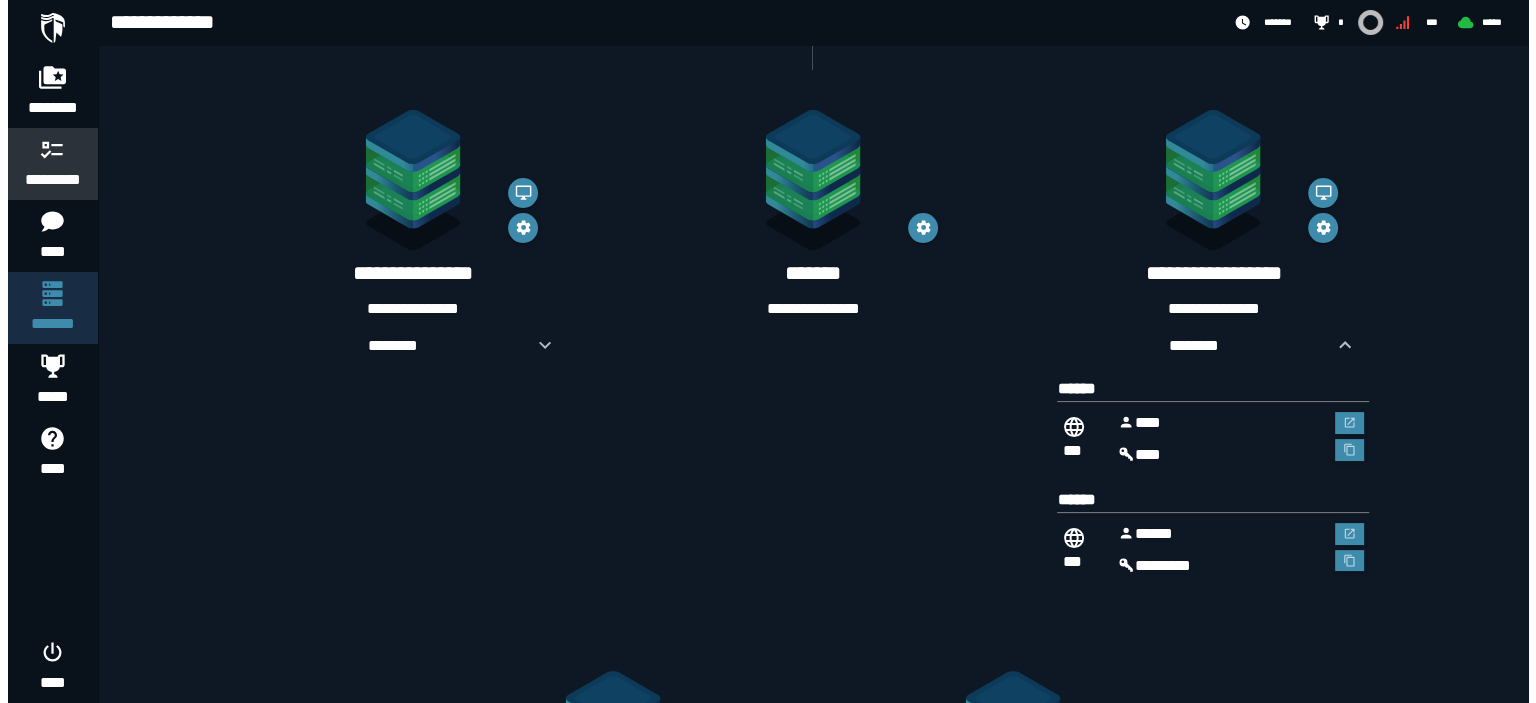 scroll, scrollTop: 0, scrollLeft: 0, axis: both 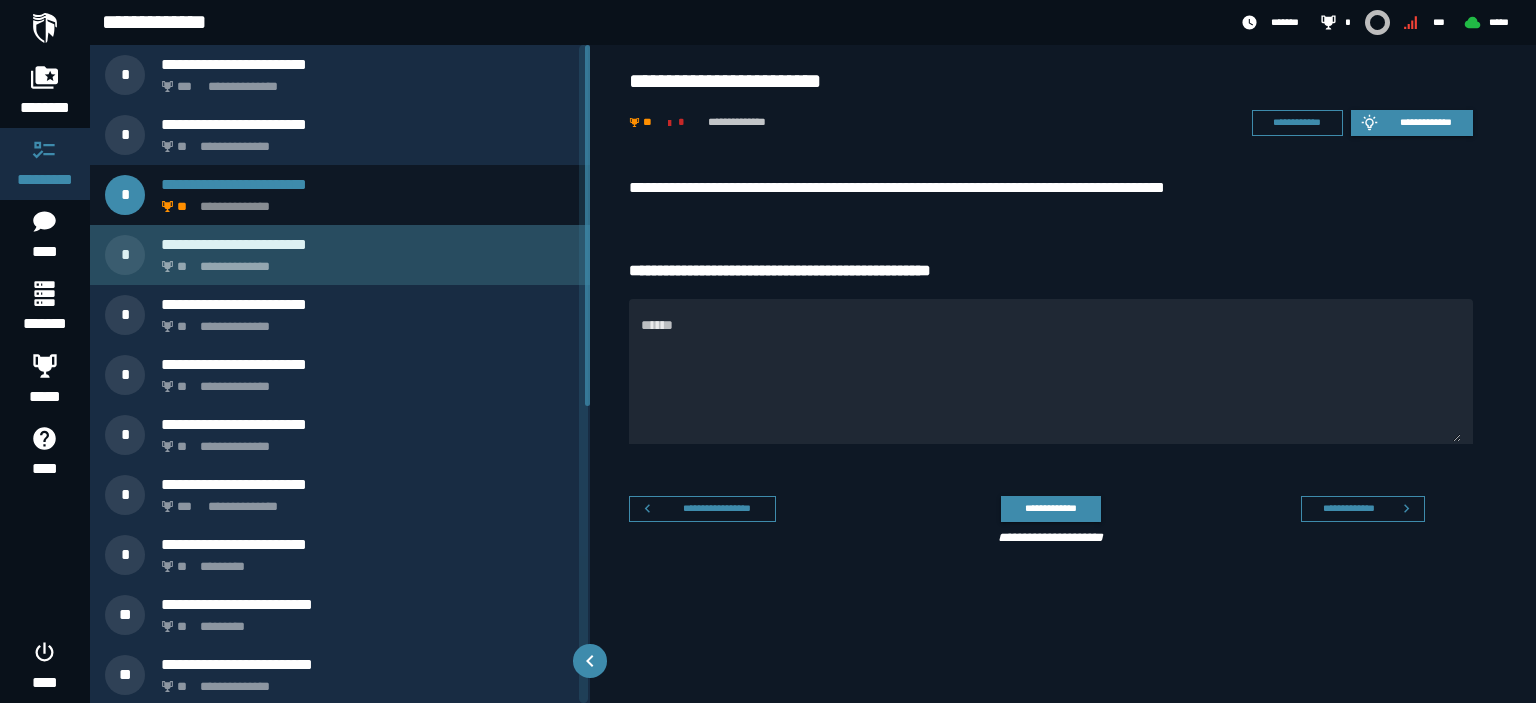 click on "**********" at bounding box center [364, 261] 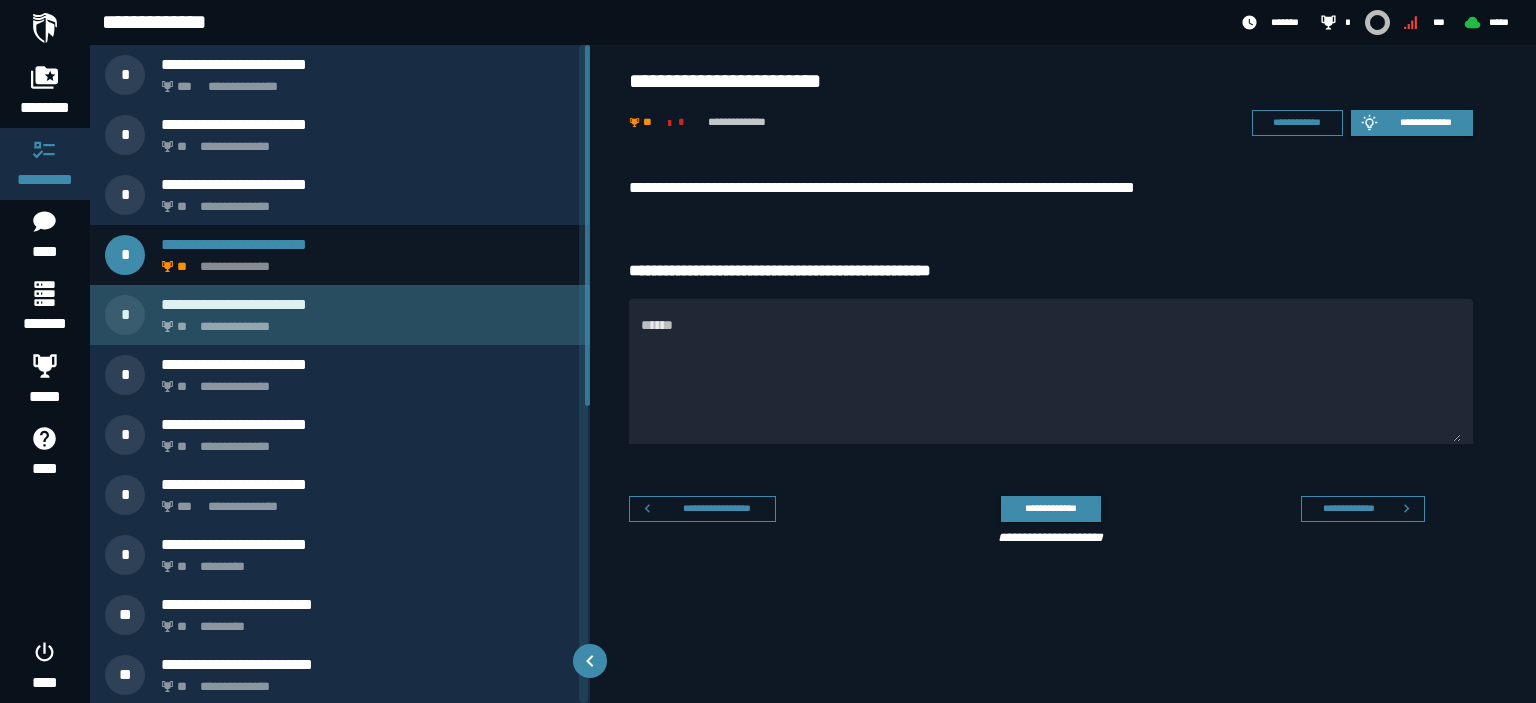 click on "**********" 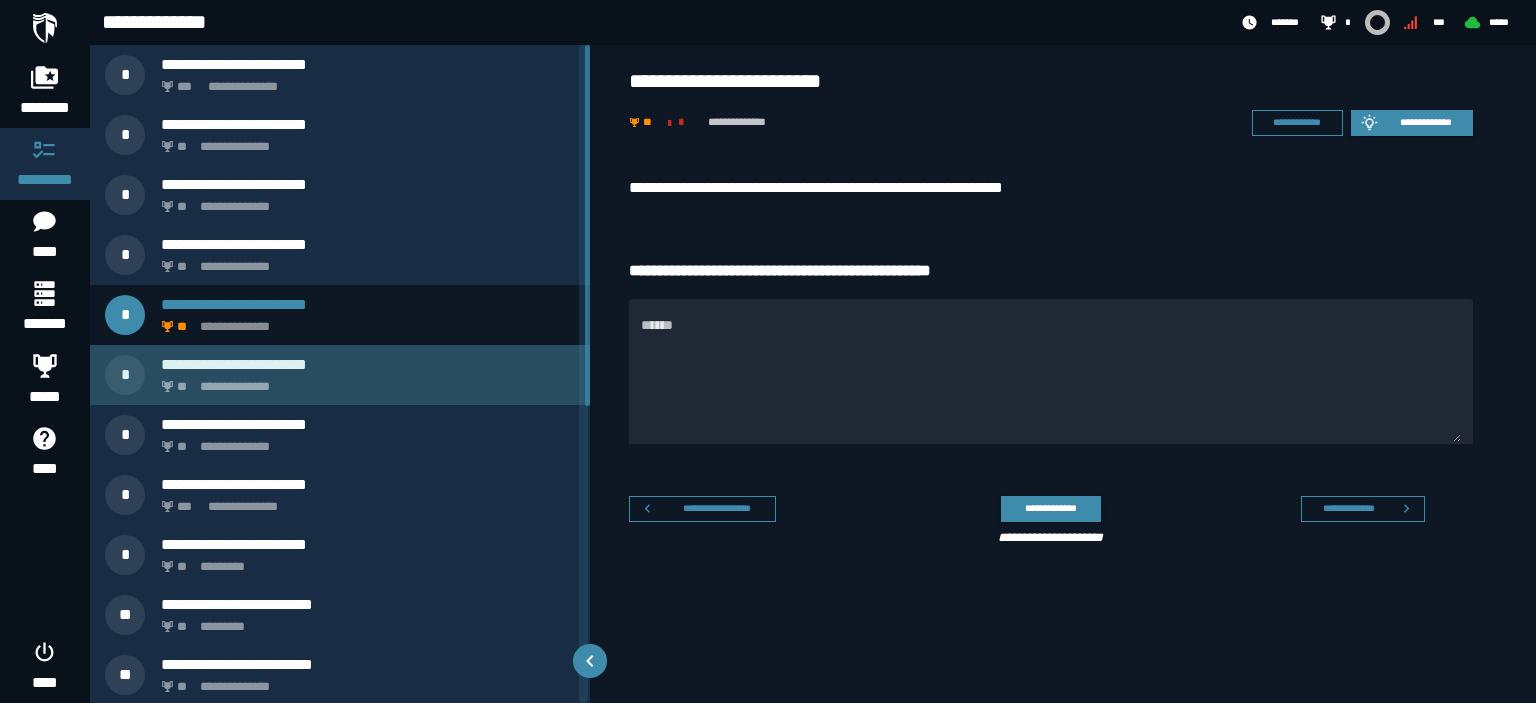 click on "**********" at bounding box center [364, 381] 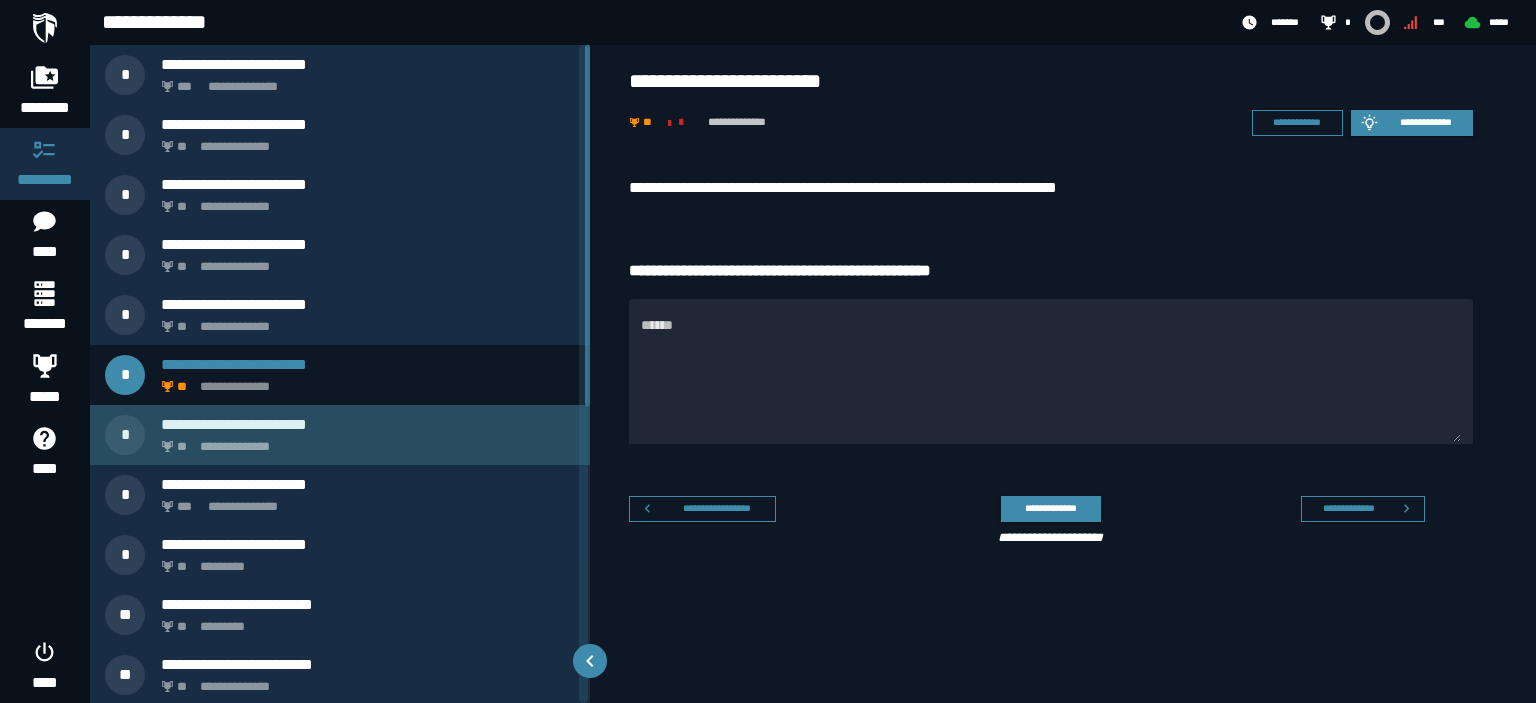 click on "**********" at bounding box center [340, 435] 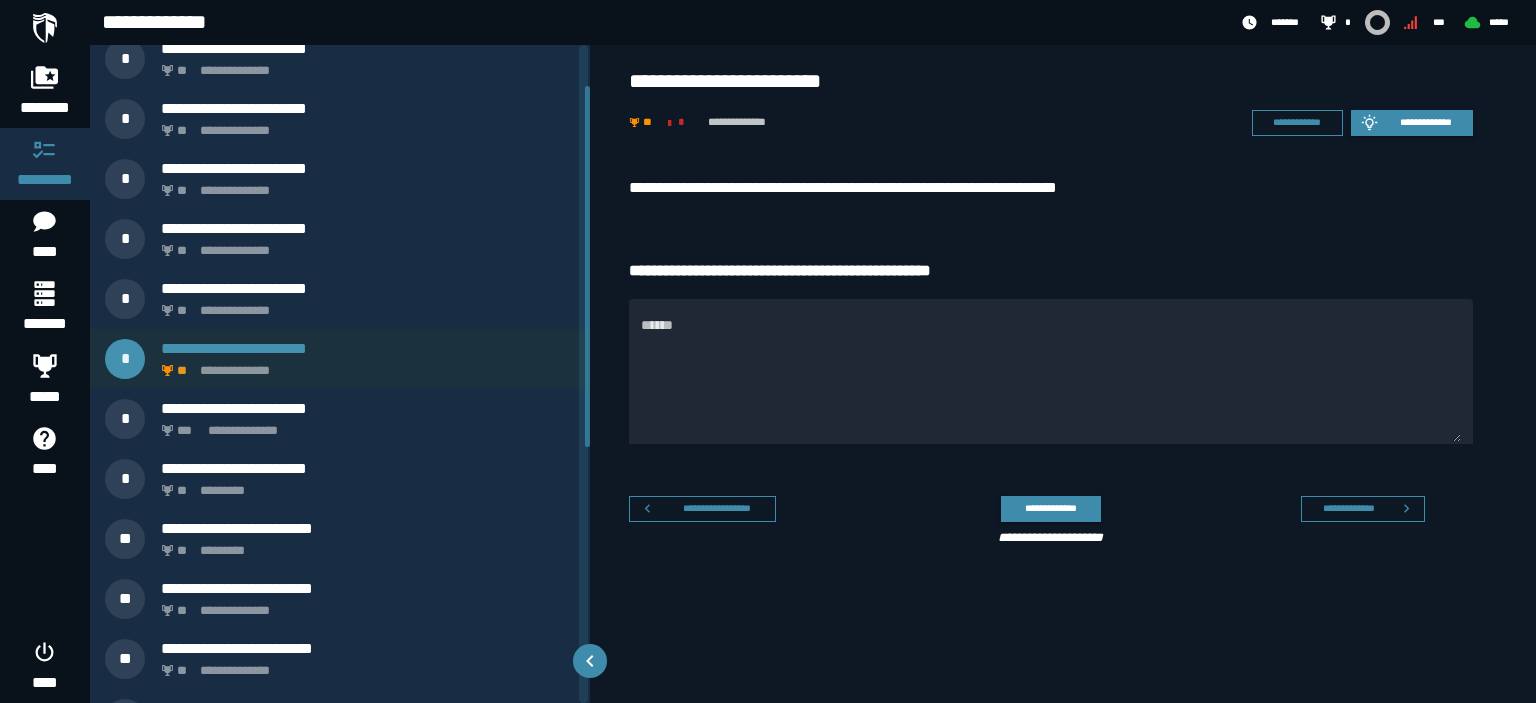 scroll, scrollTop: 74, scrollLeft: 0, axis: vertical 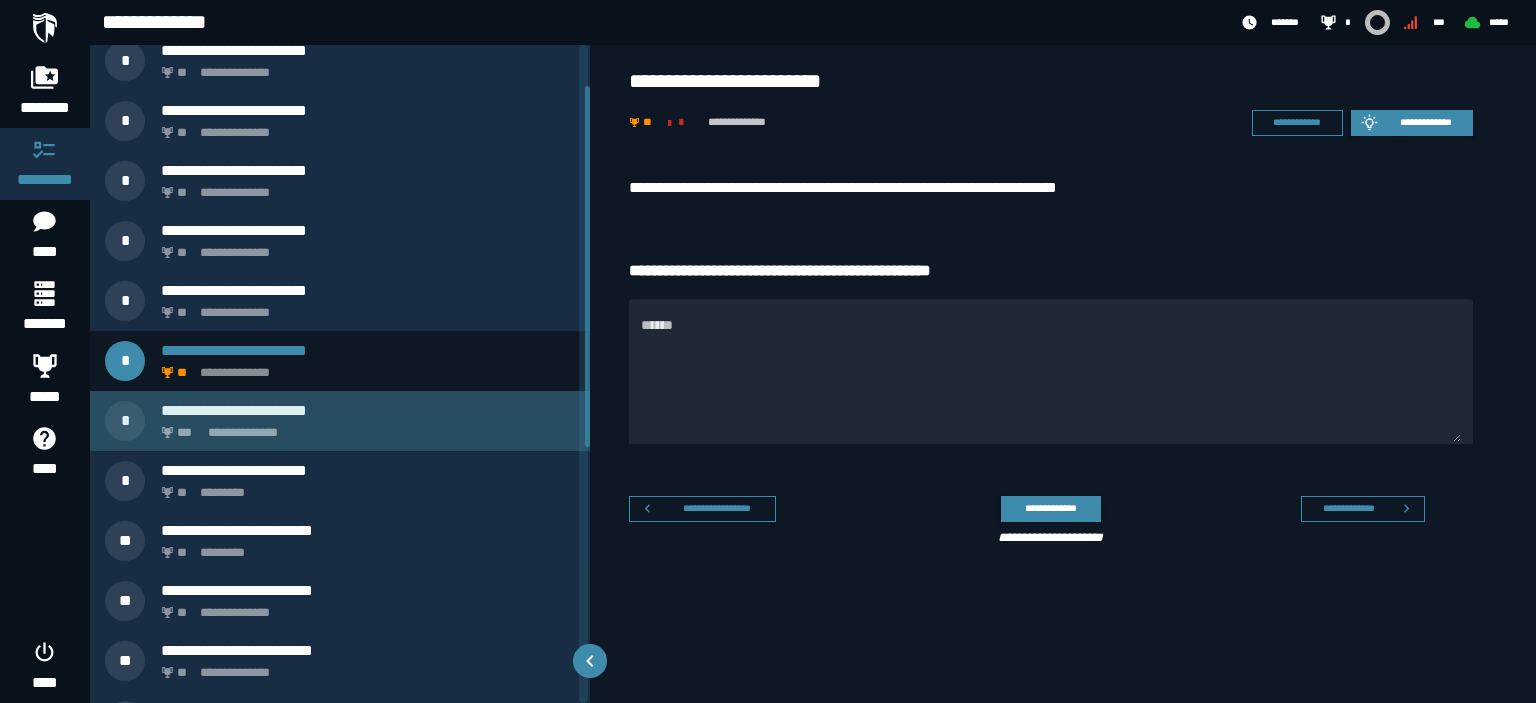 click on "**********" at bounding box center [364, 427] 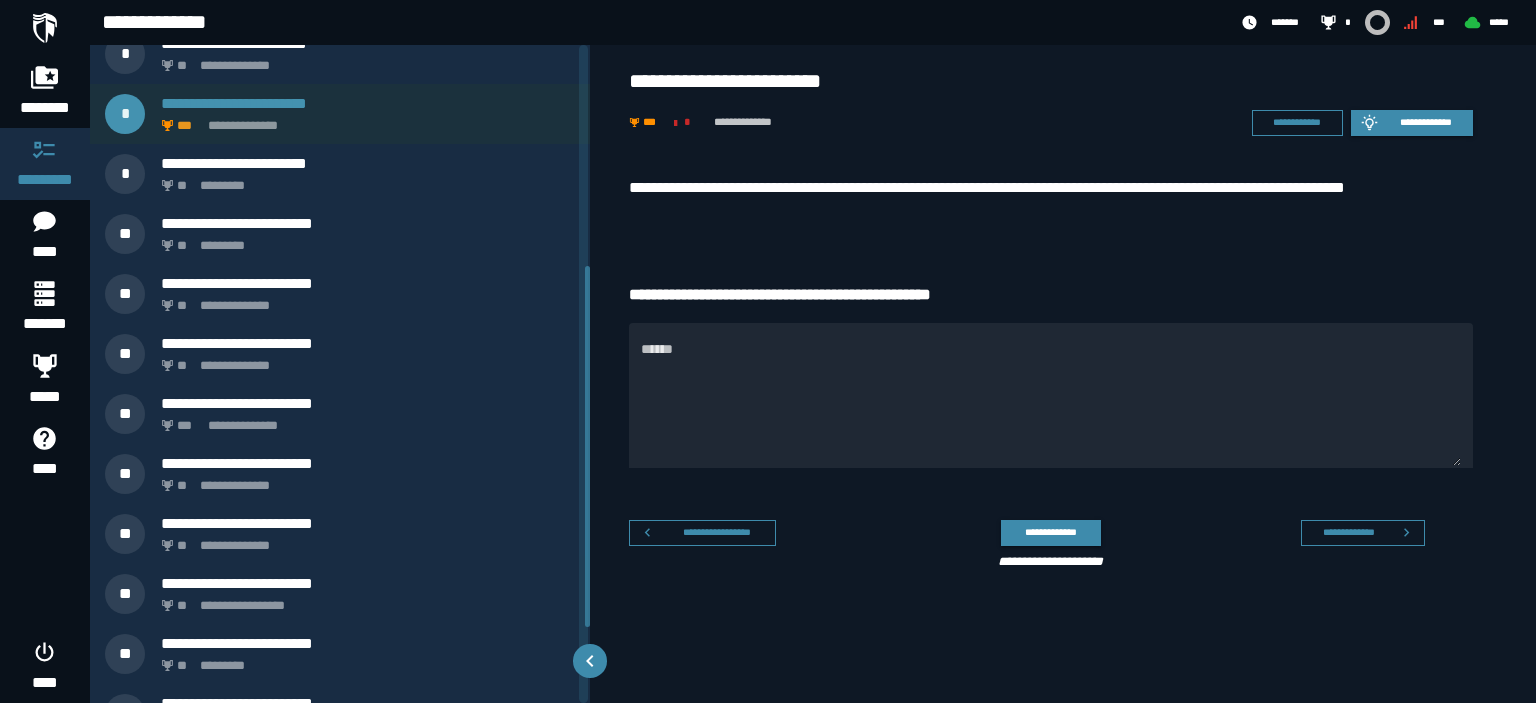 scroll, scrollTop: 380, scrollLeft: 0, axis: vertical 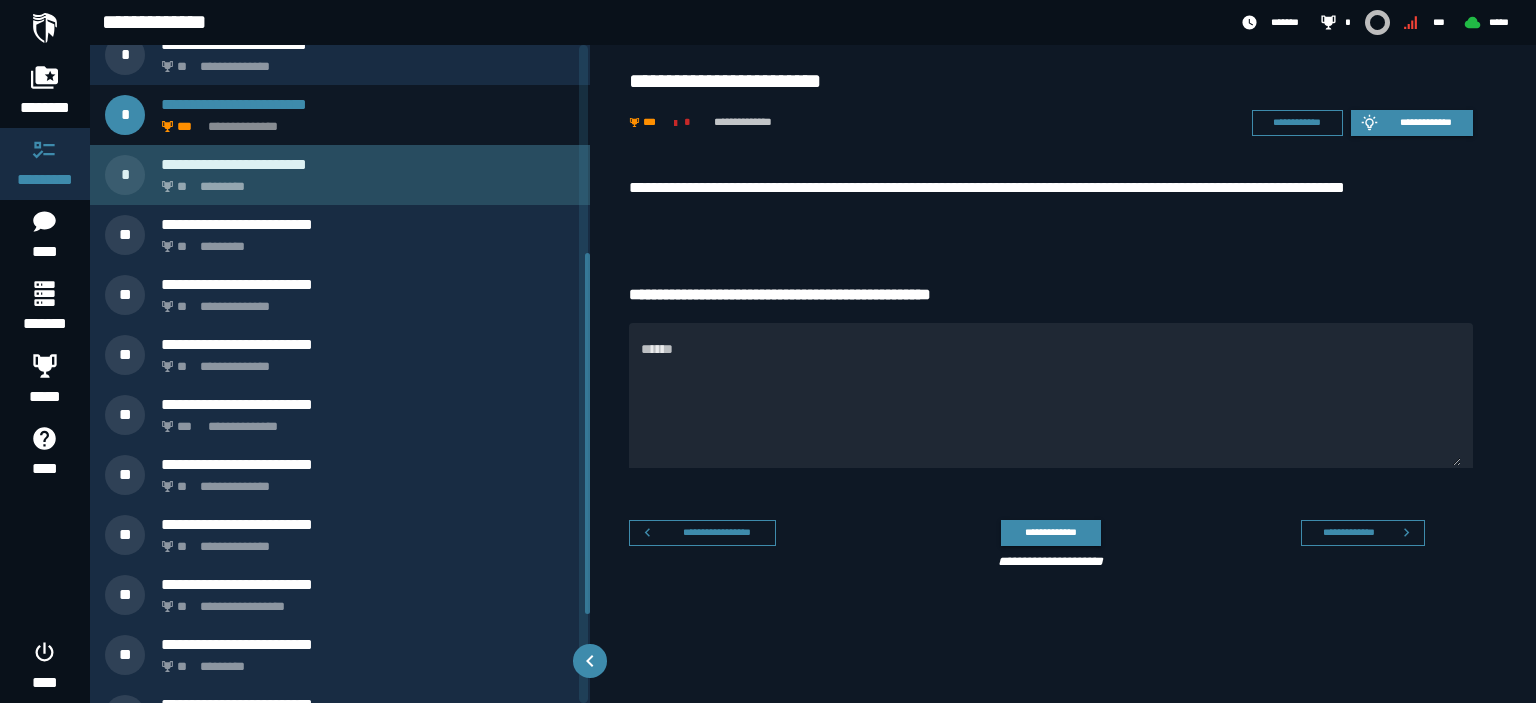 click on "**********" at bounding box center (368, 164) 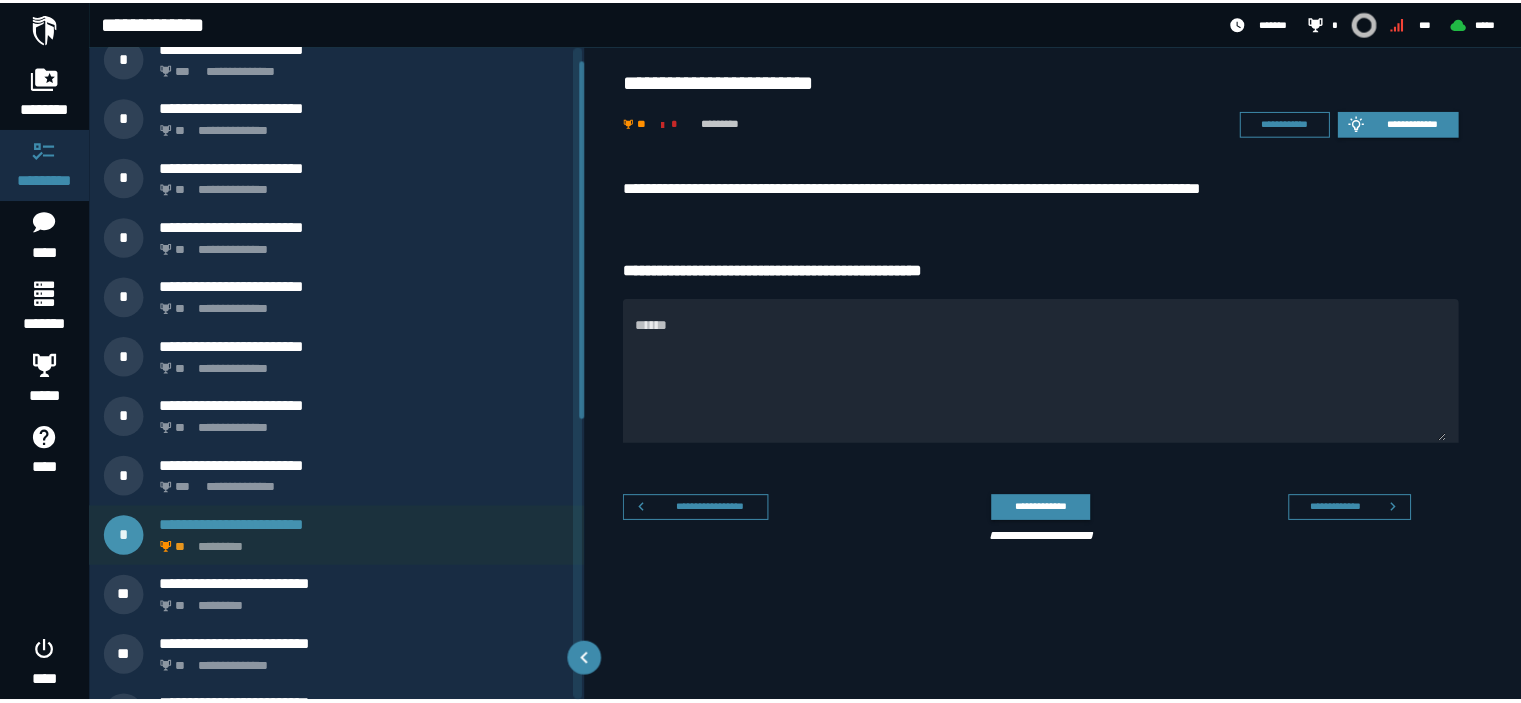 scroll, scrollTop: 0, scrollLeft: 0, axis: both 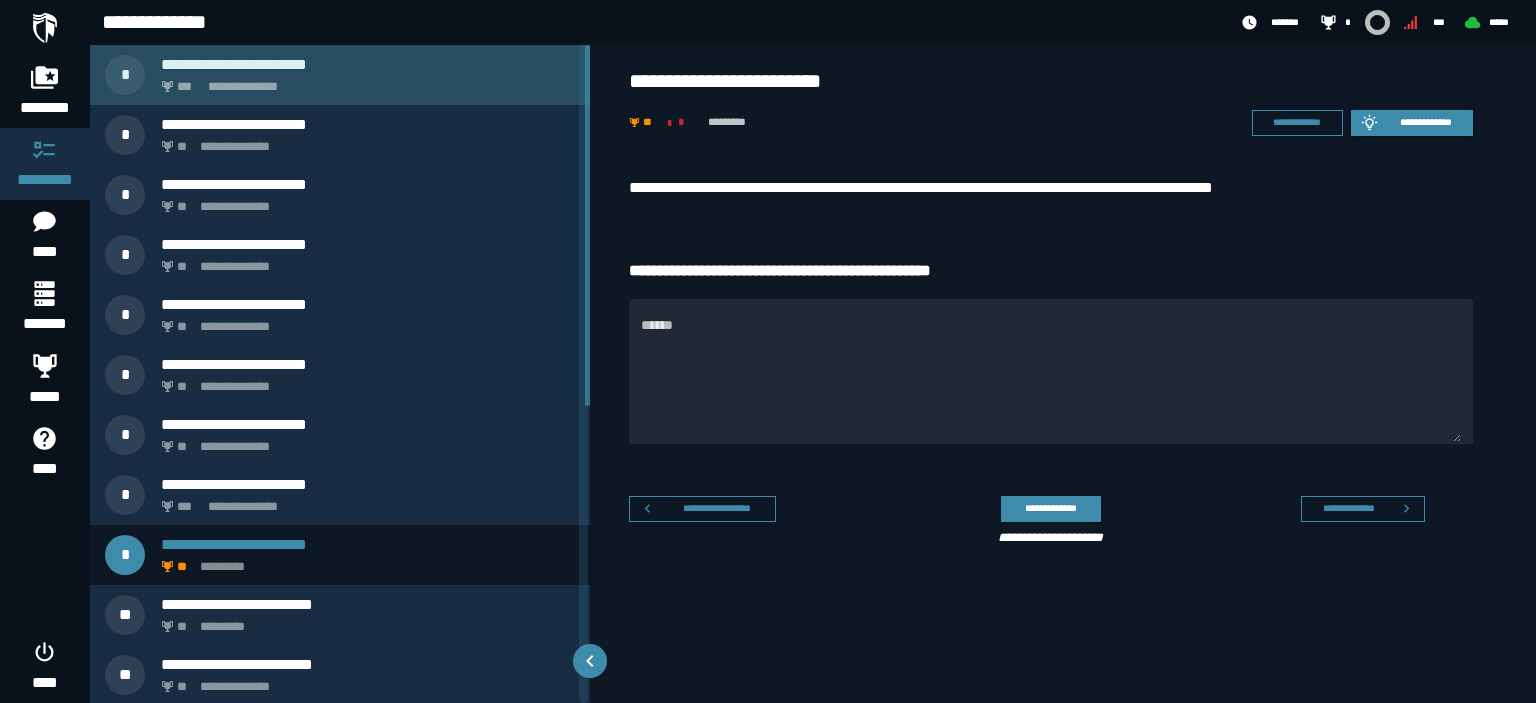 click on "***" at bounding box center [187, 87] 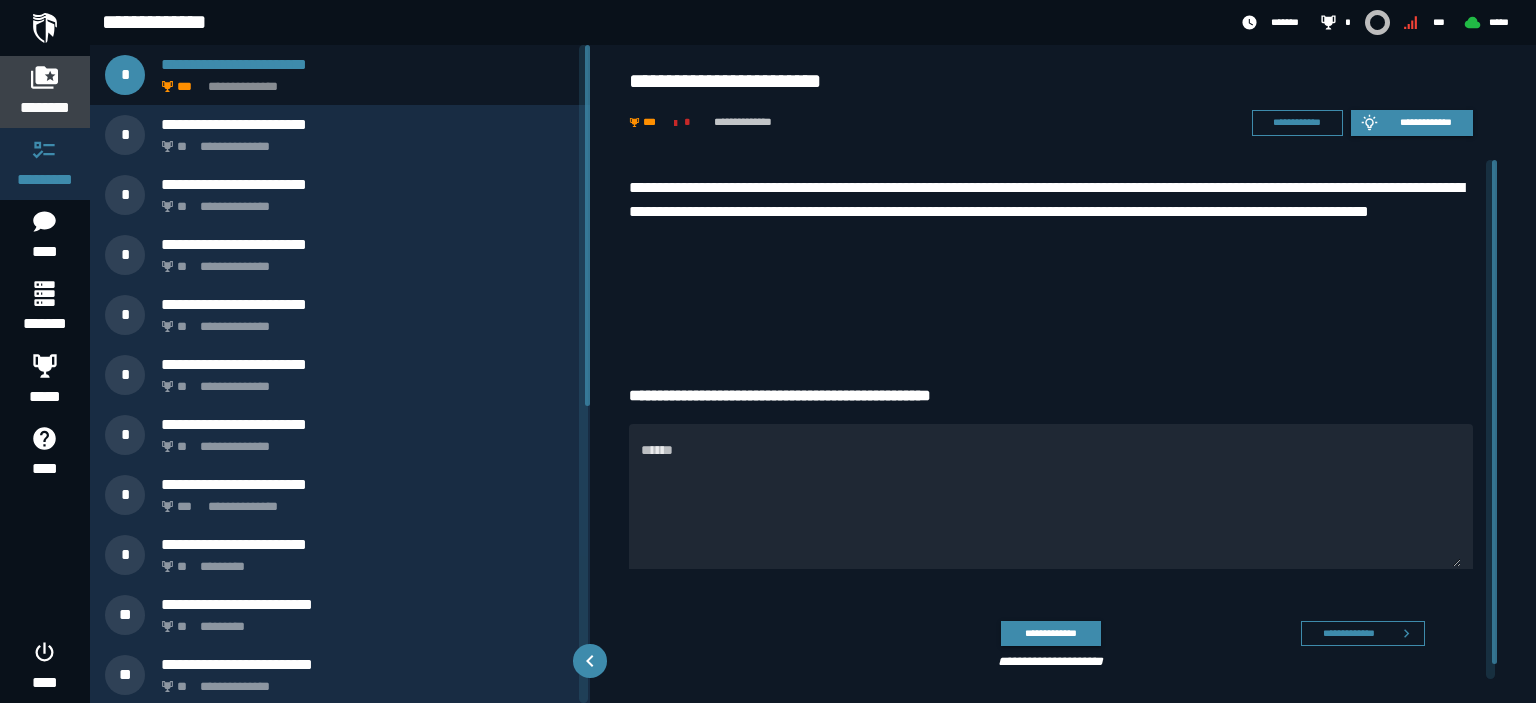 click on "********" at bounding box center (45, 108) 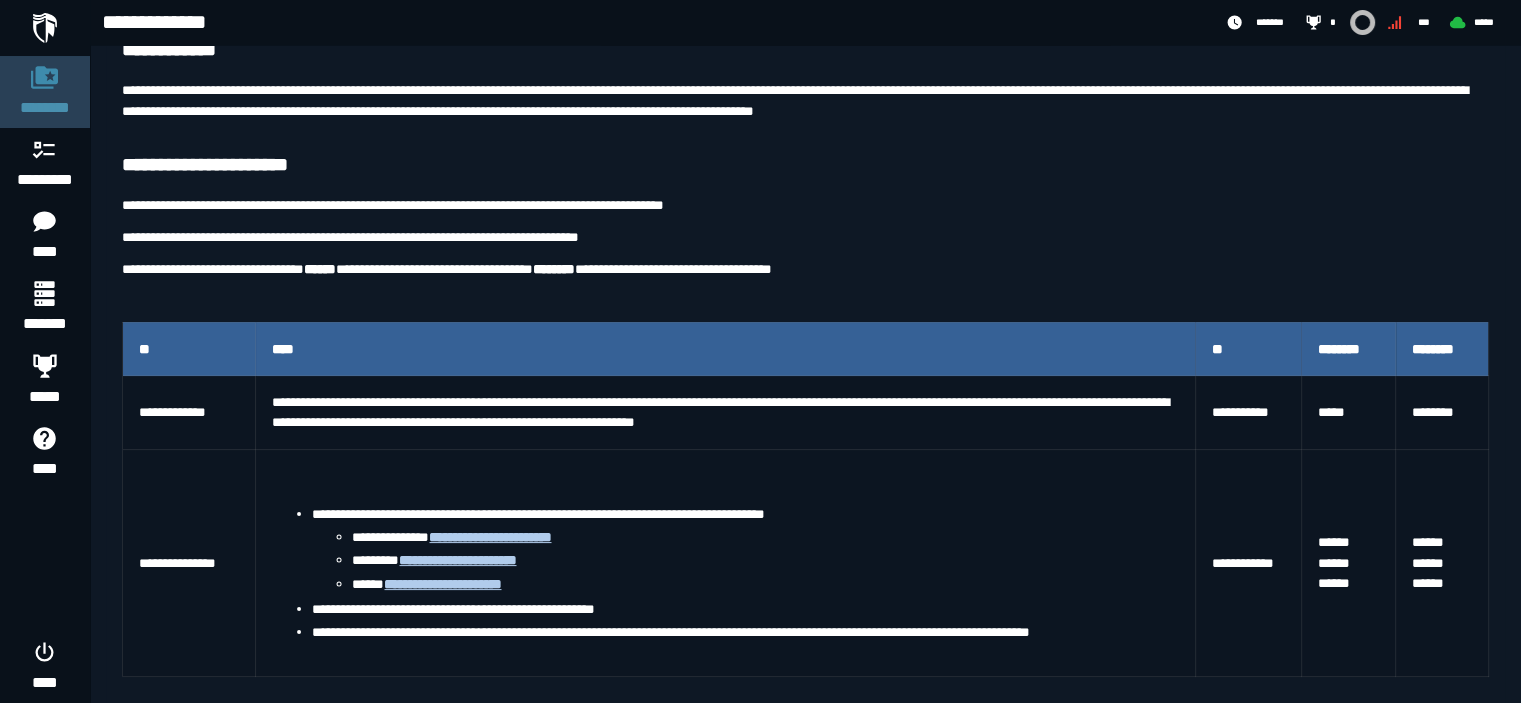 scroll, scrollTop: 206, scrollLeft: 0, axis: vertical 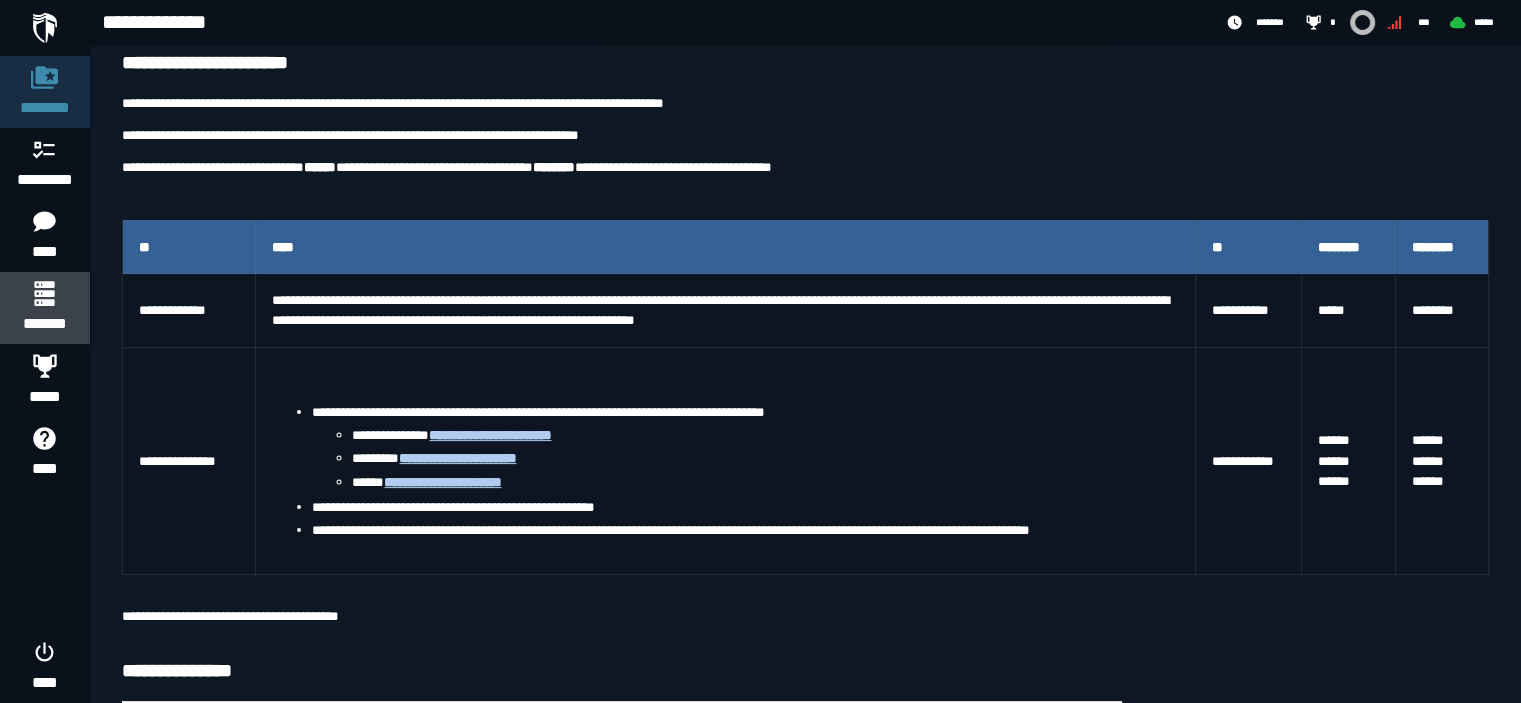 click 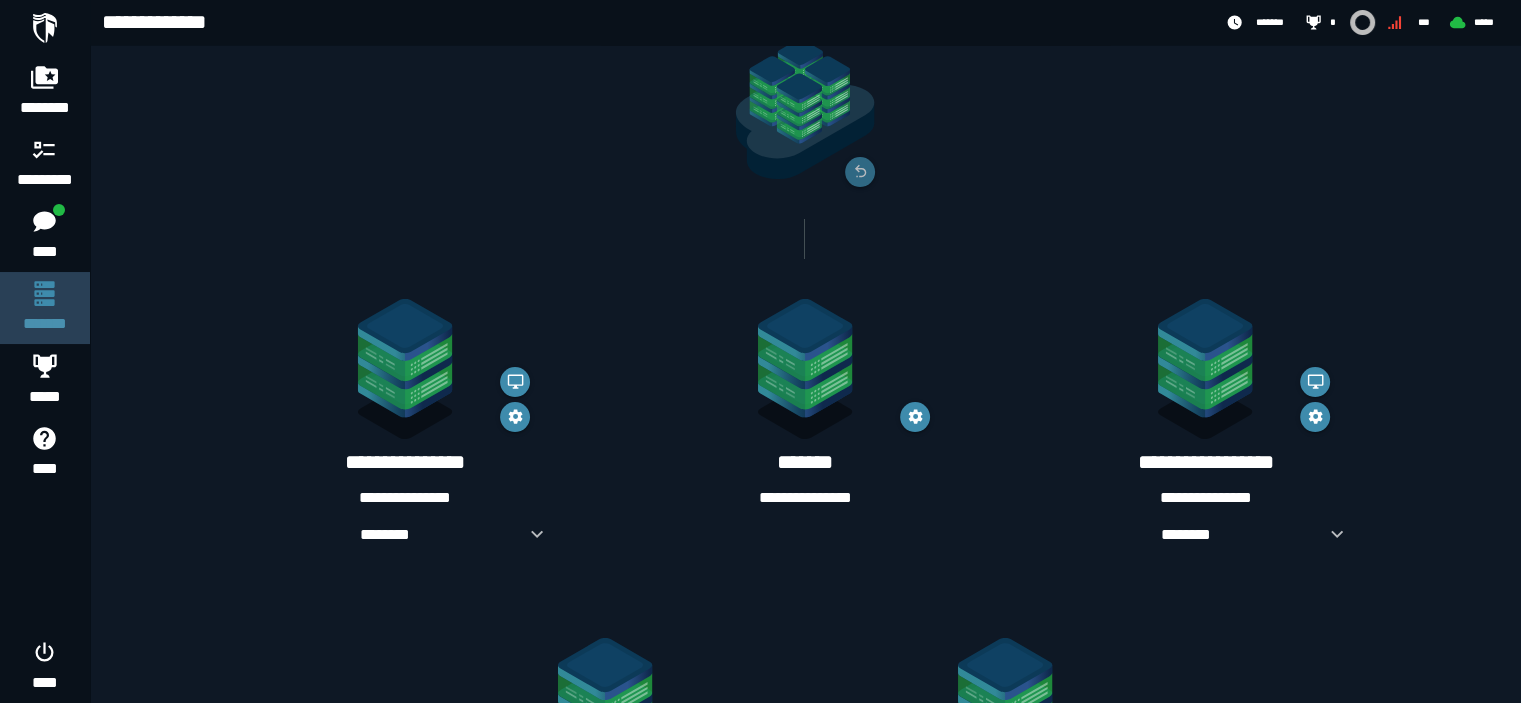 scroll, scrollTop: 136, scrollLeft: 0, axis: vertical 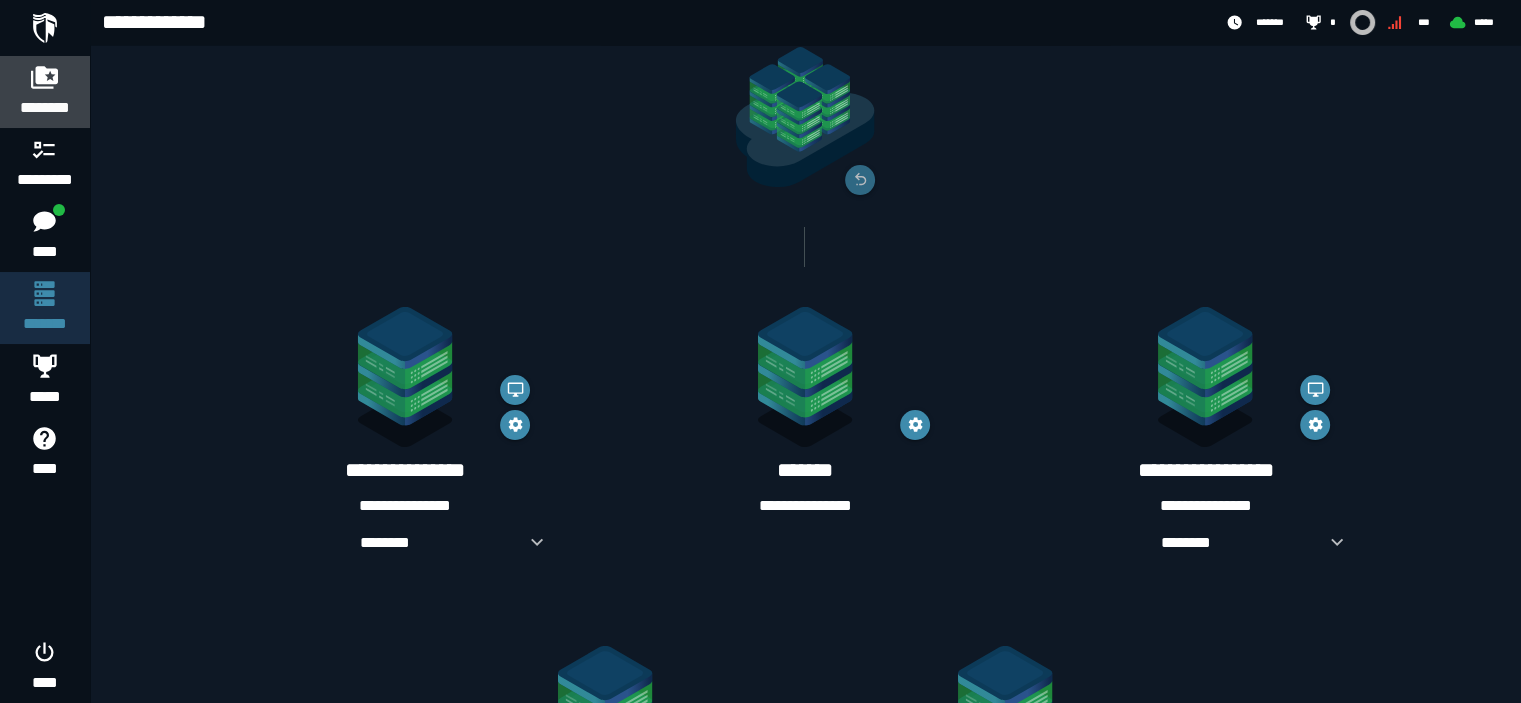 click on "********" at bounding box center [45, 108] 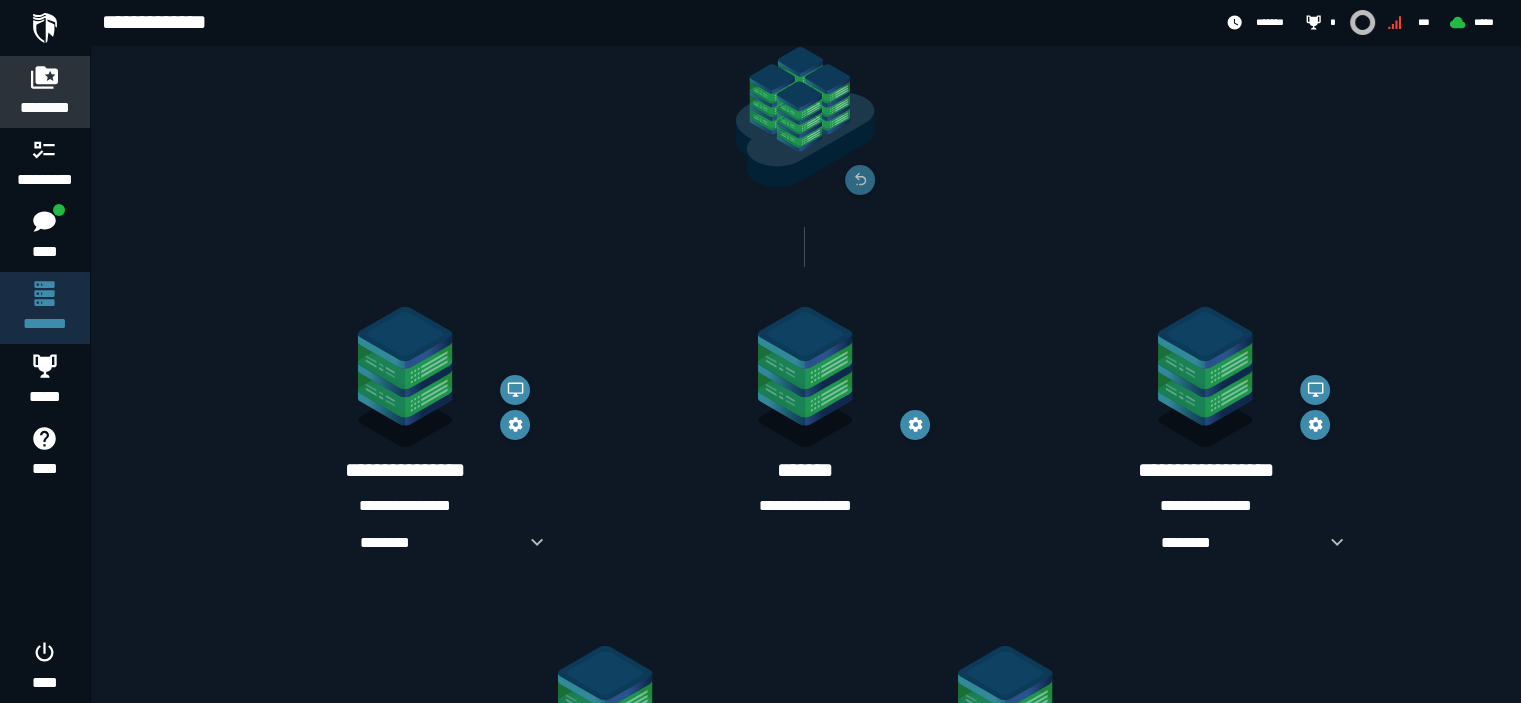 scroll, scrollTop: 0, scrollLeft: 0, axis: both 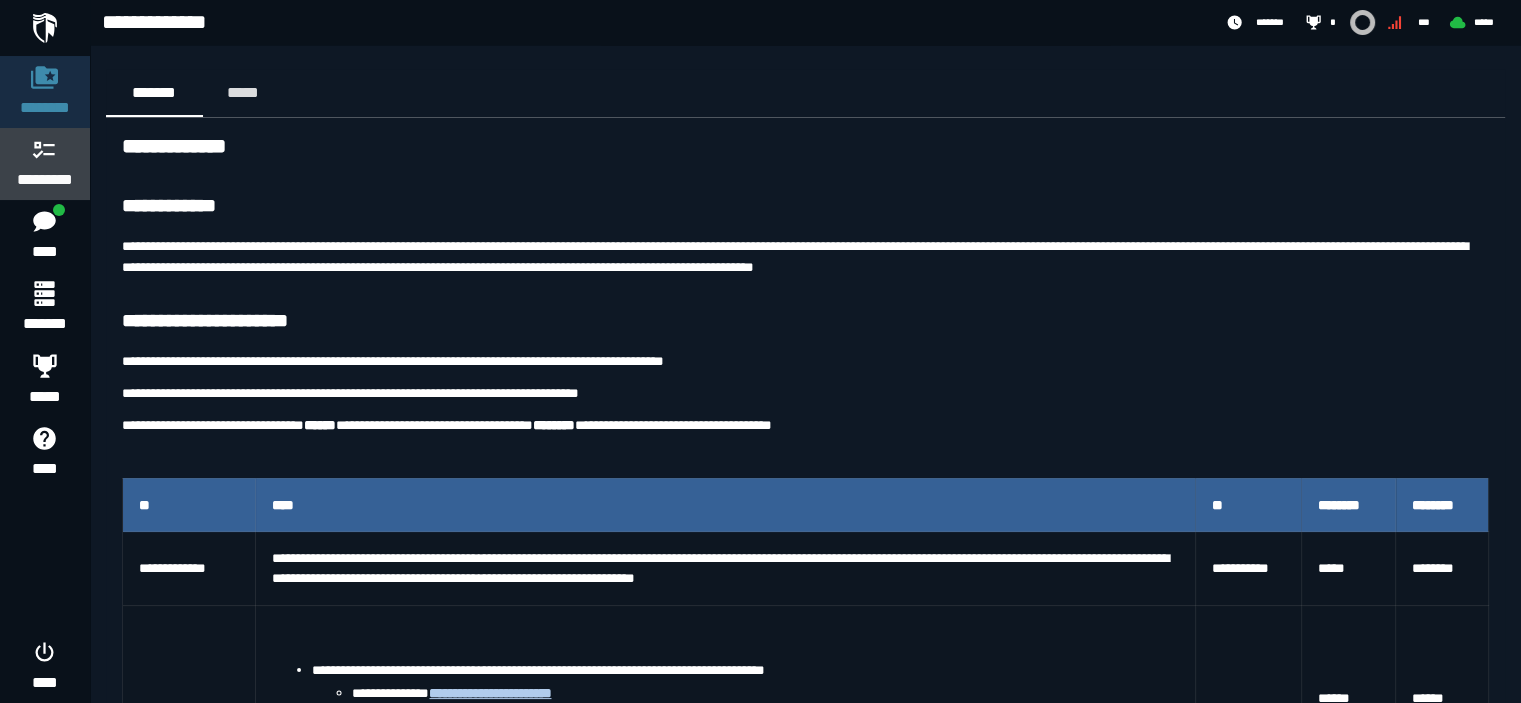 click on "*********" at bounding box center (45, 180) 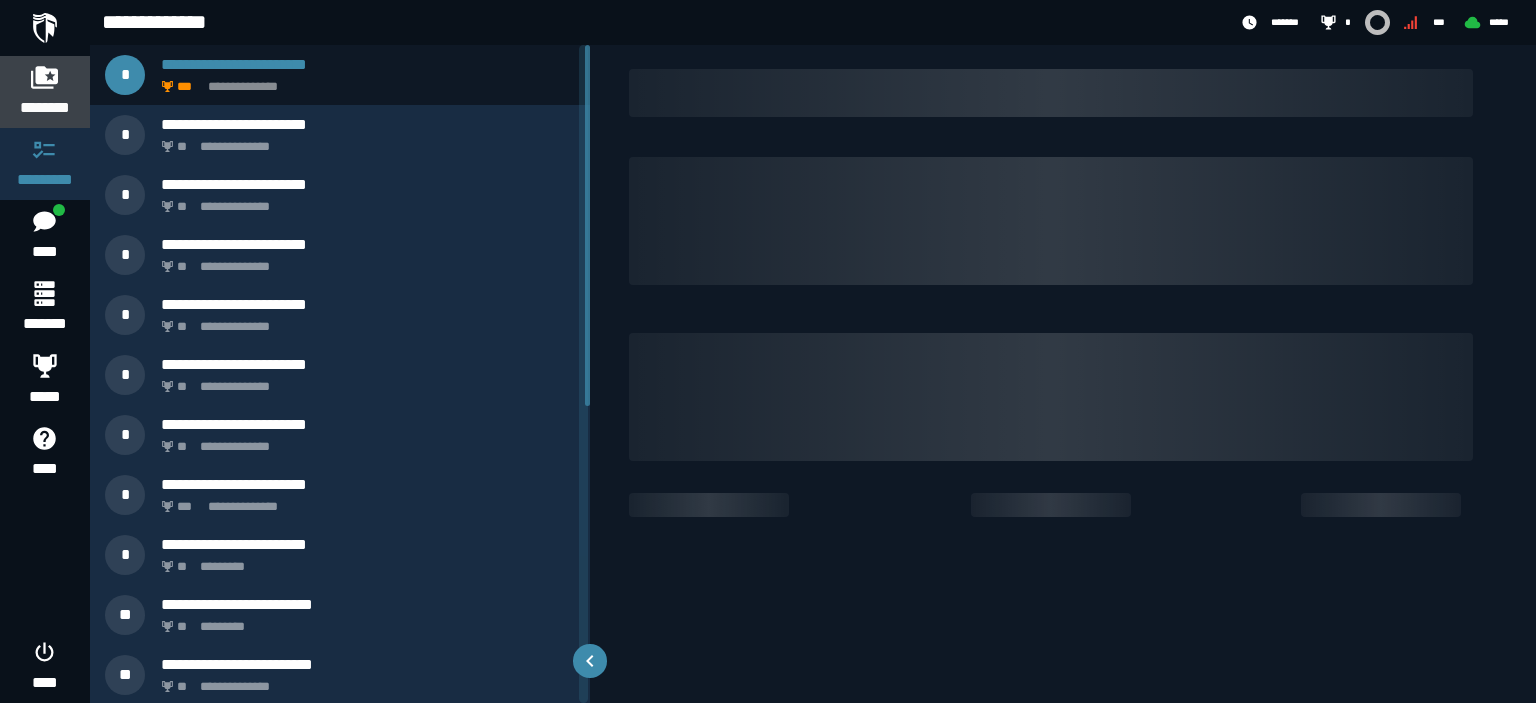 click 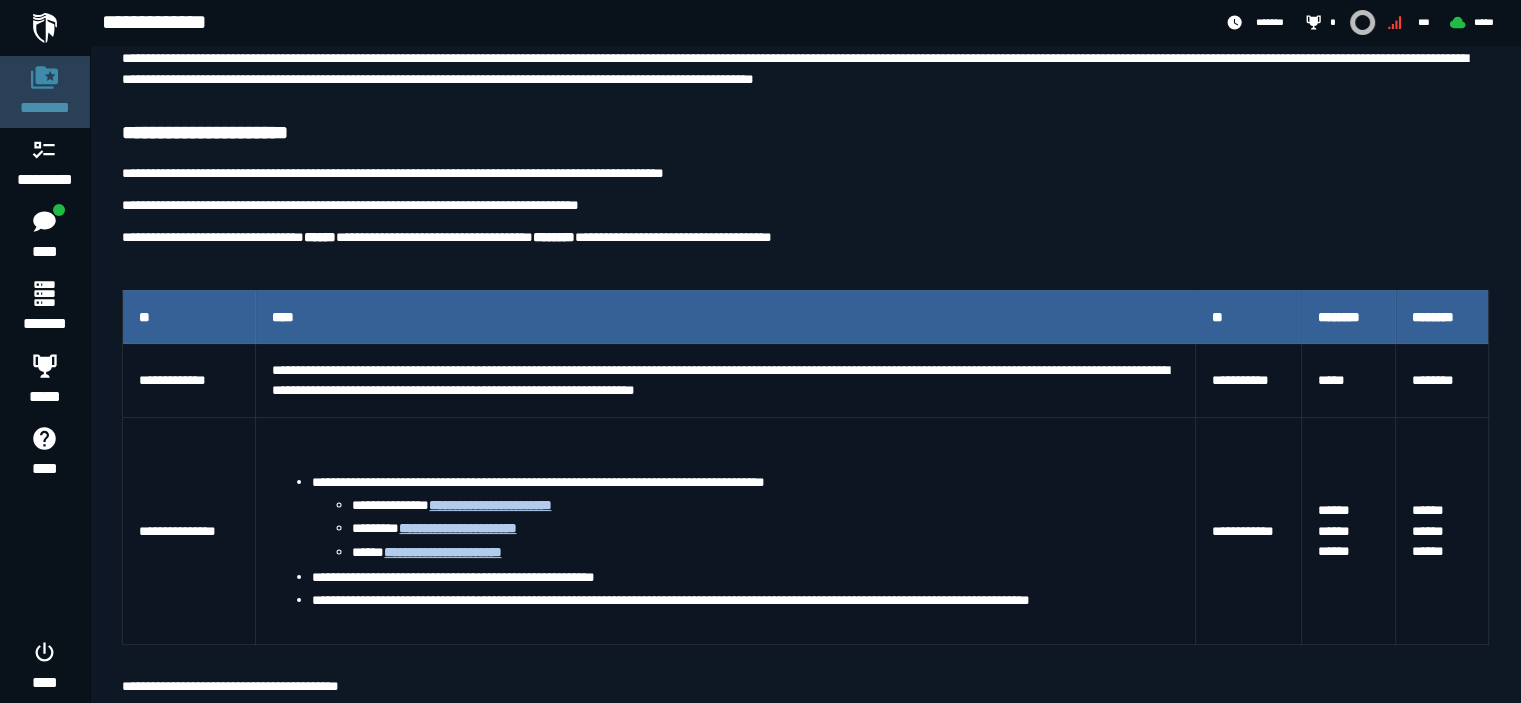 scroll, scrollTop: 190, scrollLeft: 0, axis: vertical 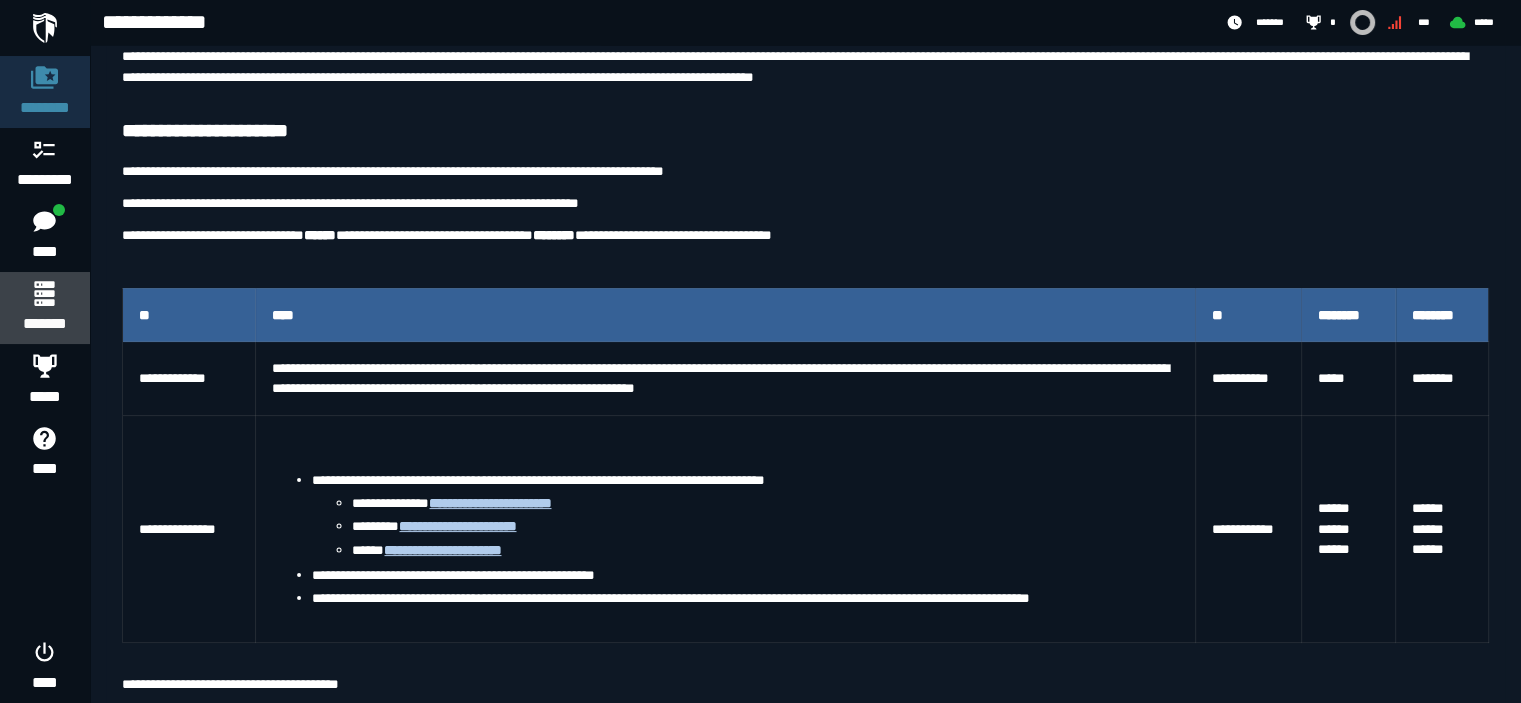 click on "*******" at bounding box center [44, 324] 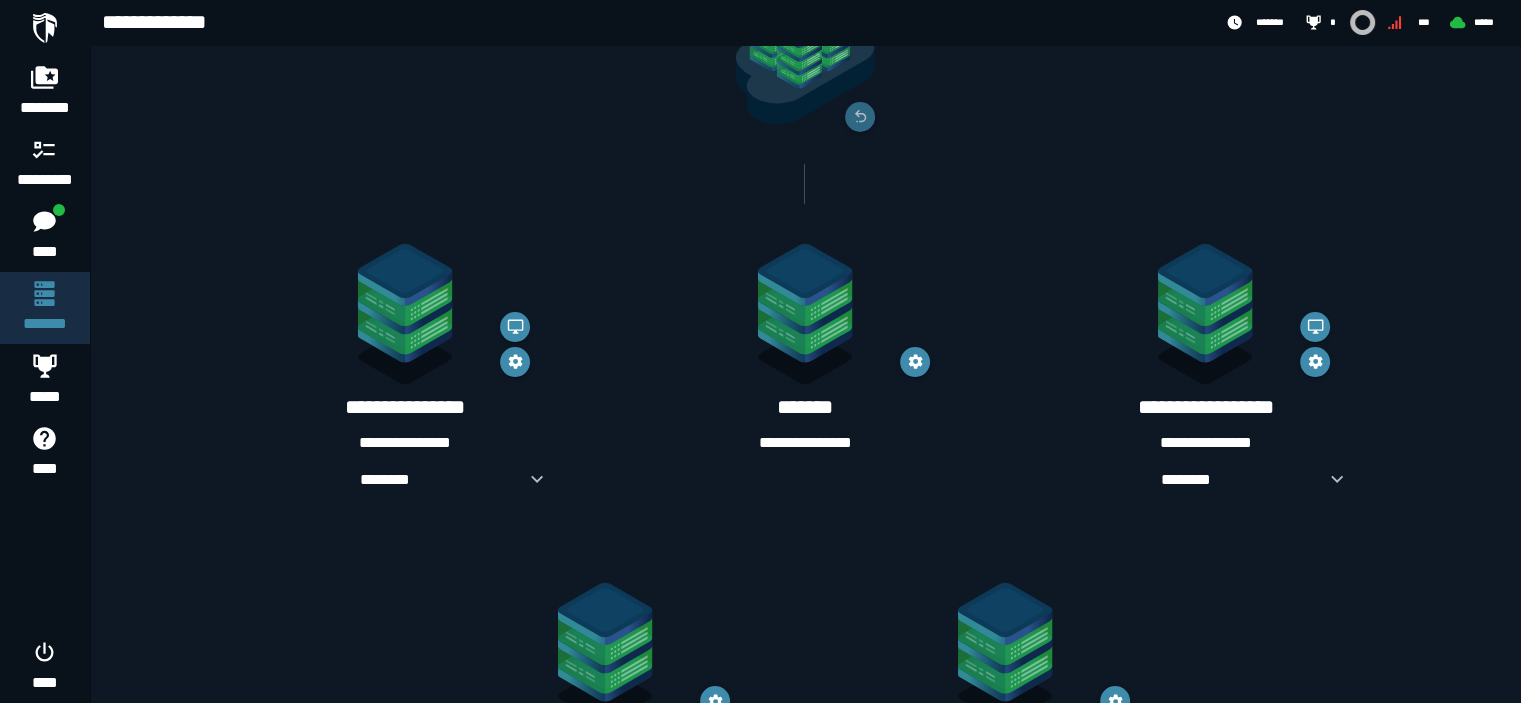 scroll, scrollTop: 203, scrollLeft: 0, axis: vertical 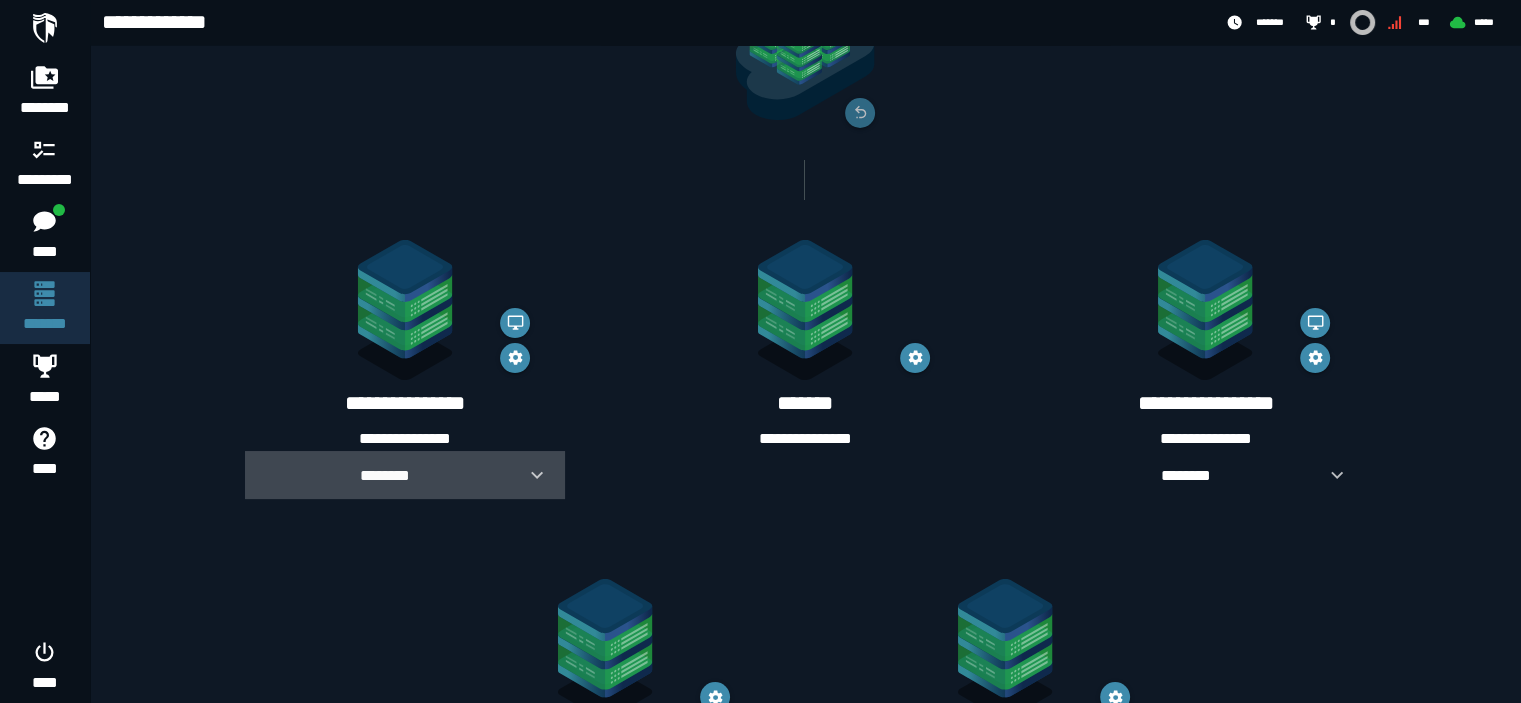 click 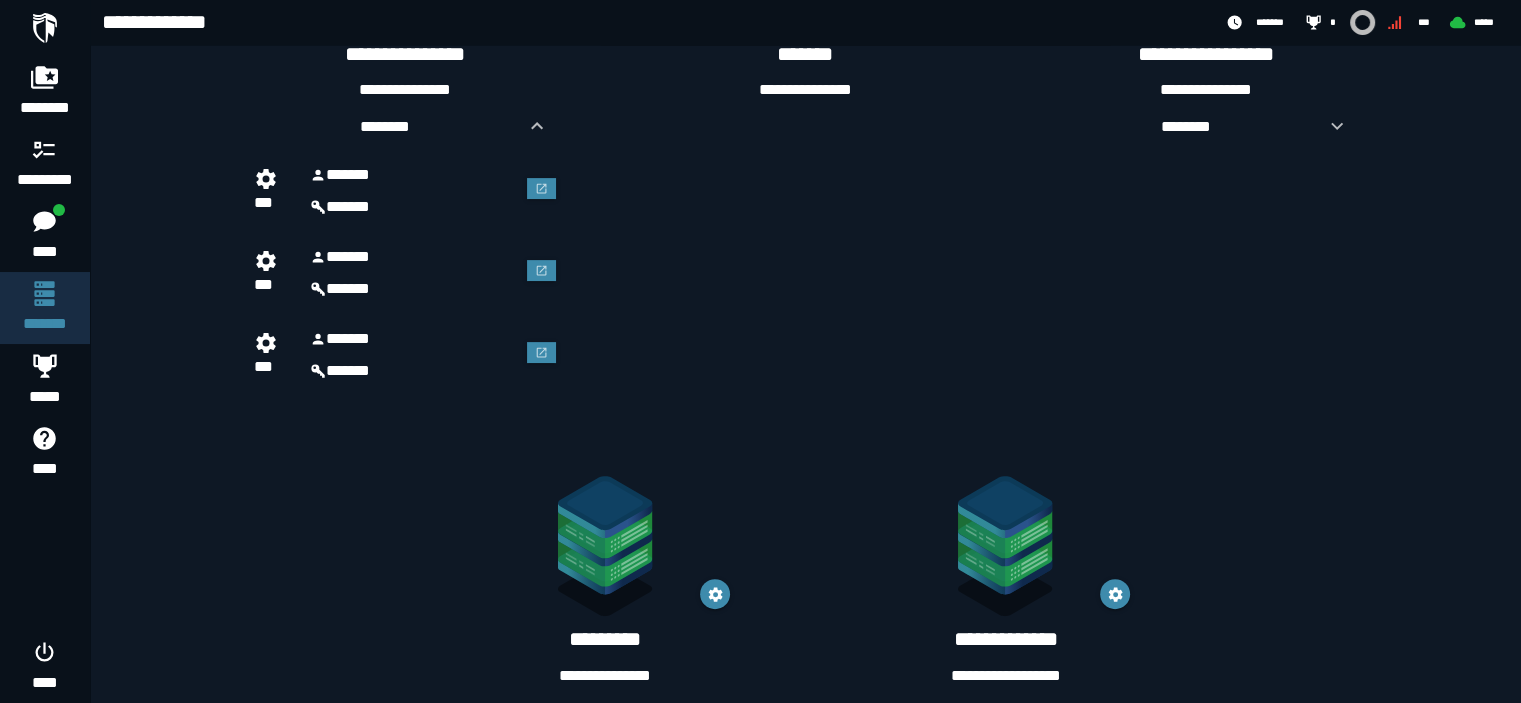 scroll, scrollTop: 518, scrollLeft: 0, axis: vertical 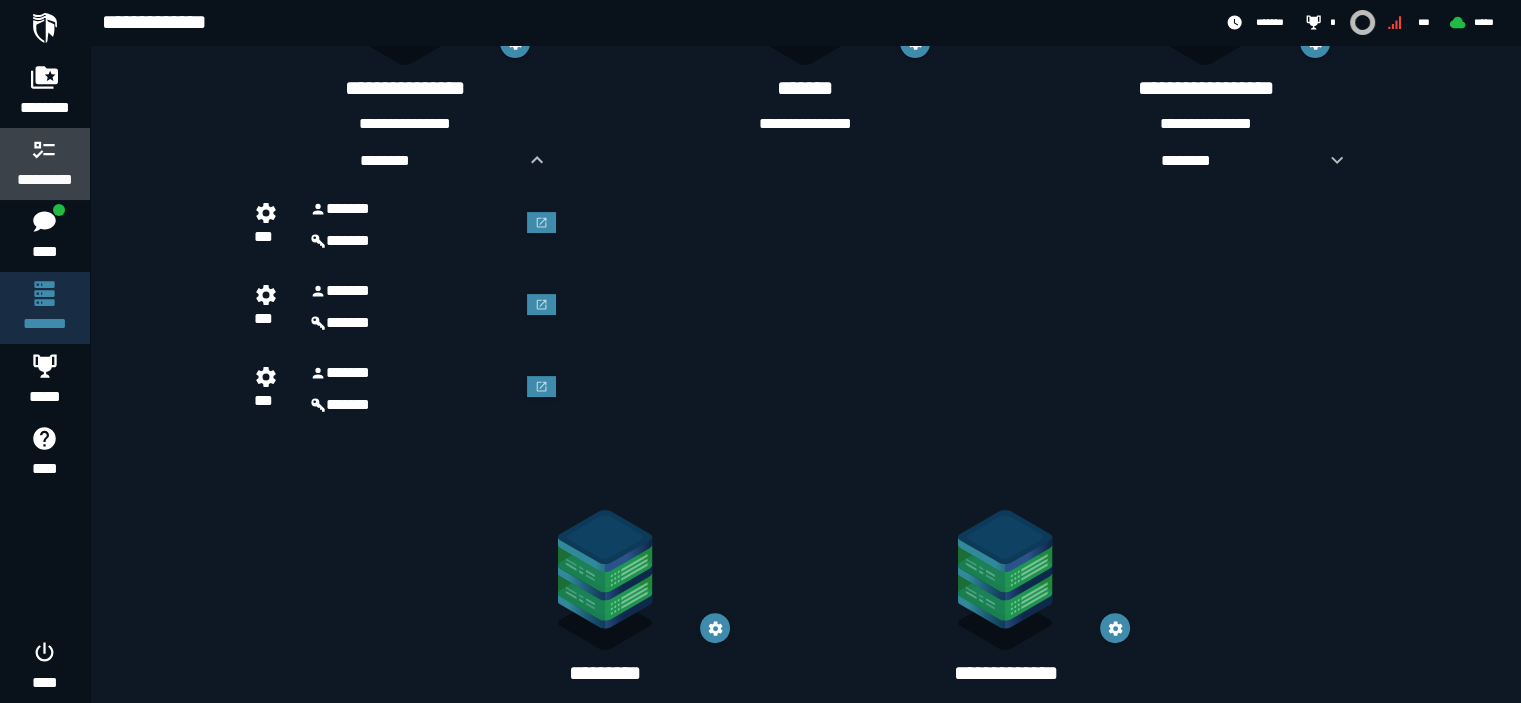 click at bounding box center [45, 149] 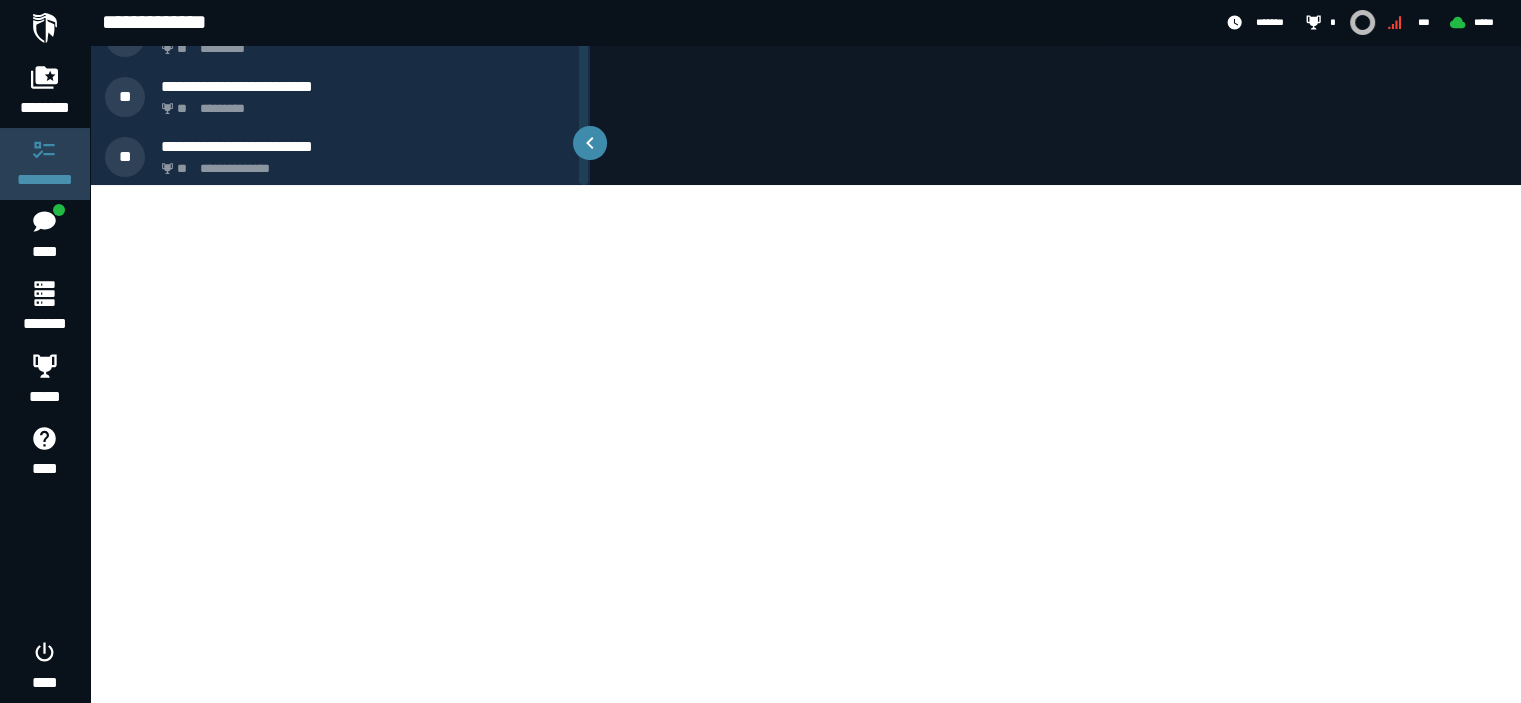 scroll, scrollTop: 0, scrollLeft: 0, axis: both 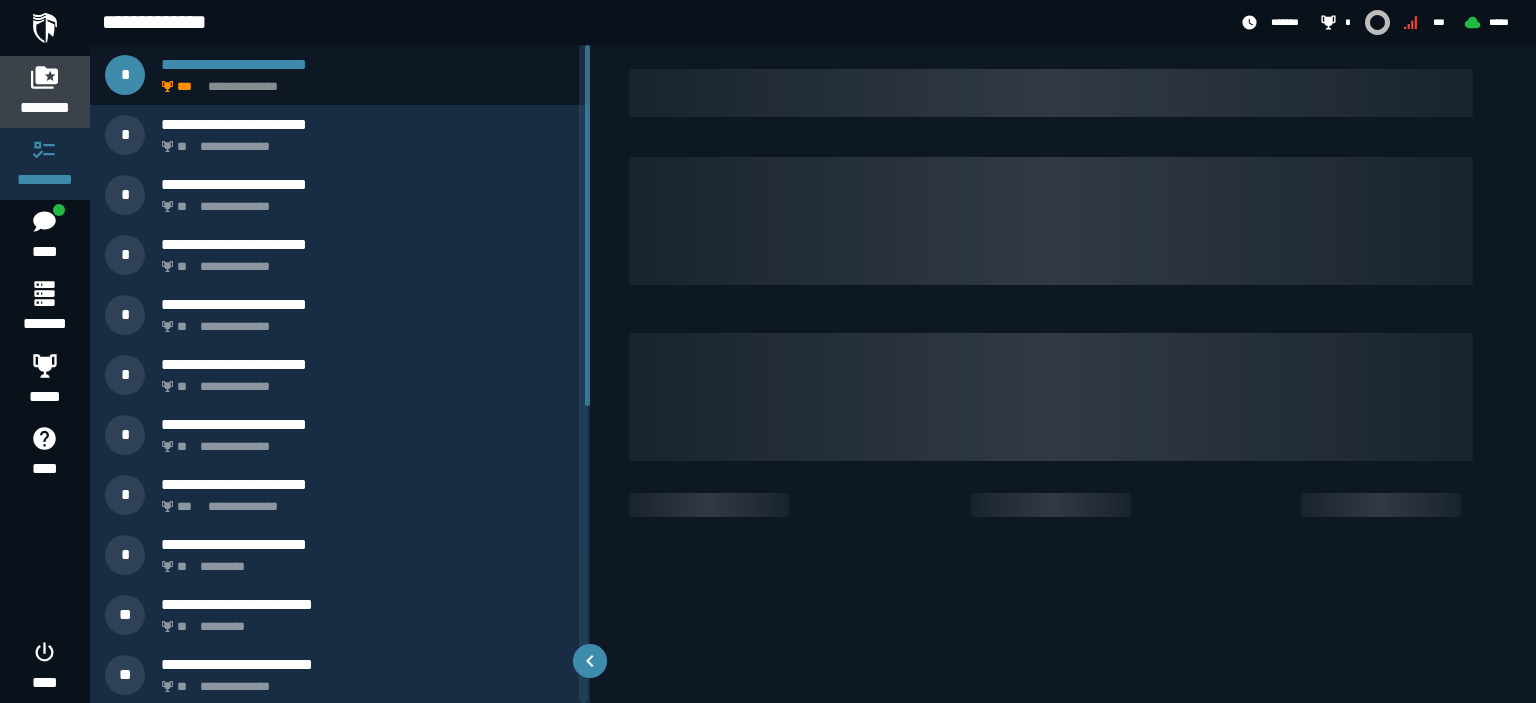 click on "********" at bounding box center [45, 108] 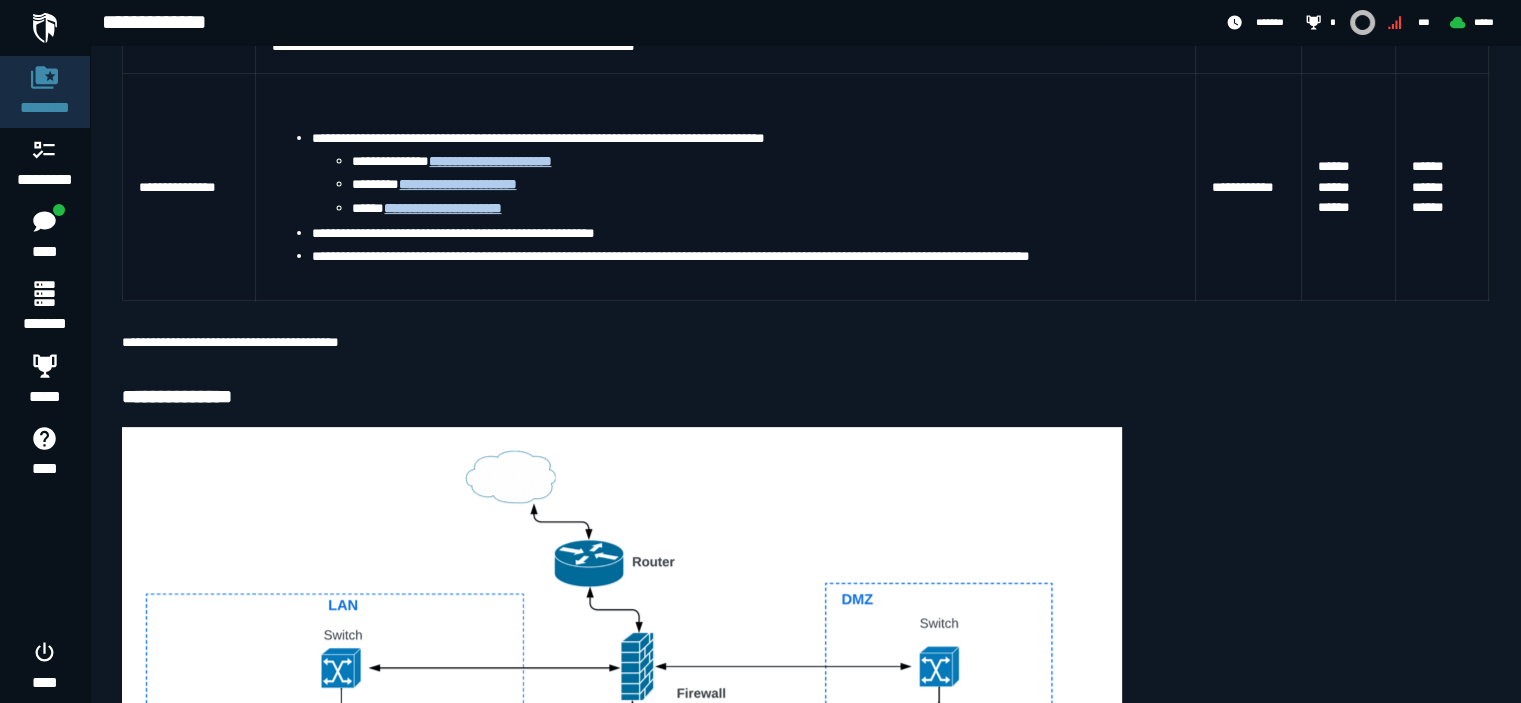scroll, scrollTop: 536, scrollLeft: 0, axis: vertical 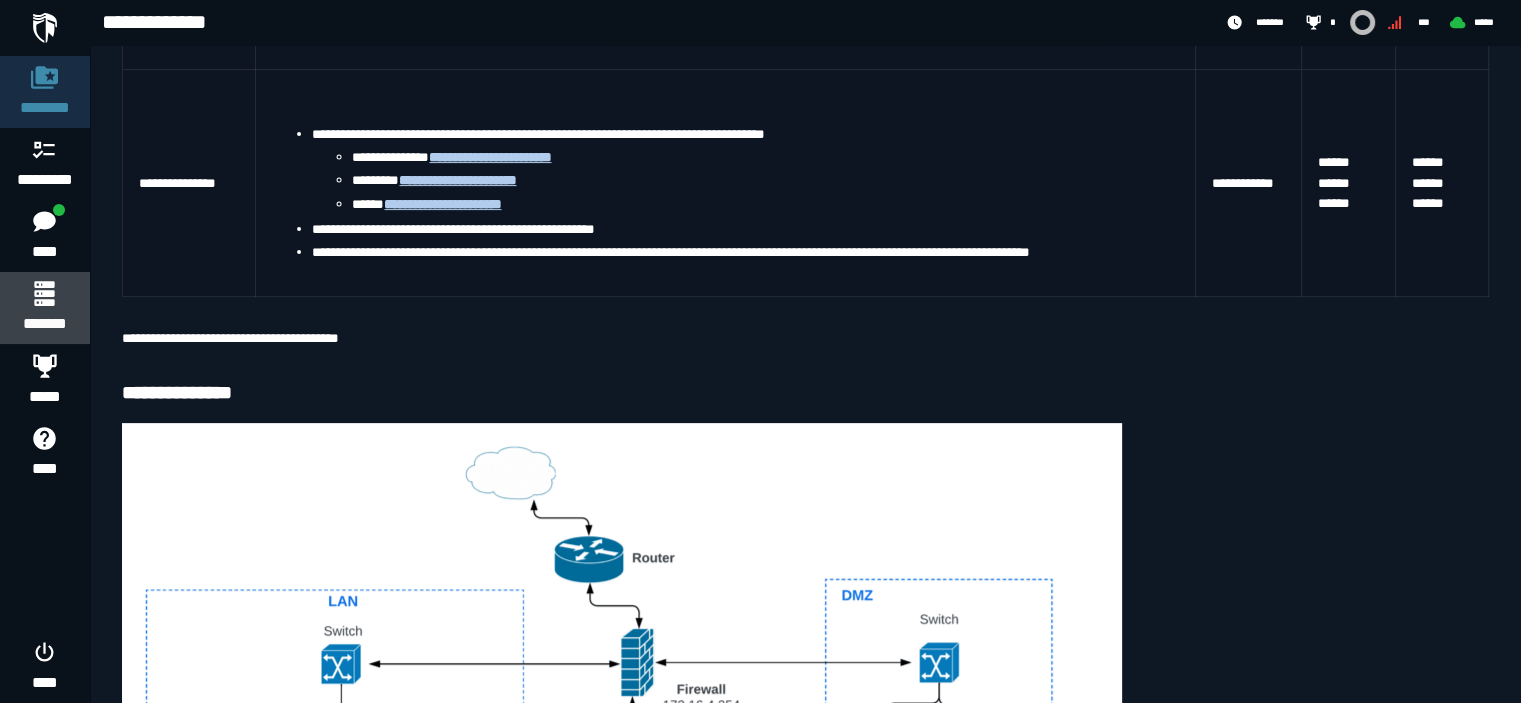 click at bounding box center [44, 293] 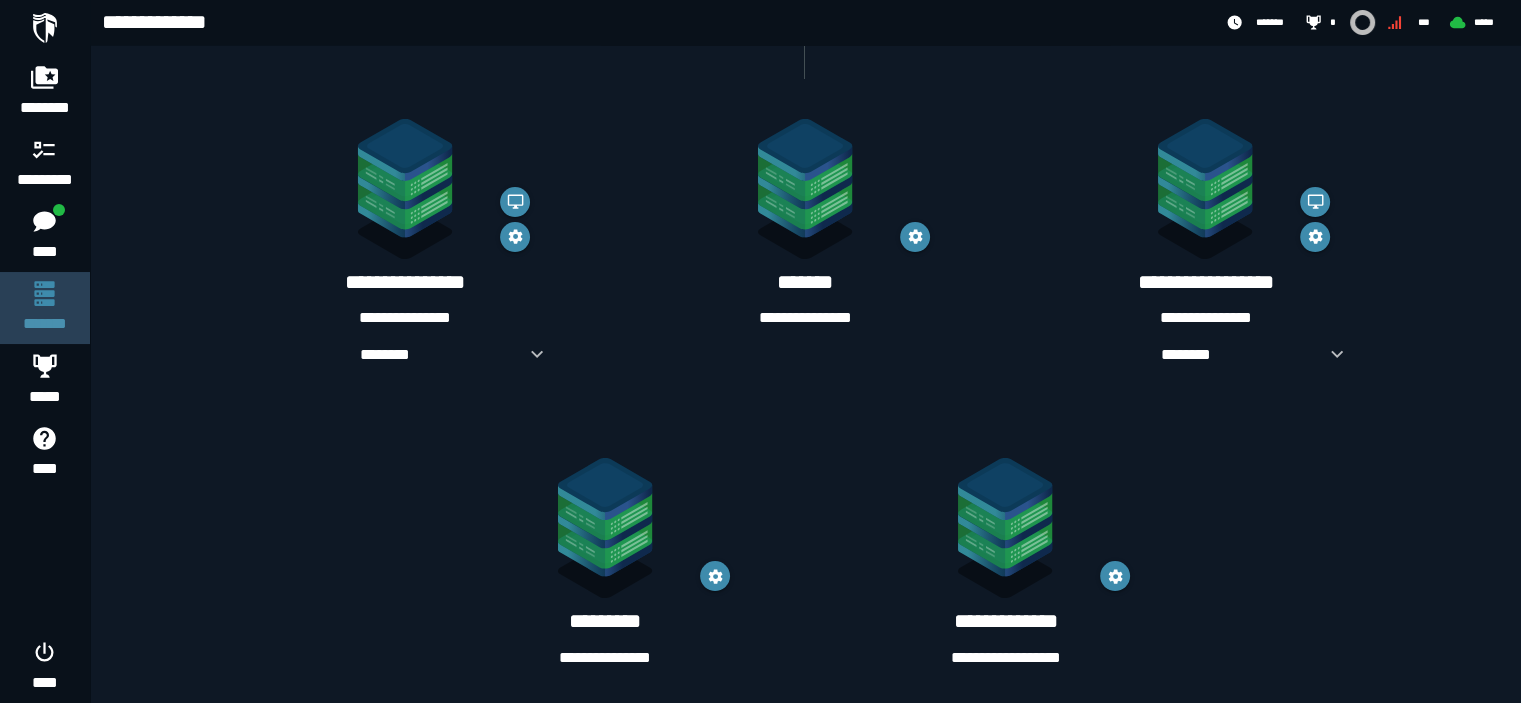 scroll, scrollTop: 333, scrollLeft: 0, axis: vertical 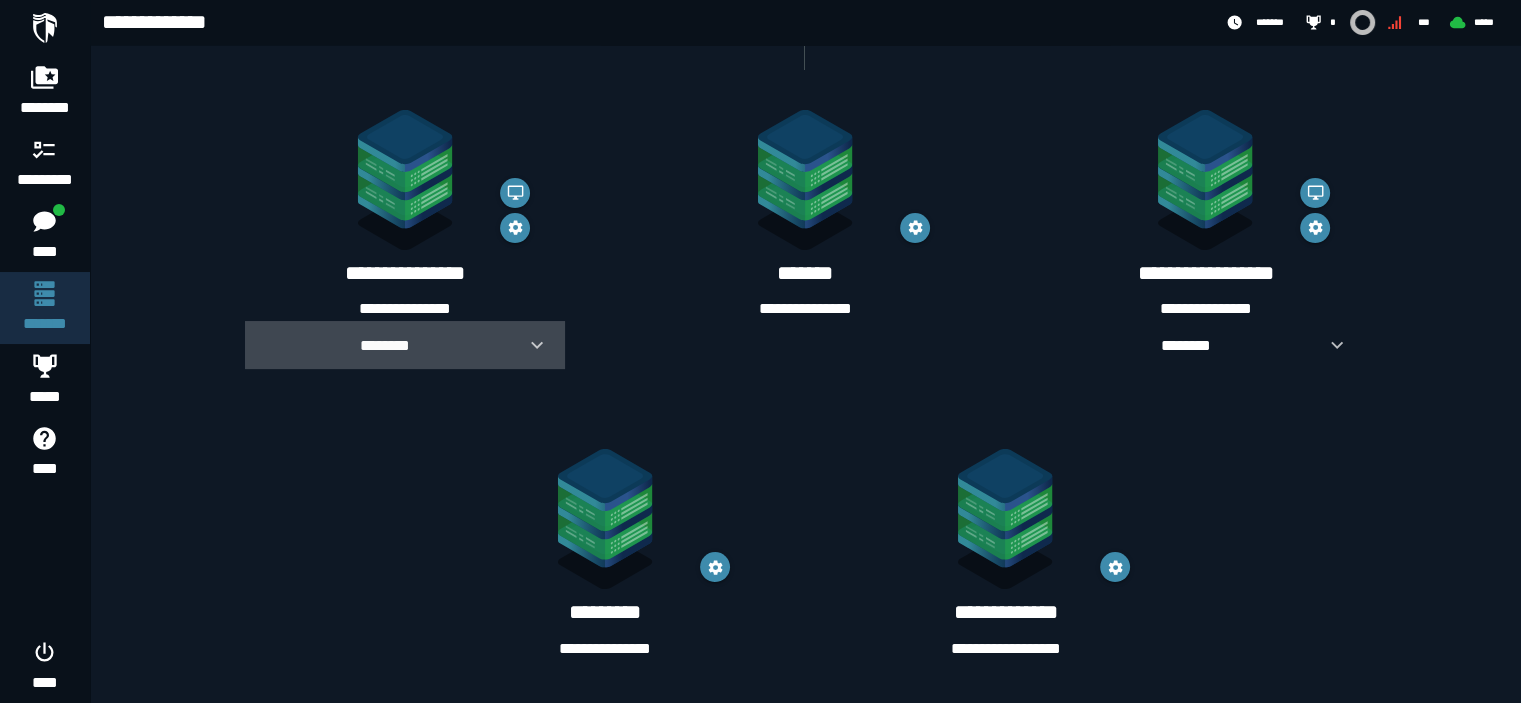 click at bounding box center (529, 345) 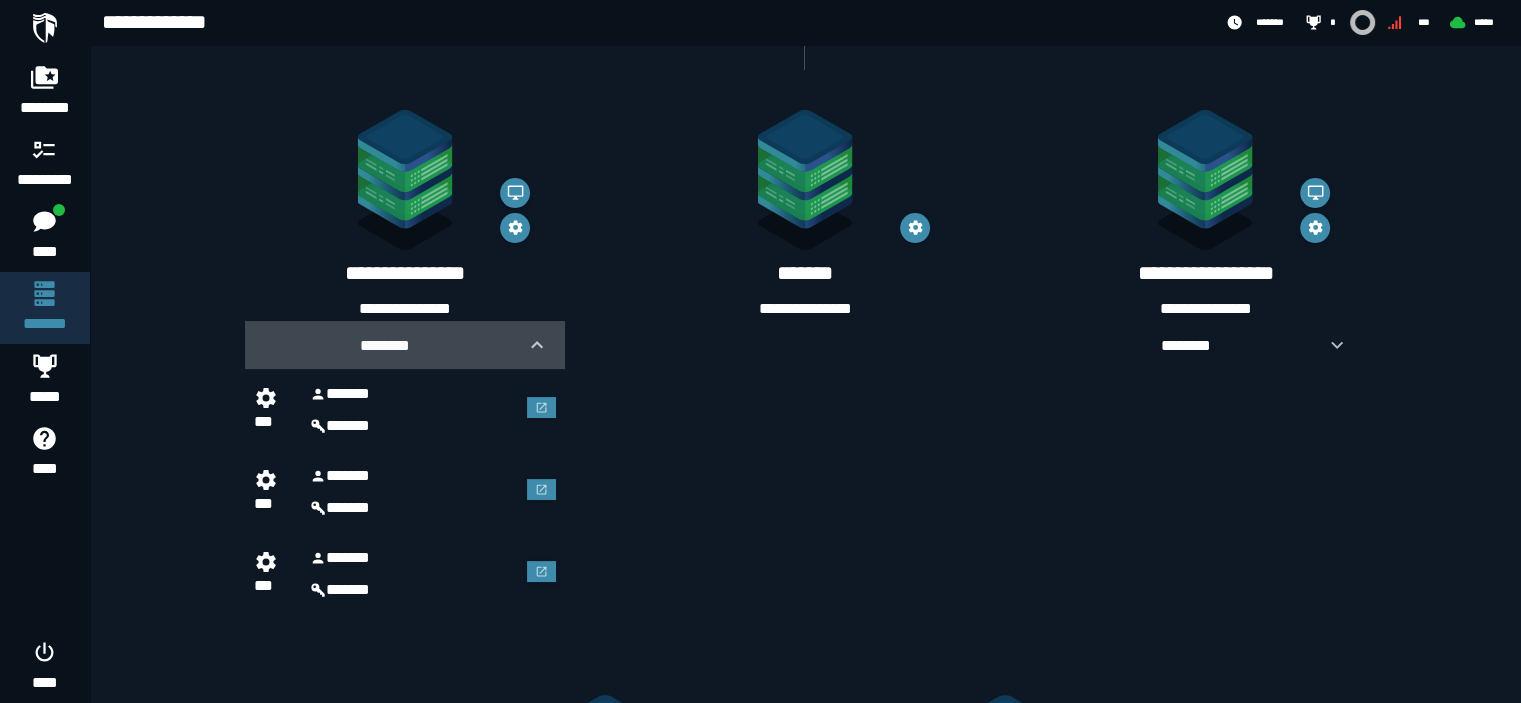 click on "********" at bounding box center (405, 345) 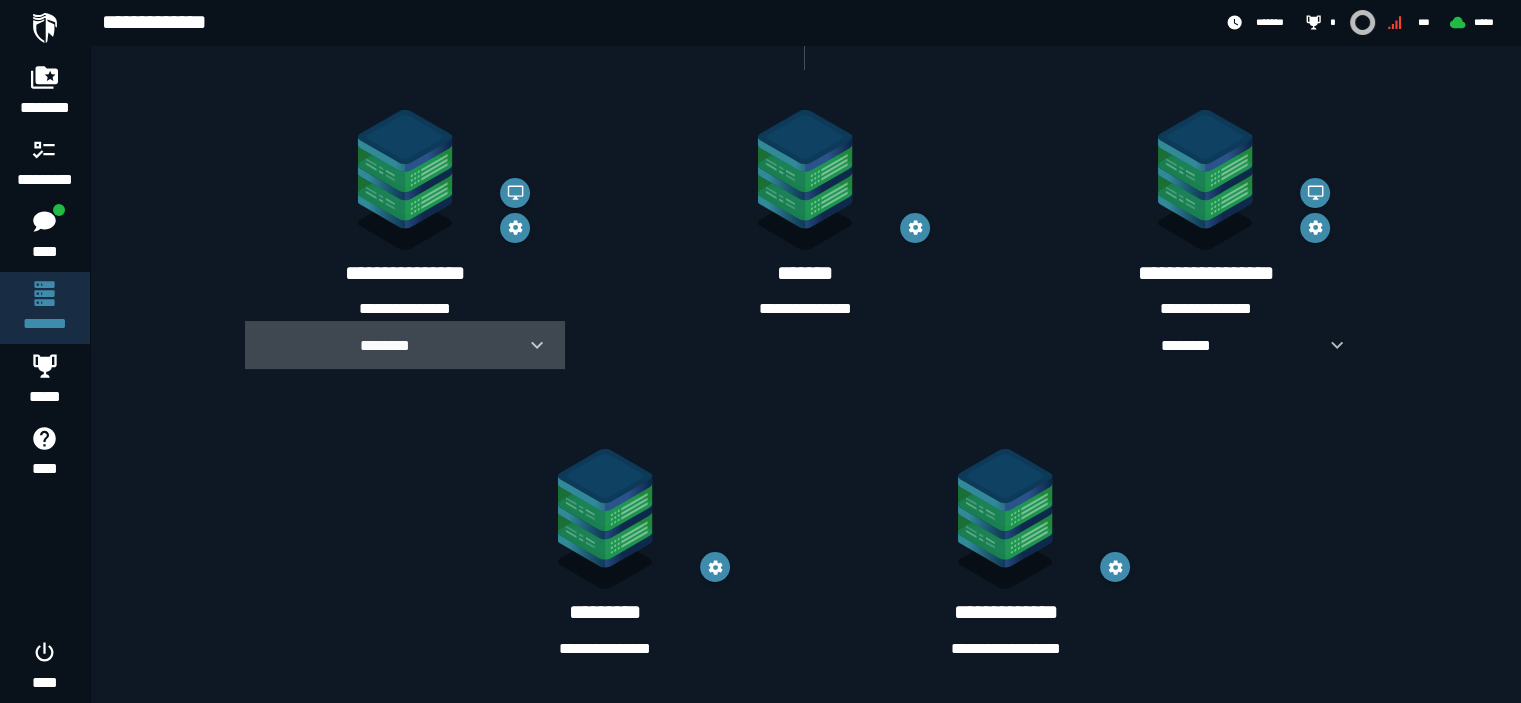click 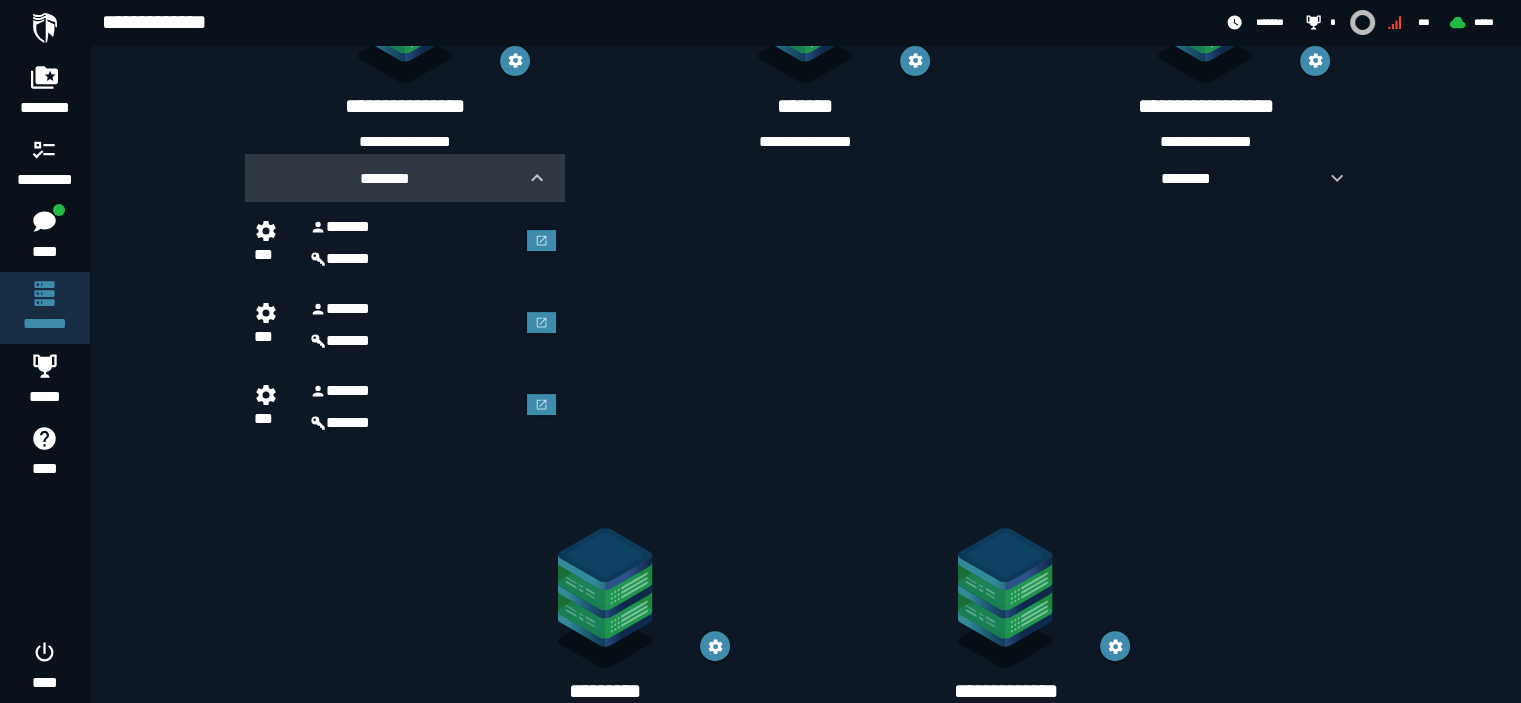 scroll, scrollTop: 501, scrollLeft: 0, axis: vertical 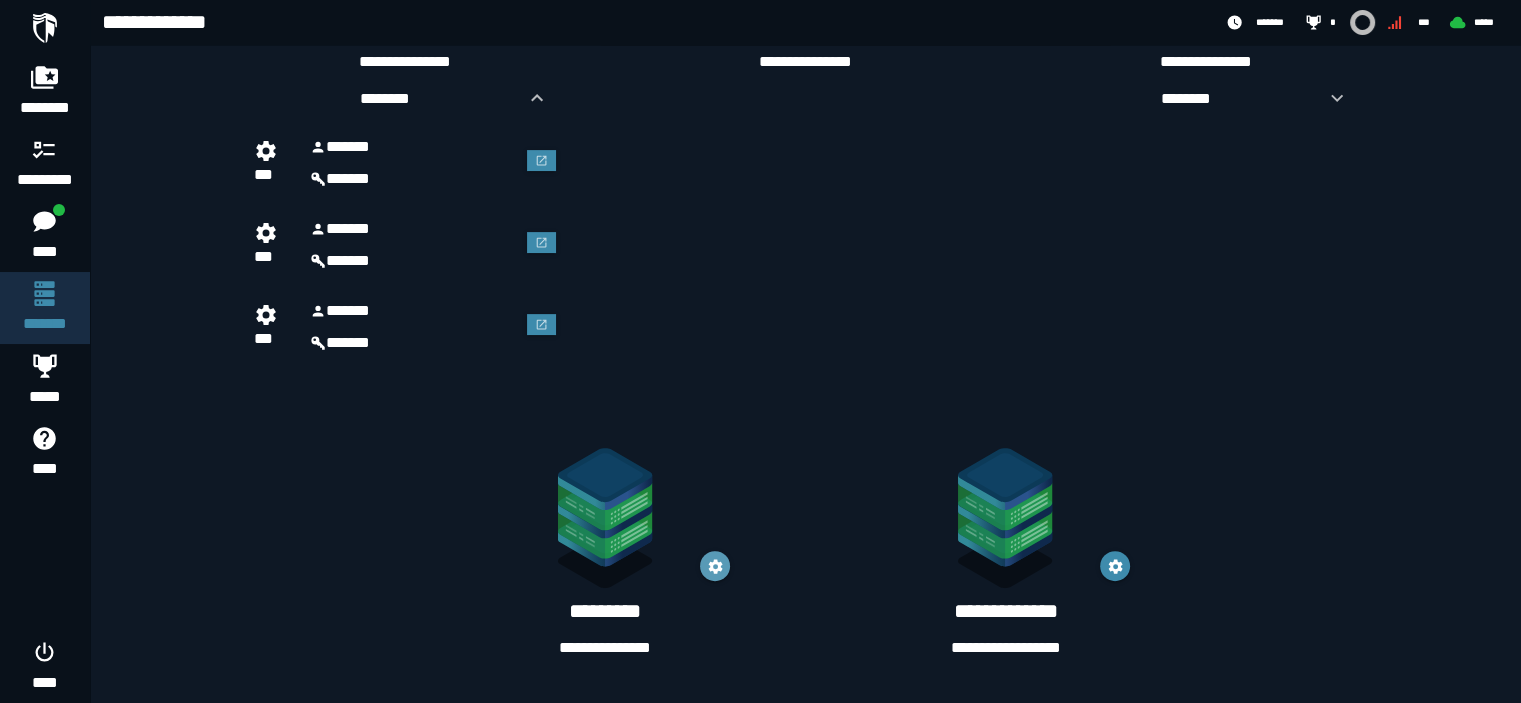 click 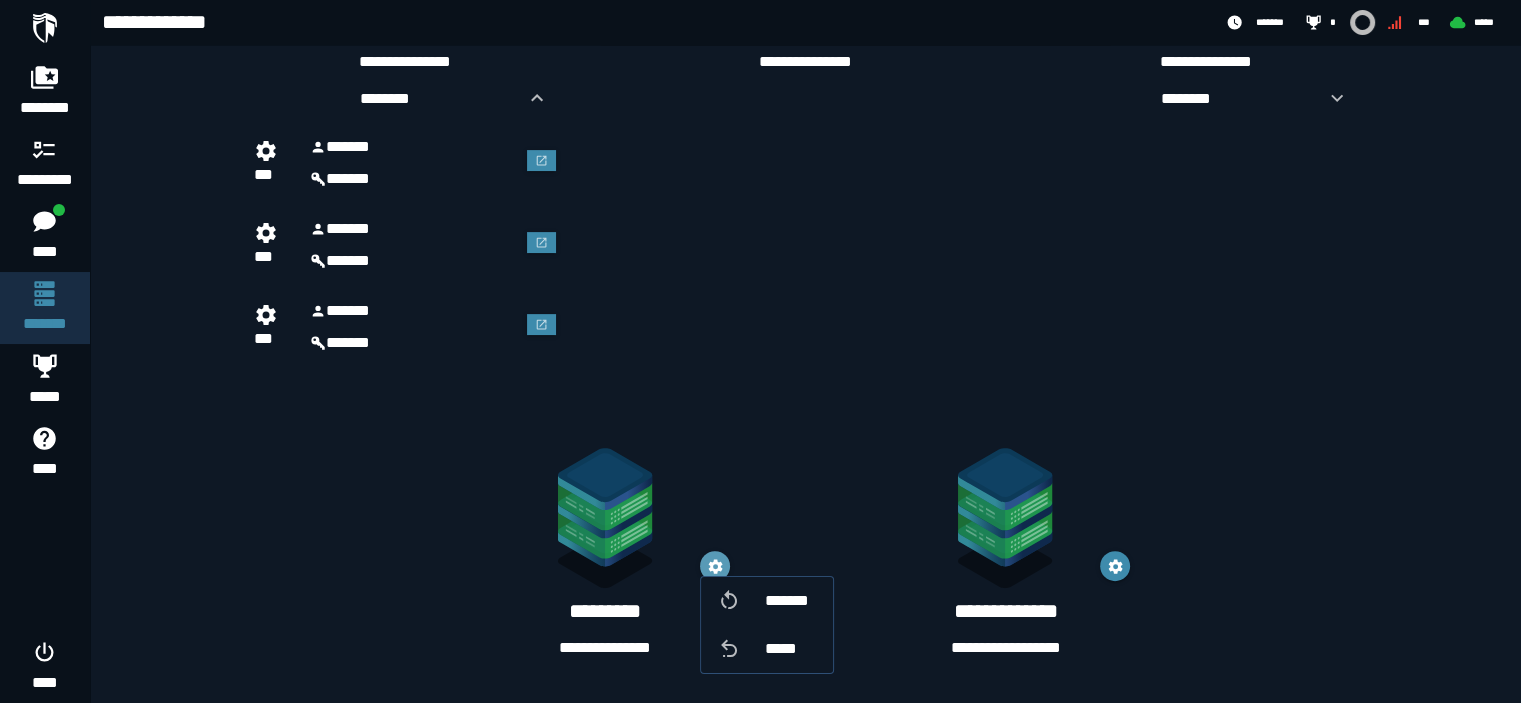 click 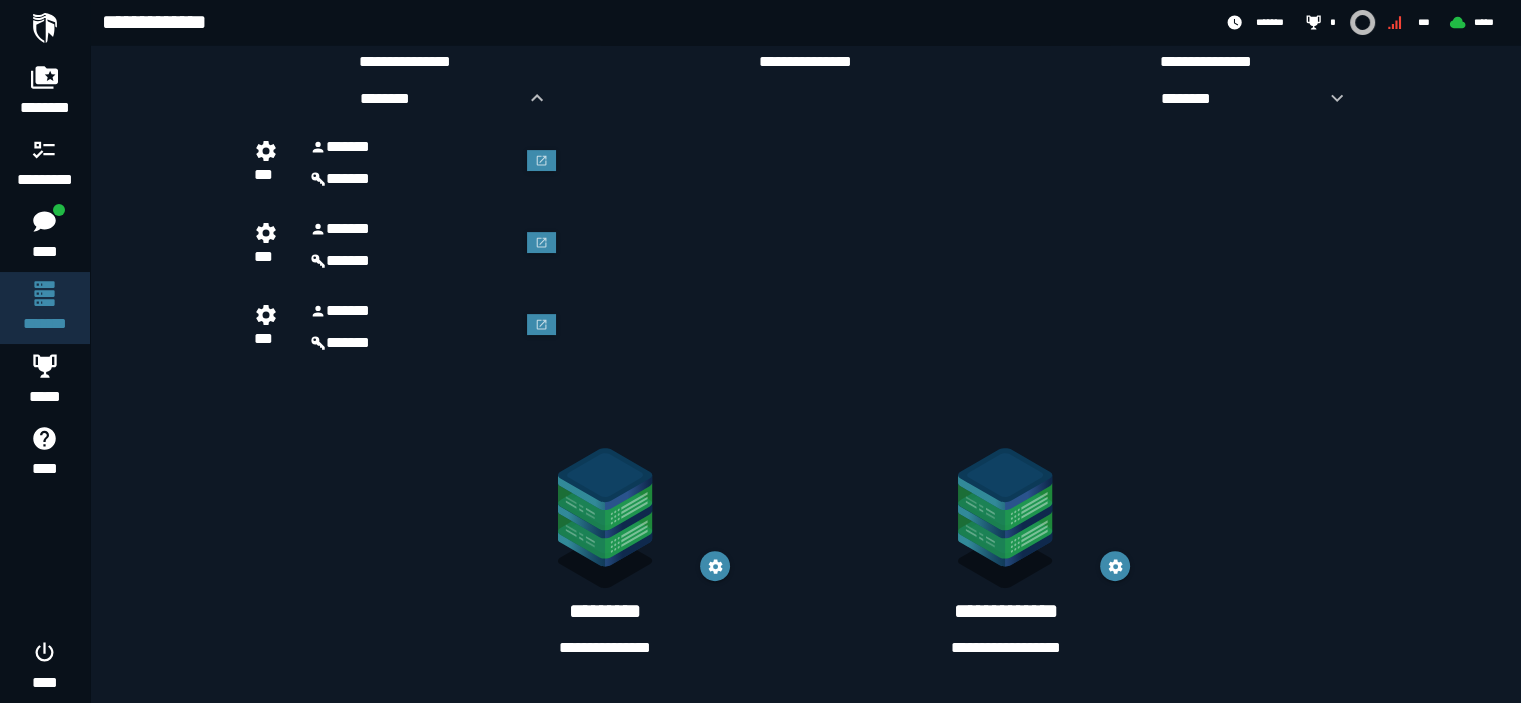 click on "**********" at bounding box center (605, 628) 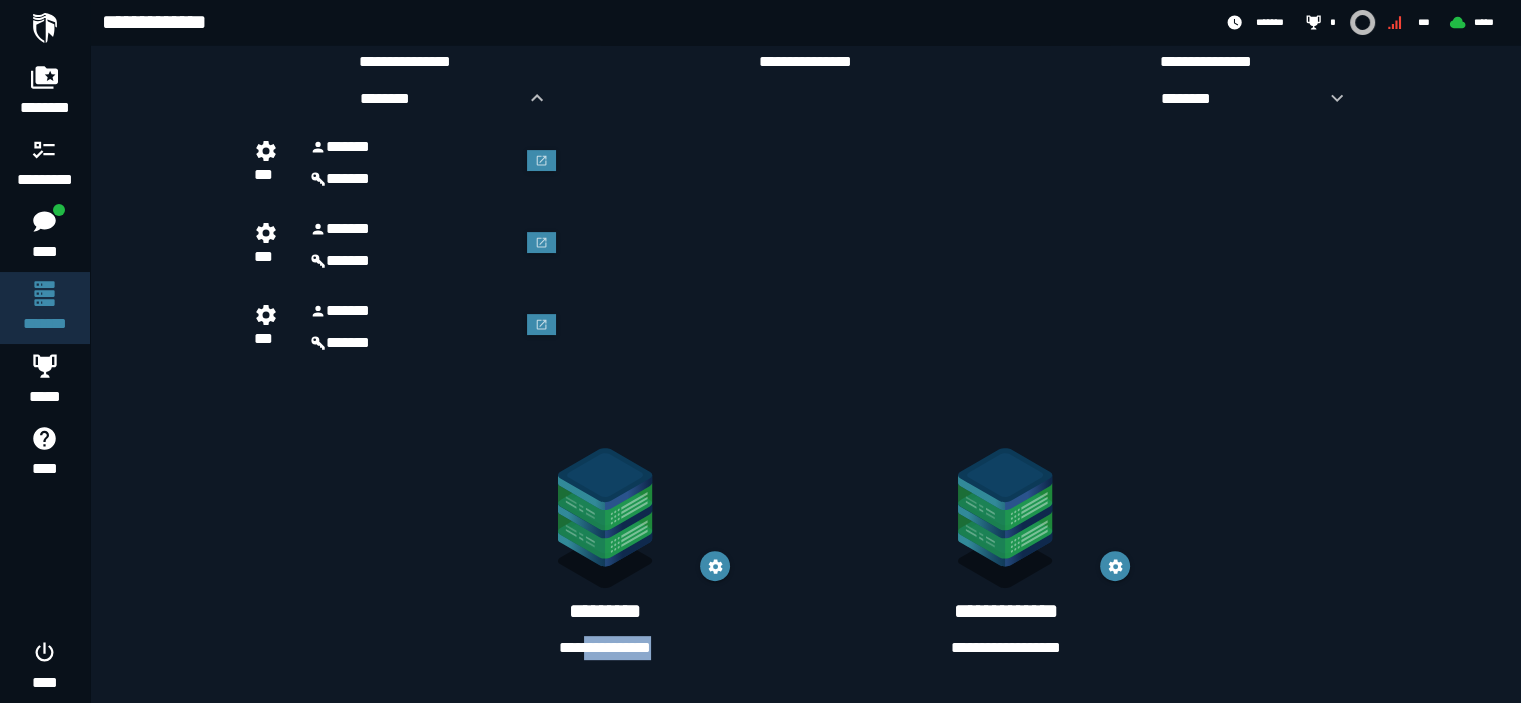 click on "**********" at bounding box center (605, 628) 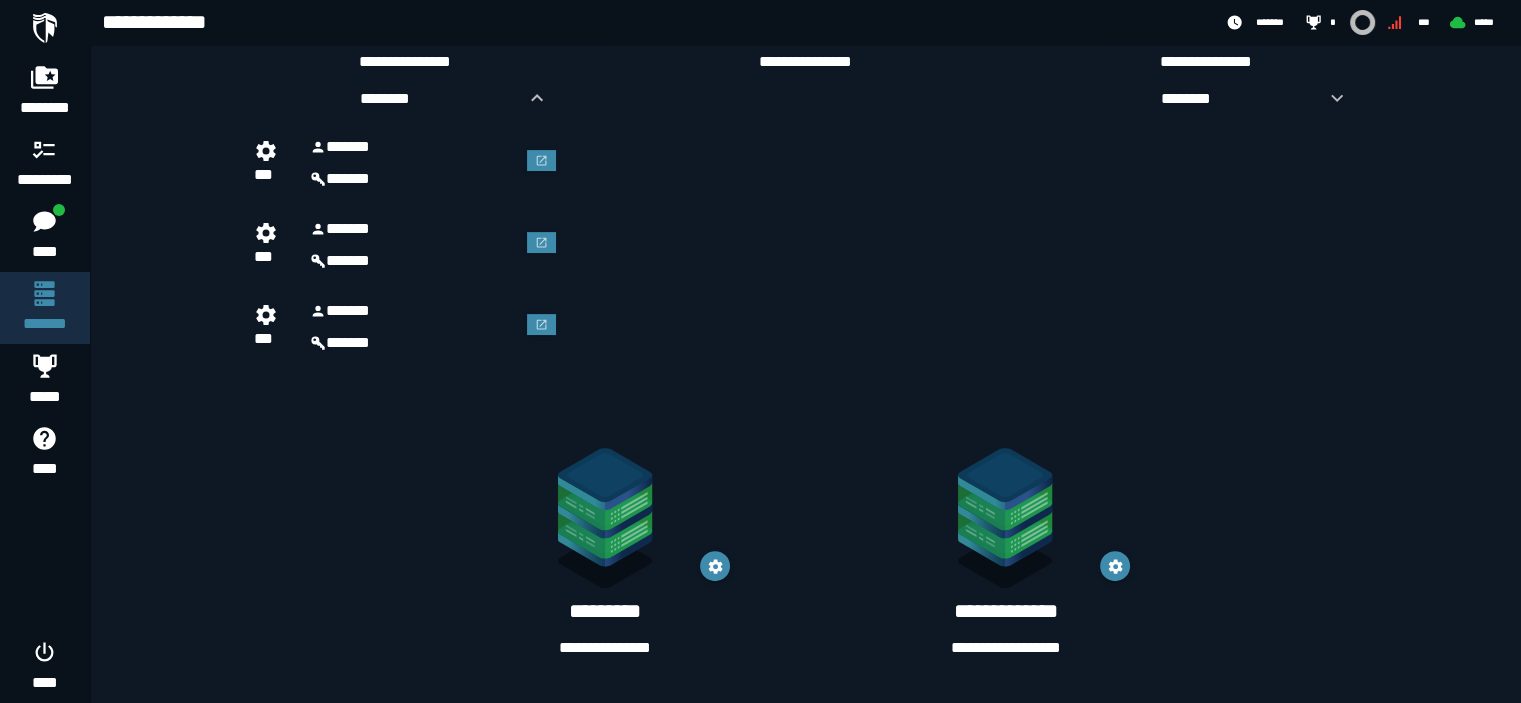 click 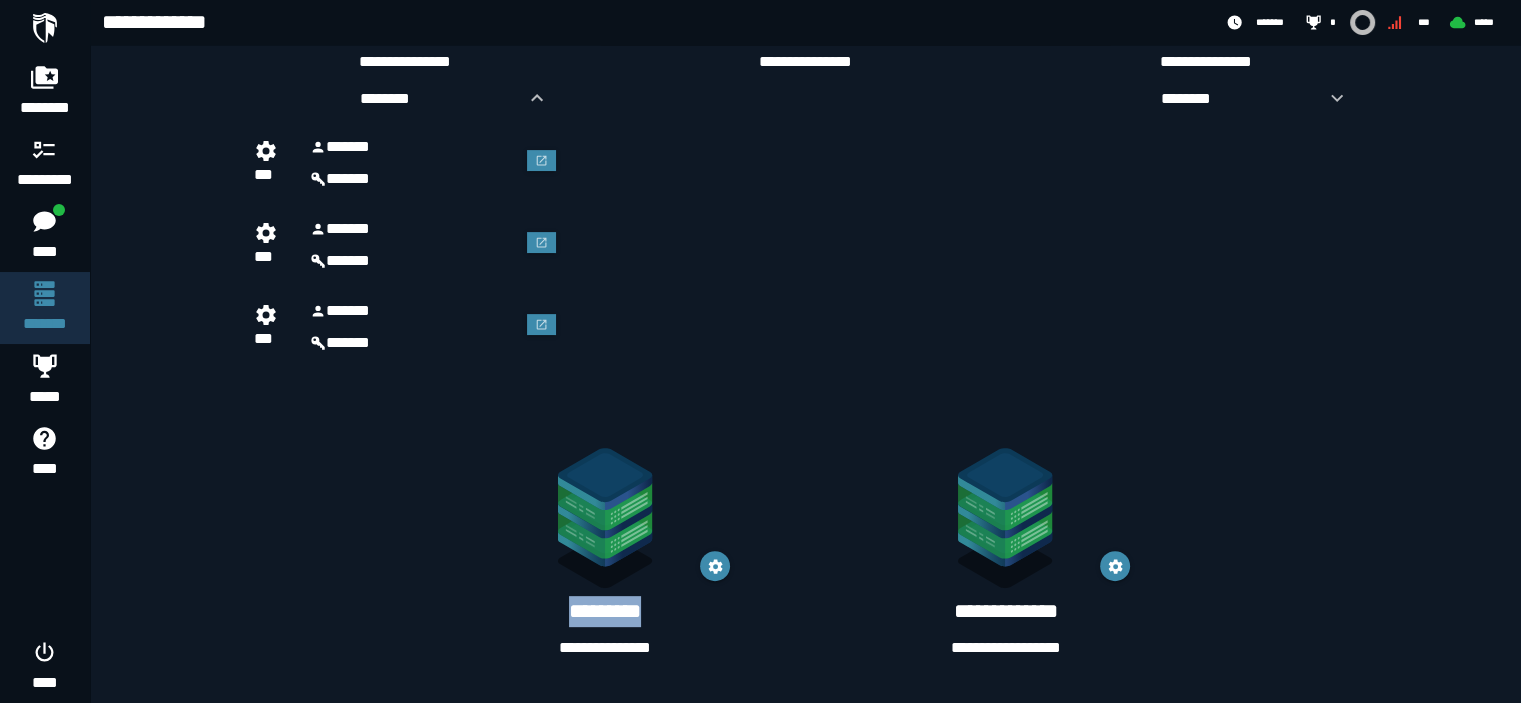 click 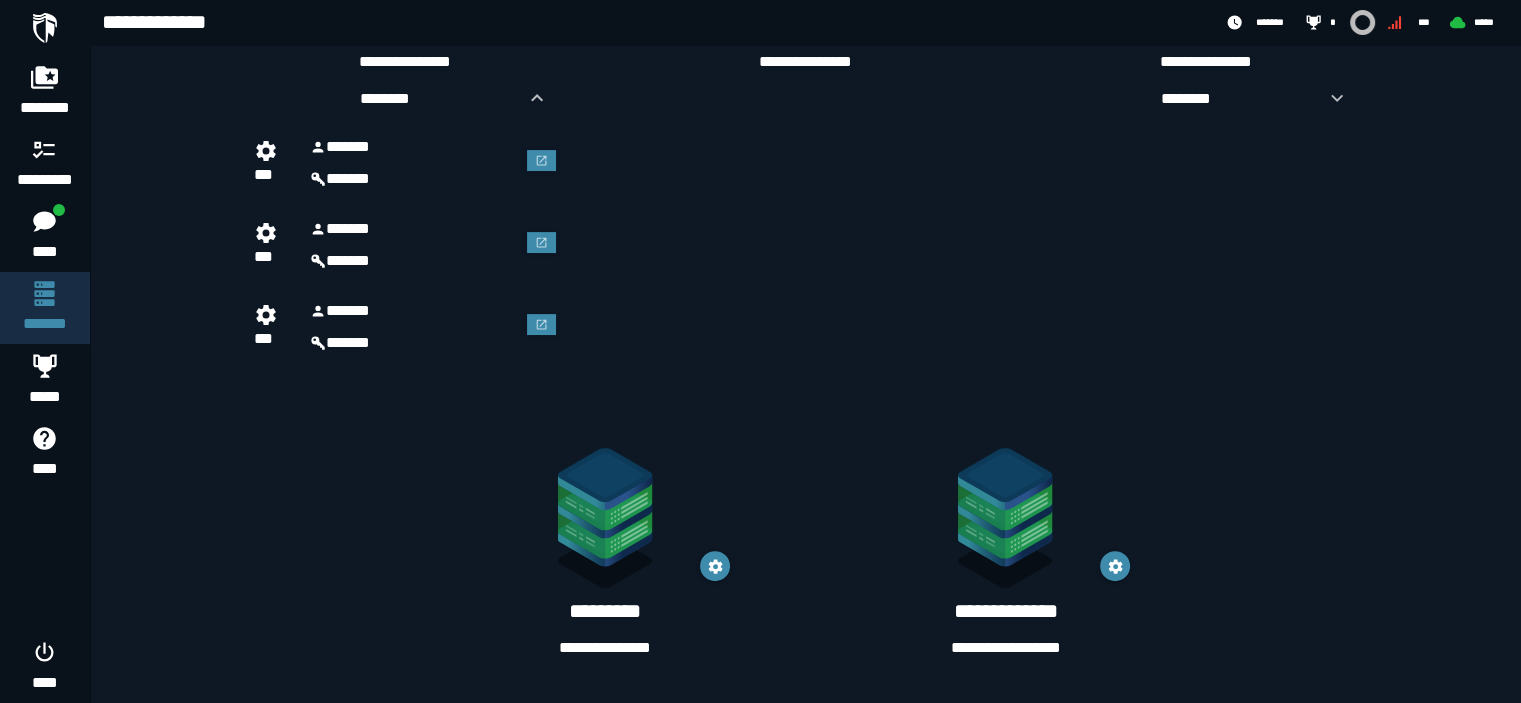 click 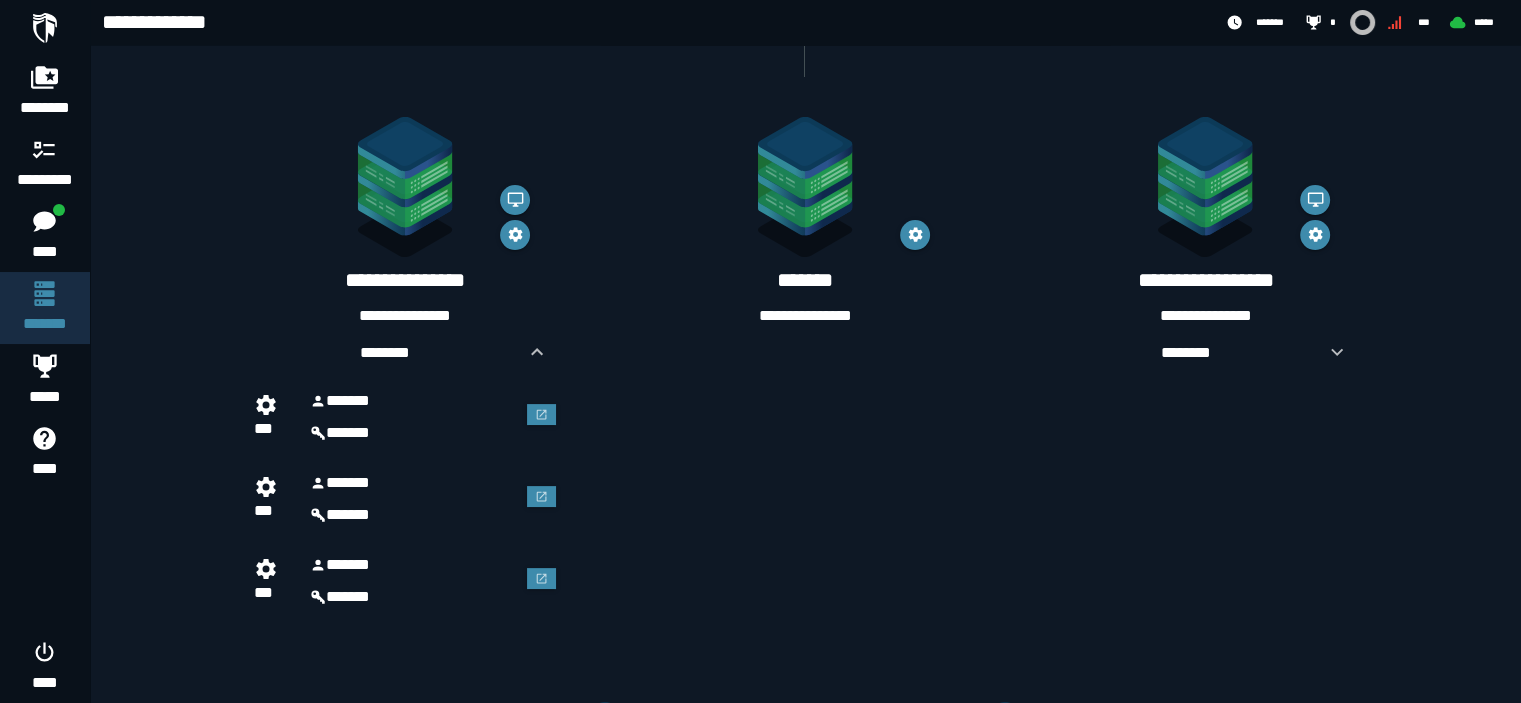 scroll, scrollTop: 322, scrollLeft: 0, axis: vertical 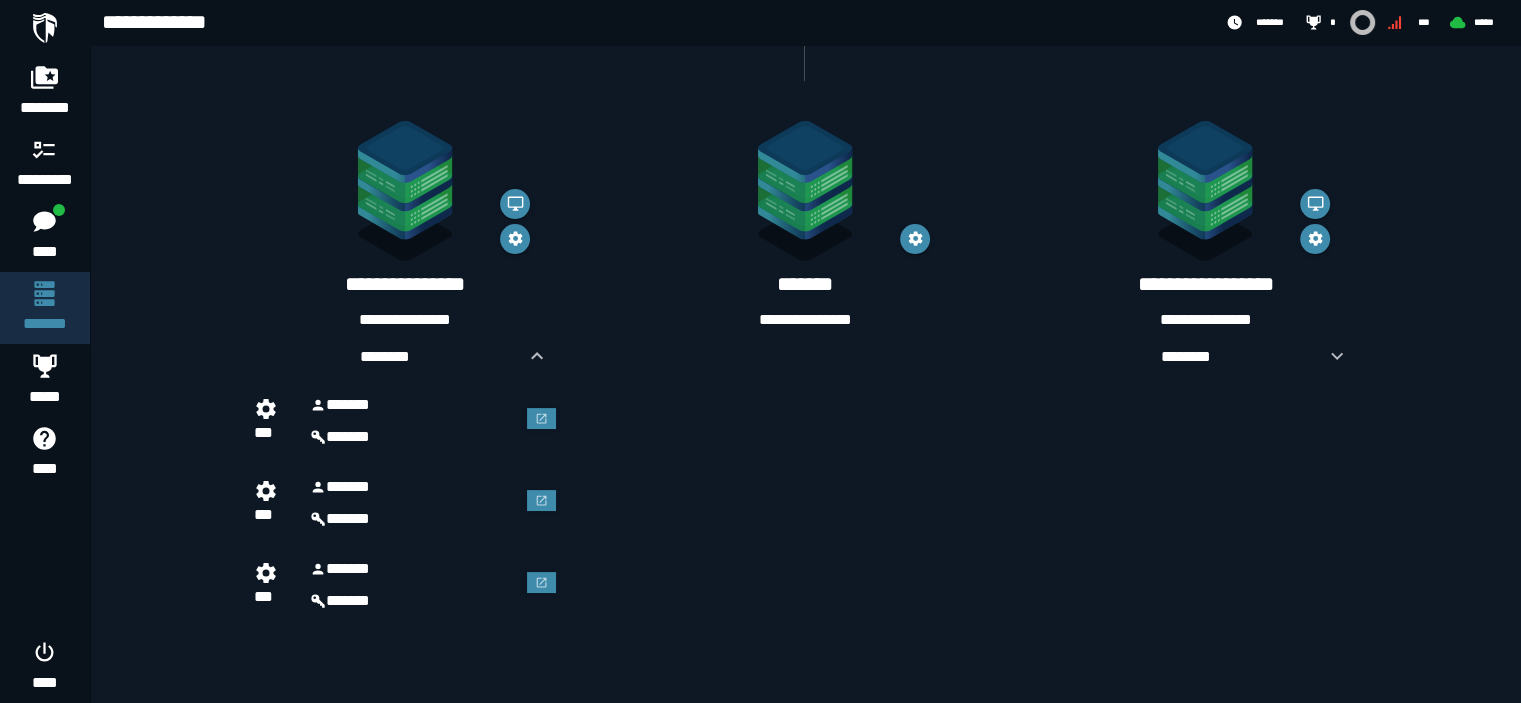 click 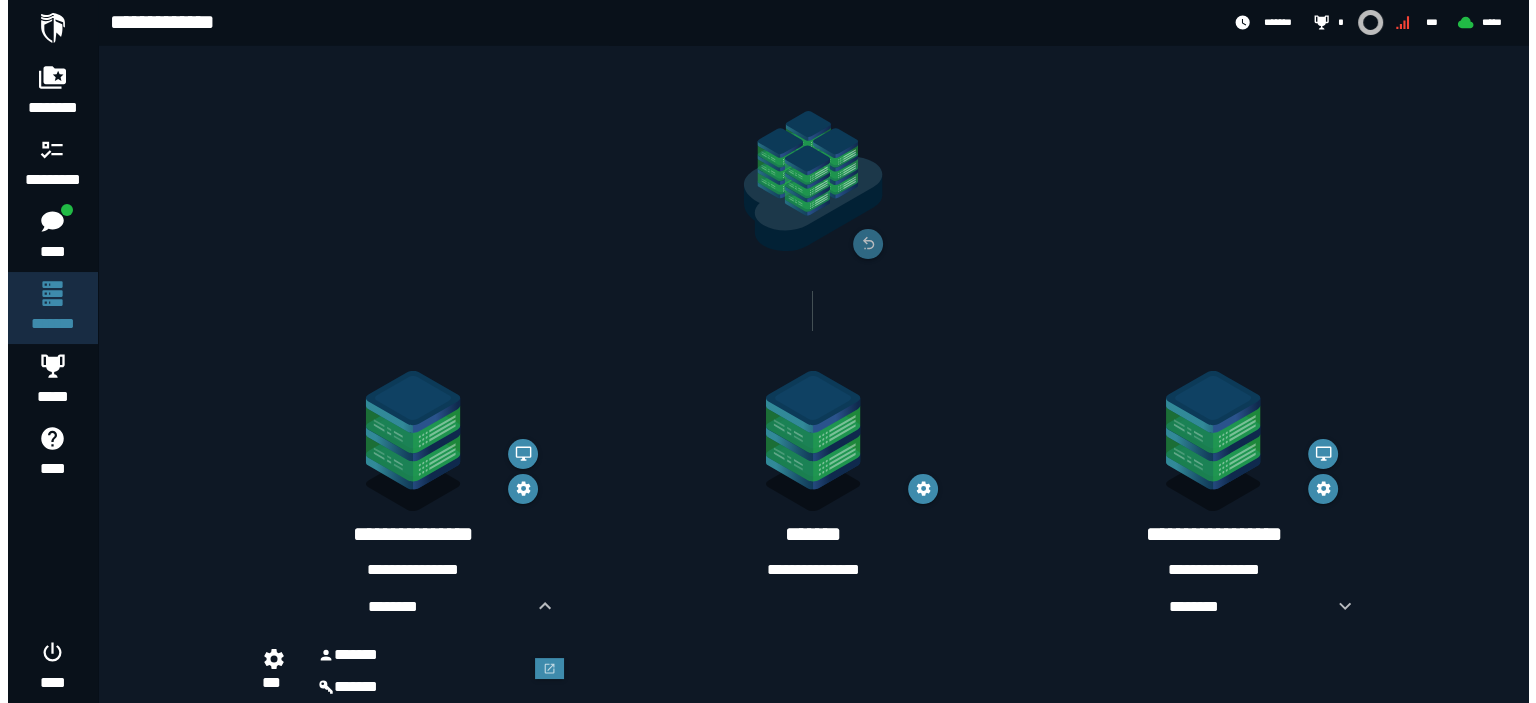 scroll, scrollTop: 0, scrollLeft: 0, axis: both 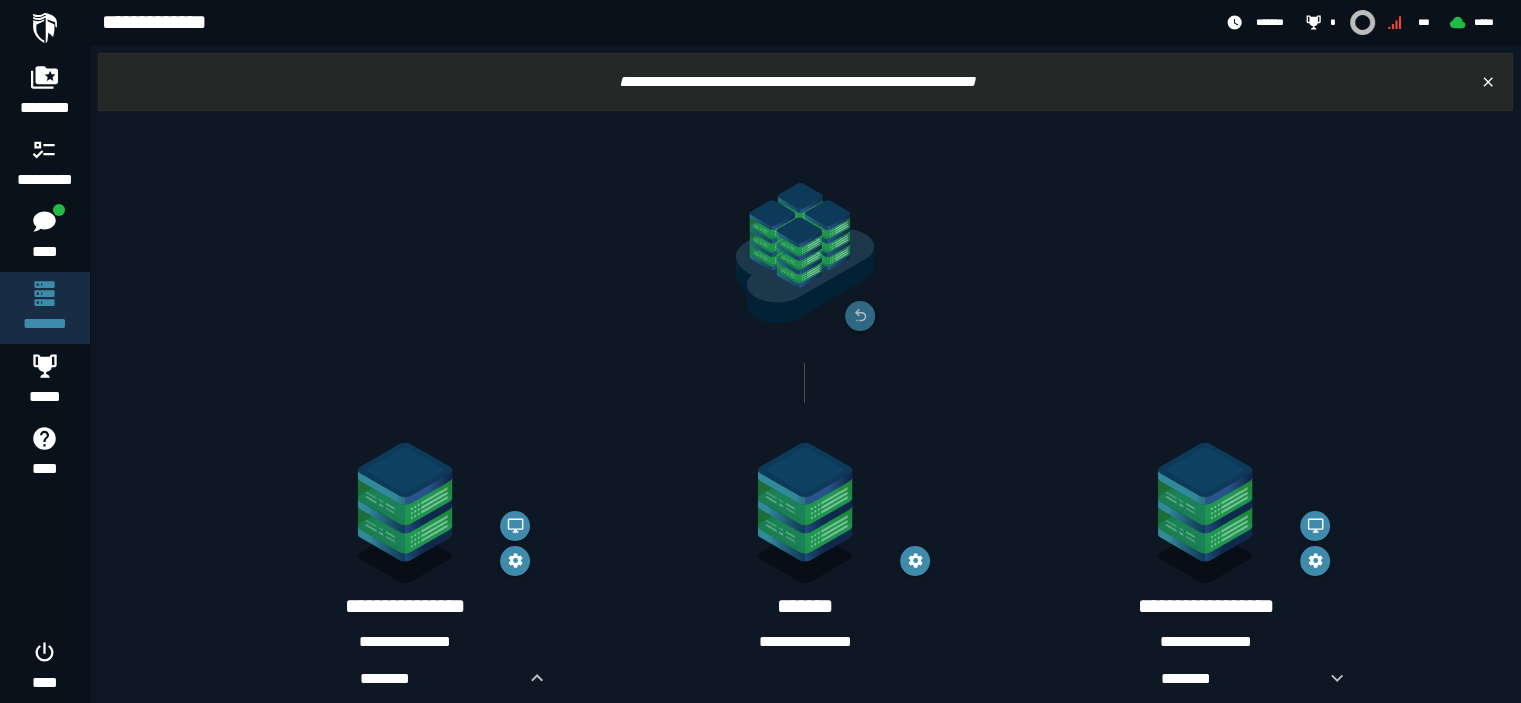 click 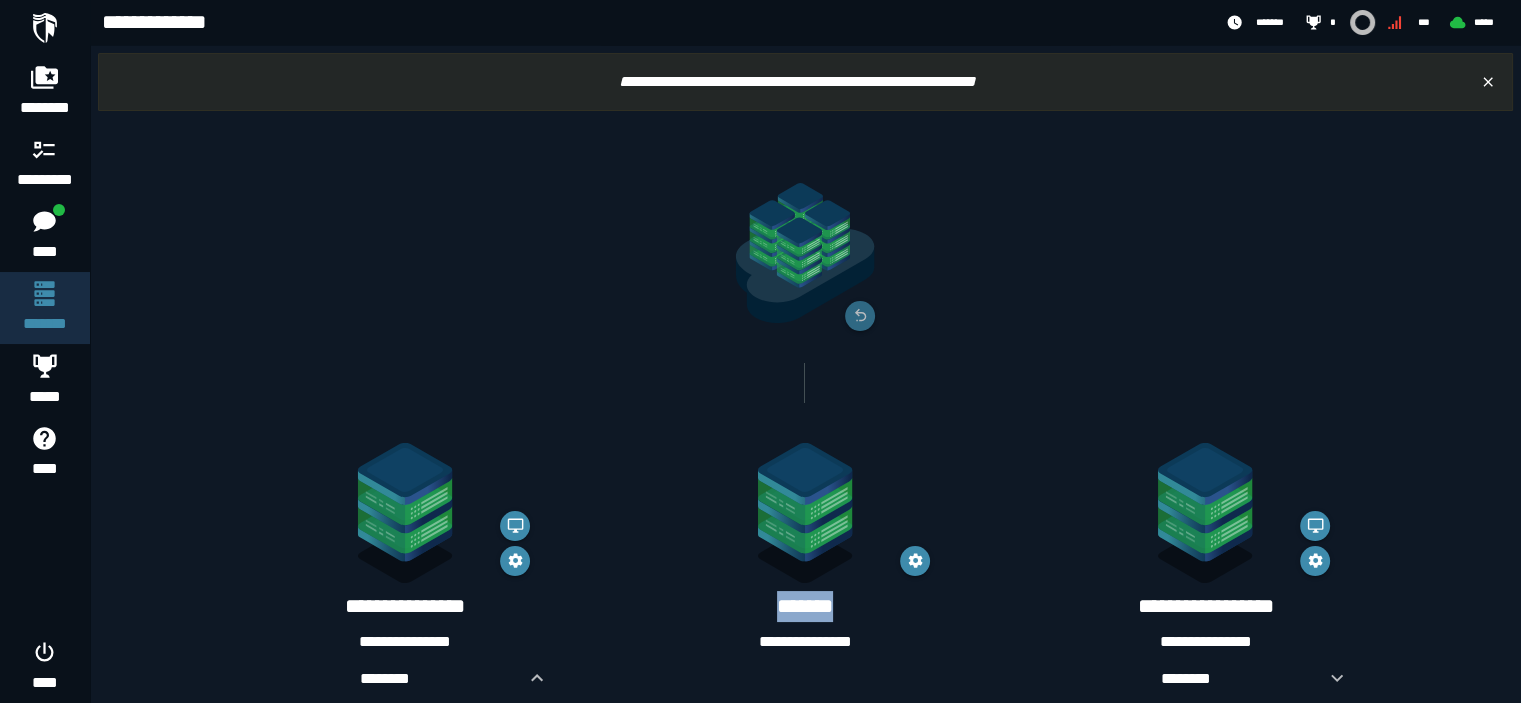 click 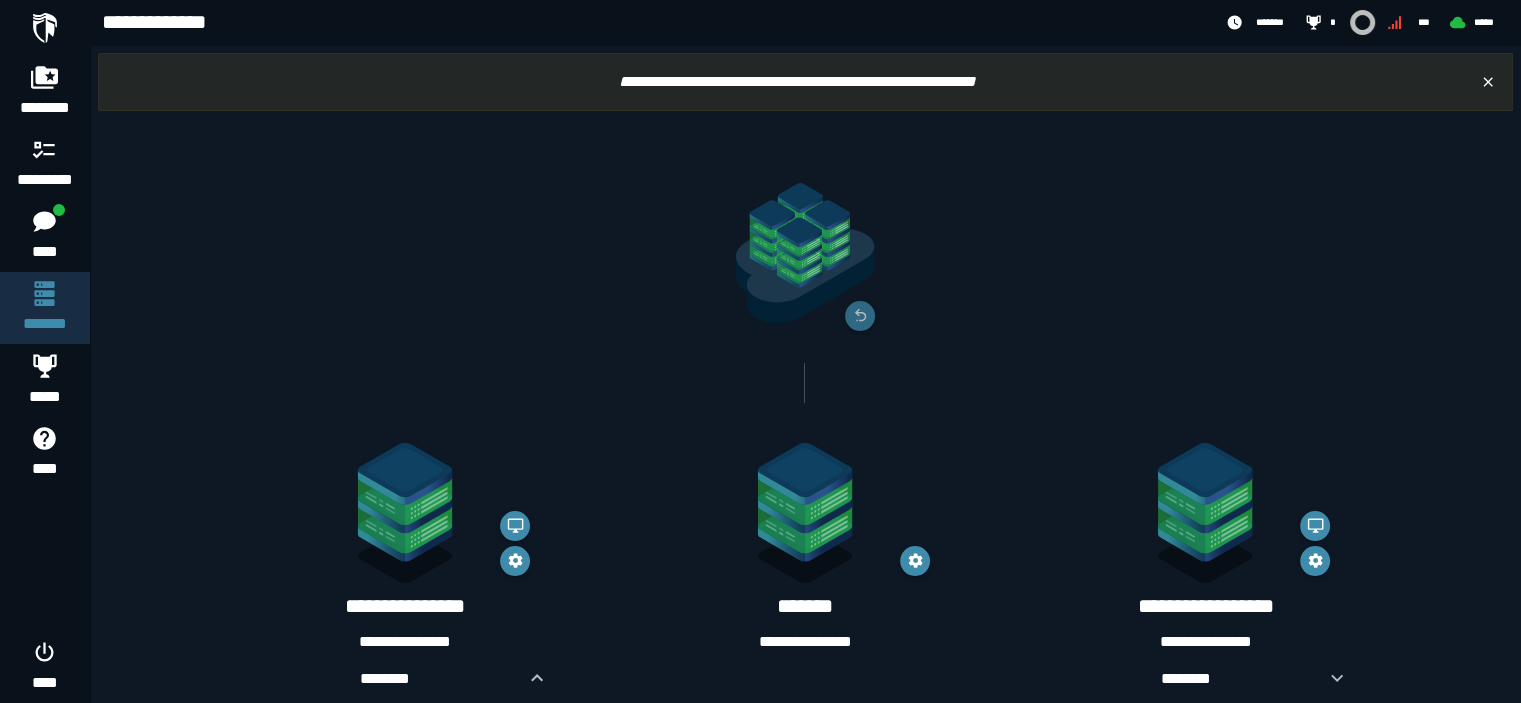 click 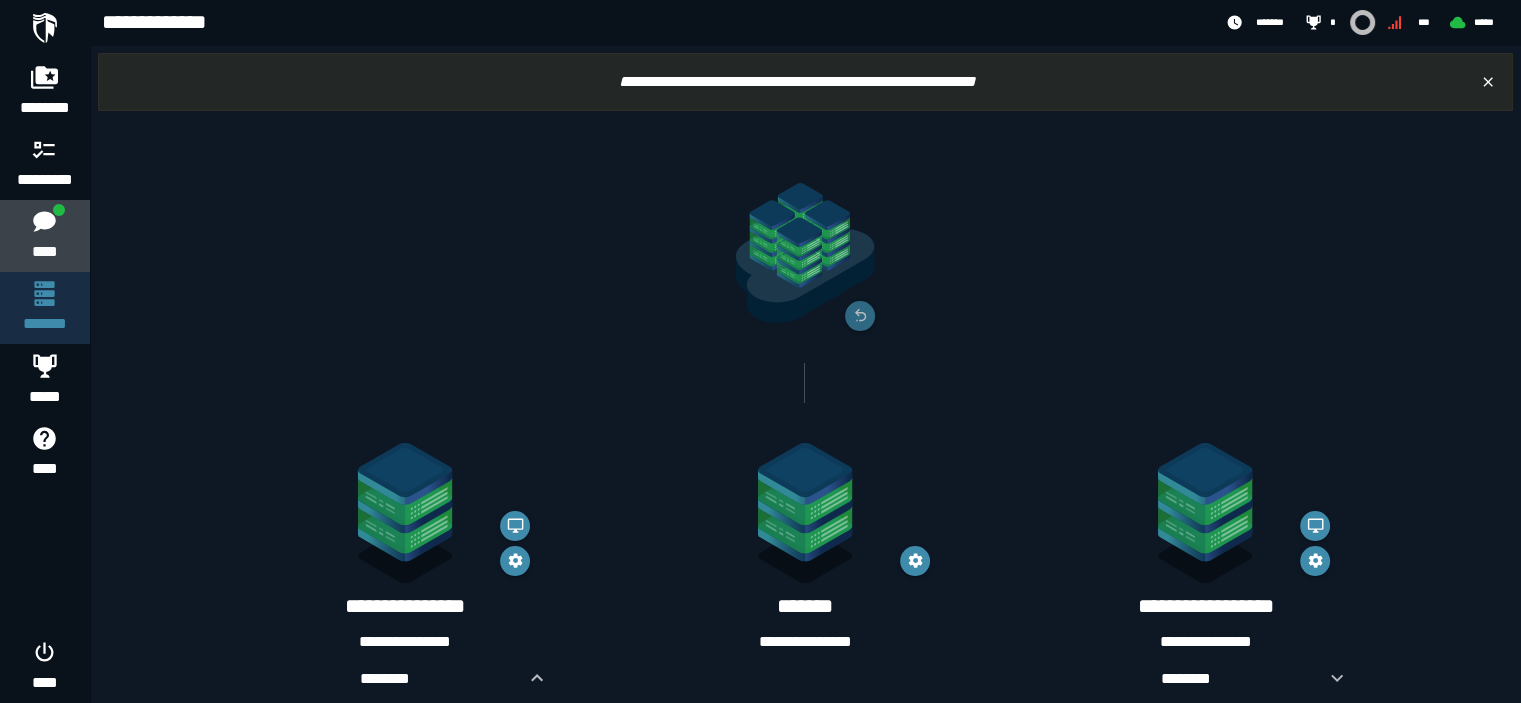 click 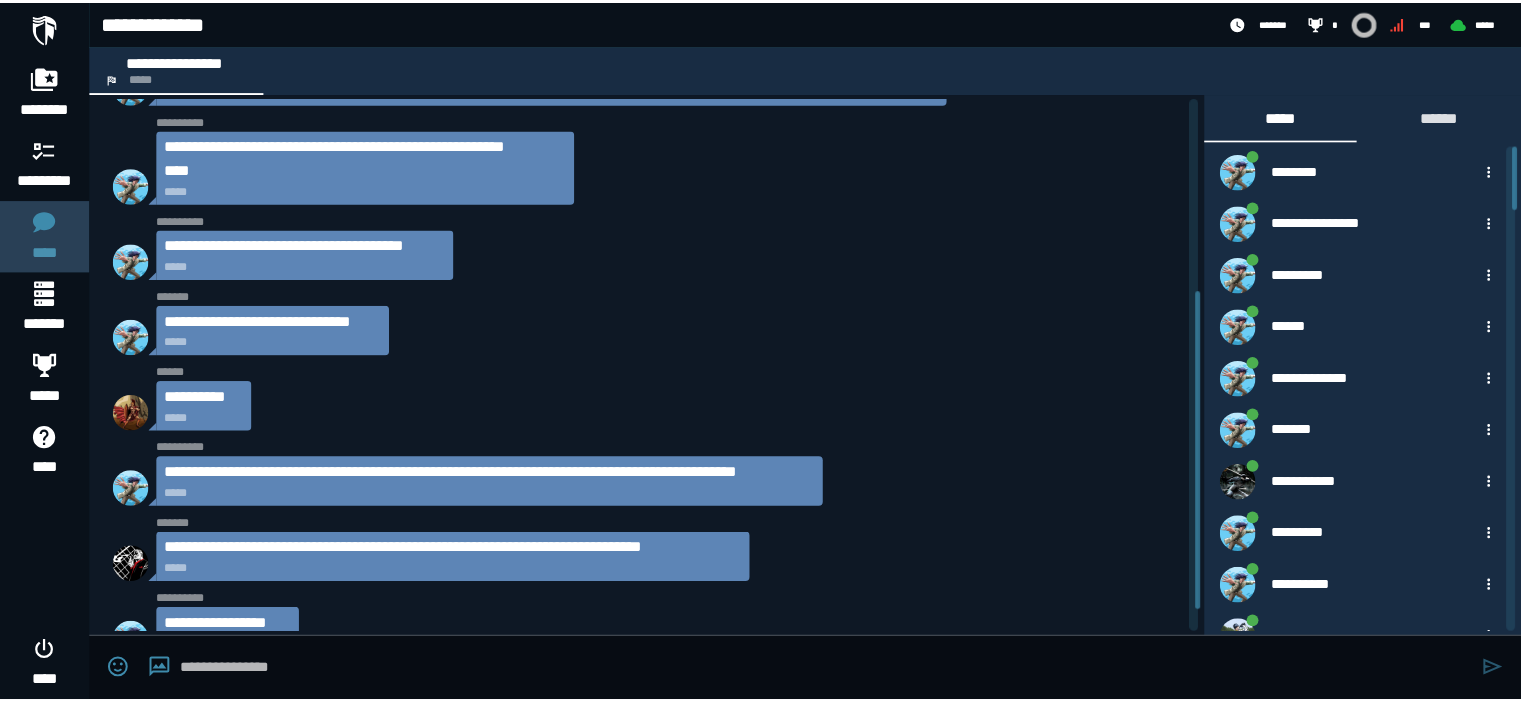 scroll, scrollTop: 361, scrollLeft: 0, axis: vertical 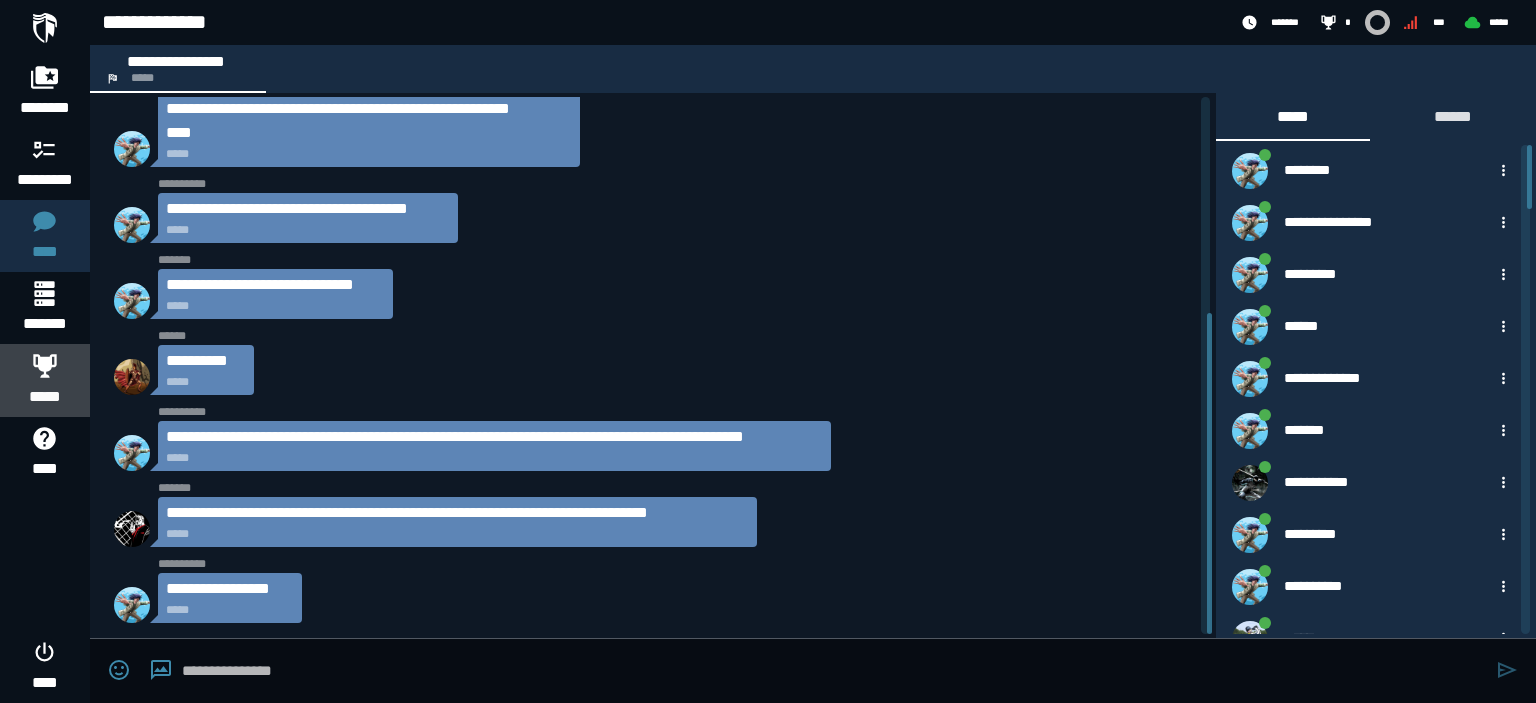 click 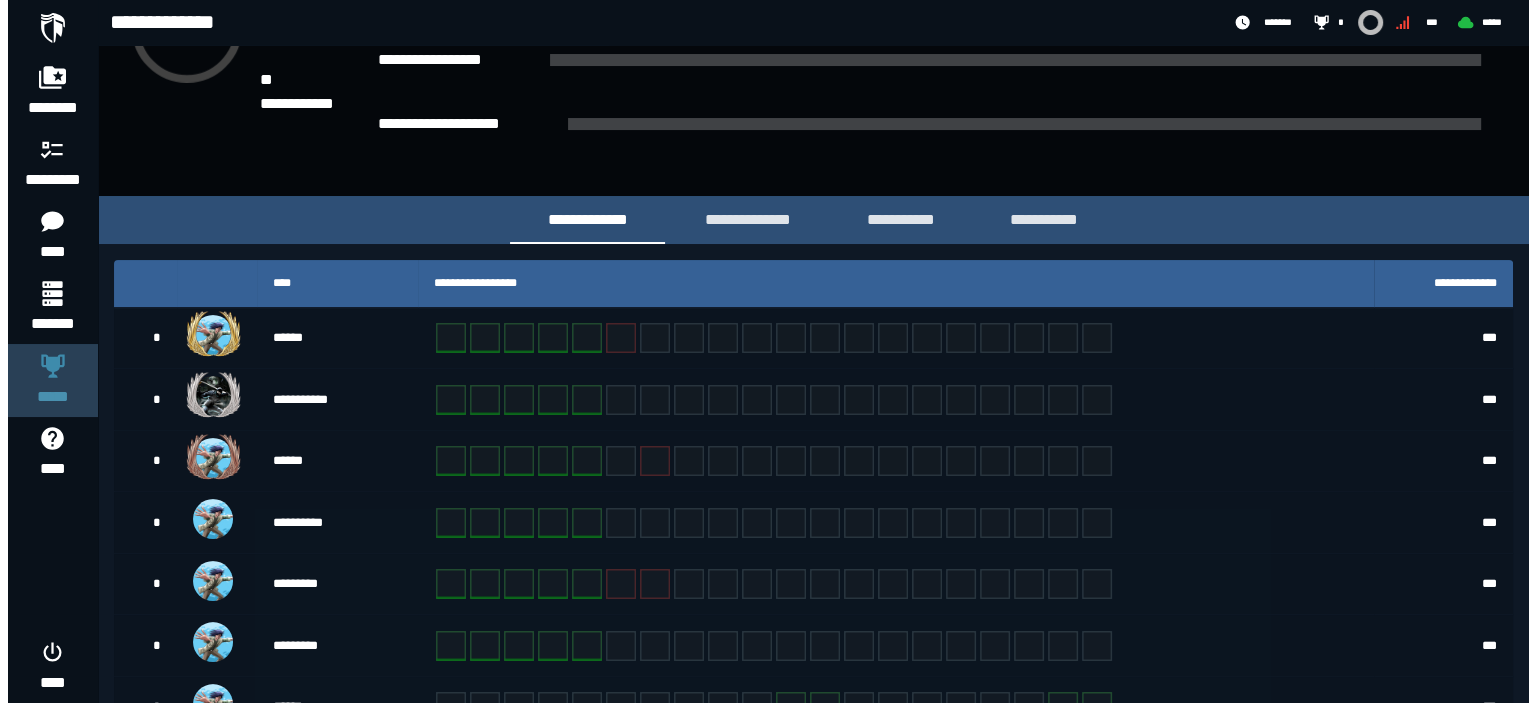scroll, scrollTop: 0, scrollLeft: 0, axis: both 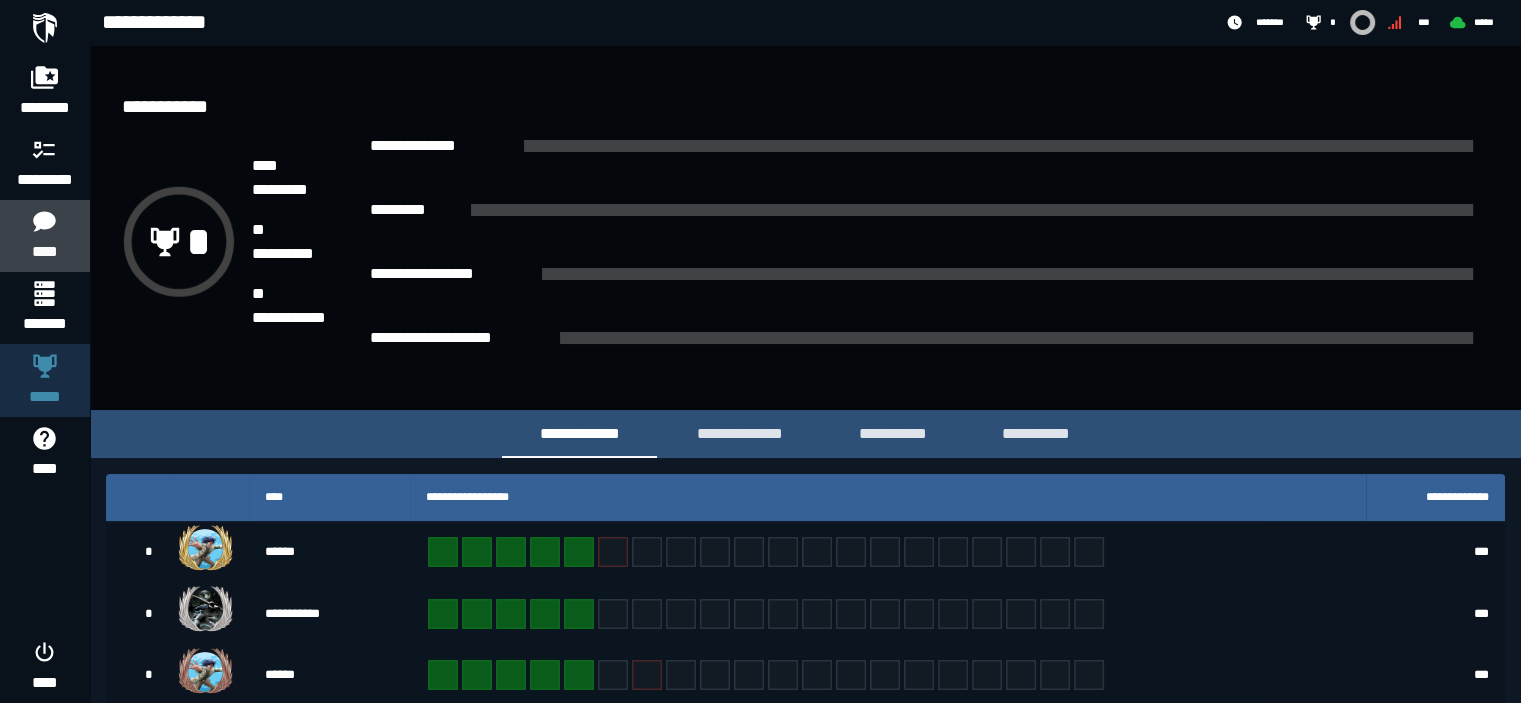 click on "****" 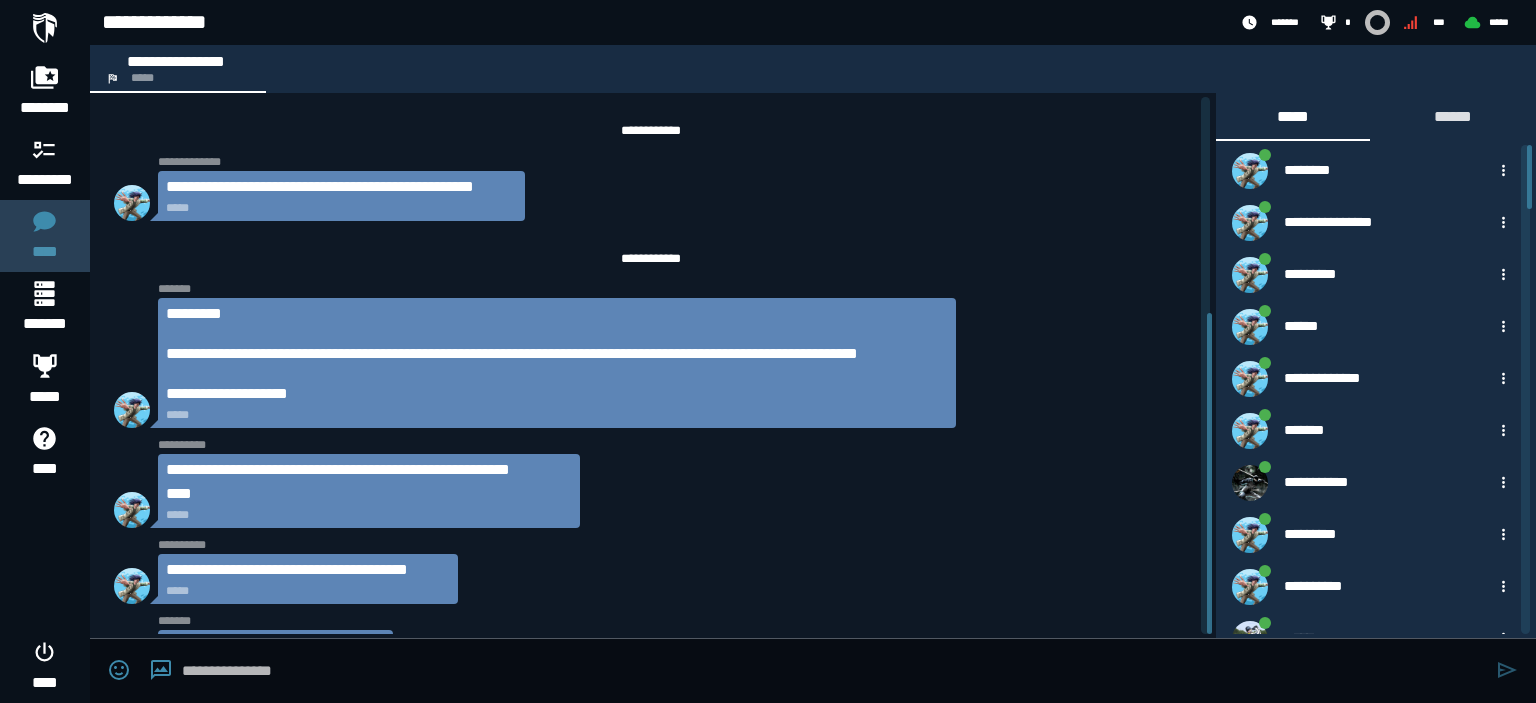 scroll, scrollTop: 361, scrollLeft: 0, axis: vertical 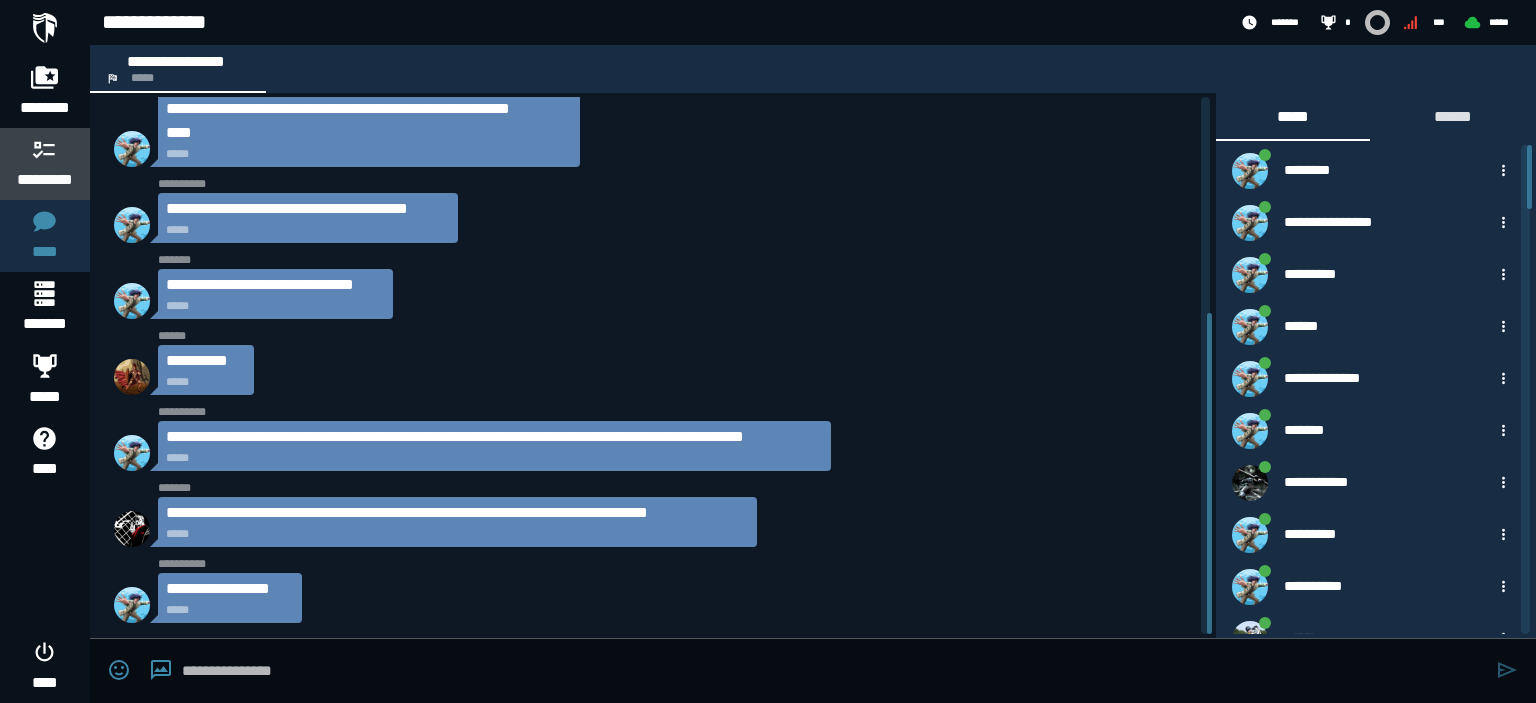 click 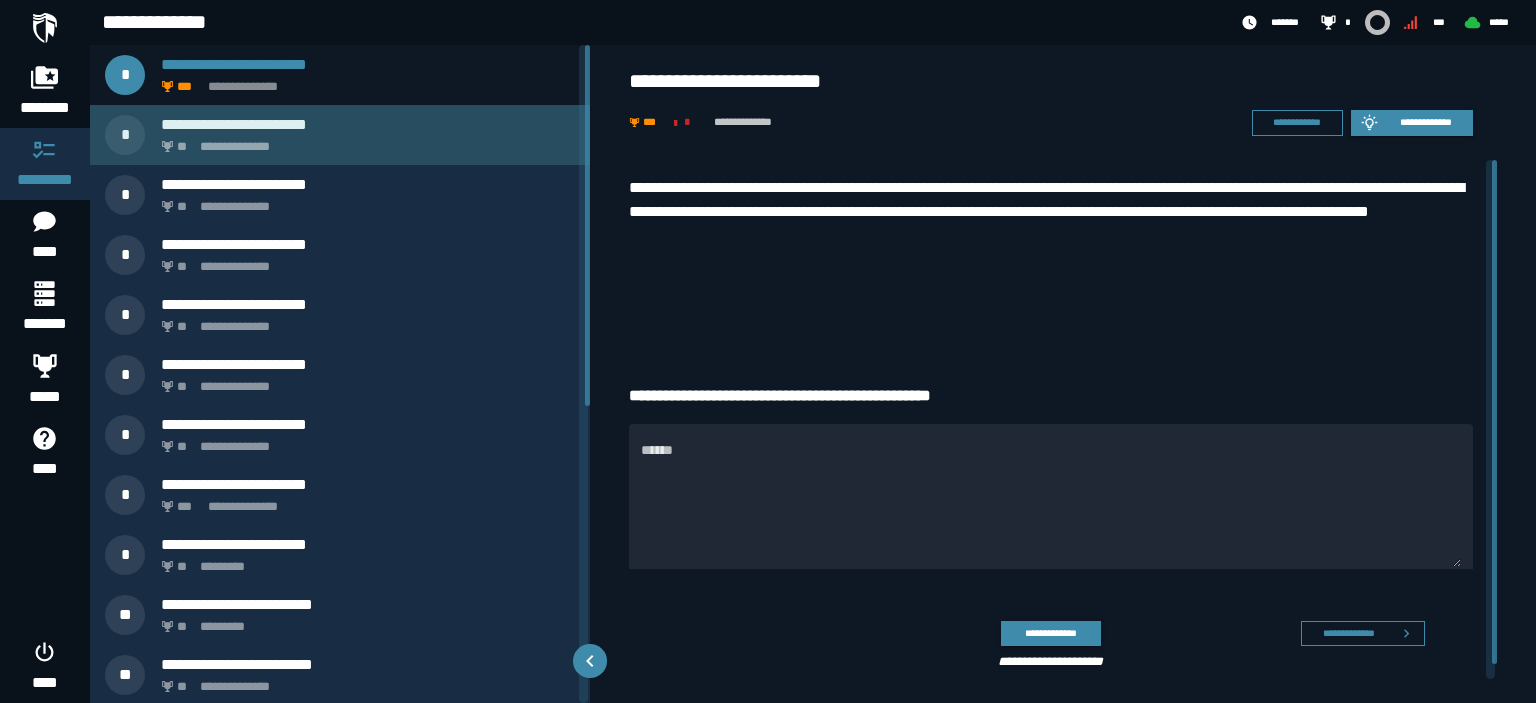 click on "**********" at bounding box center [340, 135] 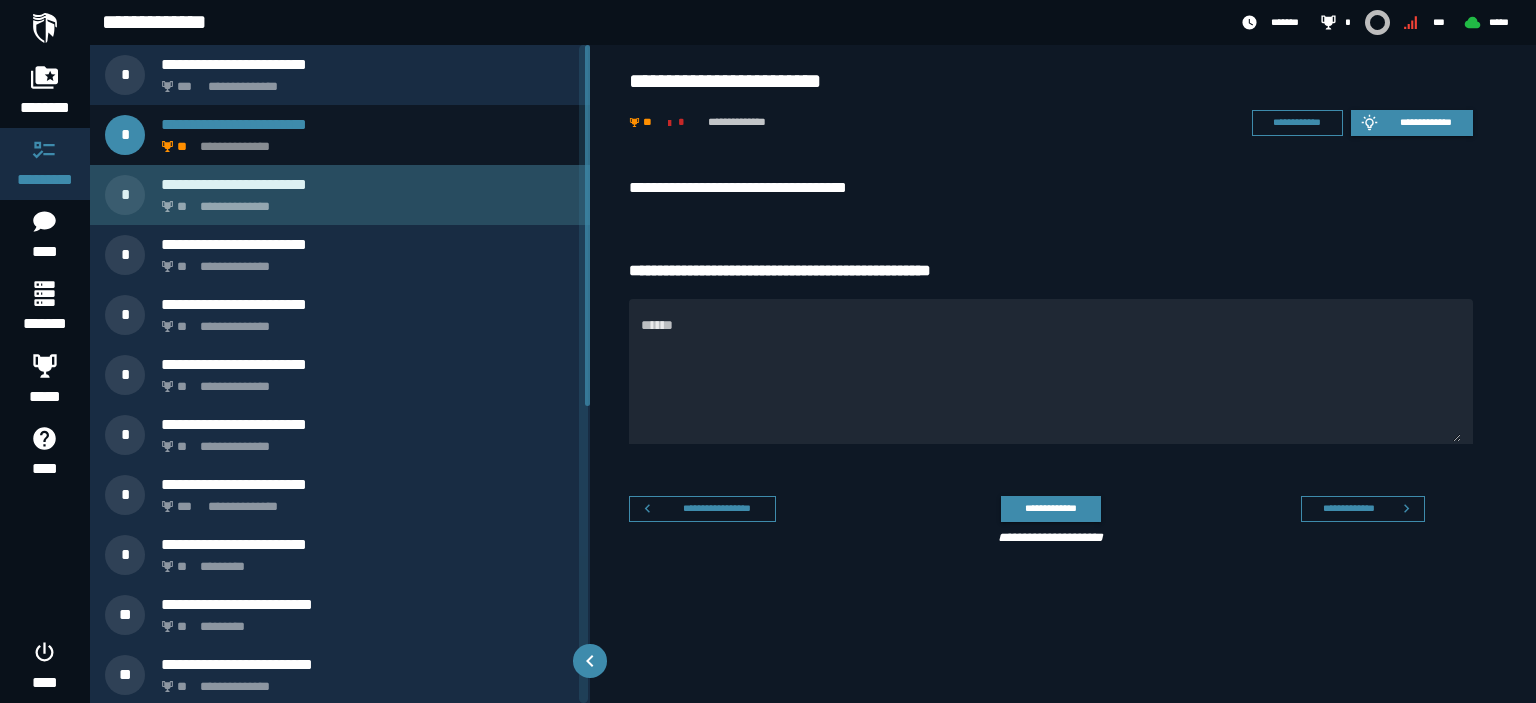 click on "**********" at bounding box center [364, 201] 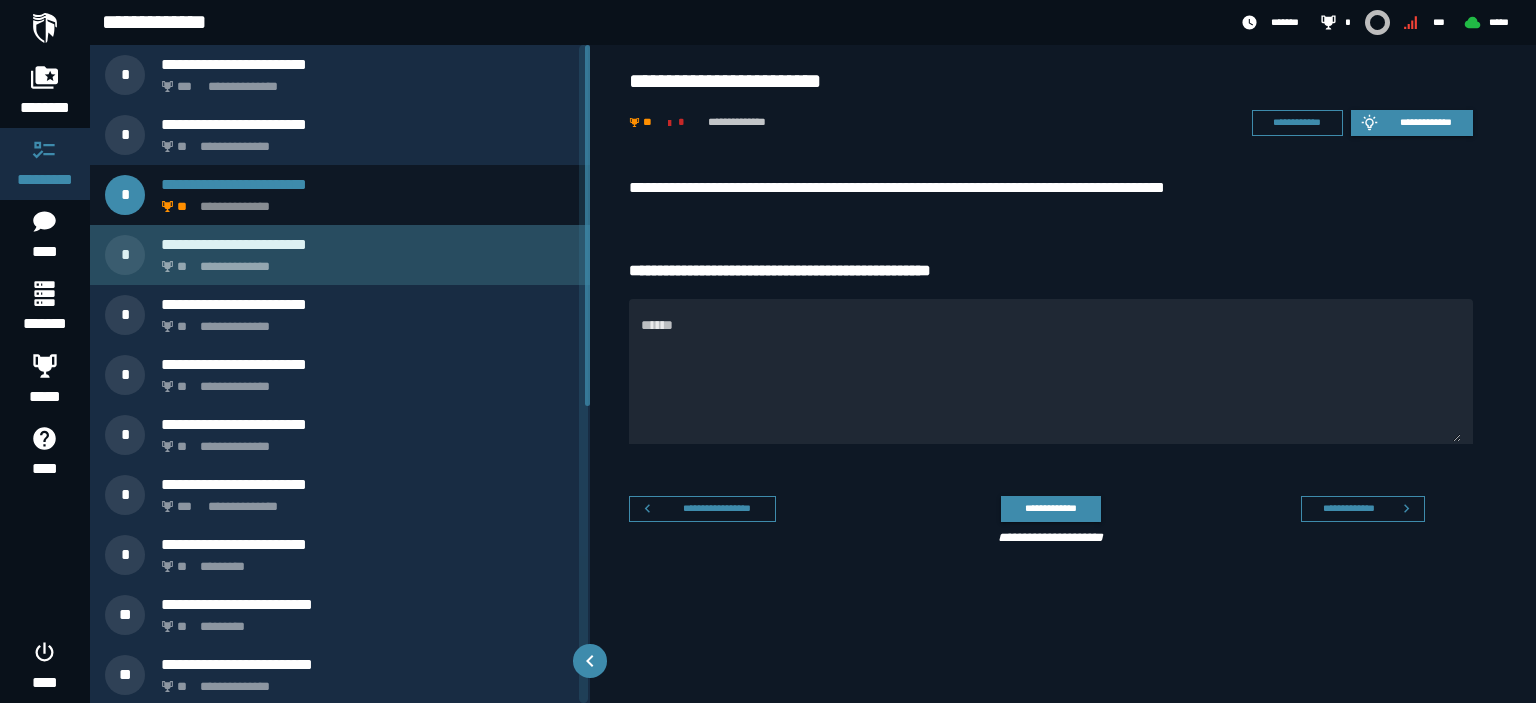 click on "**********" 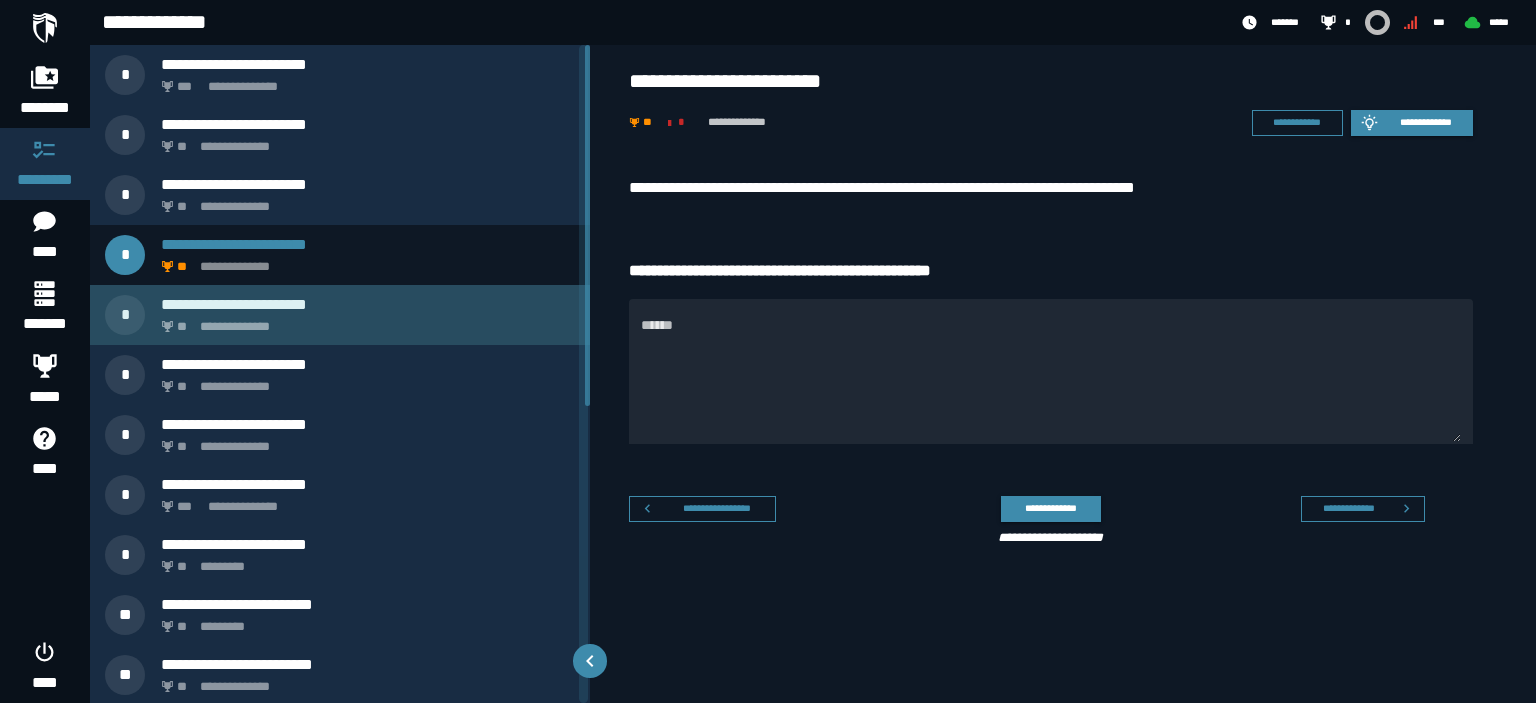 click on "**********" 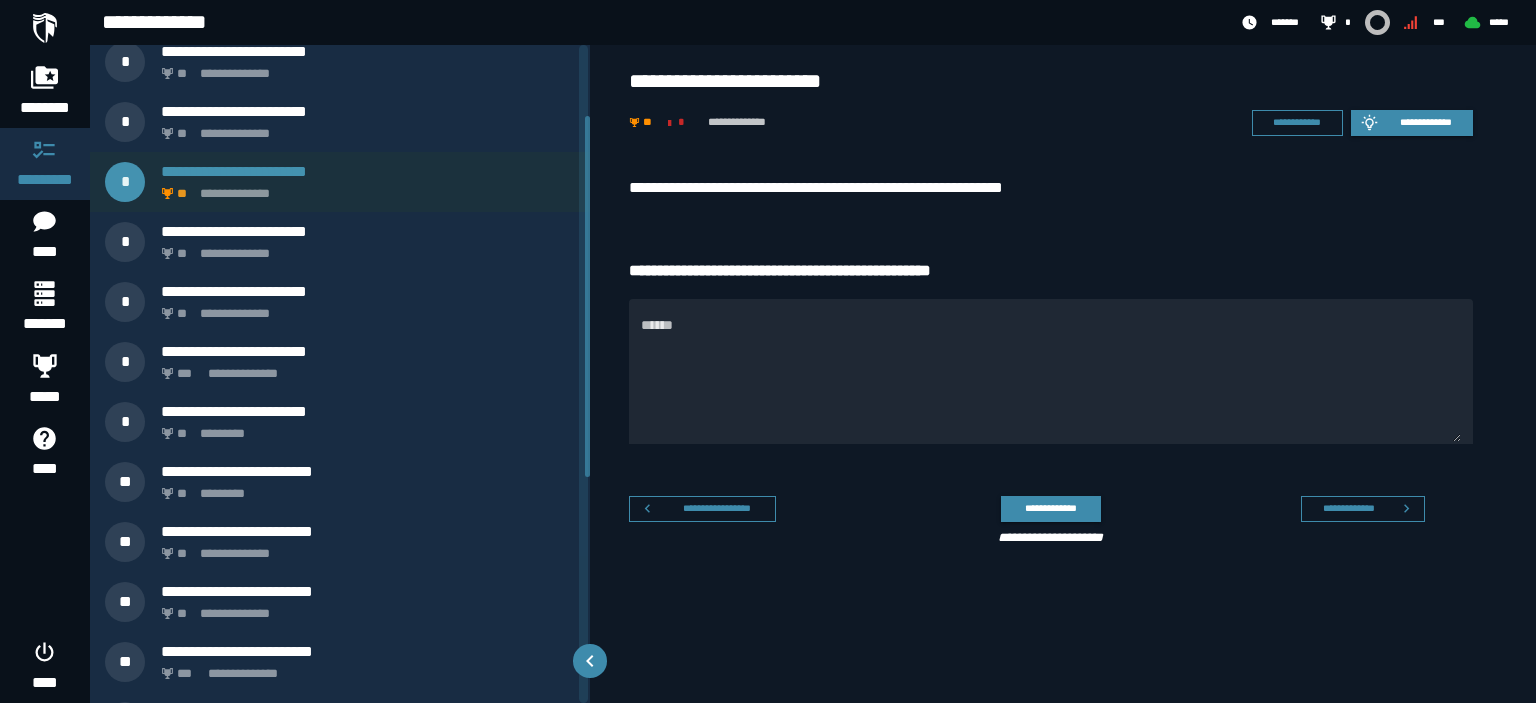 scroll, scrollTop: 148, scrollLeft: 0, axis: vertical 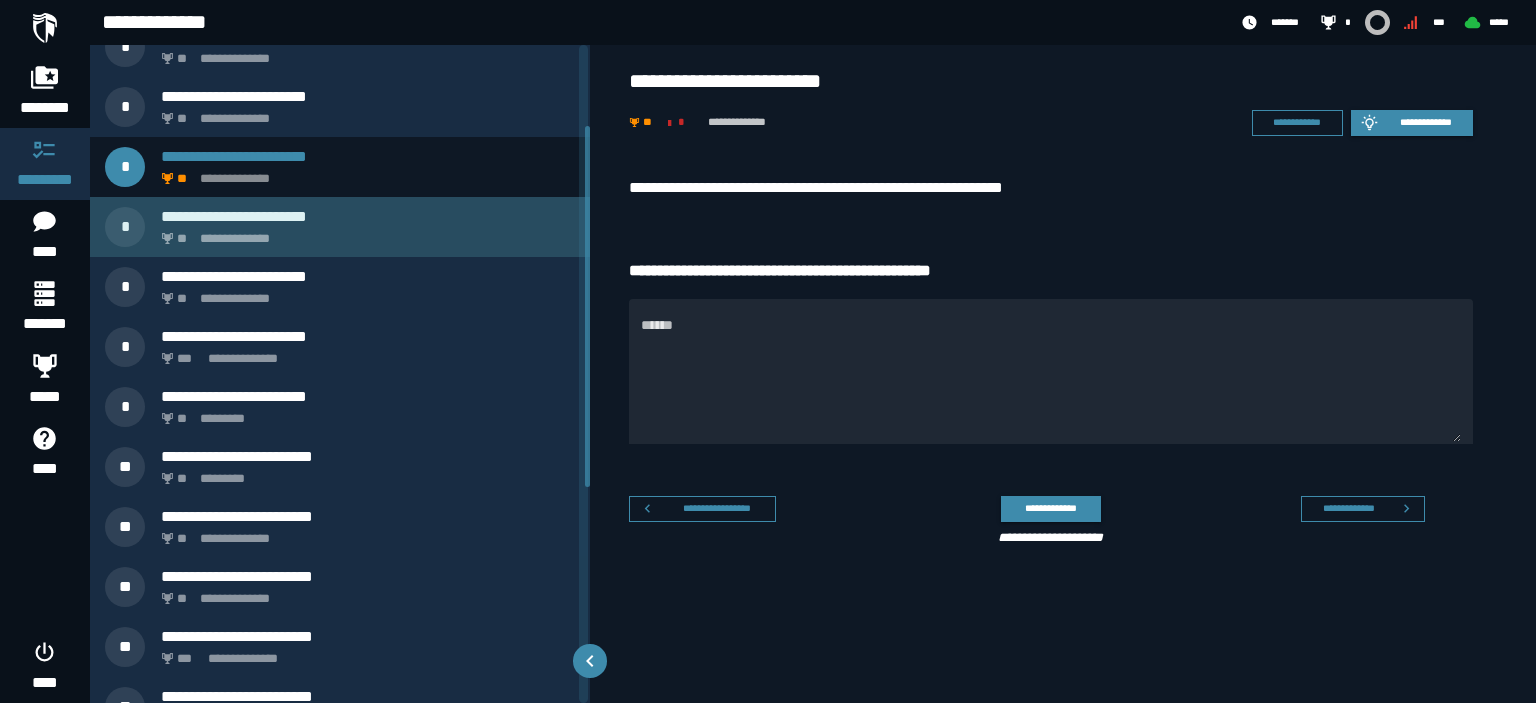click on "**********" at bounding box center [364, 233] 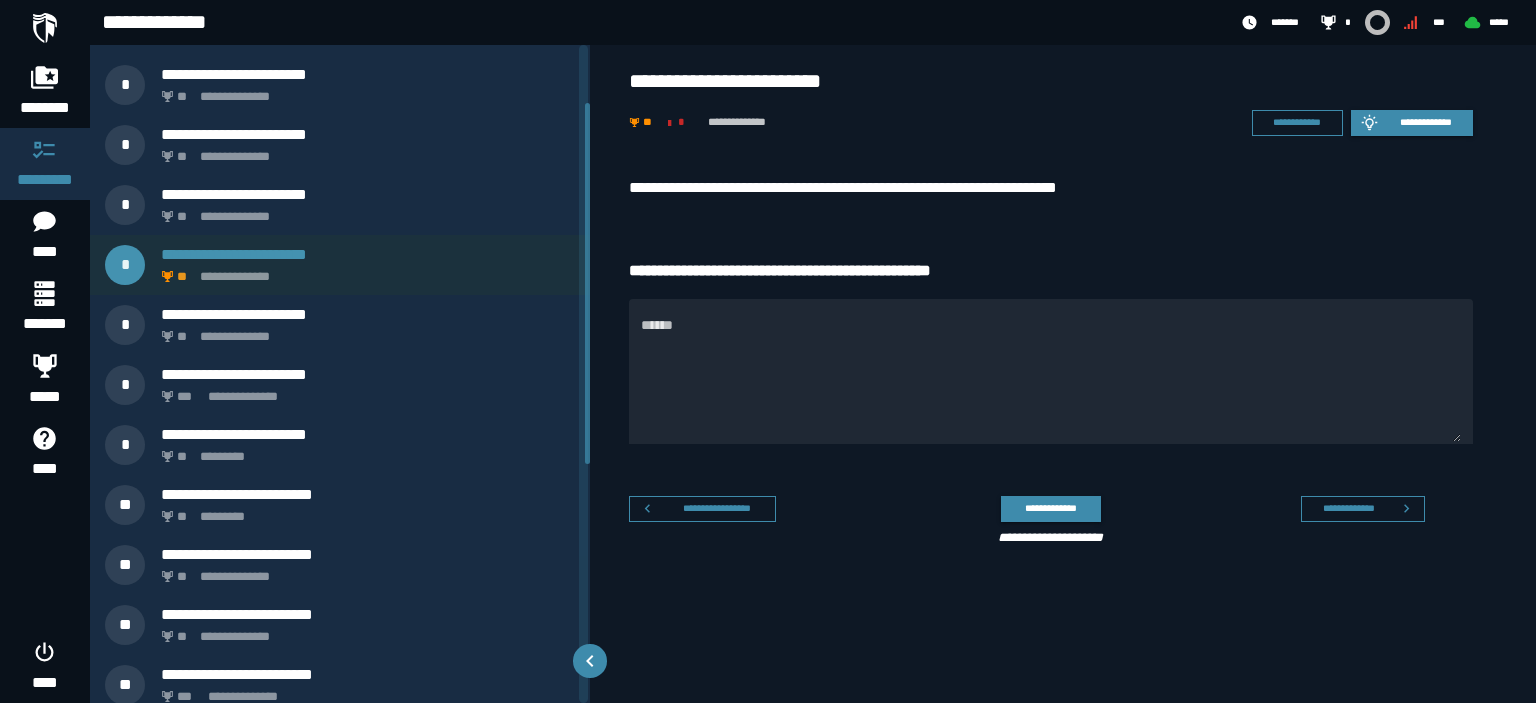 scroll, scrollTop: 140, scrollLeft: 0, axis: vertical 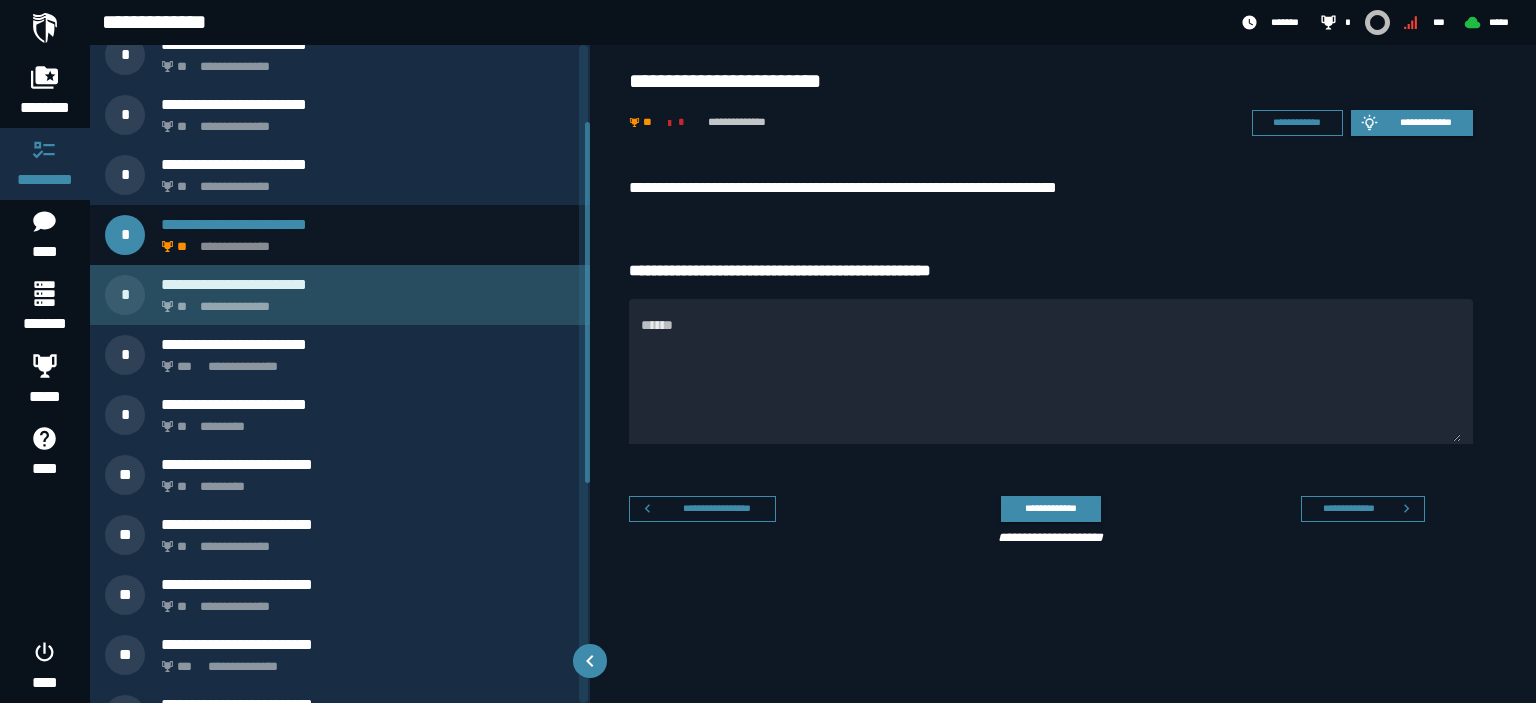 click on "**********" 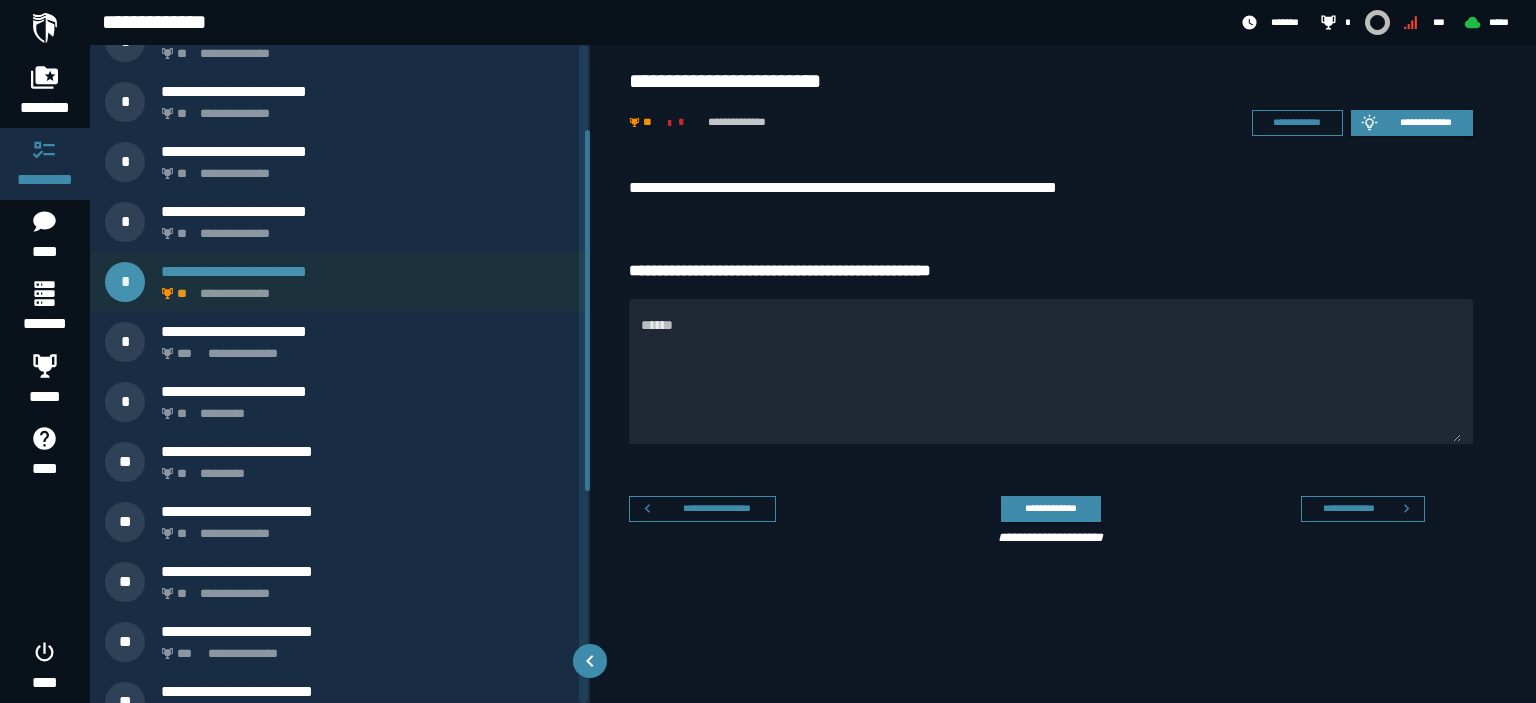 scroll, scrollTop: 154, scrollLeft: 0, axis: vertical 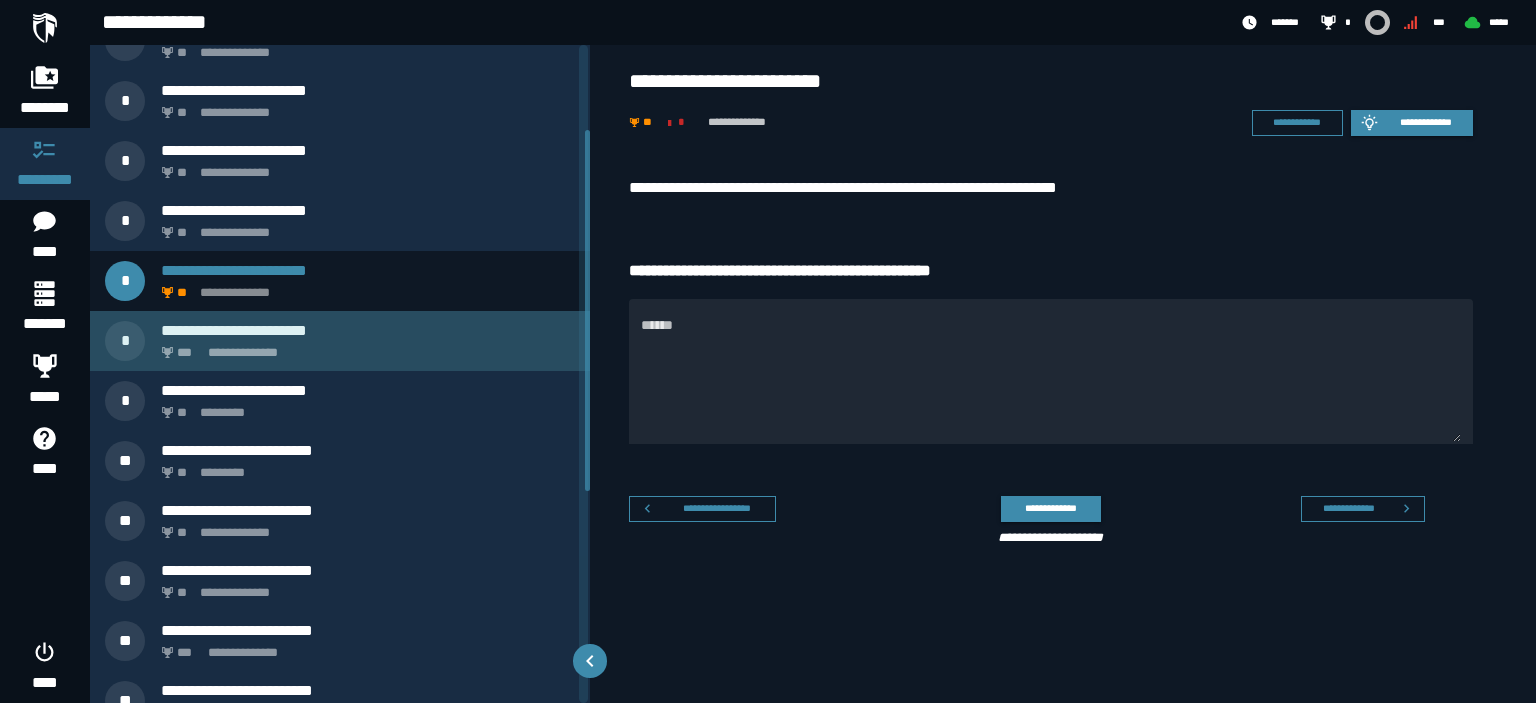 click on "**********" at bounding box center [364, 347] 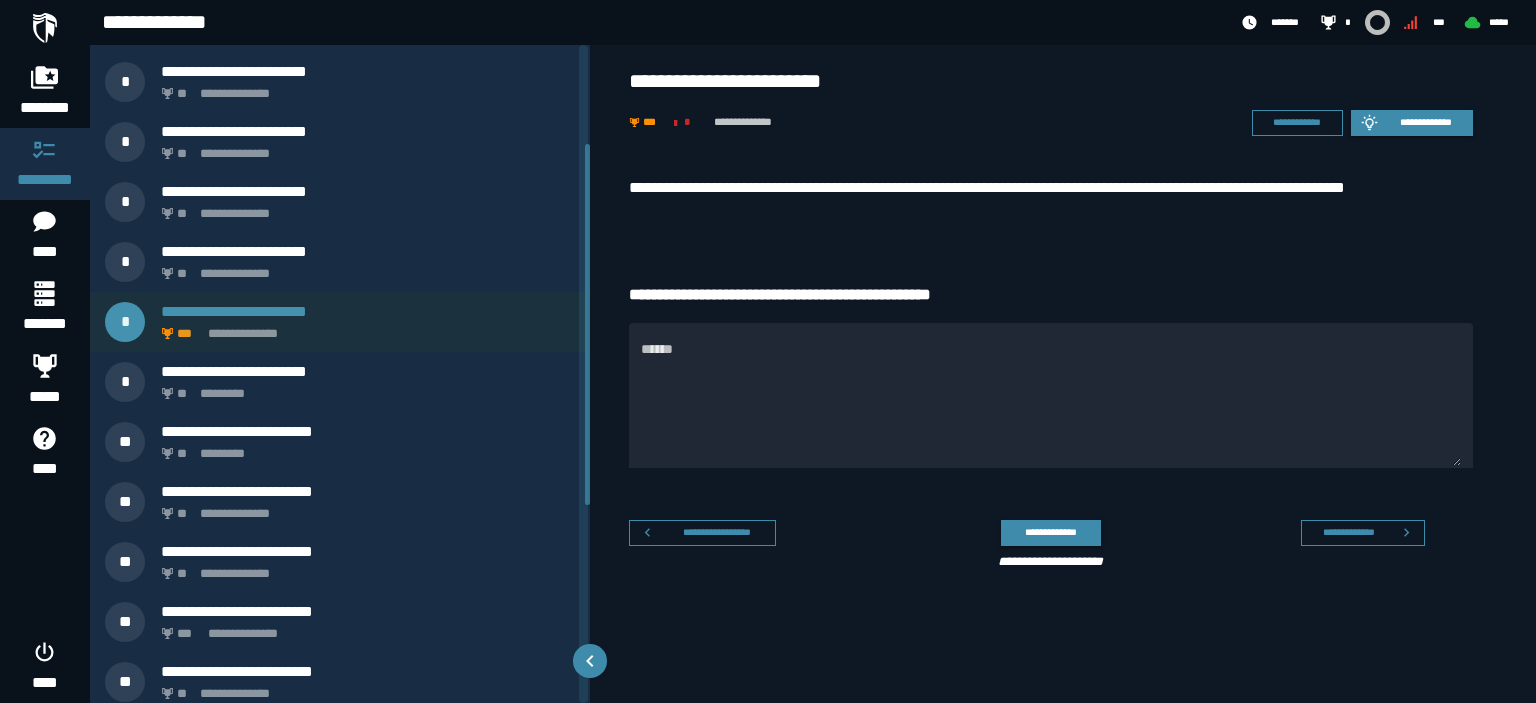 scroll, scrollTop: 182, scrollLeft: 0, axis: vertical 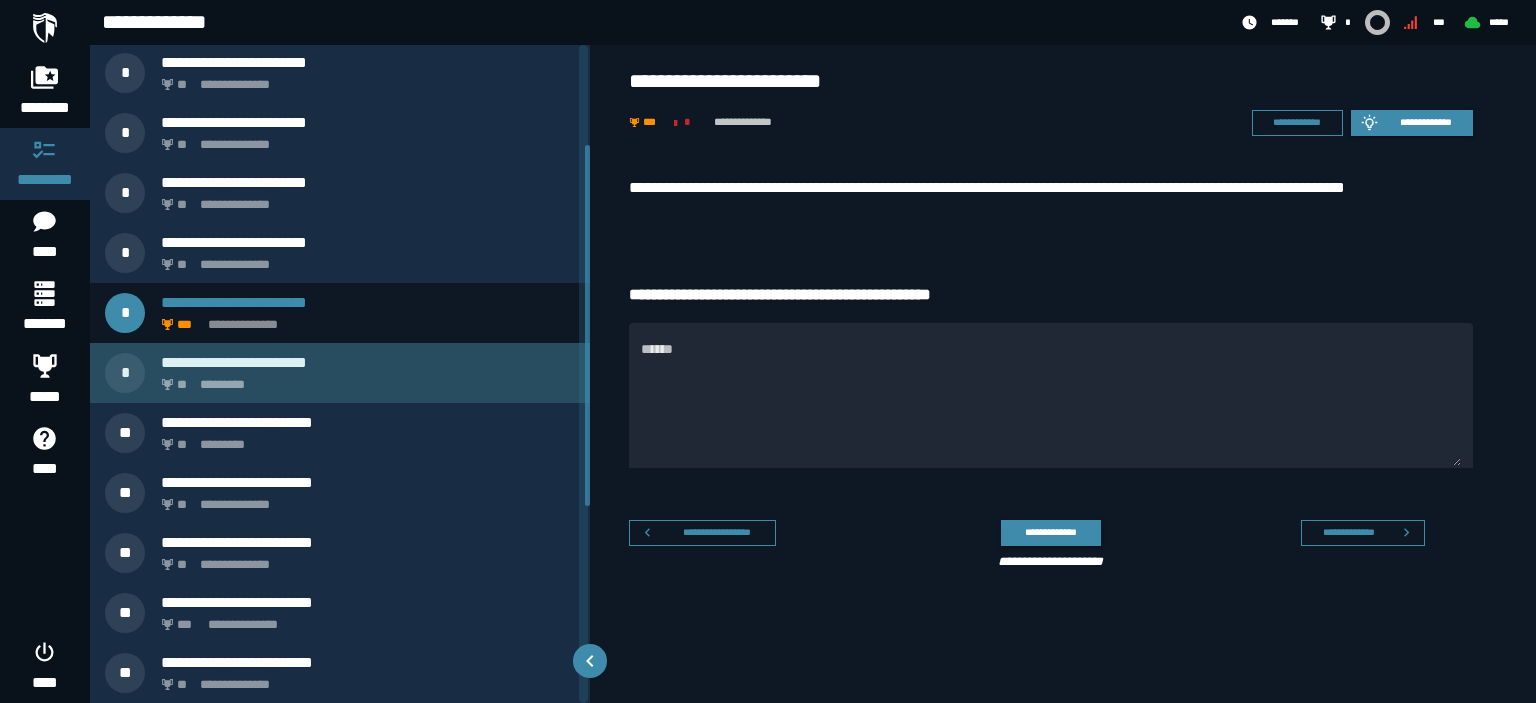 click on "** *********" at bounding box center (364, 379) 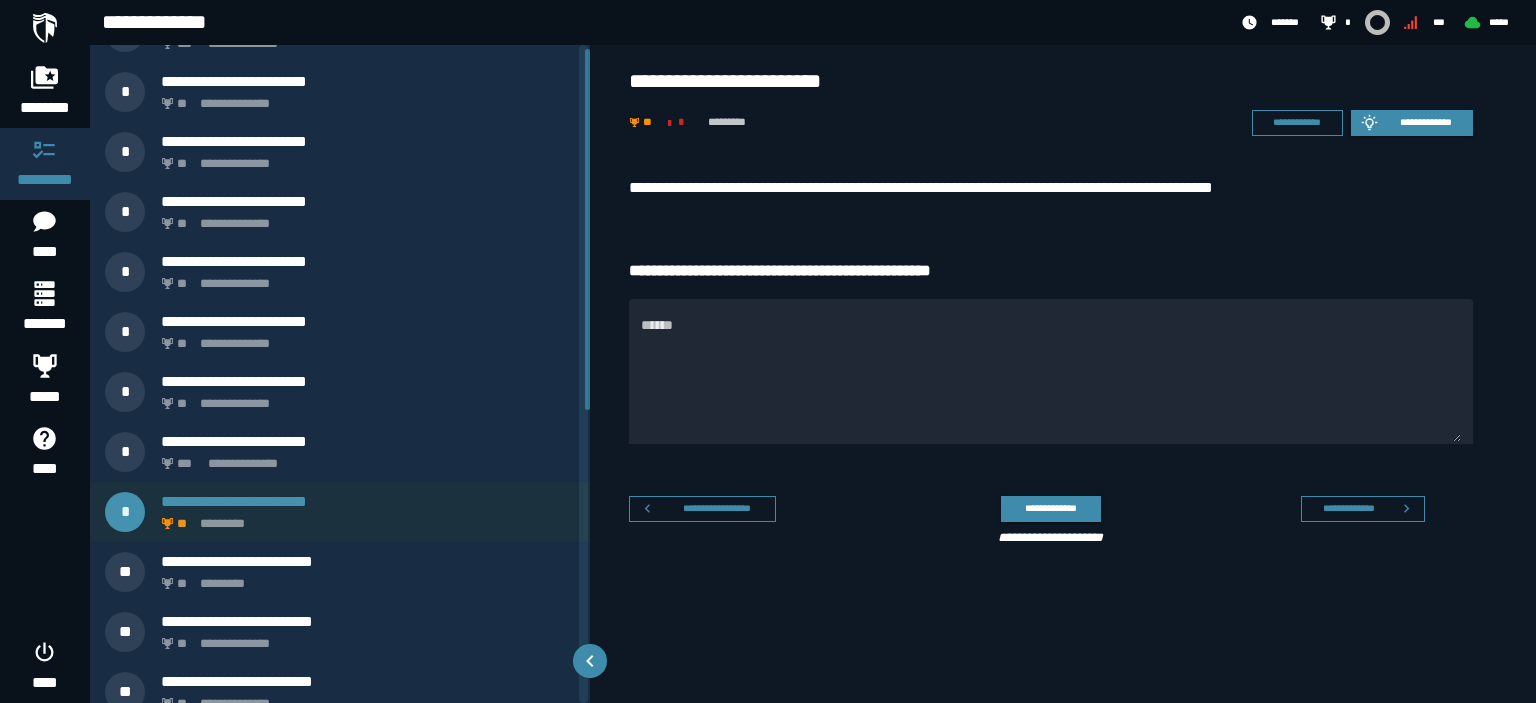 scroll, scrollTop: 0, scrollLeft: 0, axis: both 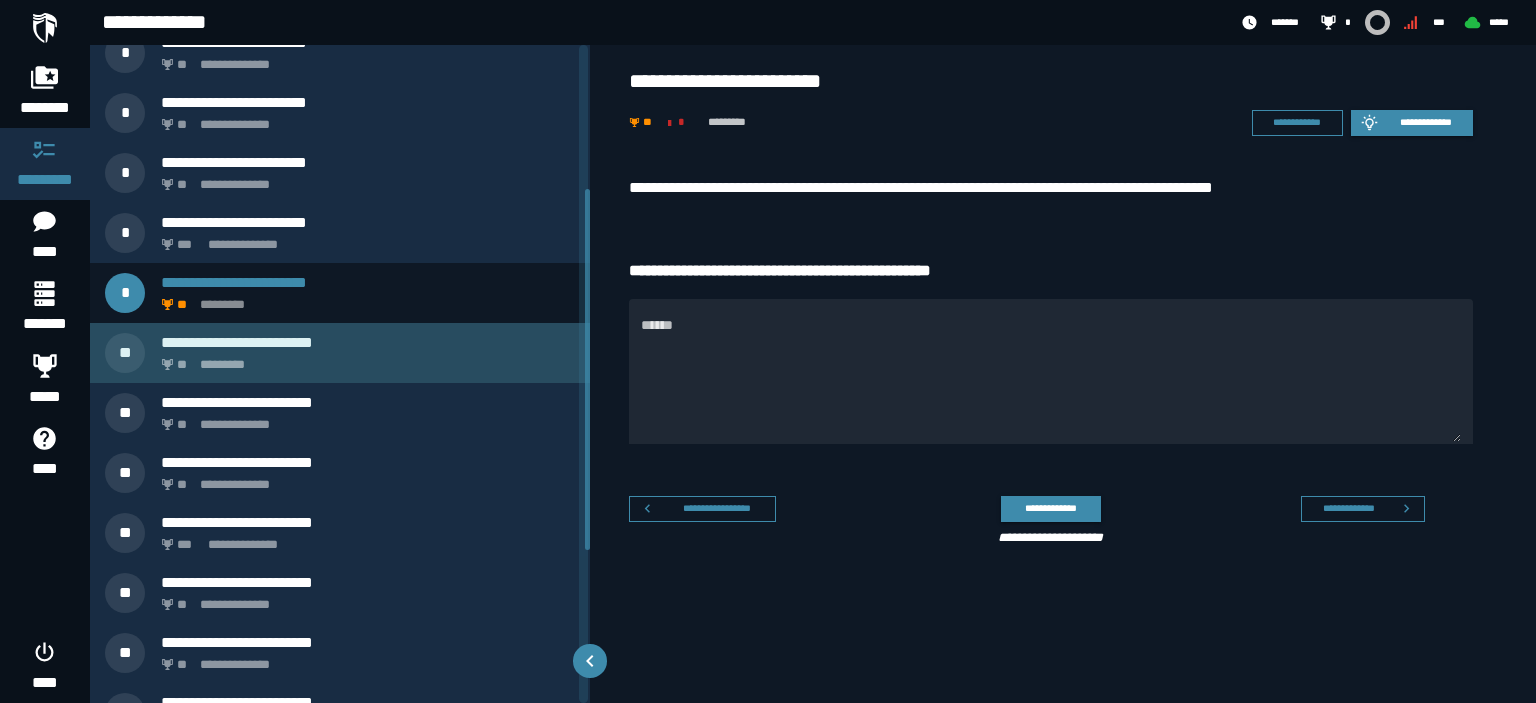click on "**********" at bounding box center (340, 353) 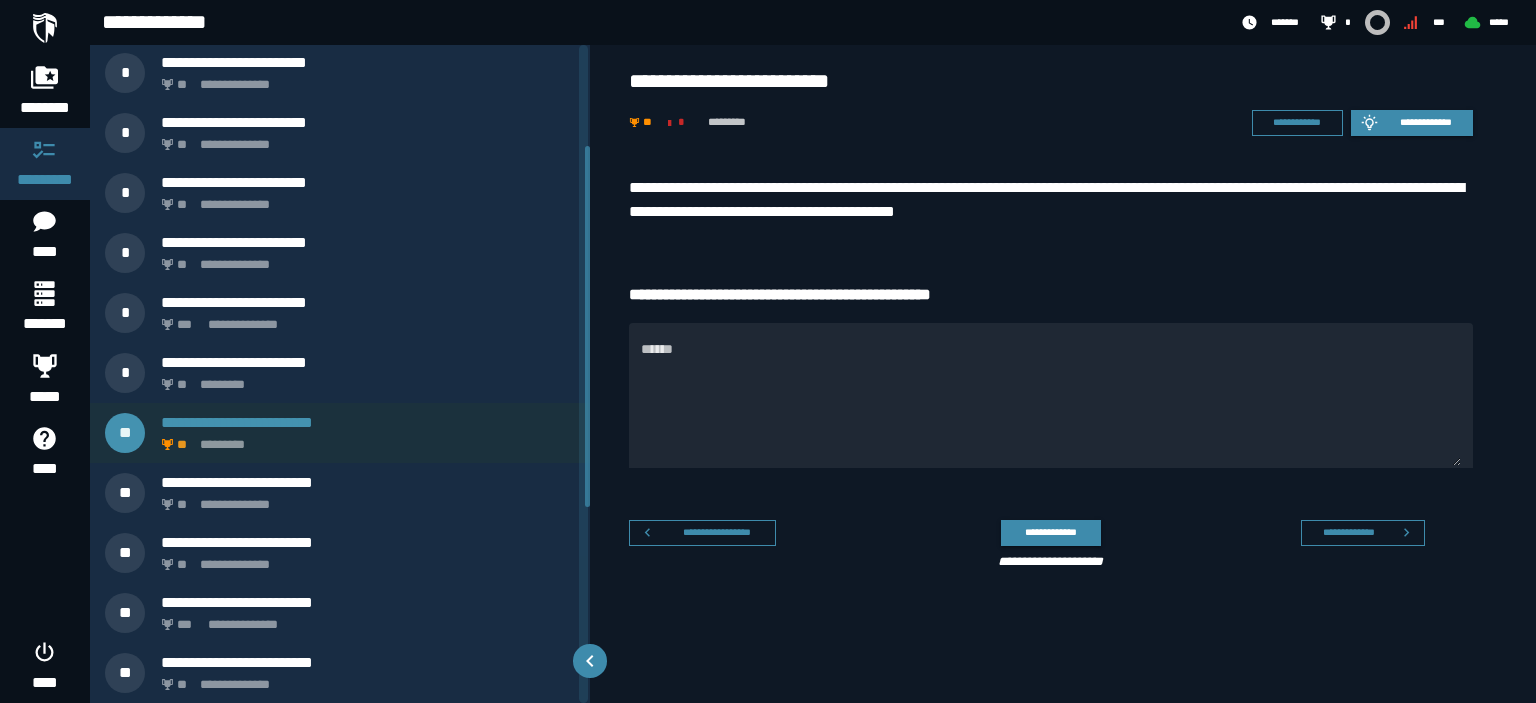 scroll, scrollTop: 186, scrollLeft: 0, axis: vertical 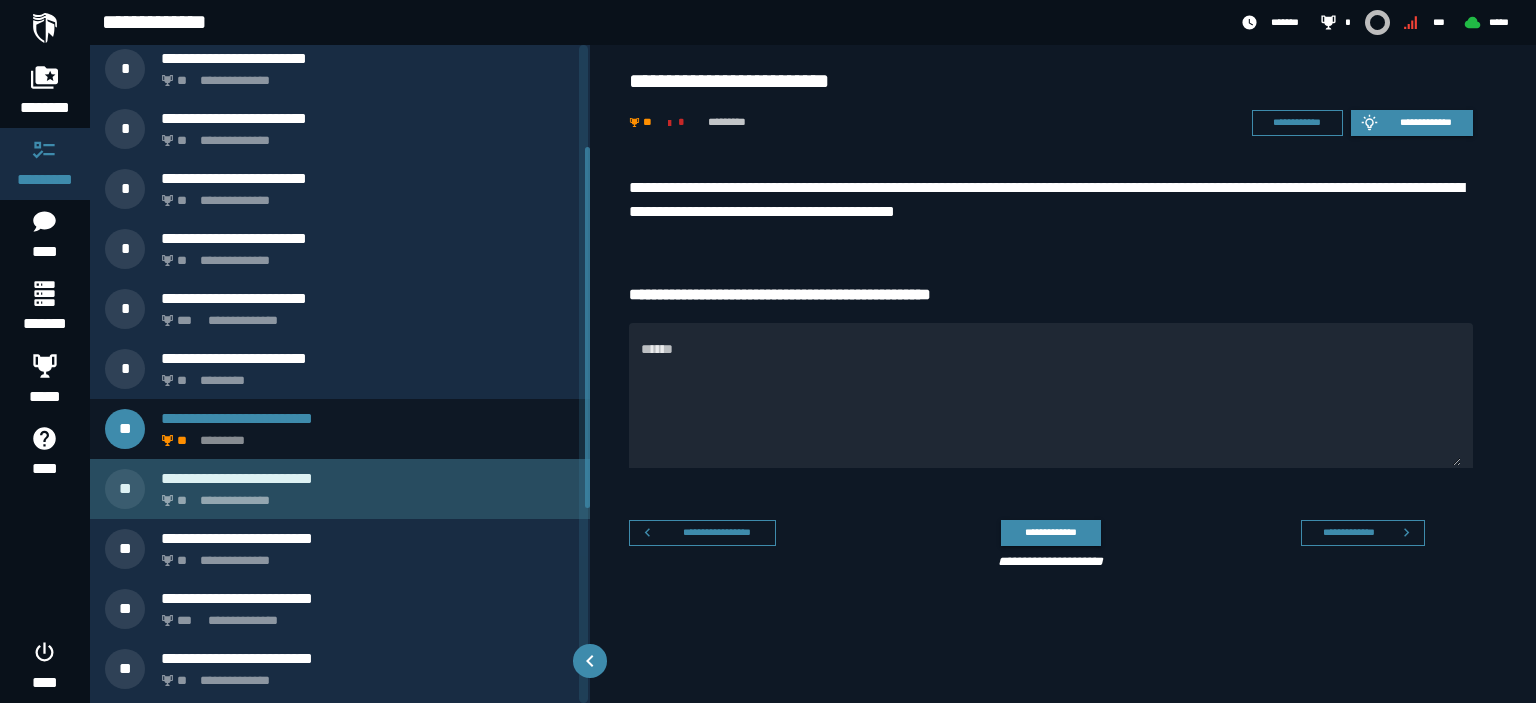 click on "**" at bounding box center [183, 501] 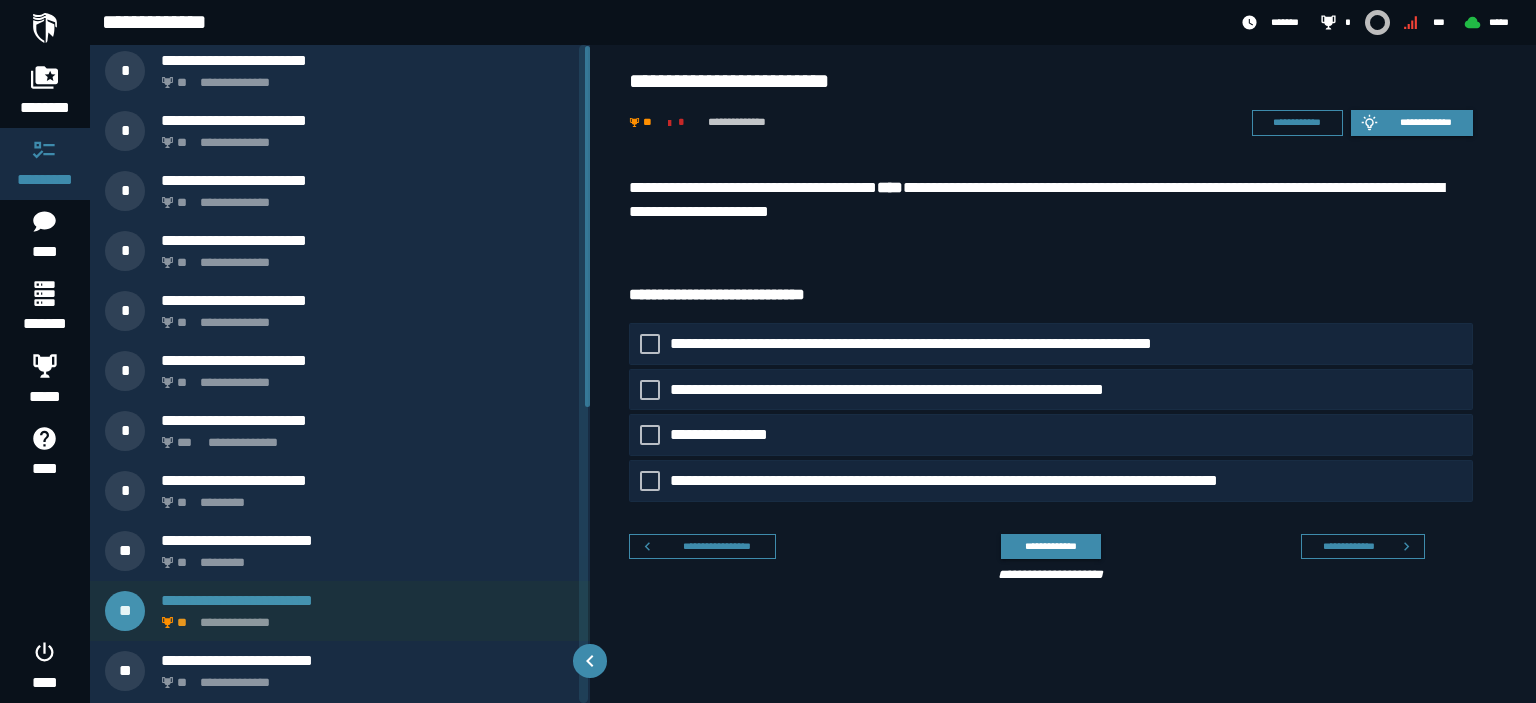 scroll, scrollTop: 1, scrollLeft: 0, axis: vertical 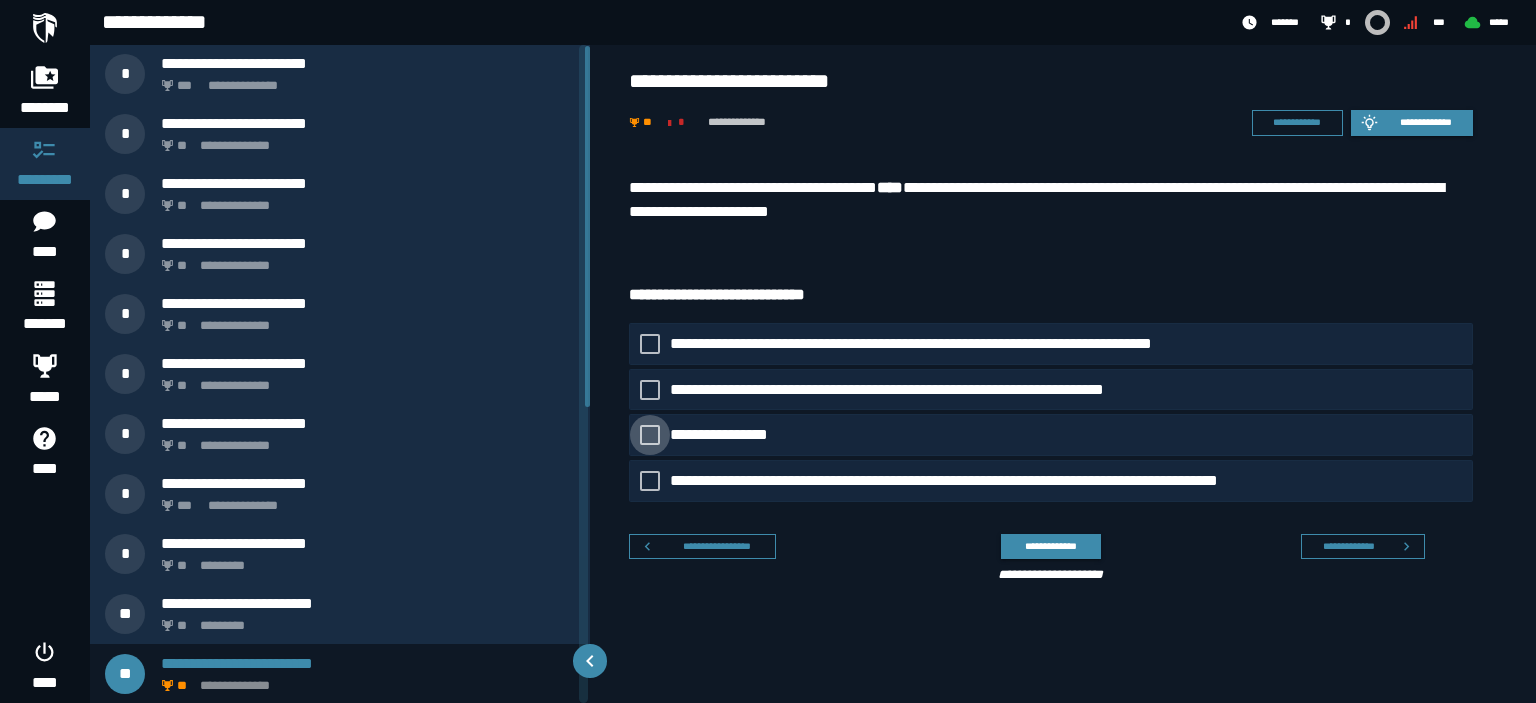 click on "**********" 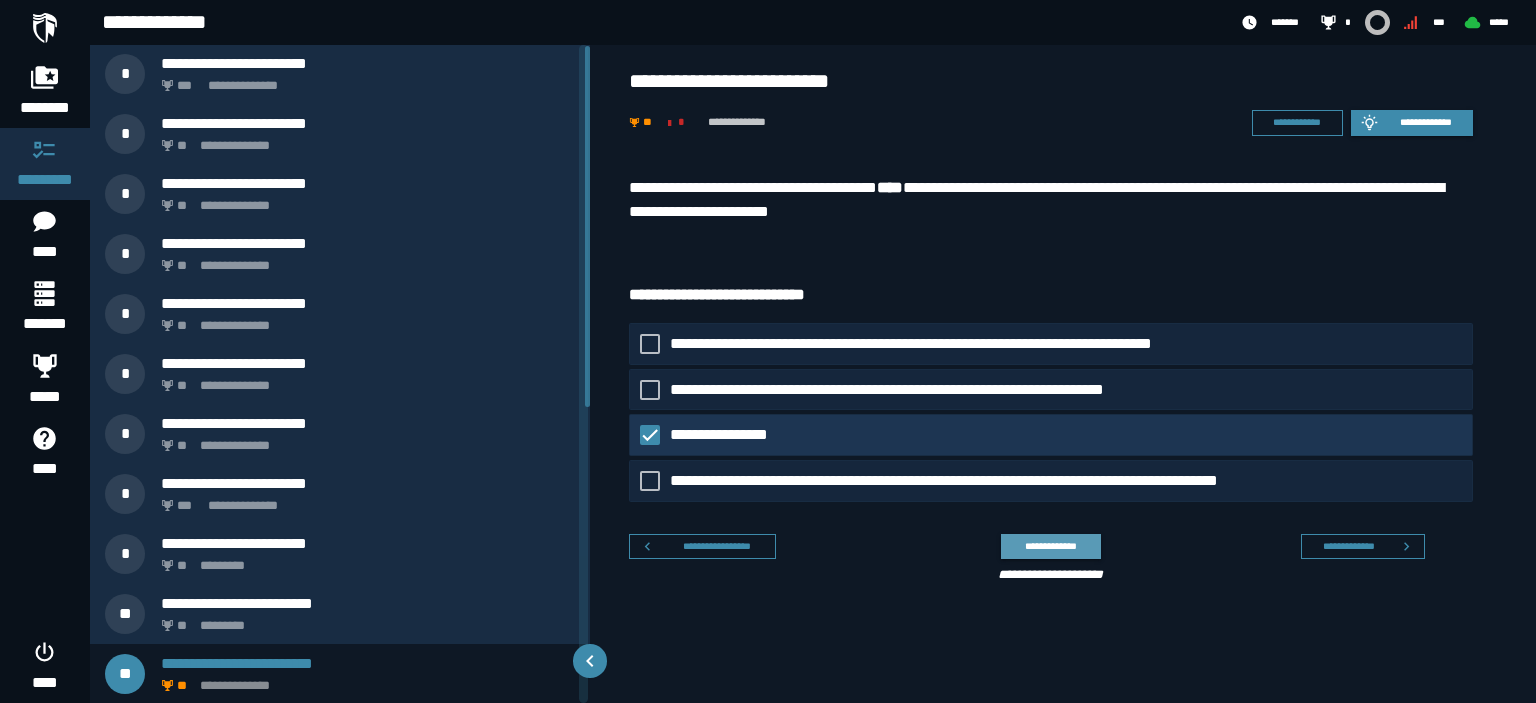click on "**********" at bounding box center (1050, 546) 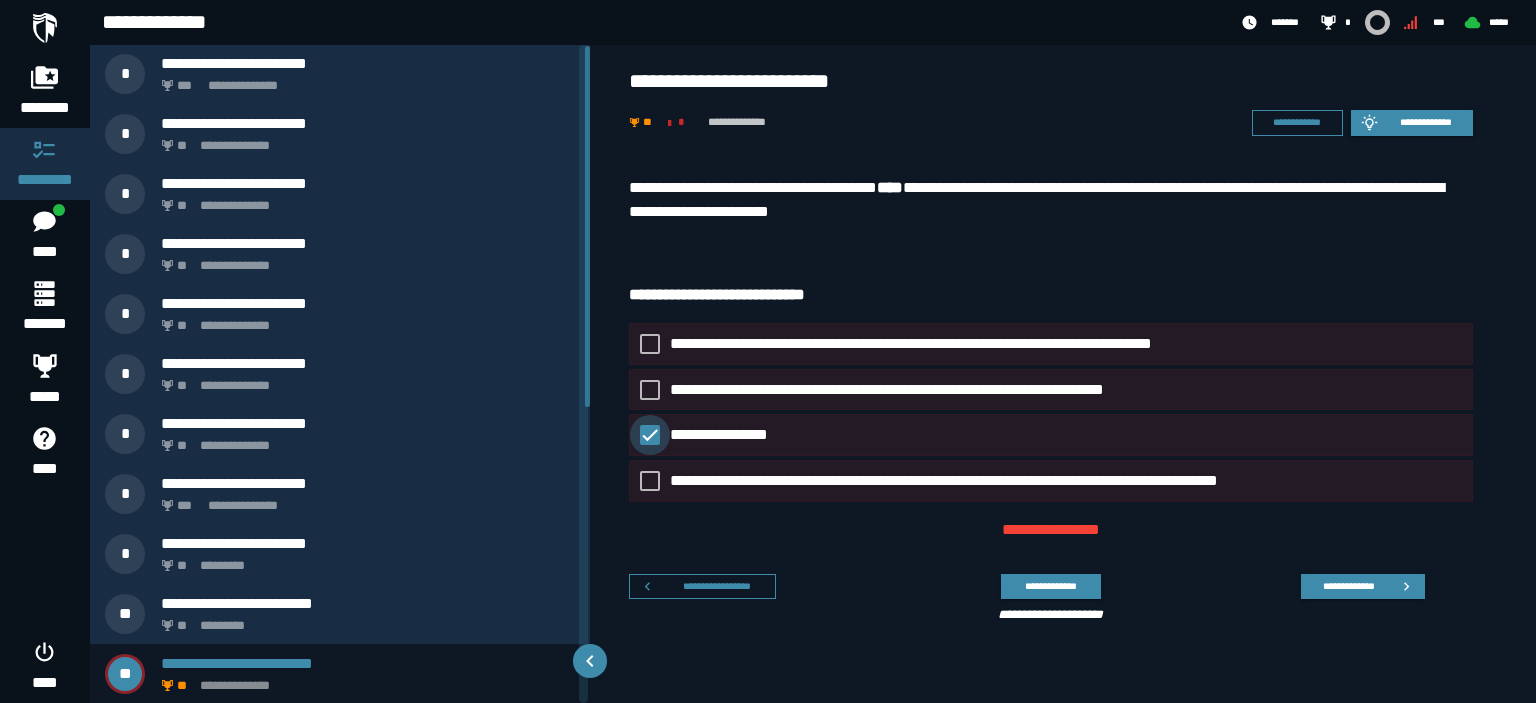 click on "**********" at bounding box center [725, 435] 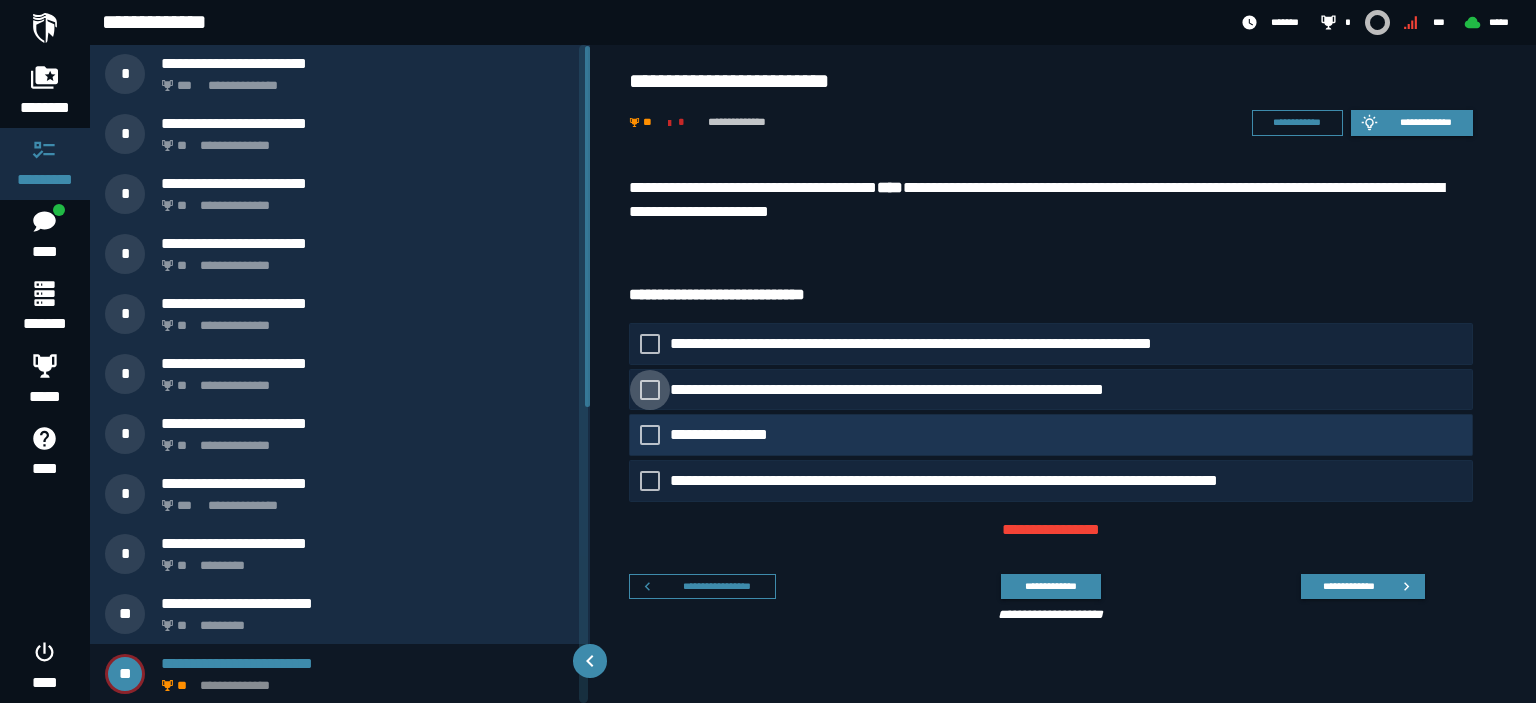 click on "**********" 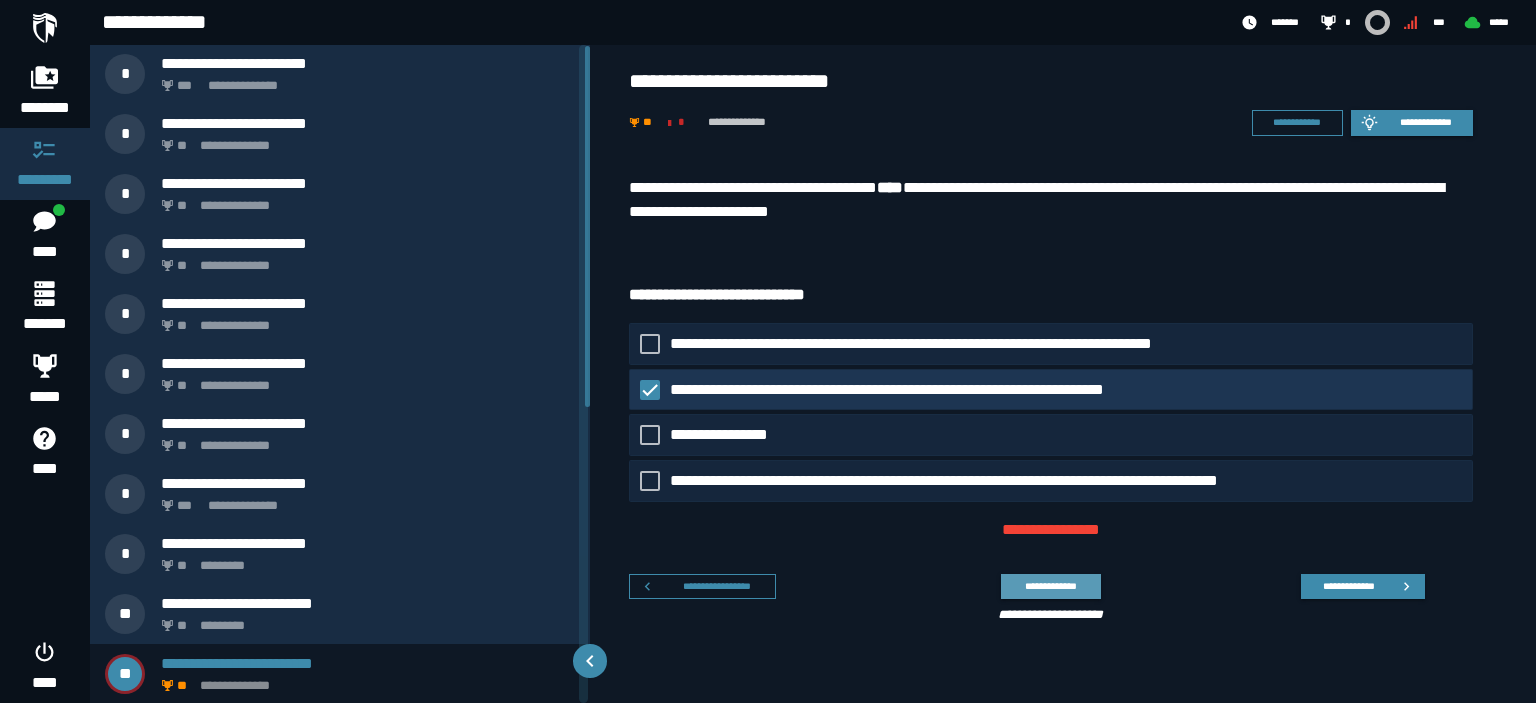 click on "**********" at bounding box center (1050, 586) 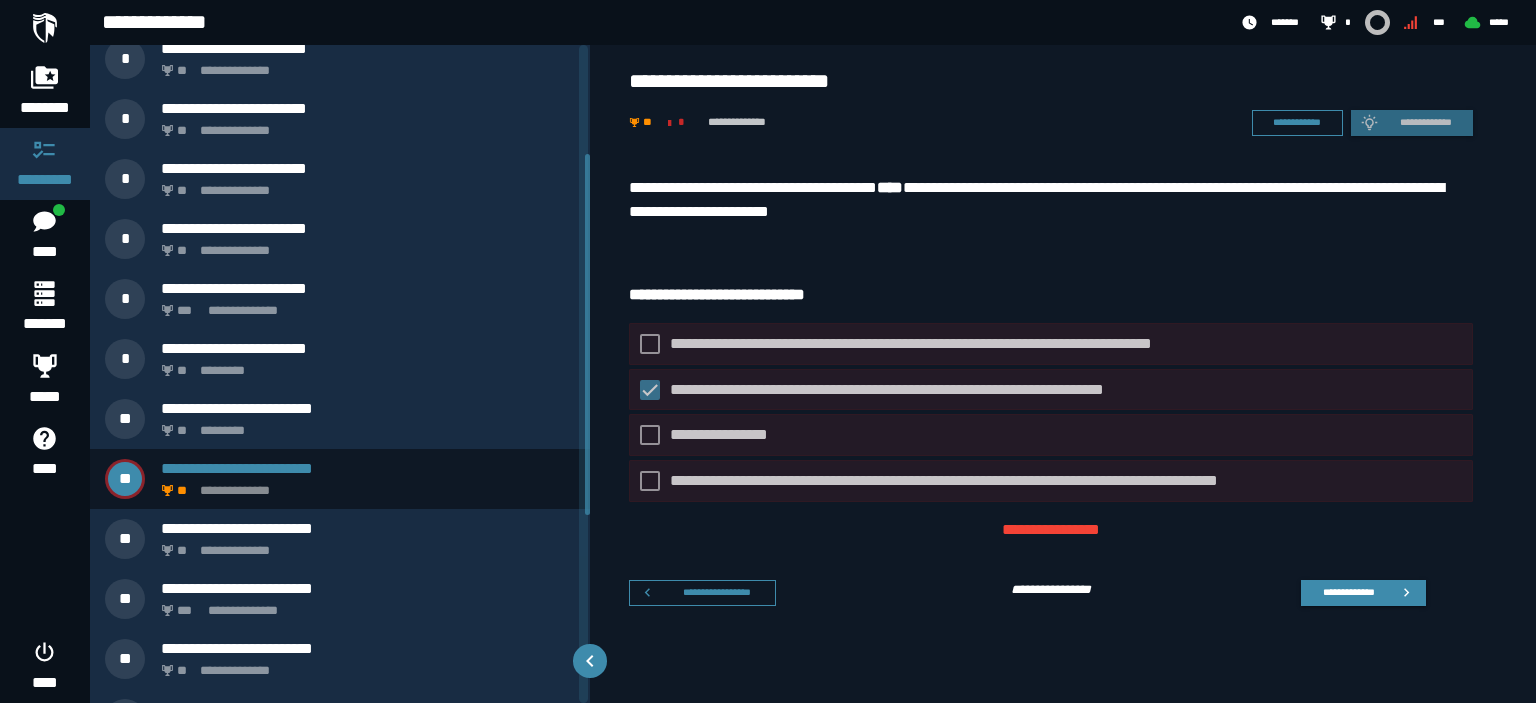 scroll, scrollTop: 199, scrollLeft: 0, axis: vertical 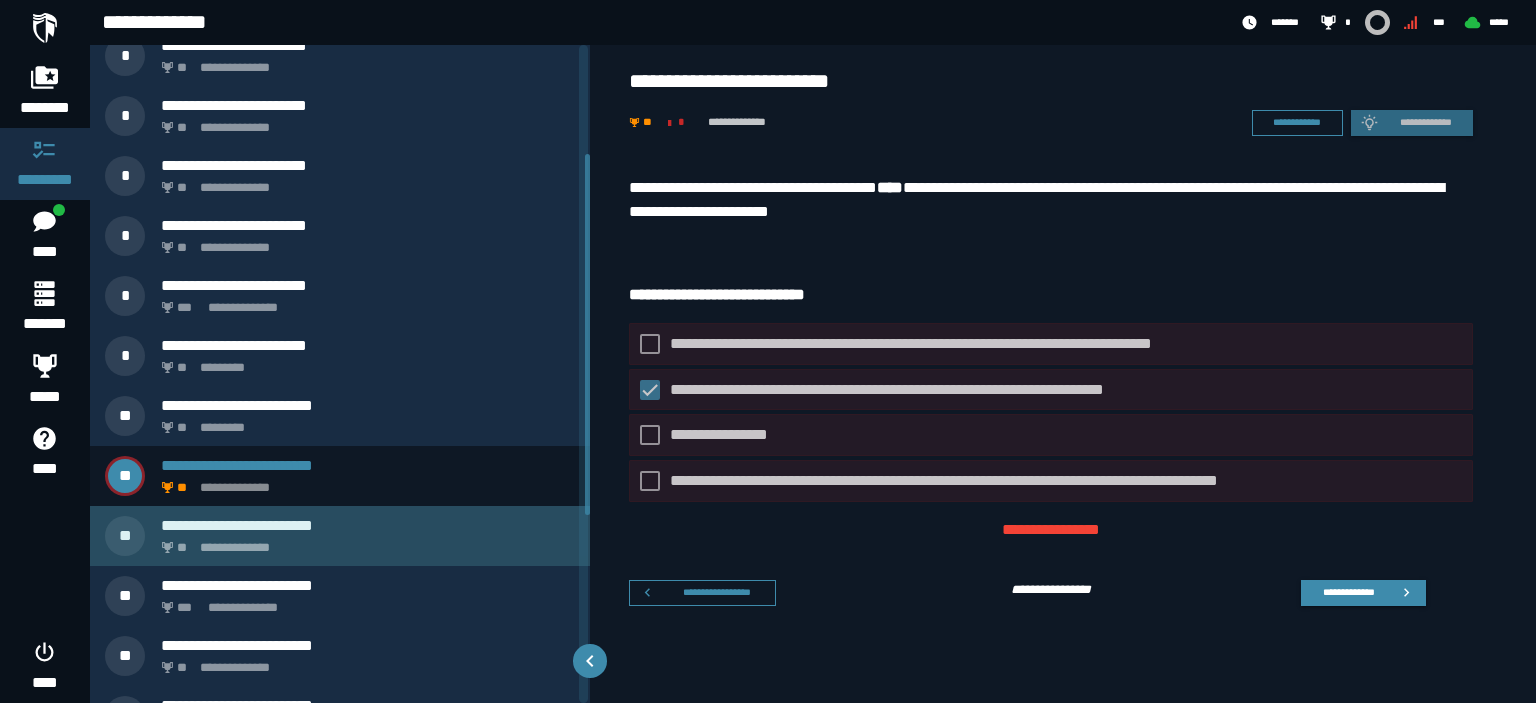 click on "**********" at bounding box center (364, 542) 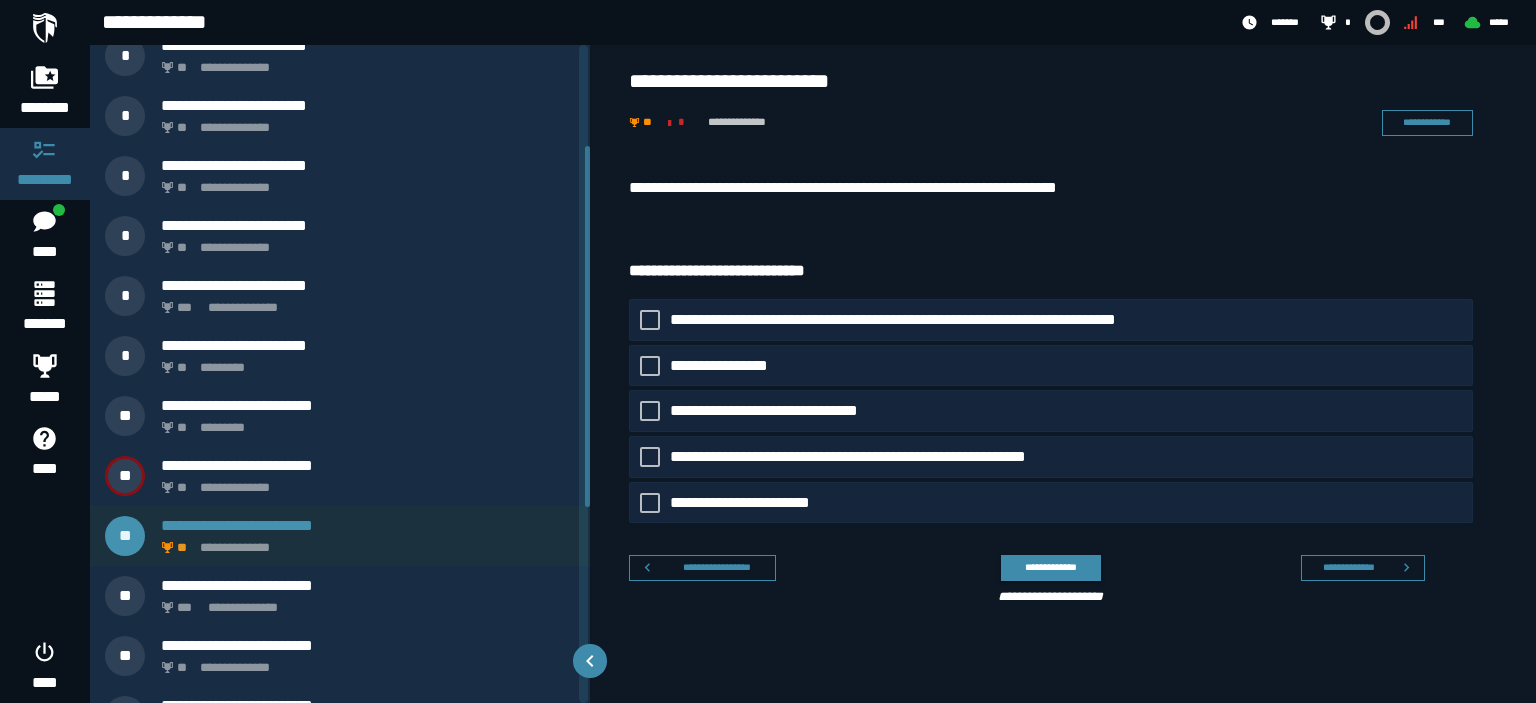 scroll, scrollTop: 61, scrollLeft: 0, axis: vertical 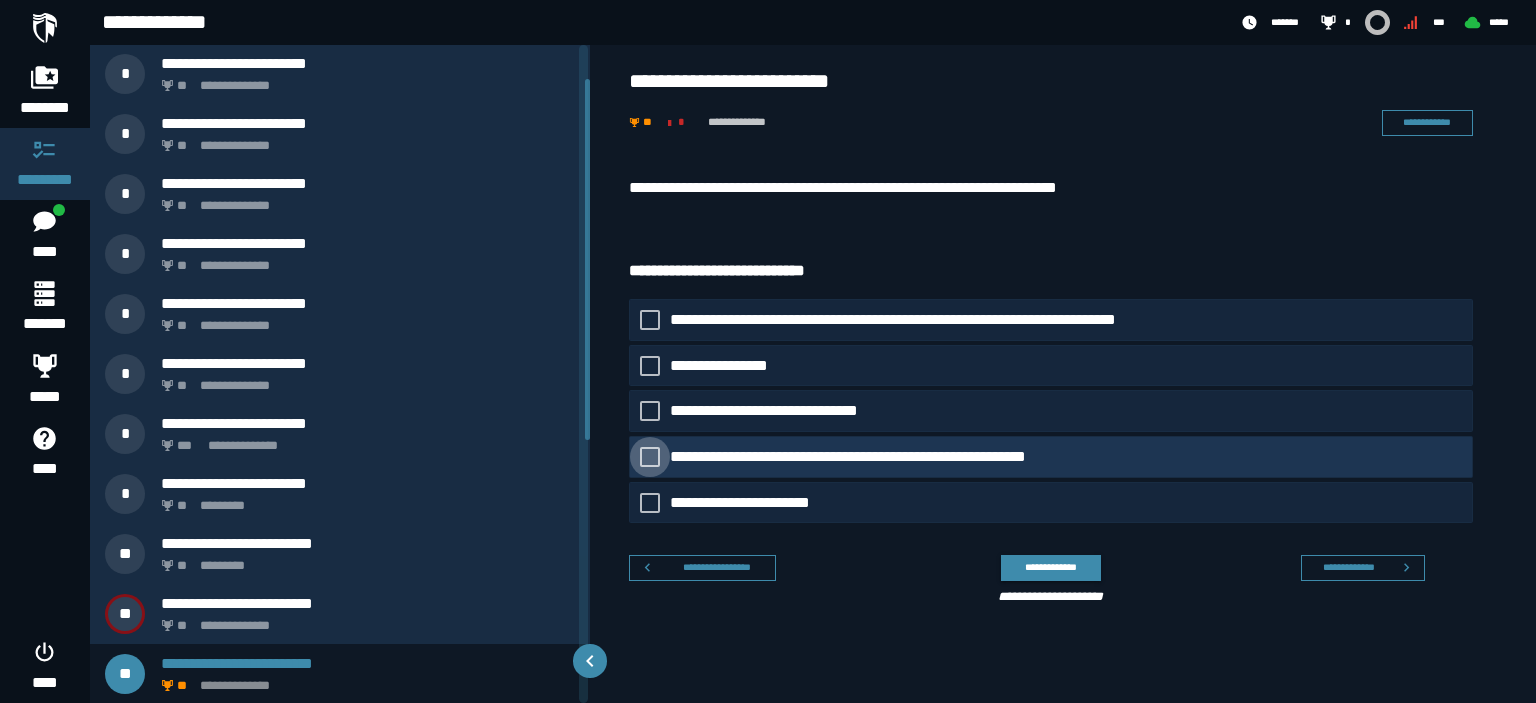 click on "**********" at bounding box center (879, 457) 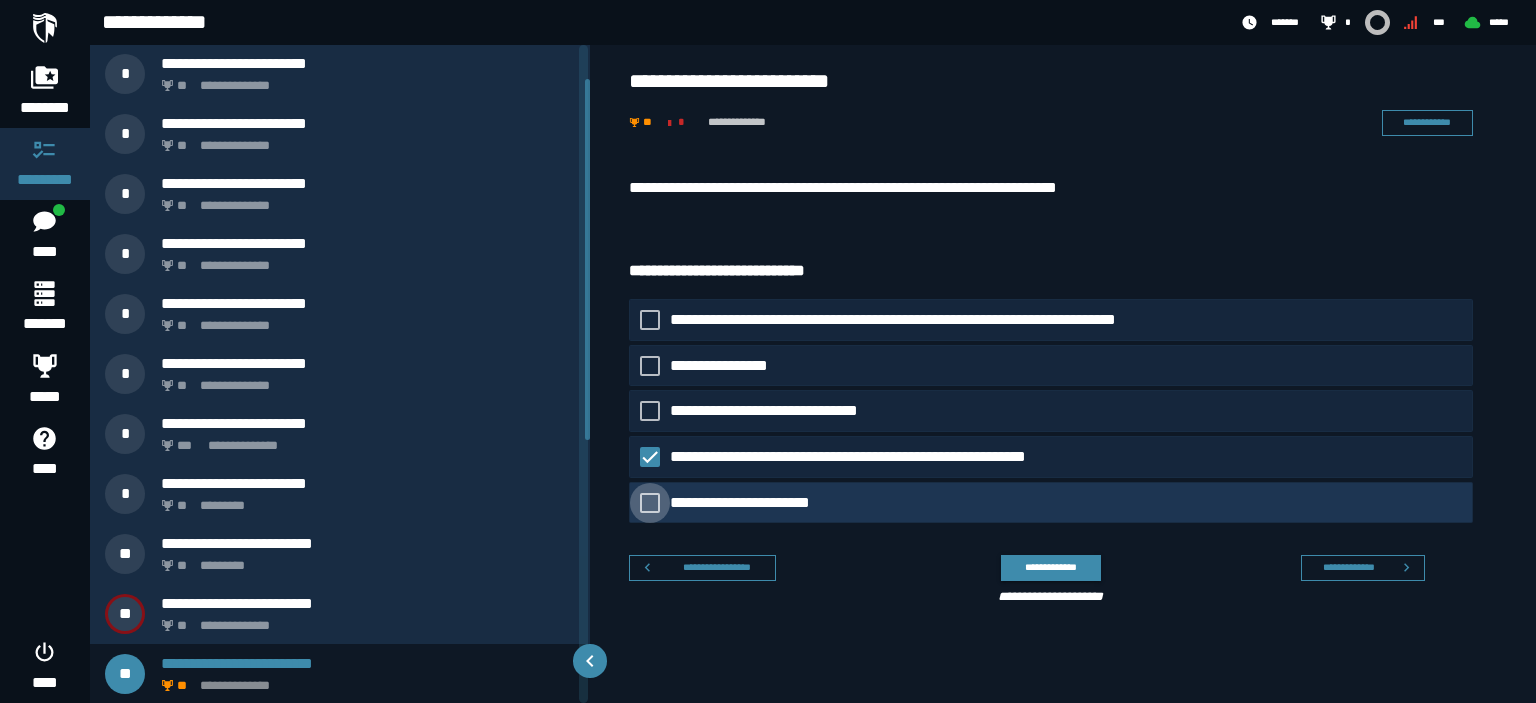 click on "**********" at bounding box center (756, 502) 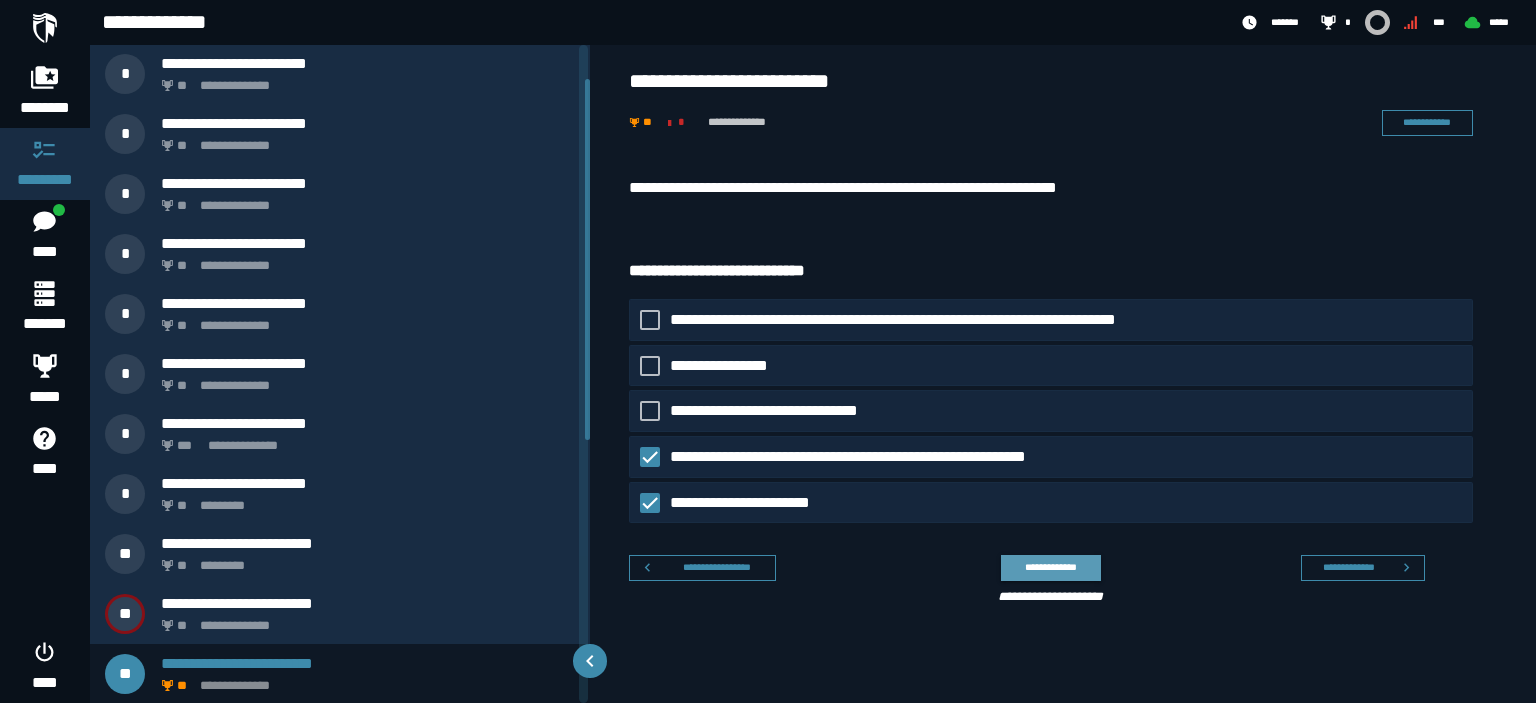 click on "**********" at bounding box center (1050, 567) 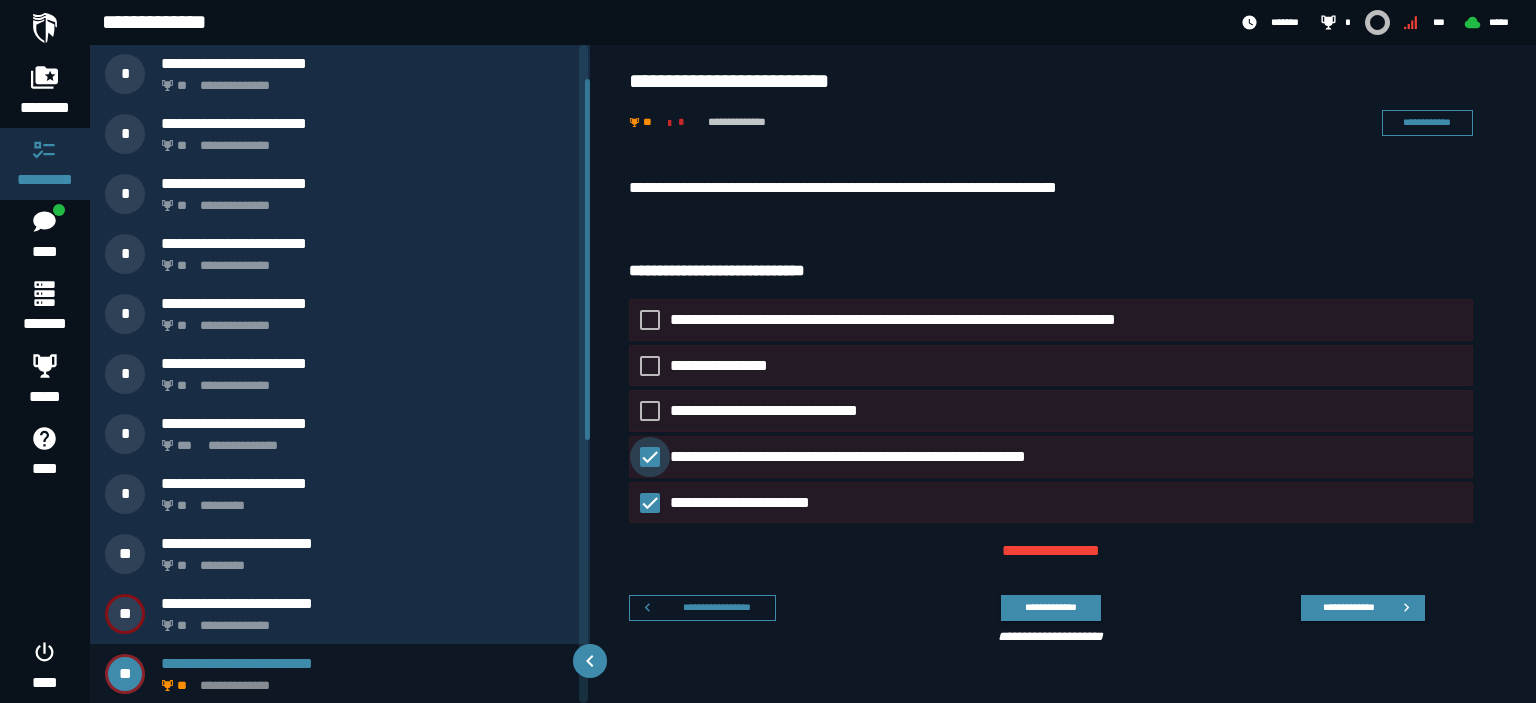click on "**********" at bounding box center (879, 457) 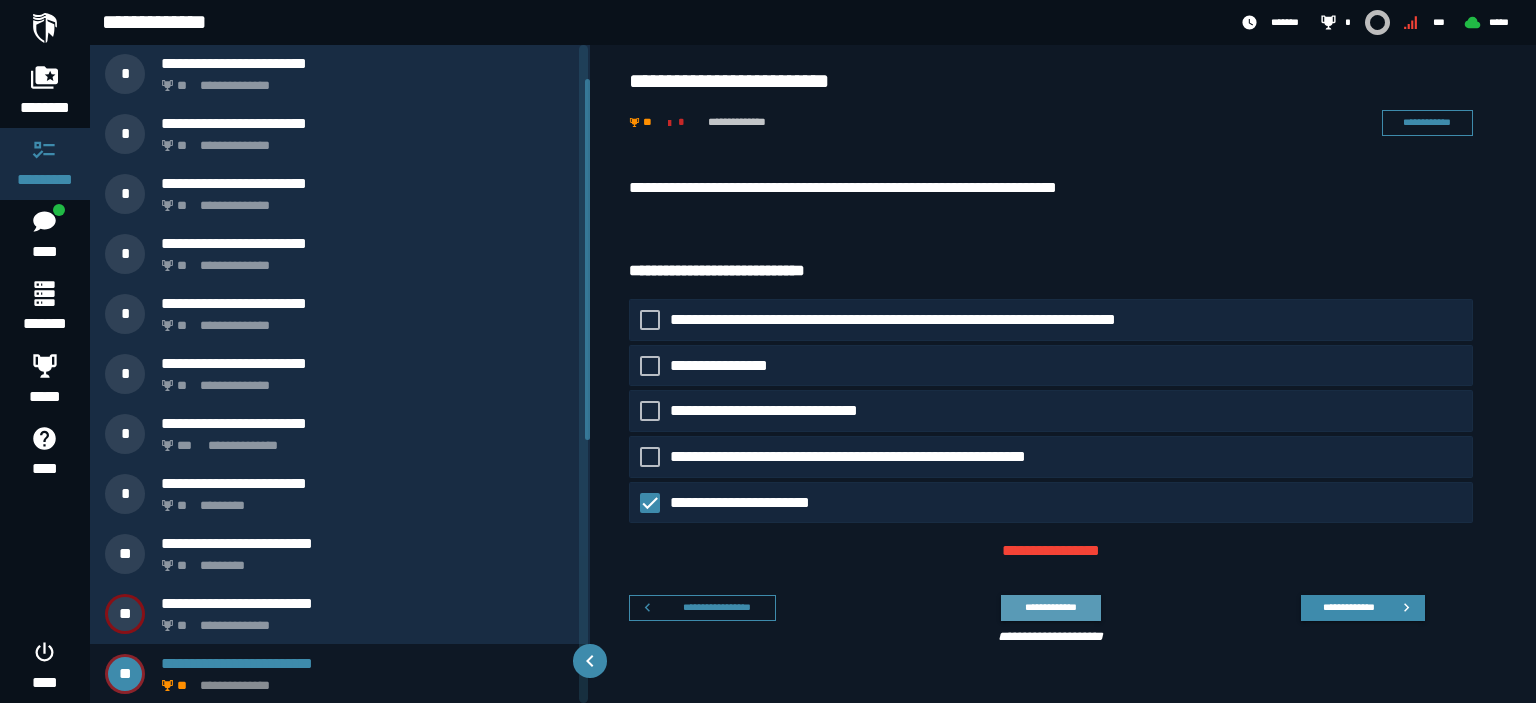 click on "**********" at bounding box center (1050, 607) 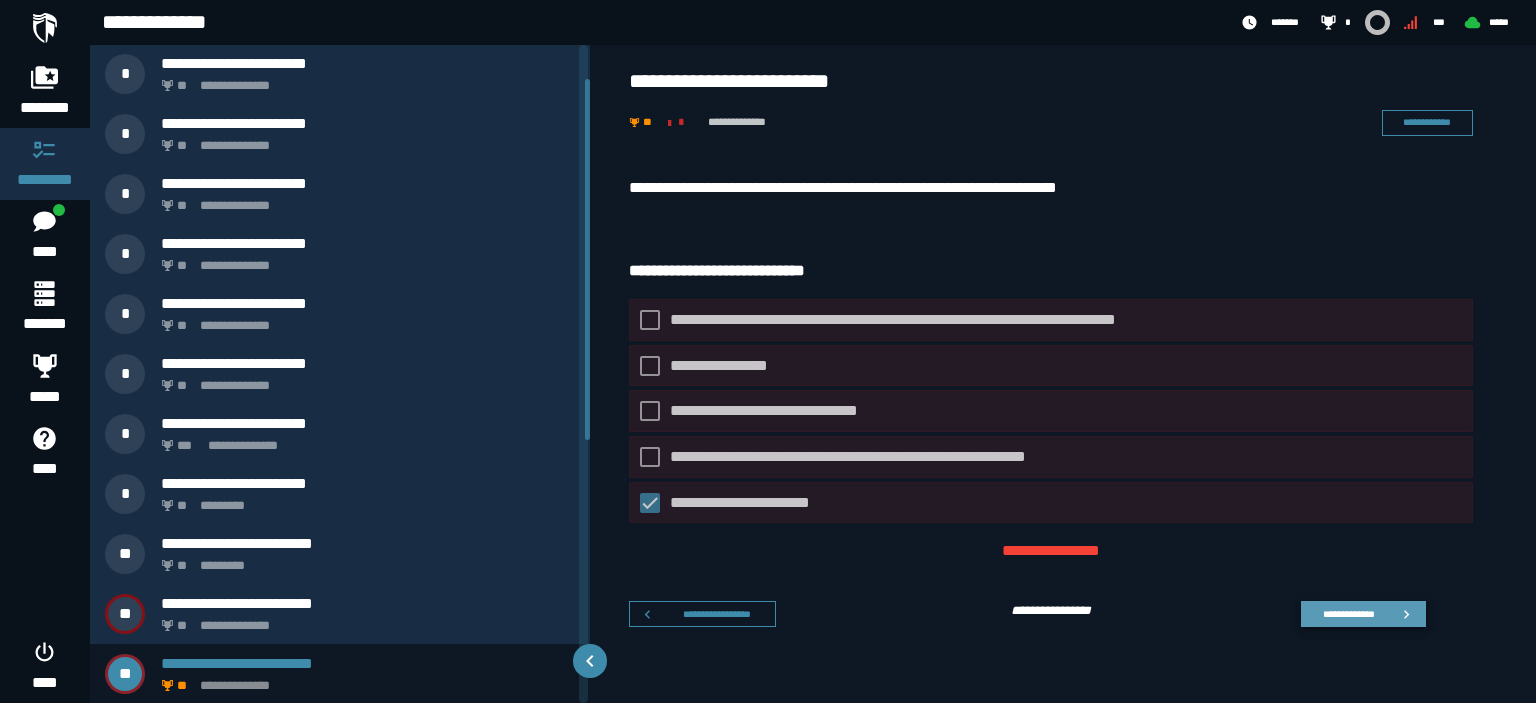 click on "**********" at bounding box center [1363, 614] 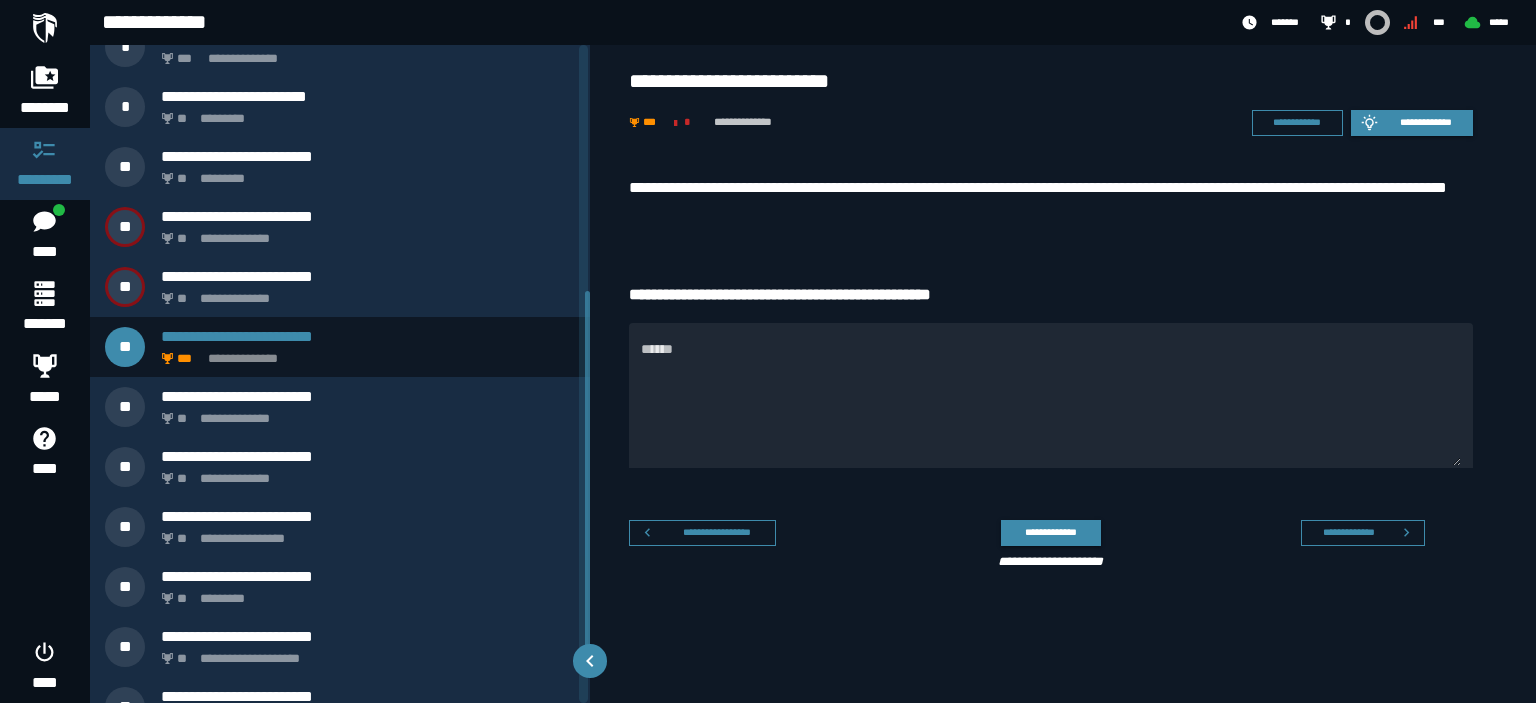 scroll, scrollTop: 449, scrollLeft: 0, axis: vertical 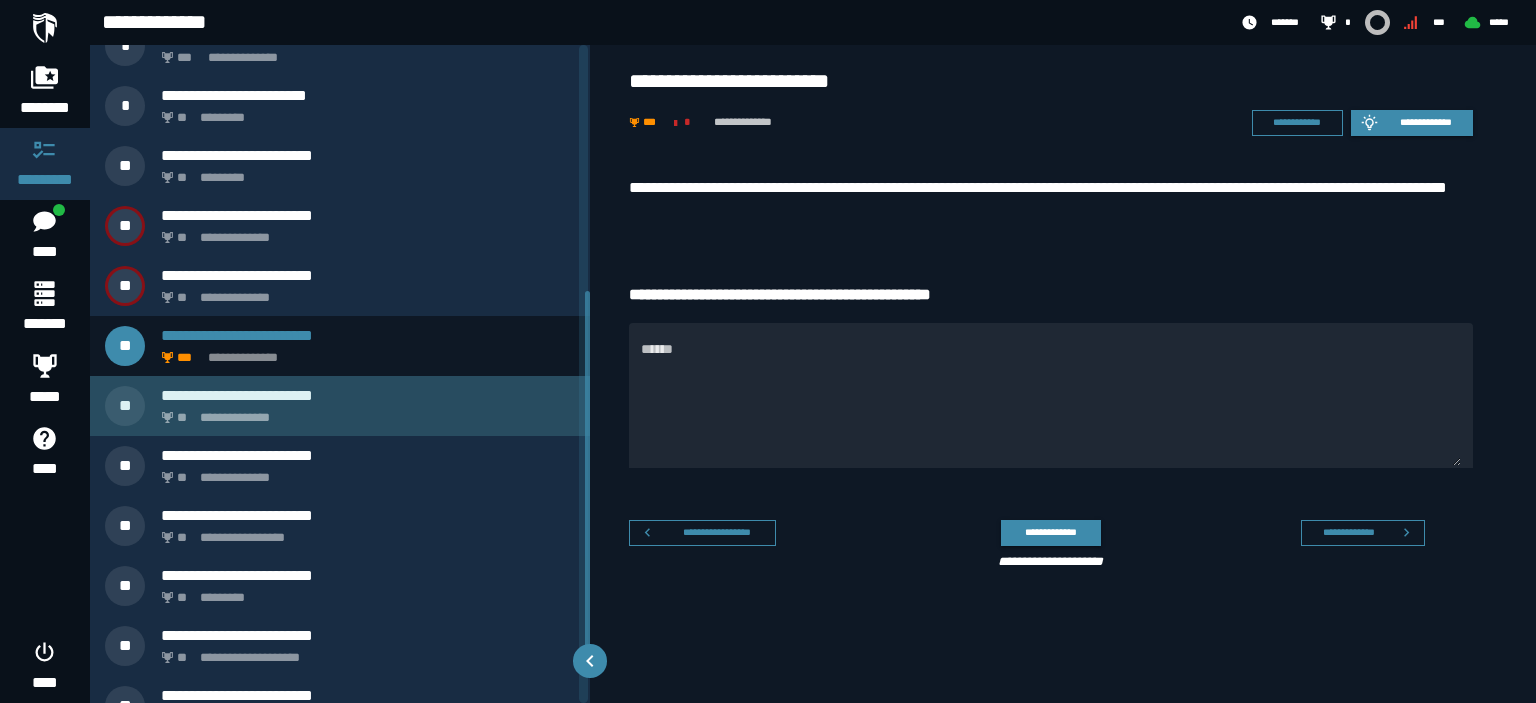 click on "**" at bounding box center (183, 418) 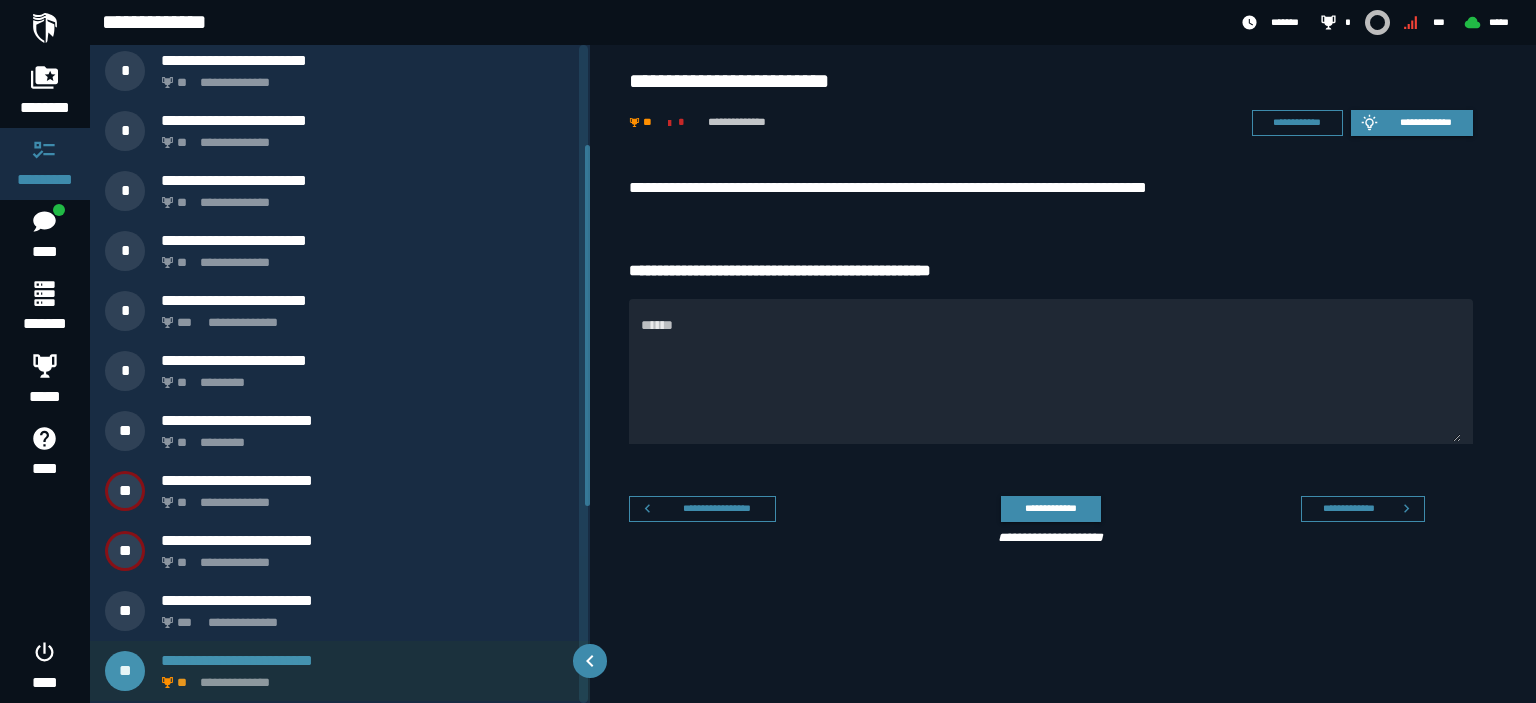 scroll, scrollTop: 181, scrollLeft: 0, axis: vertical 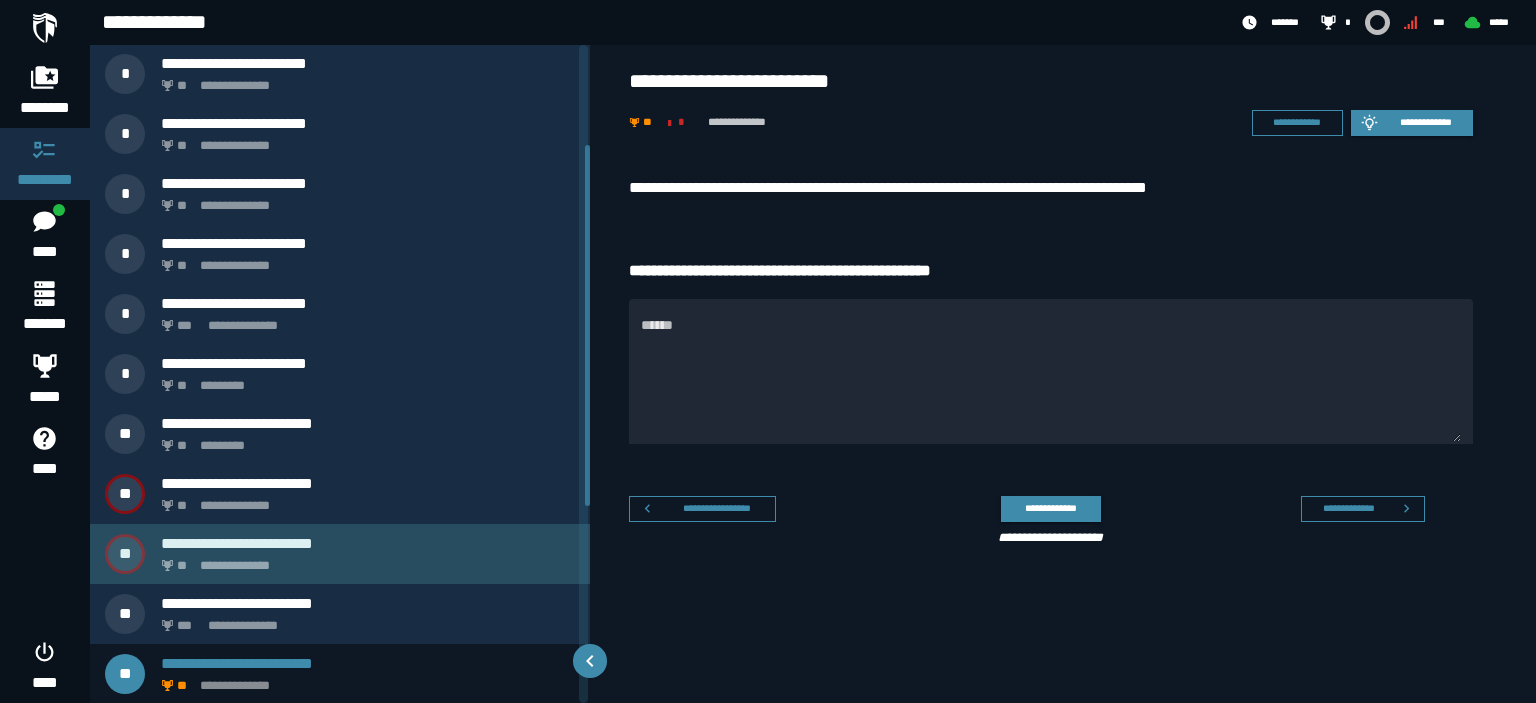 click on "**********" at bounding box center [368, 543] 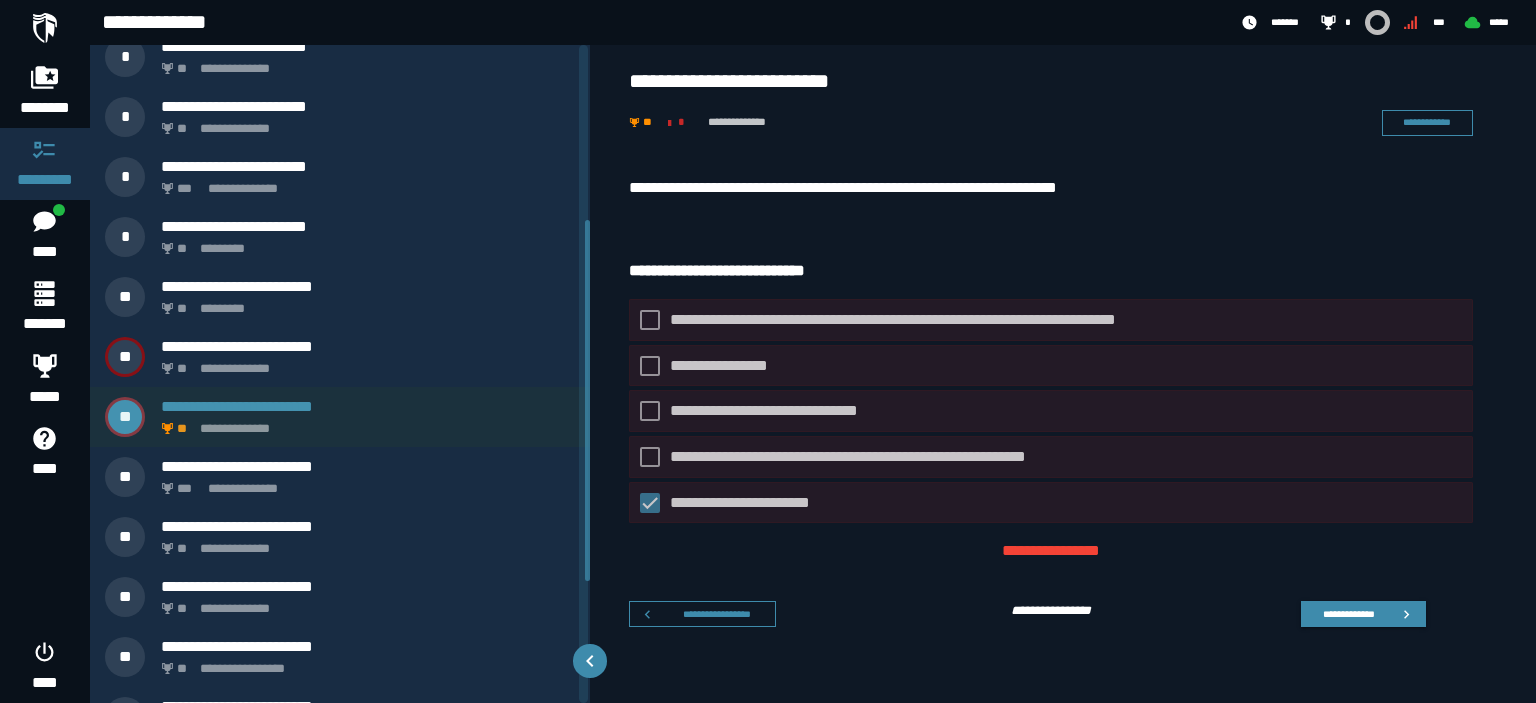 scroll, scrollTop: 321, scrollLeft: 0, axis: vertical 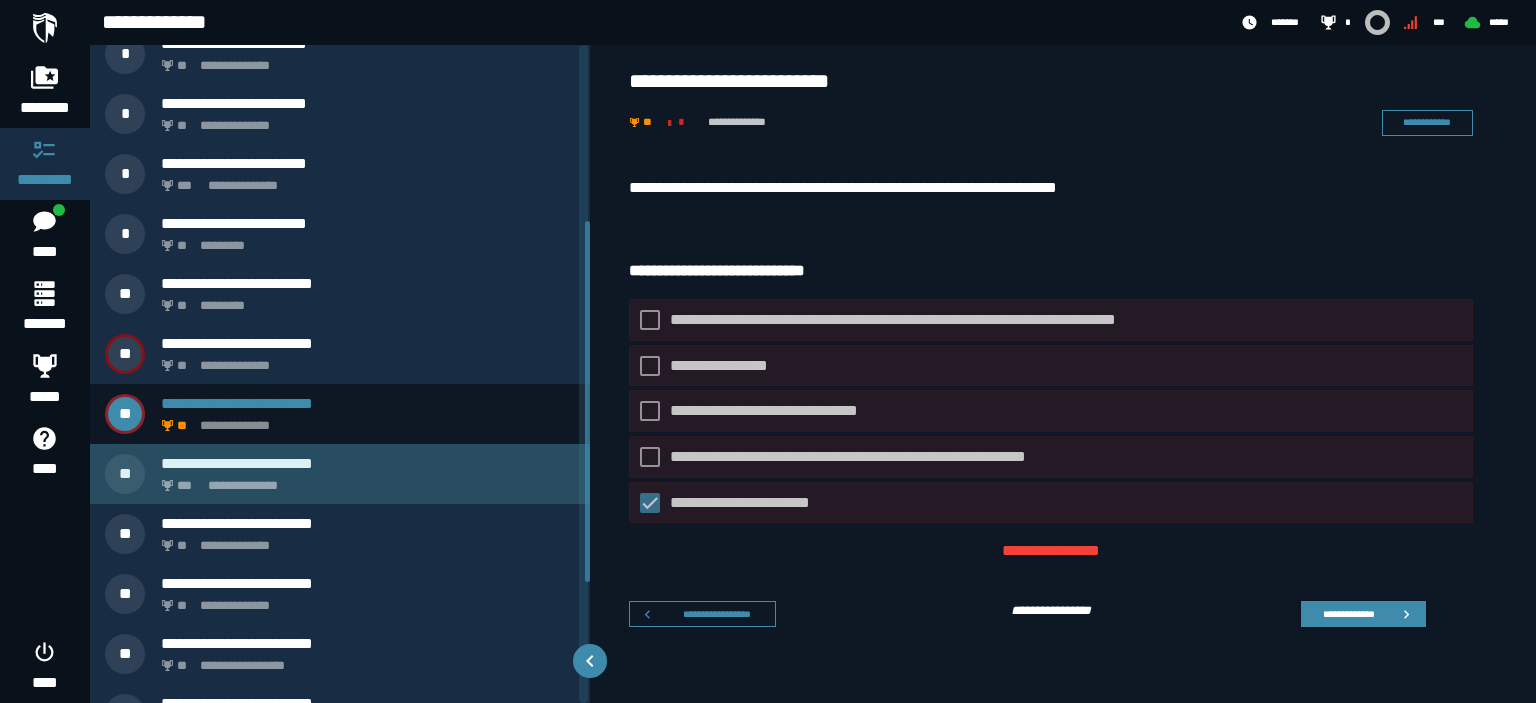 click on "**********" at bounding box center (340, 474) 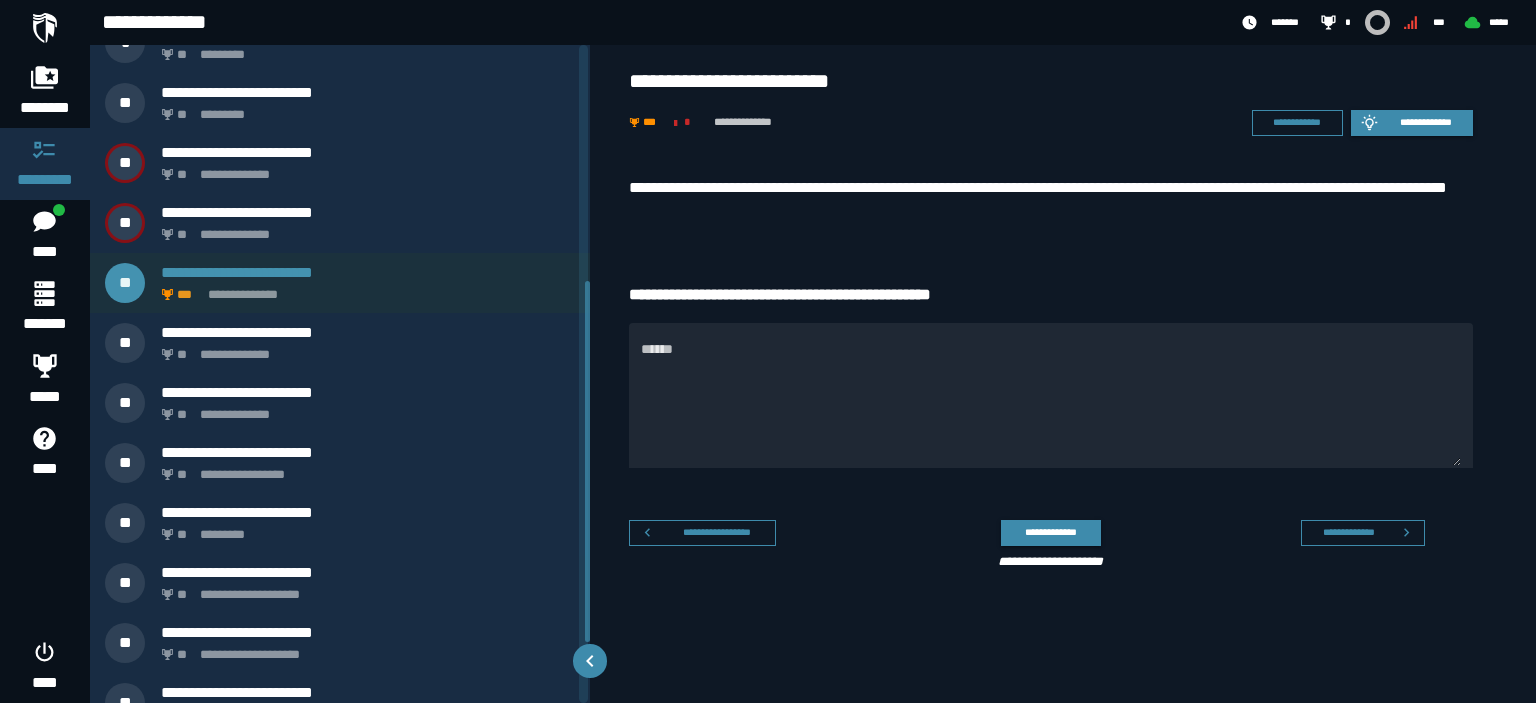 scroll, scrollTop: 541, scrollLeft: 0, axis: vertical 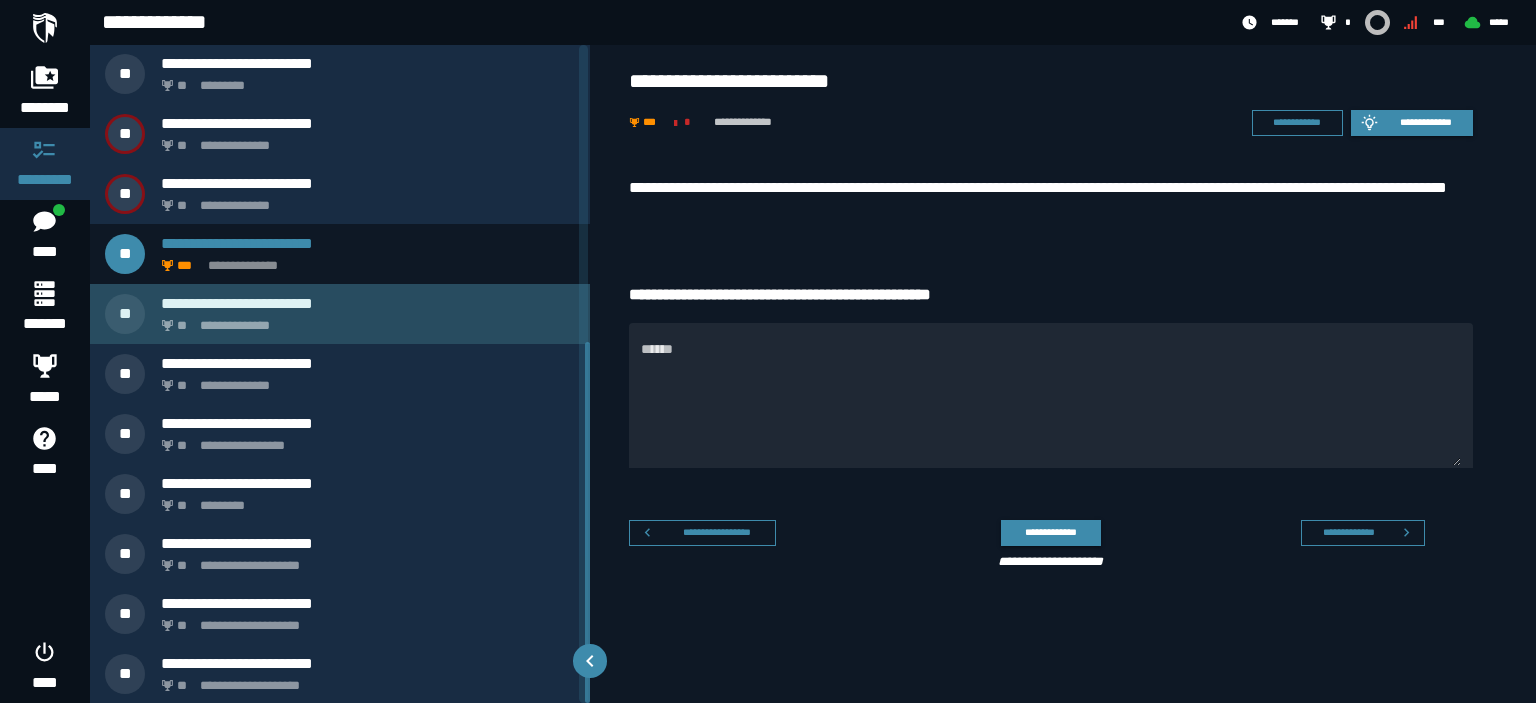 click on "**********" 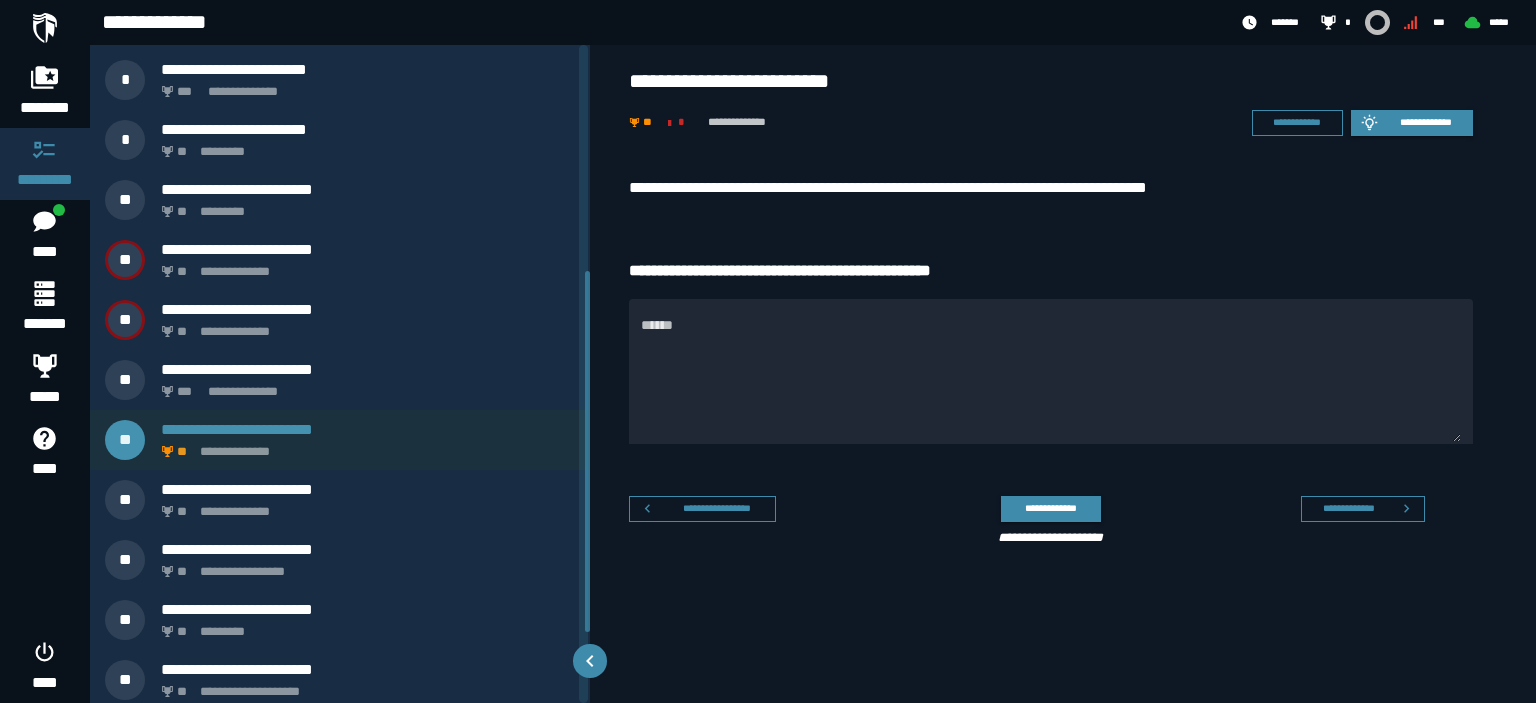 scroll, scrollTop: 423, scrollLeft: 0, axis: vertical 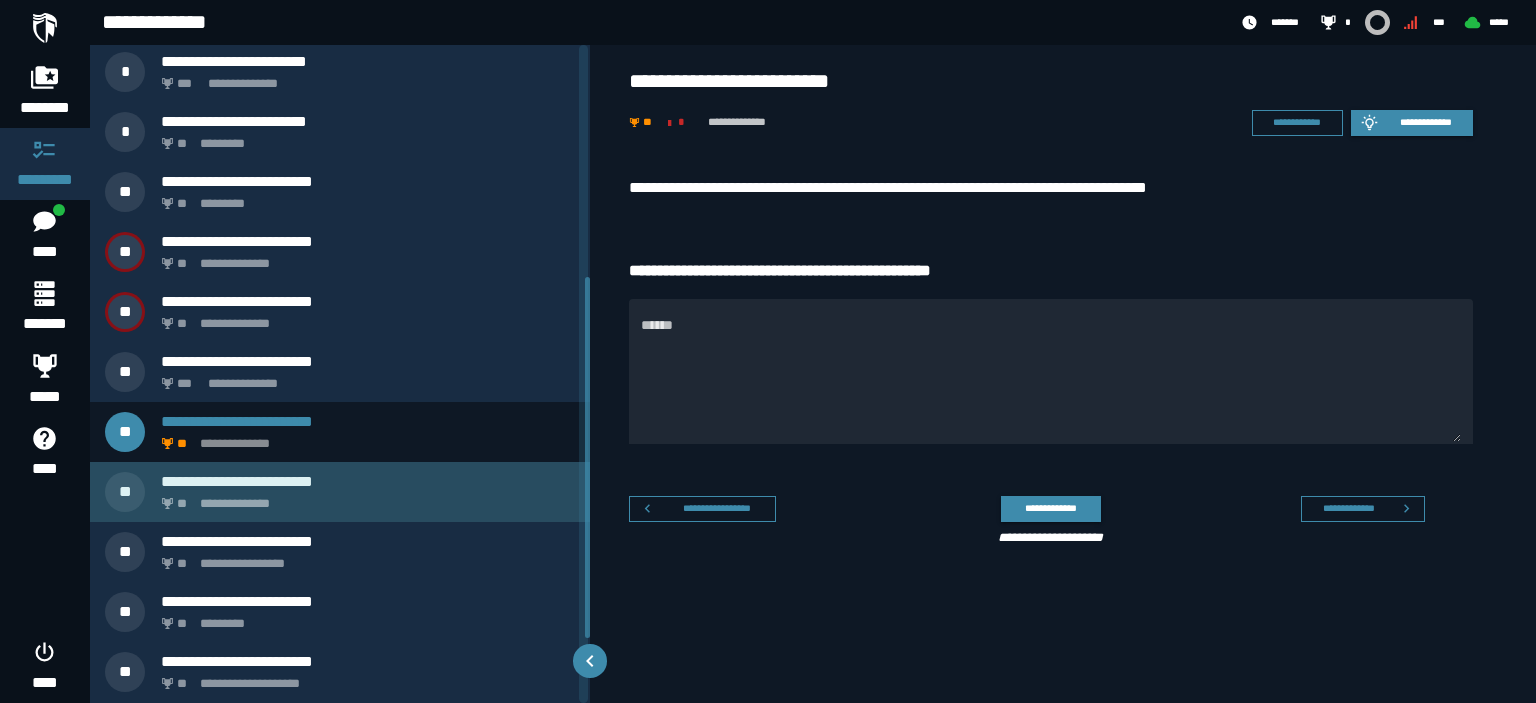 click on "**********" 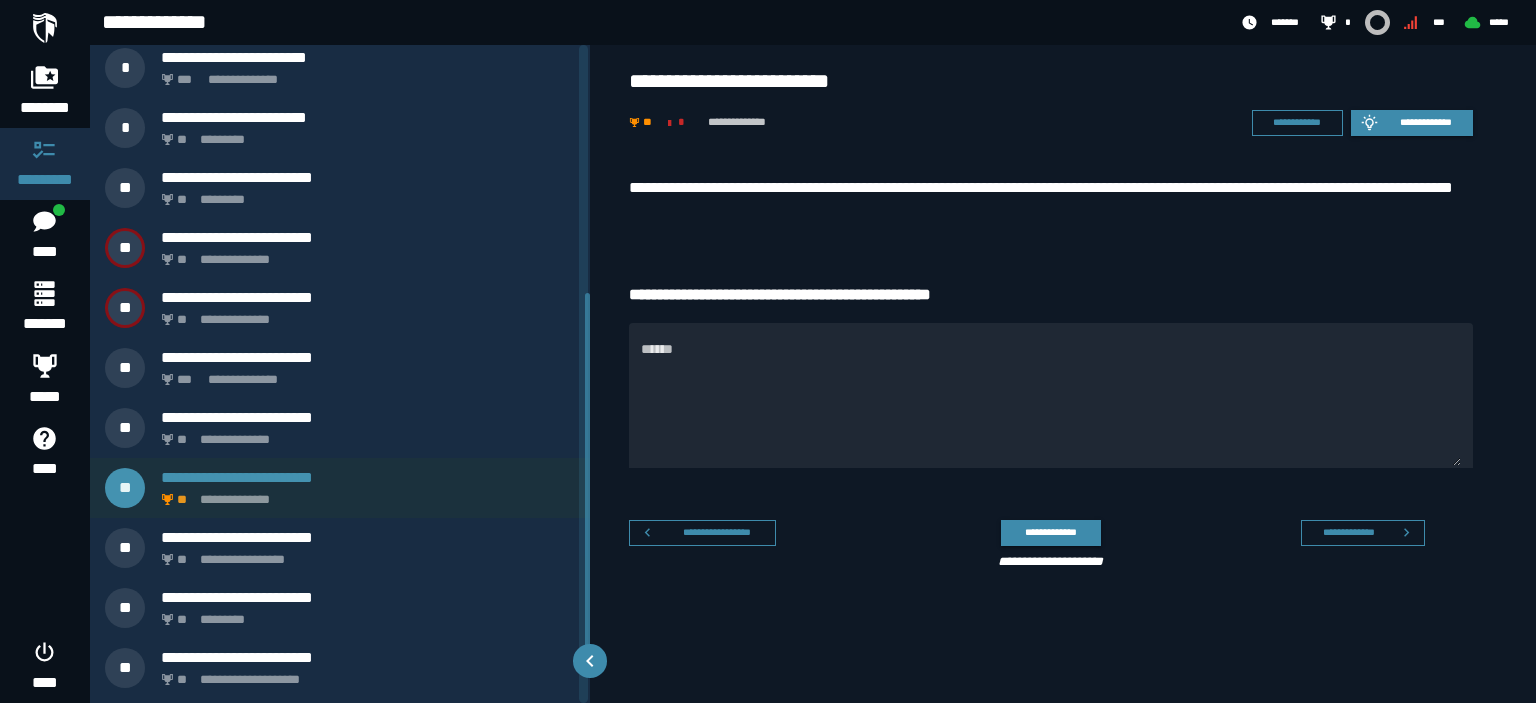 scroll, scrollTop: 541, scrollLeft: 0, axis: vertical 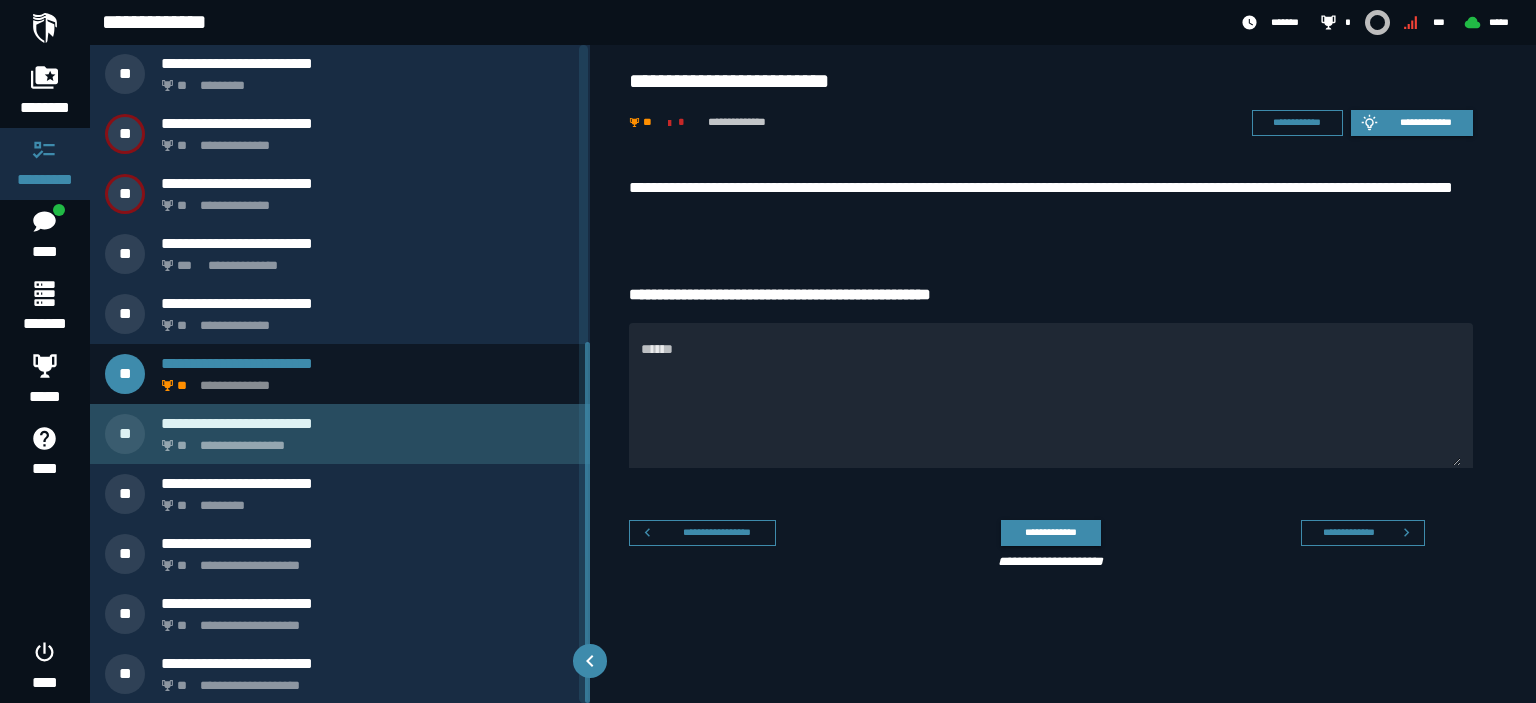 click on "**" at bounding box center (183, 446) 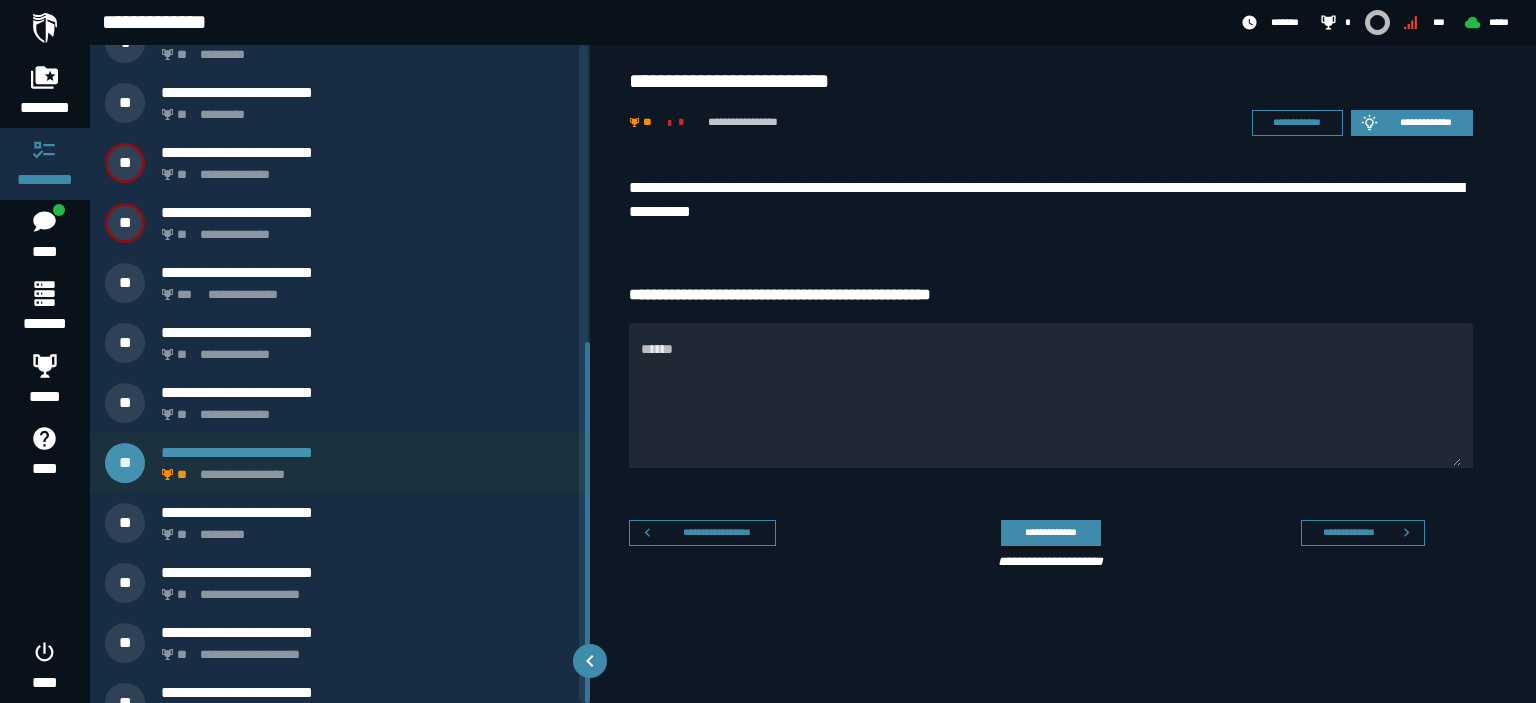 scroll, scrollTop: 541, scrollLeft: 0, axis: vertical 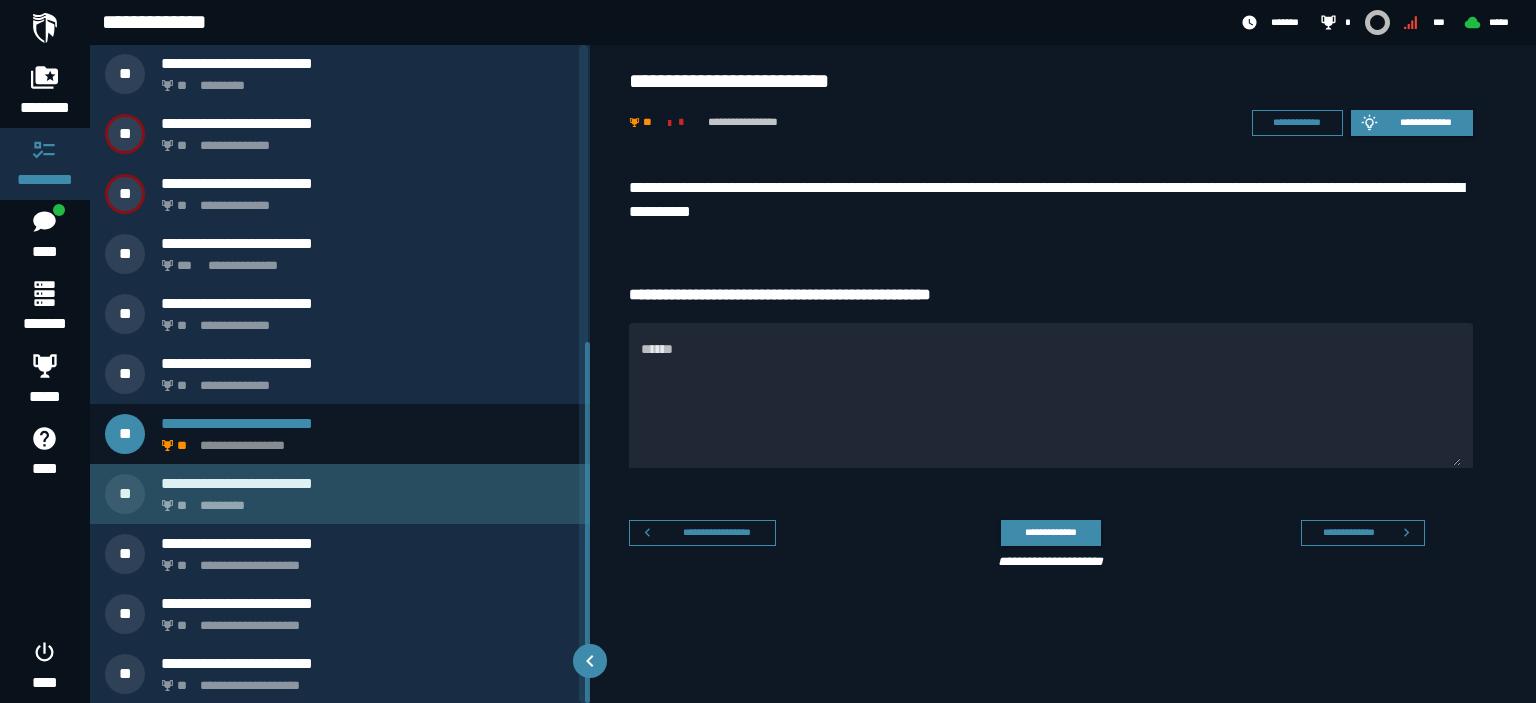 click on "**********" at bounding box center (340, 494) 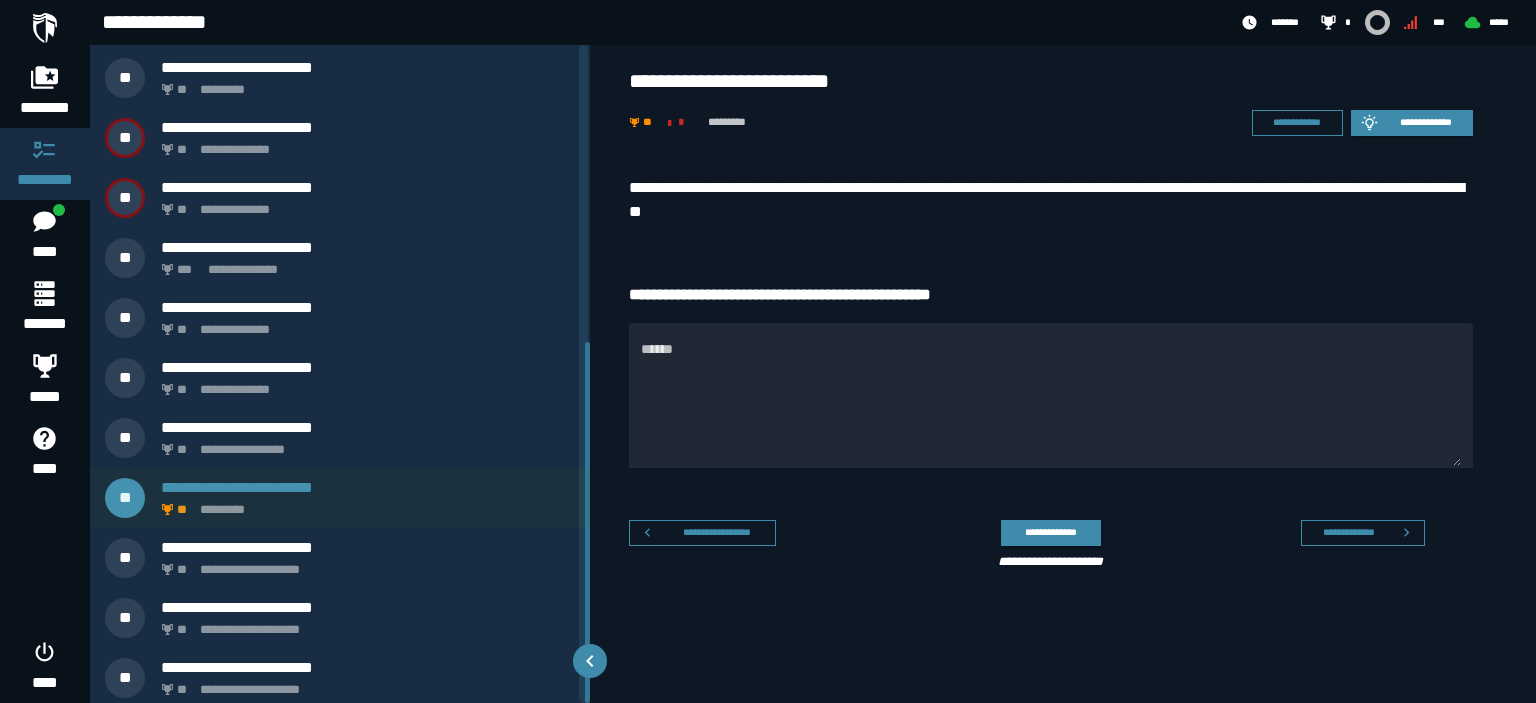 scroll, scrollTop: 541, scrollLeft: 0, axis: vertical 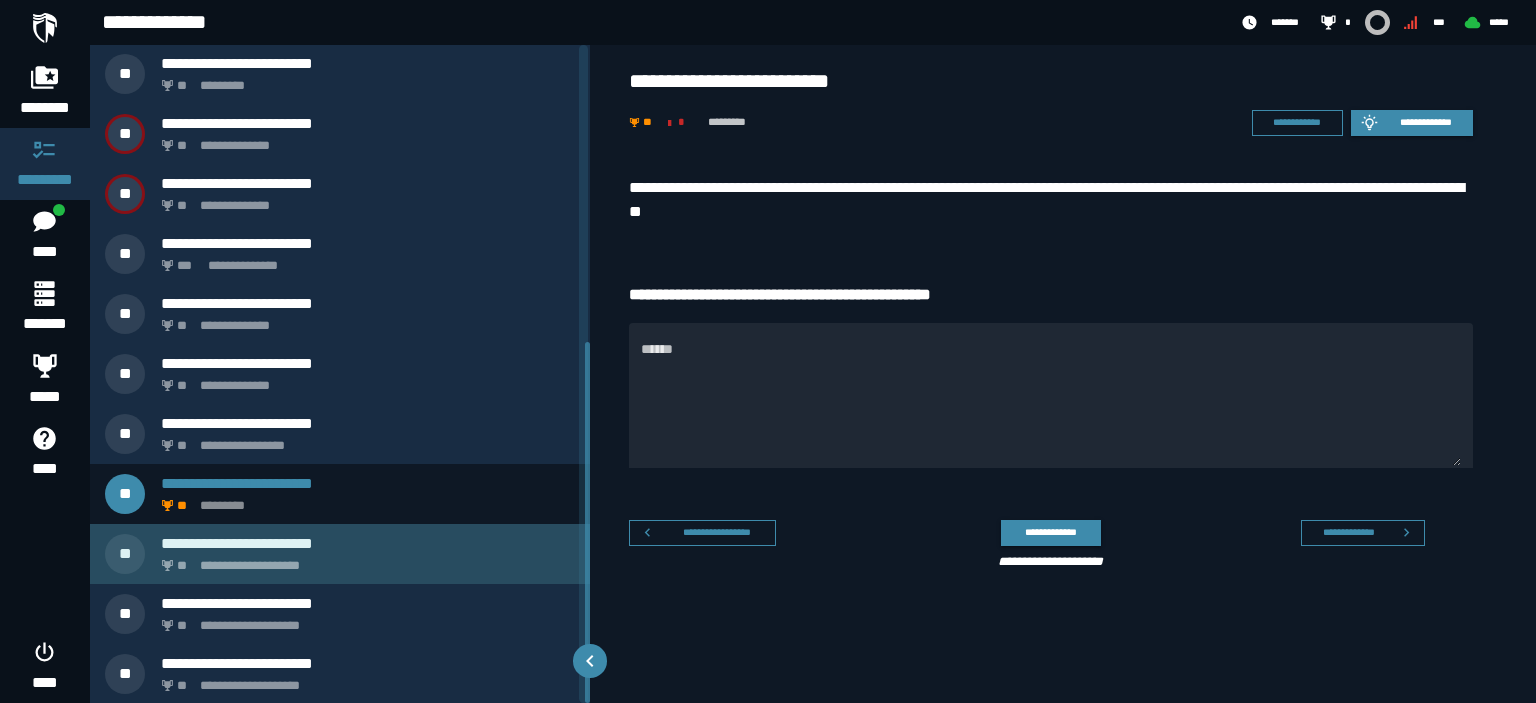 click on "**********" 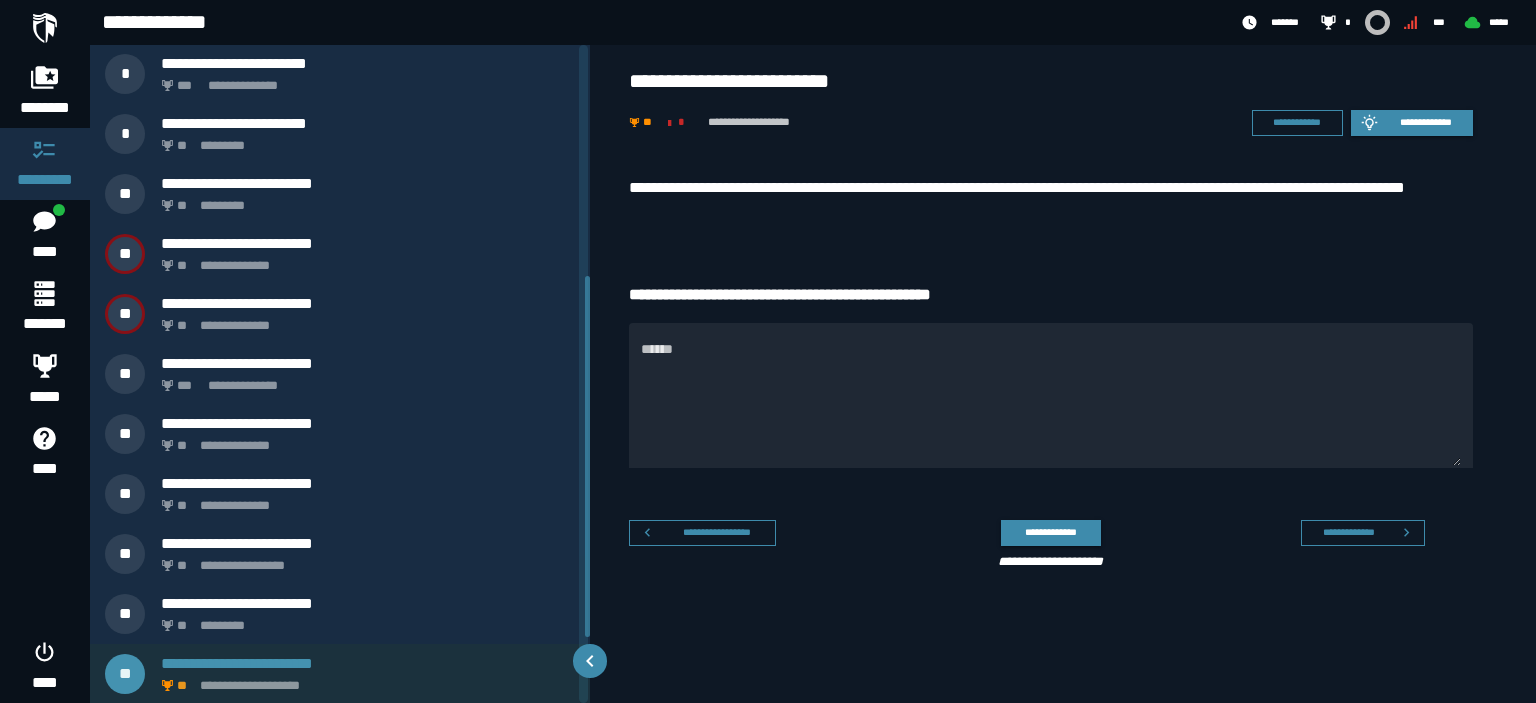 scroll, scrollTop: 541, scrollLeft: 0, axis: vertical 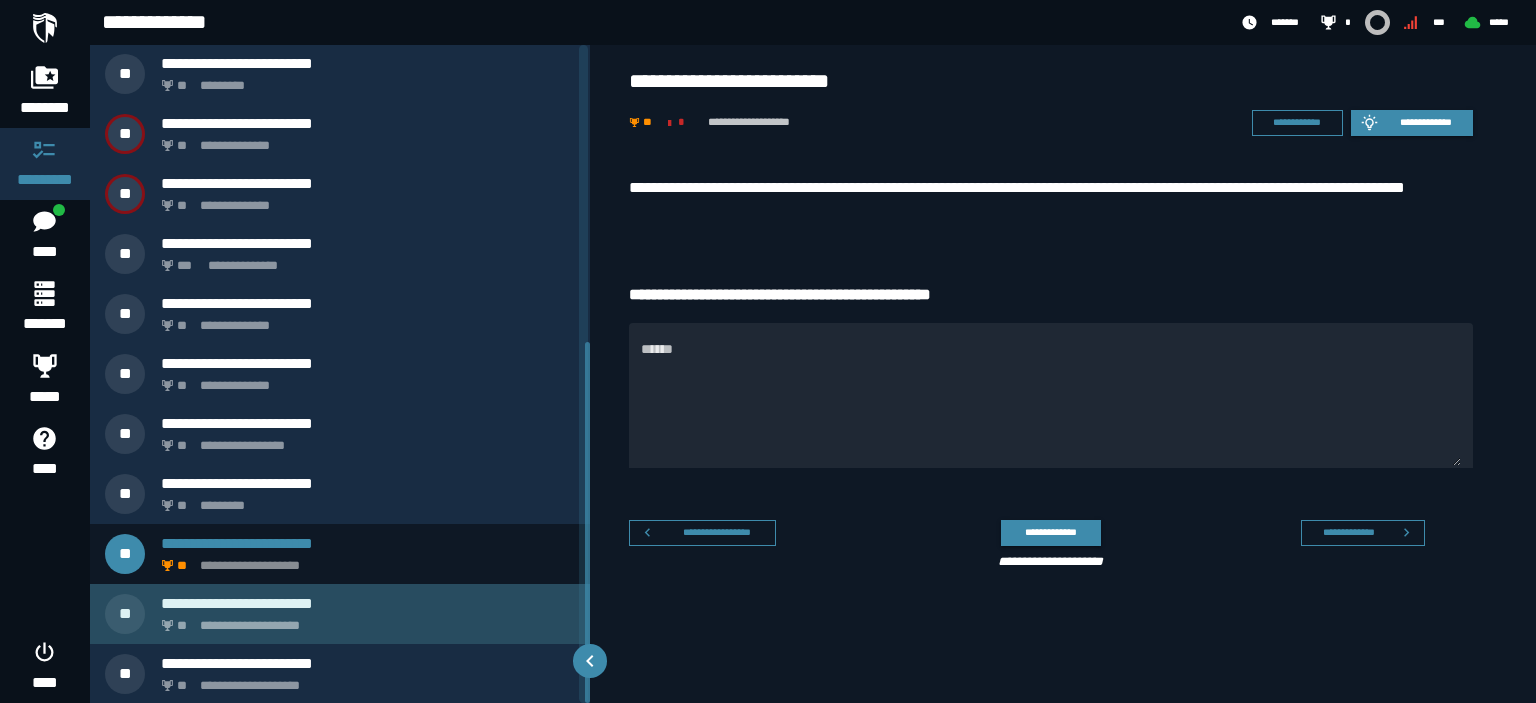 click on "**********" 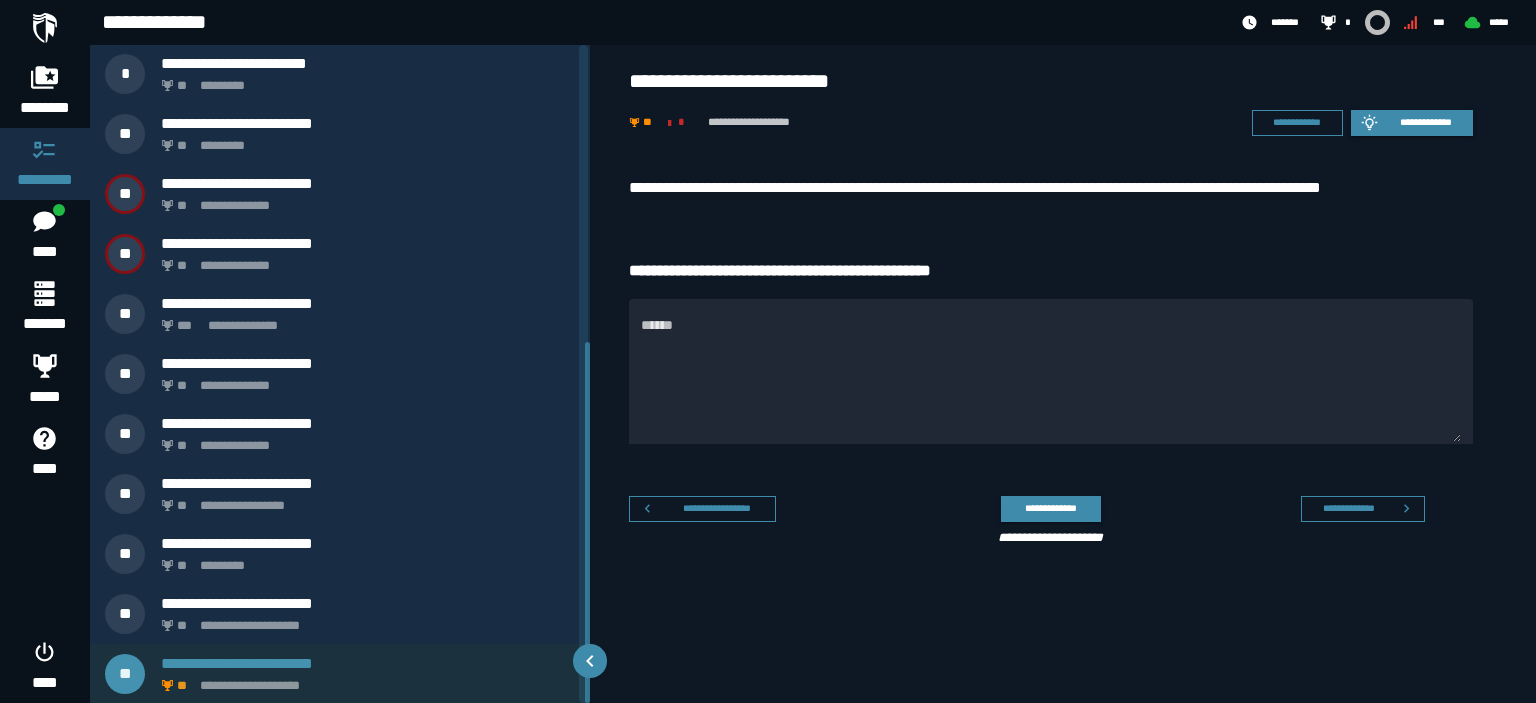 scroll, scrollTop: 541, scrollLeft: 0, axis: vertical 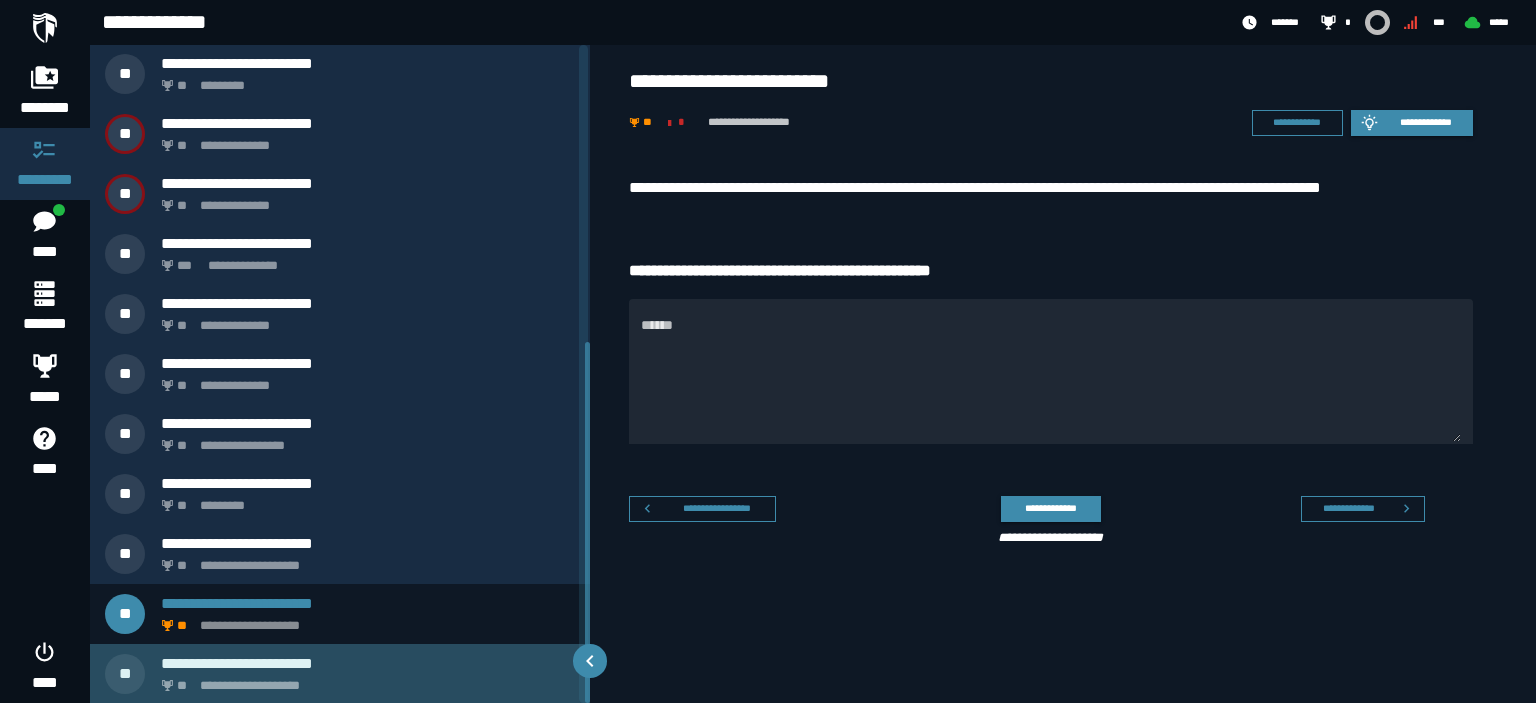 click on "**********" at bounding box center [364, 680] 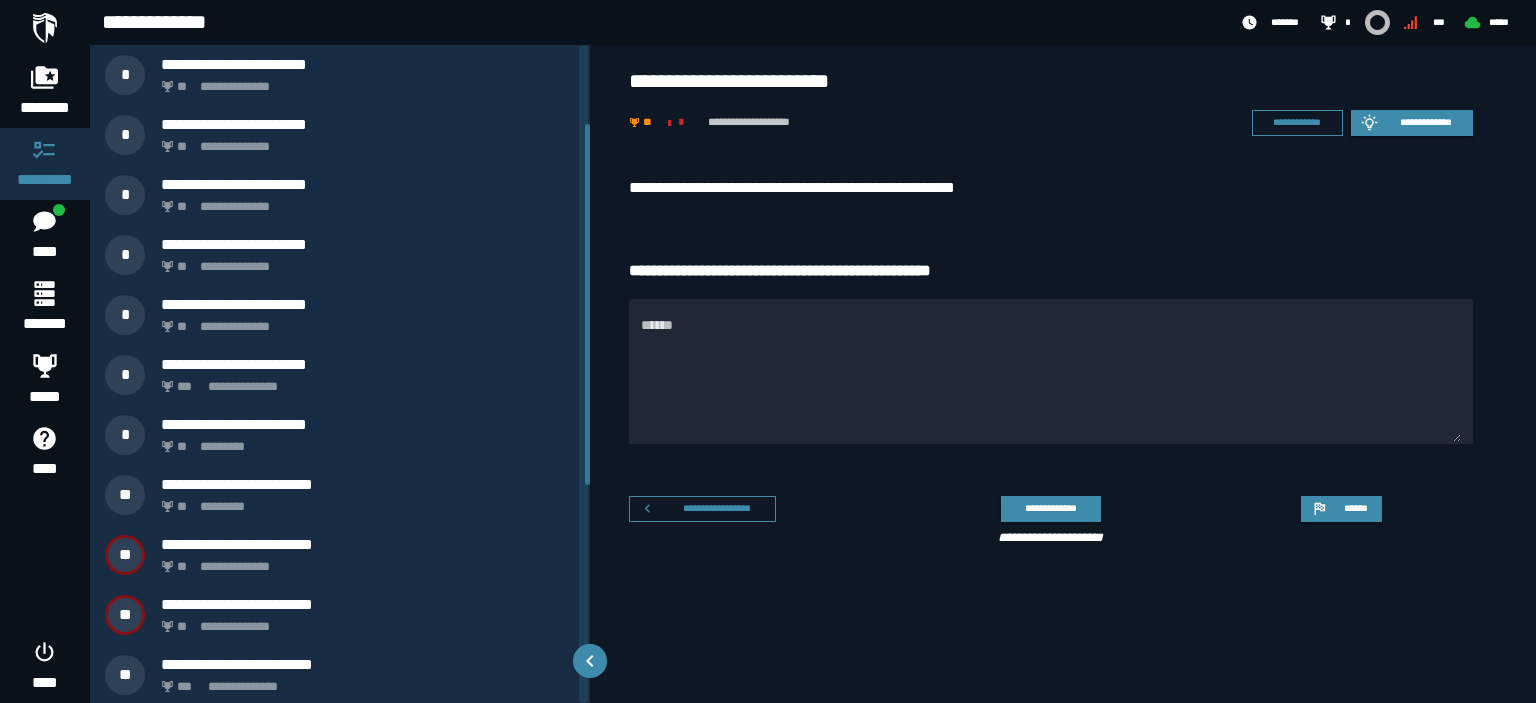 scroll, scrollTop: 0, scrollLeft: 0, axis: both 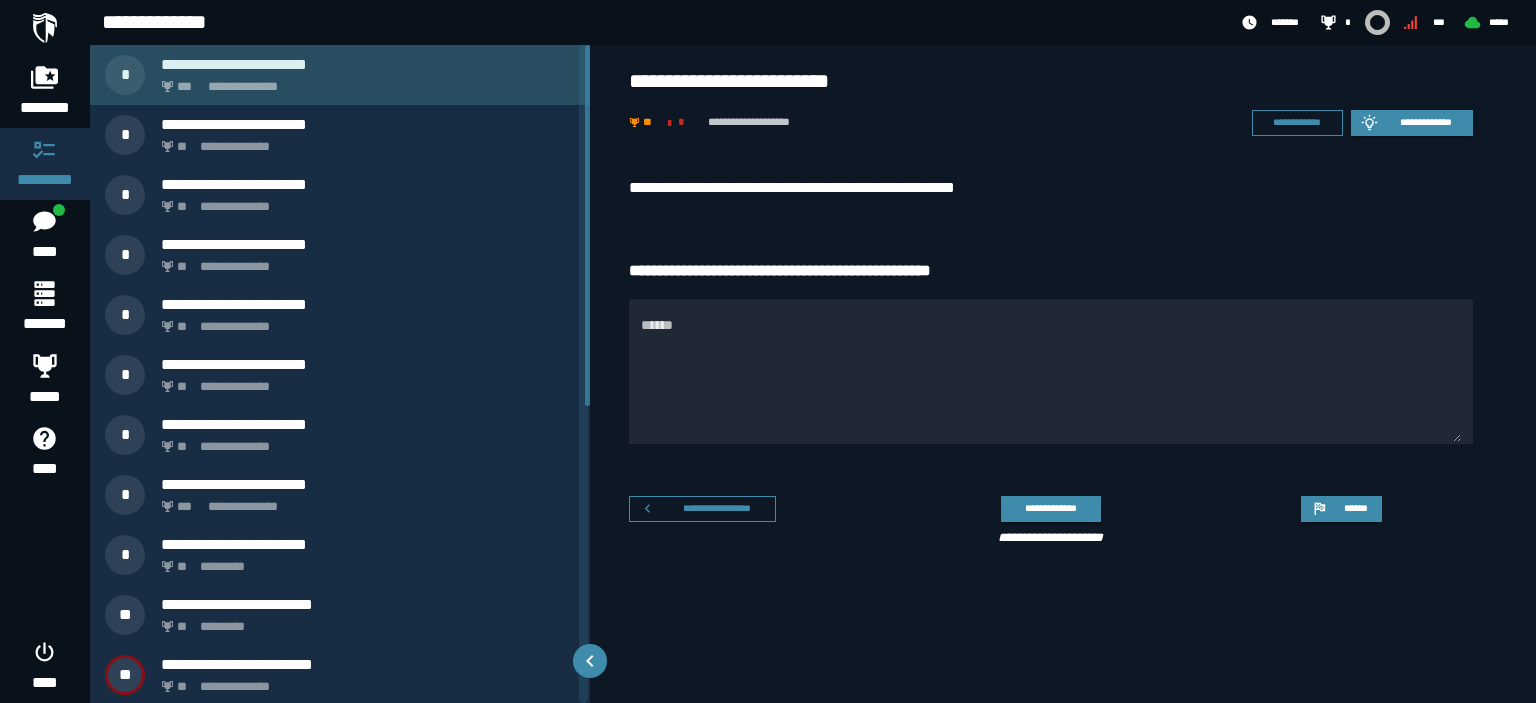 click on "***" at bounding box center [187, 87] 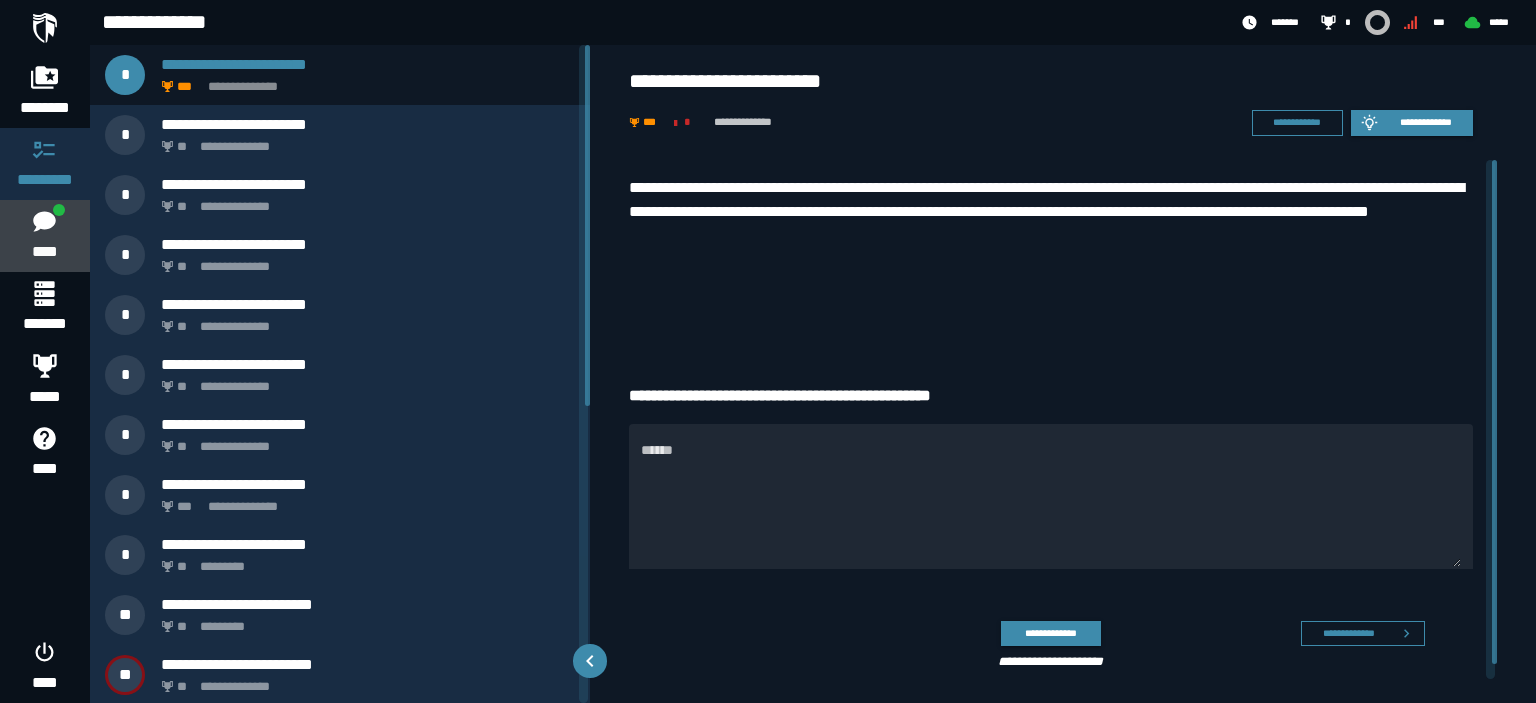 click 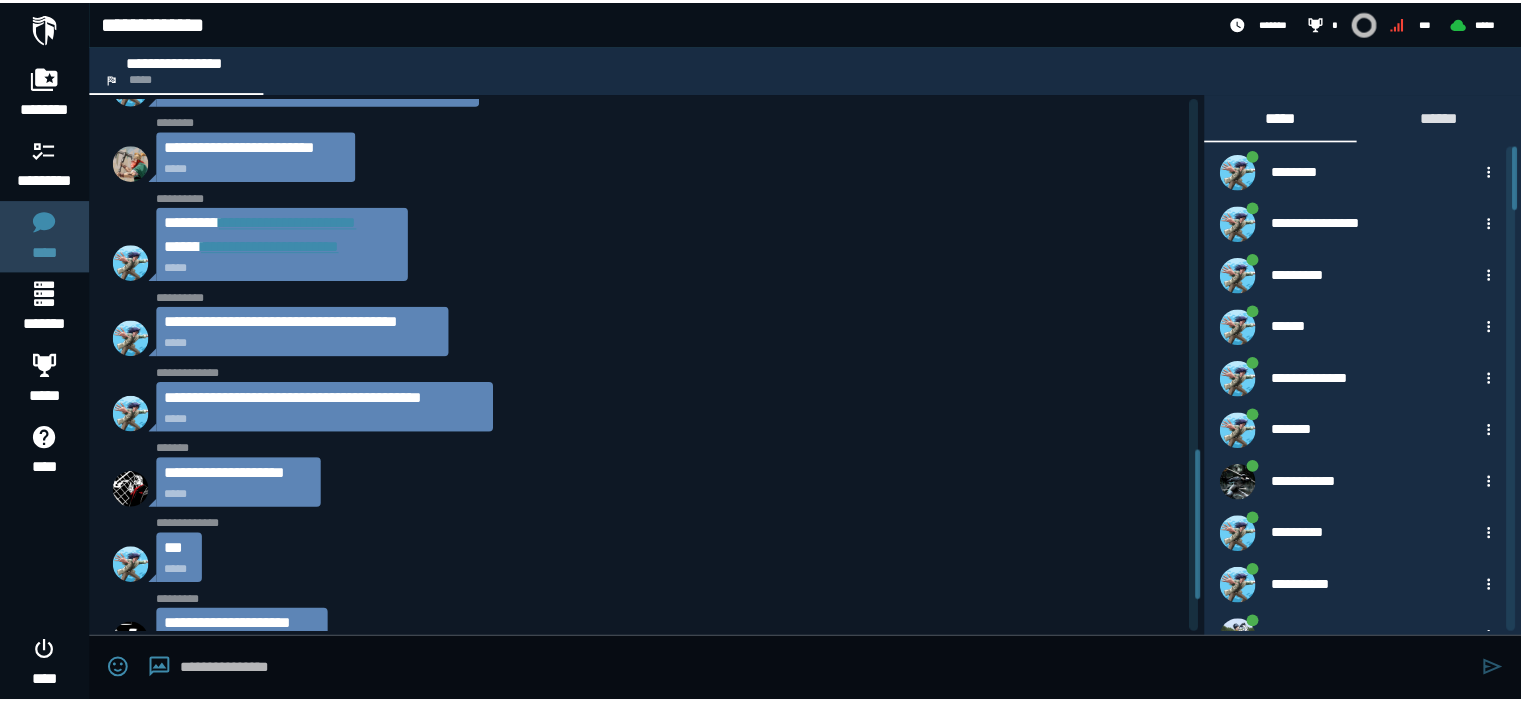 scroll, scrollTop: 1373, scrollLeft: 0, axis: vertical 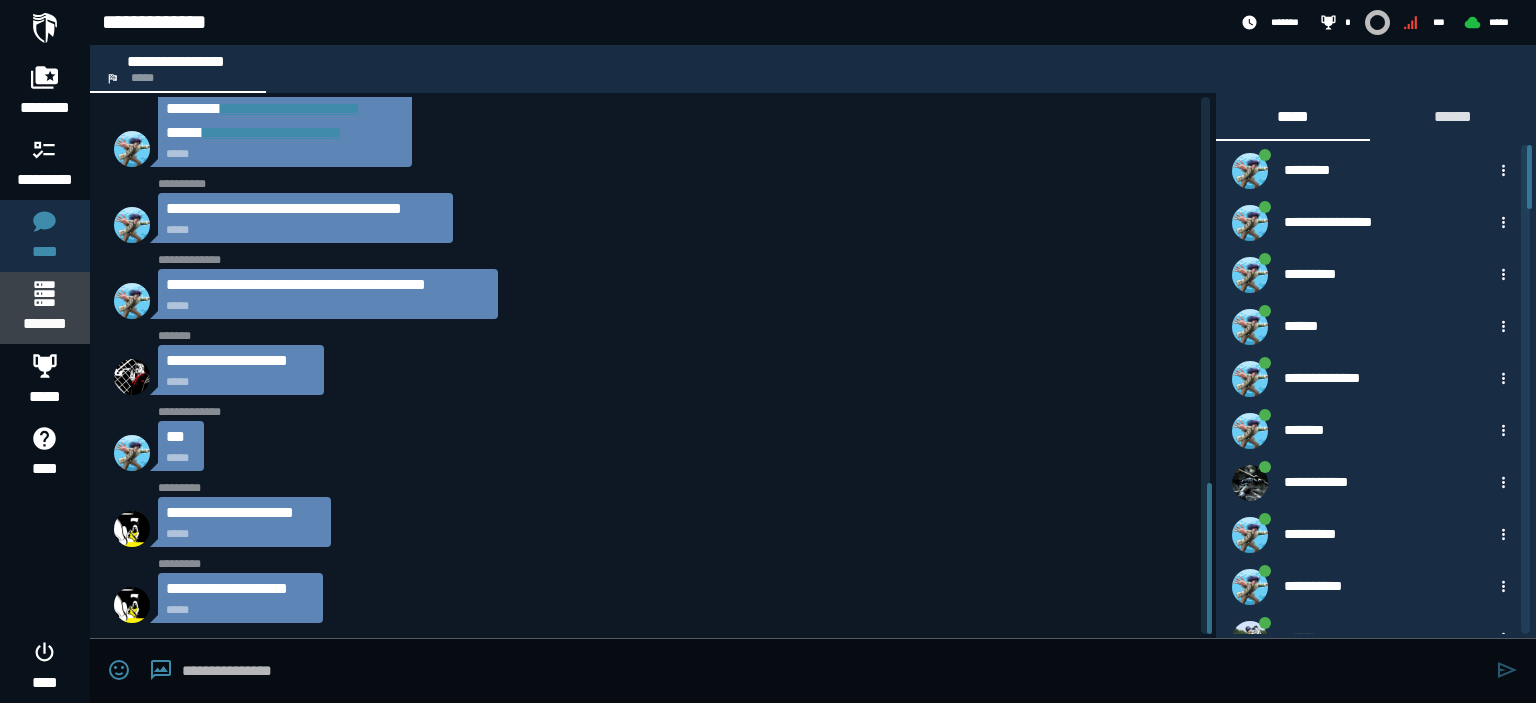 click on "*******" at bounding box center [44, 324] 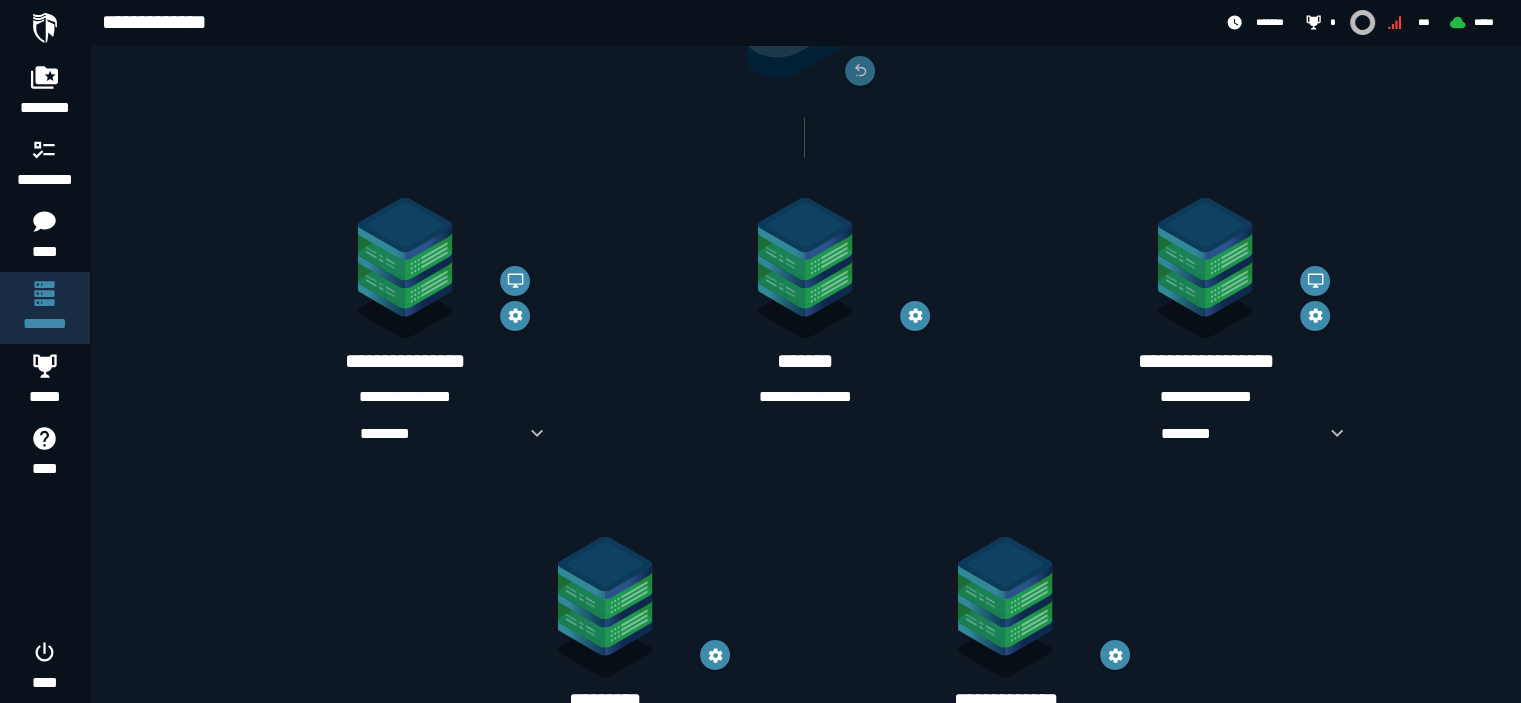 scroll, scrollTop: 333, scrollLeft: 0, axis: vertical 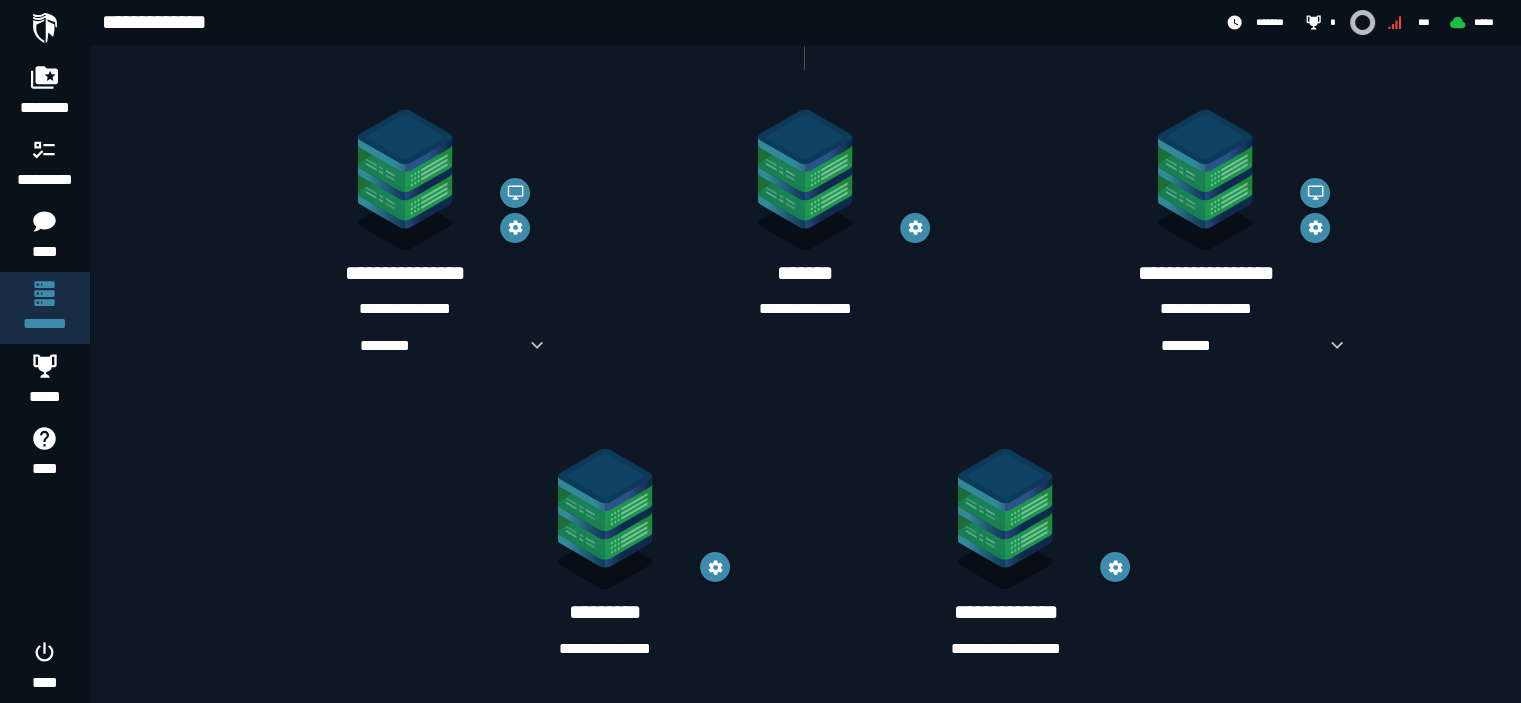 click on "**********" at bounding box center (605, 649) 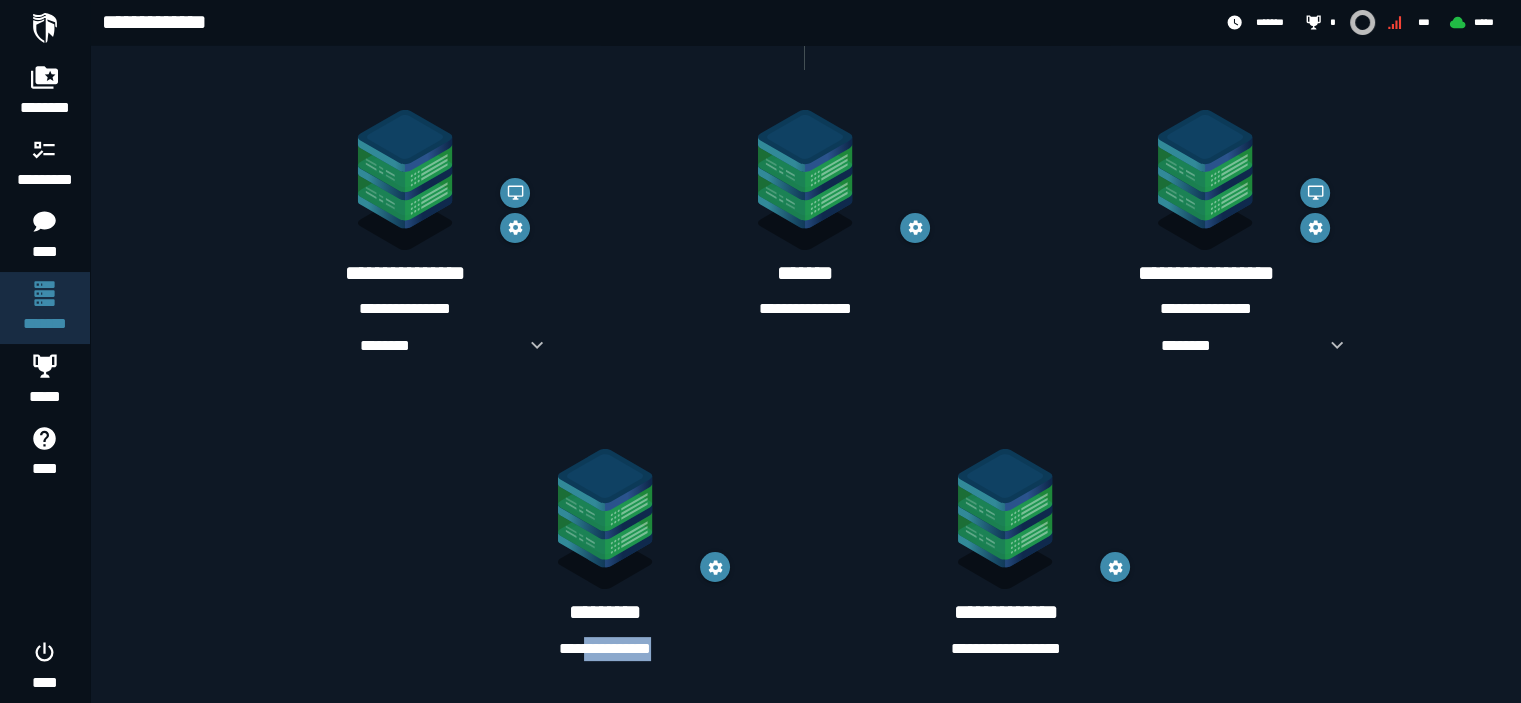 click on "**********" at bounding box center [605, 649] 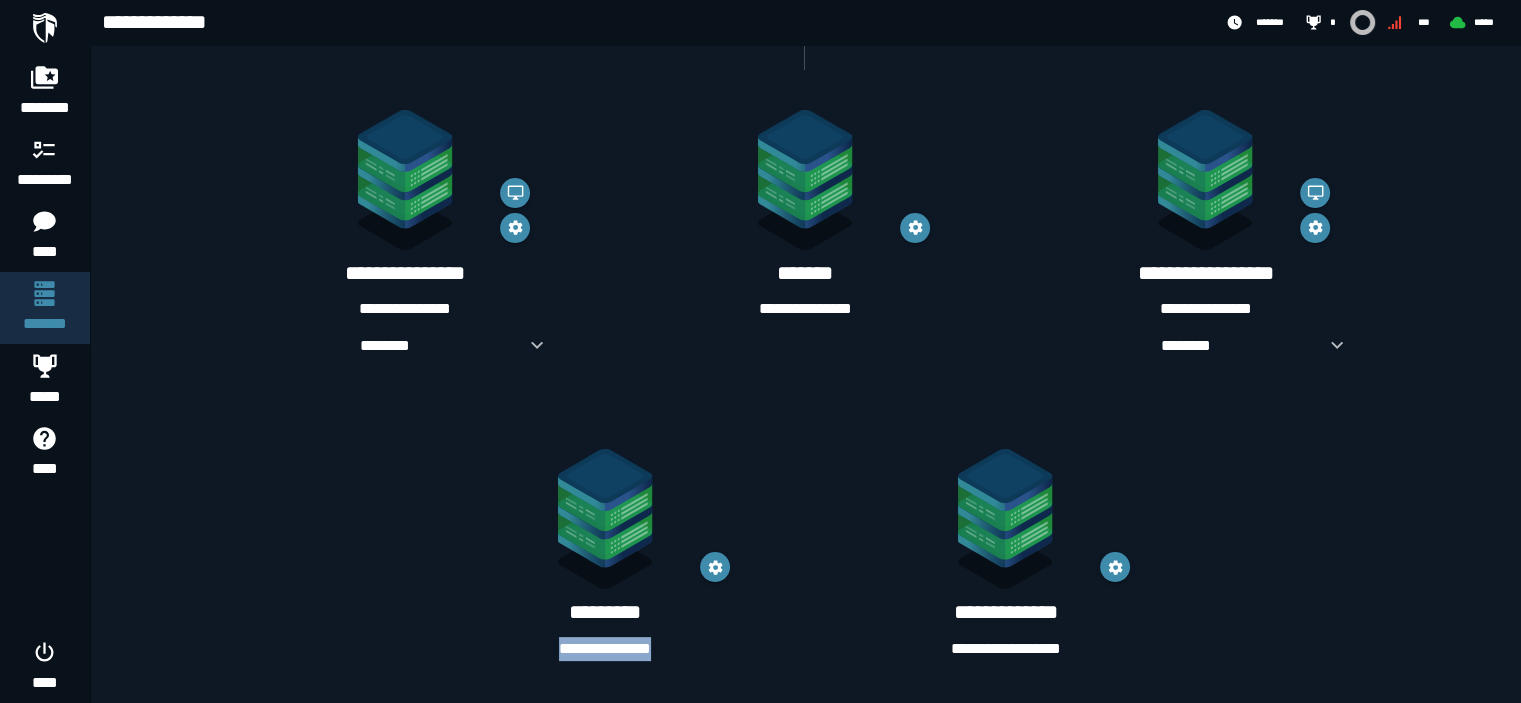 click on "**********" at bounding box center (605, 649) 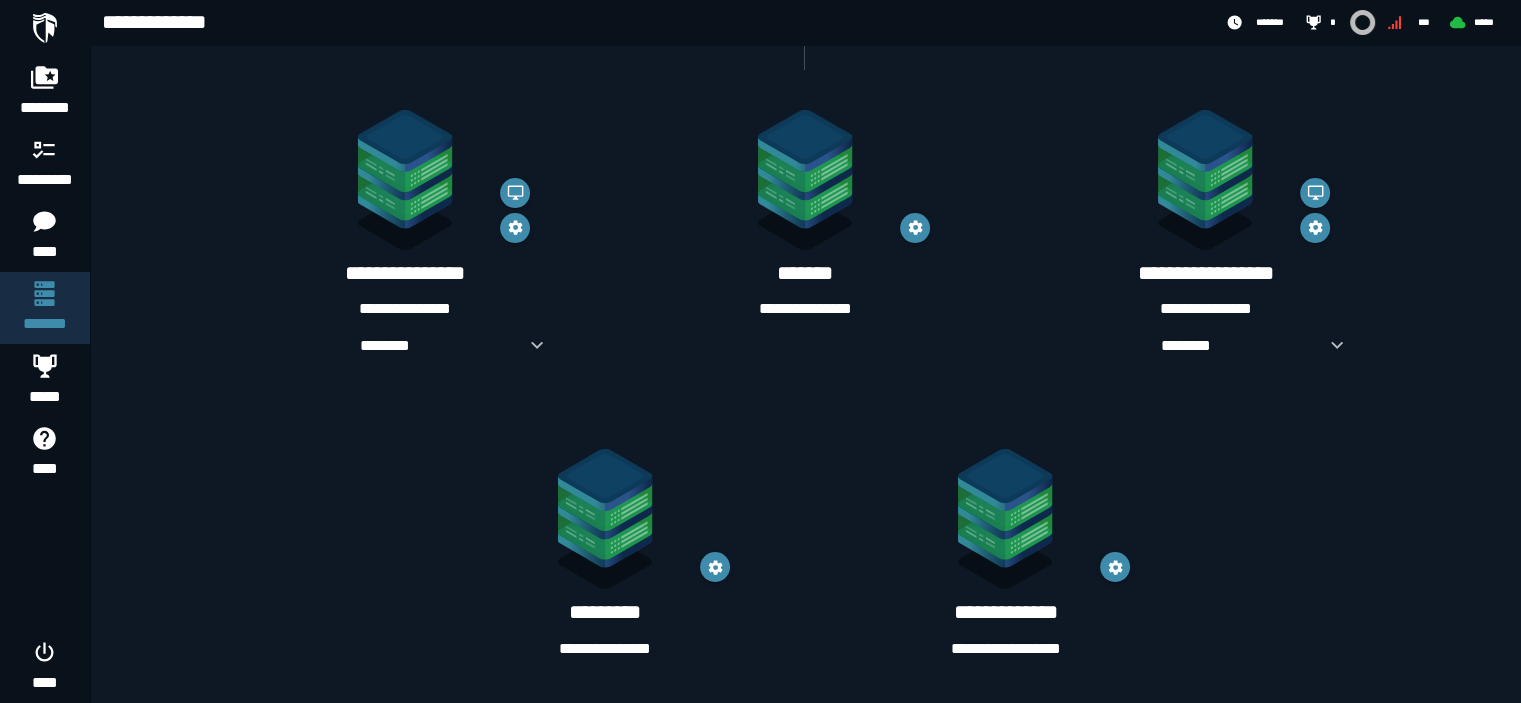 click on "**********" at bounding box center [805, 309] 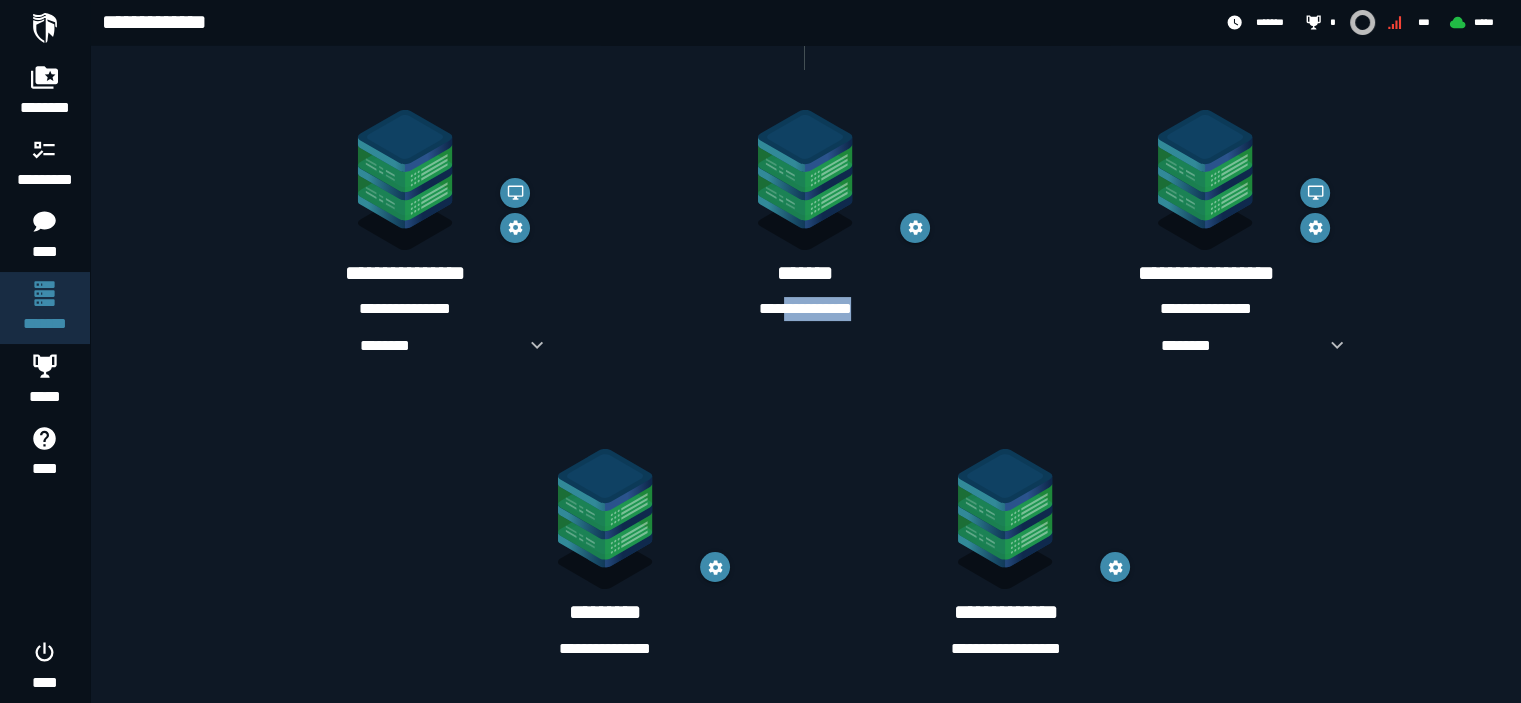 click on "**********" at bounding box center (805, 309) 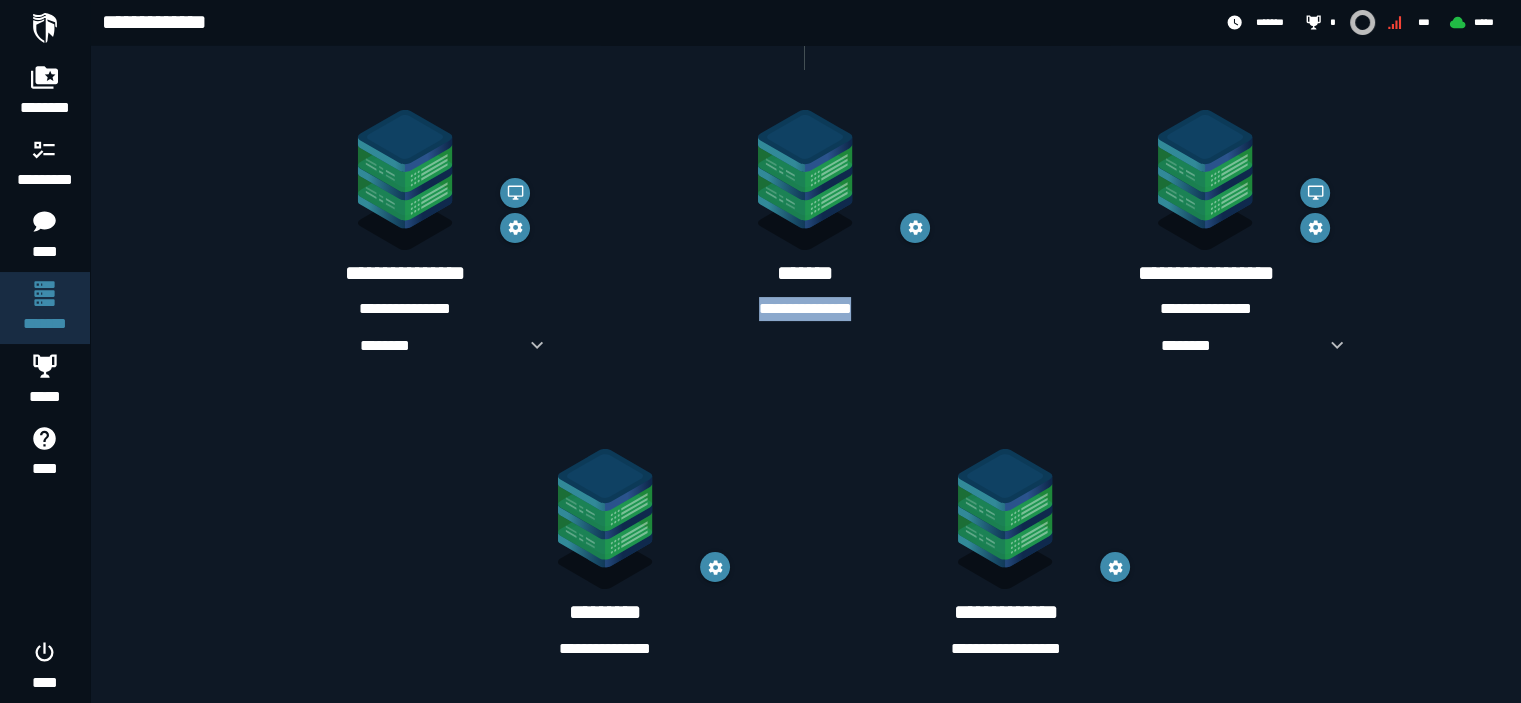 click on "**********" at bounding box center [805, 309] 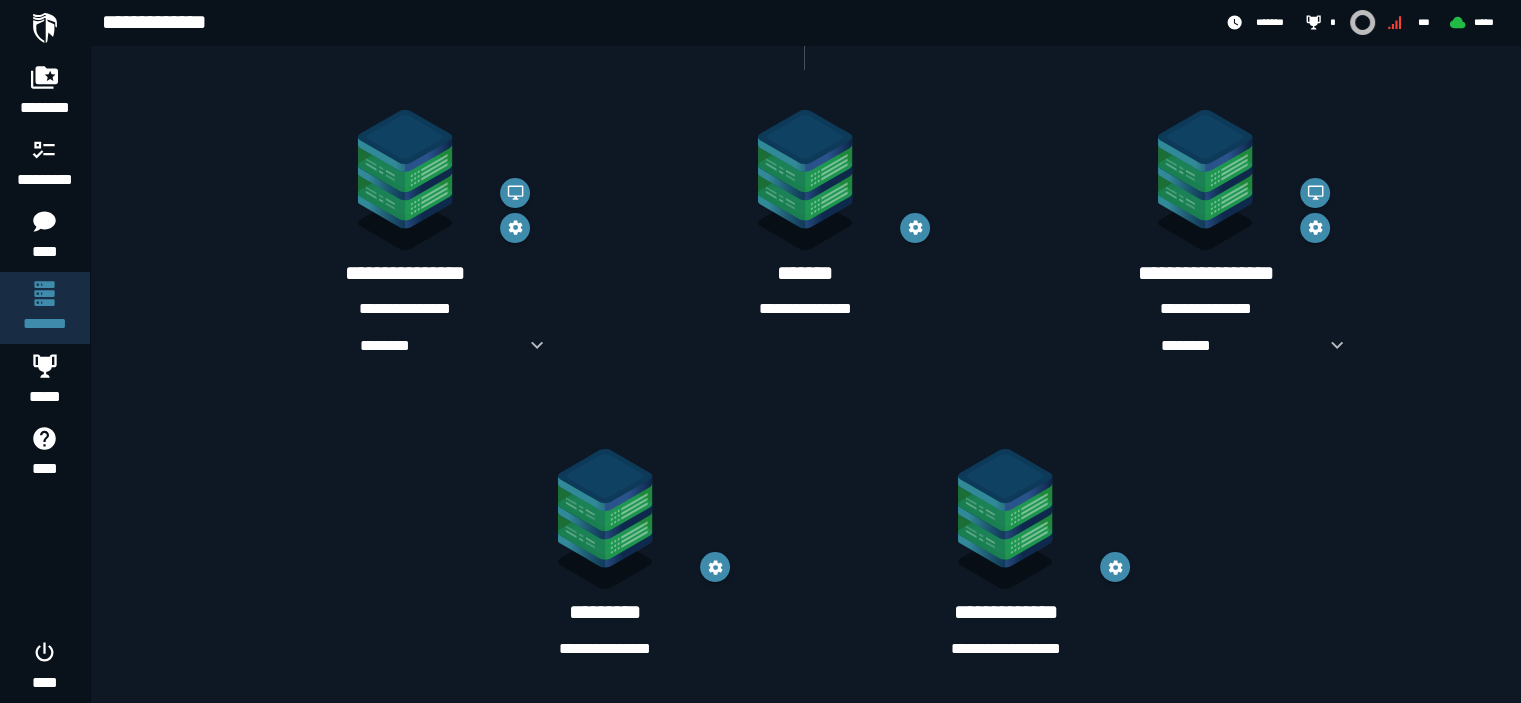 click on "**********" at bounding box center (805, 309) 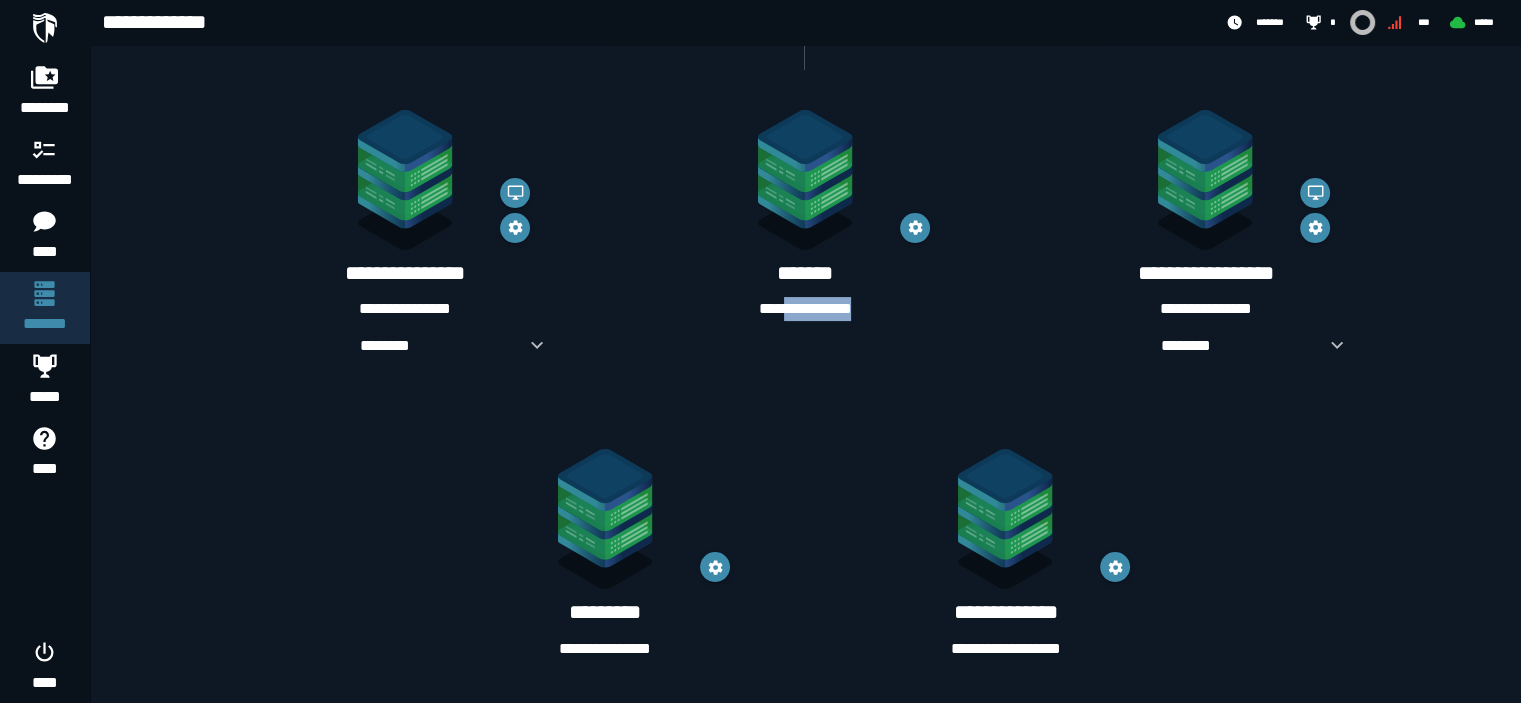 click on "**********" at bounding box center (805, 309) 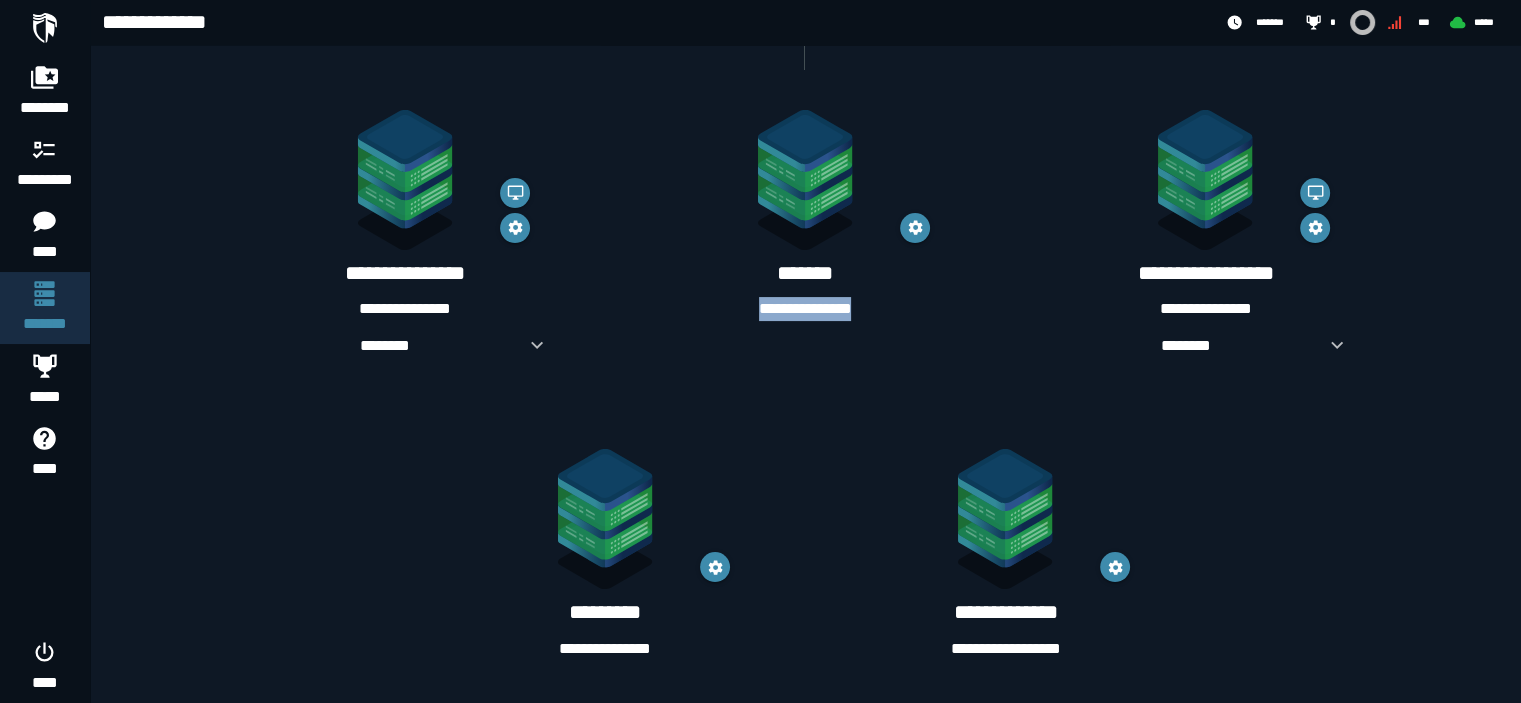 click on "**********" at bounding box center (805, 309) 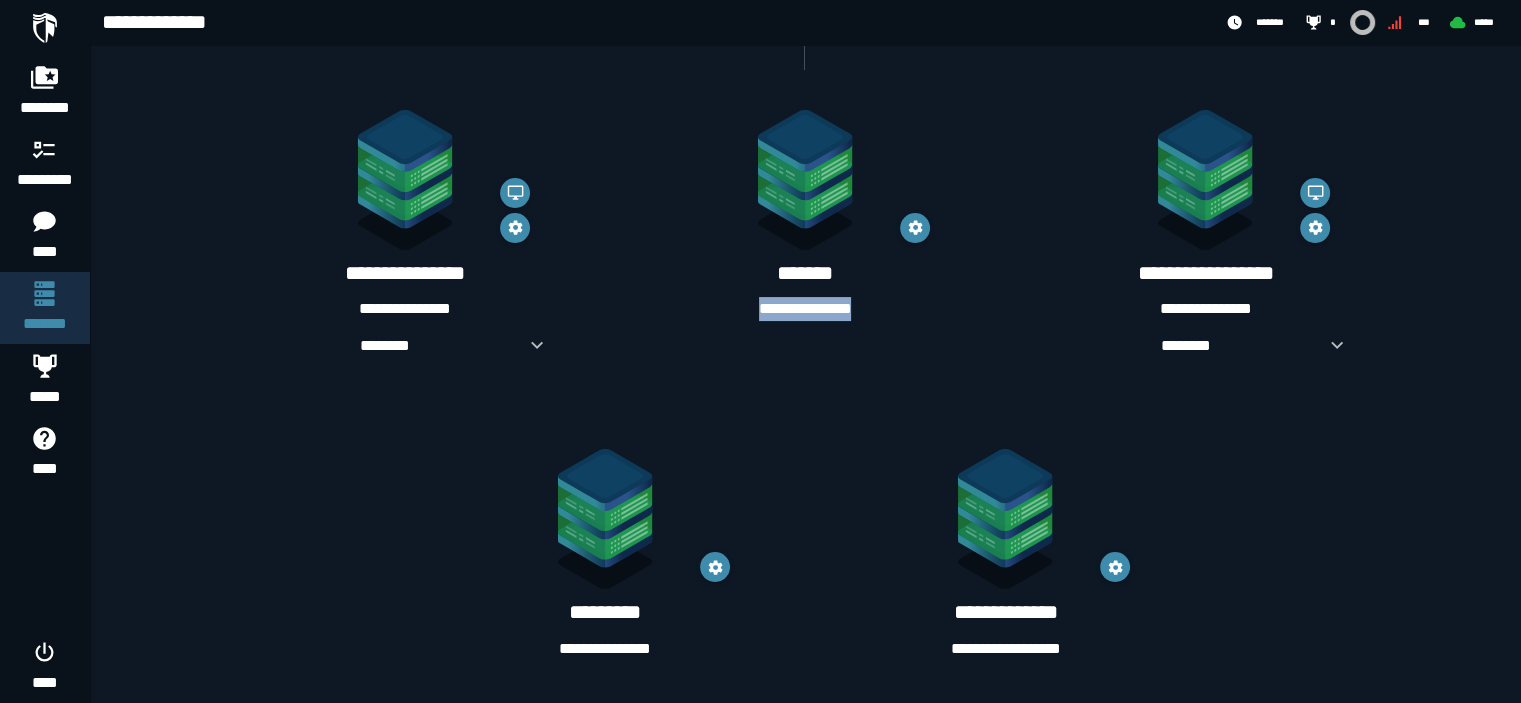 copy on "**********" 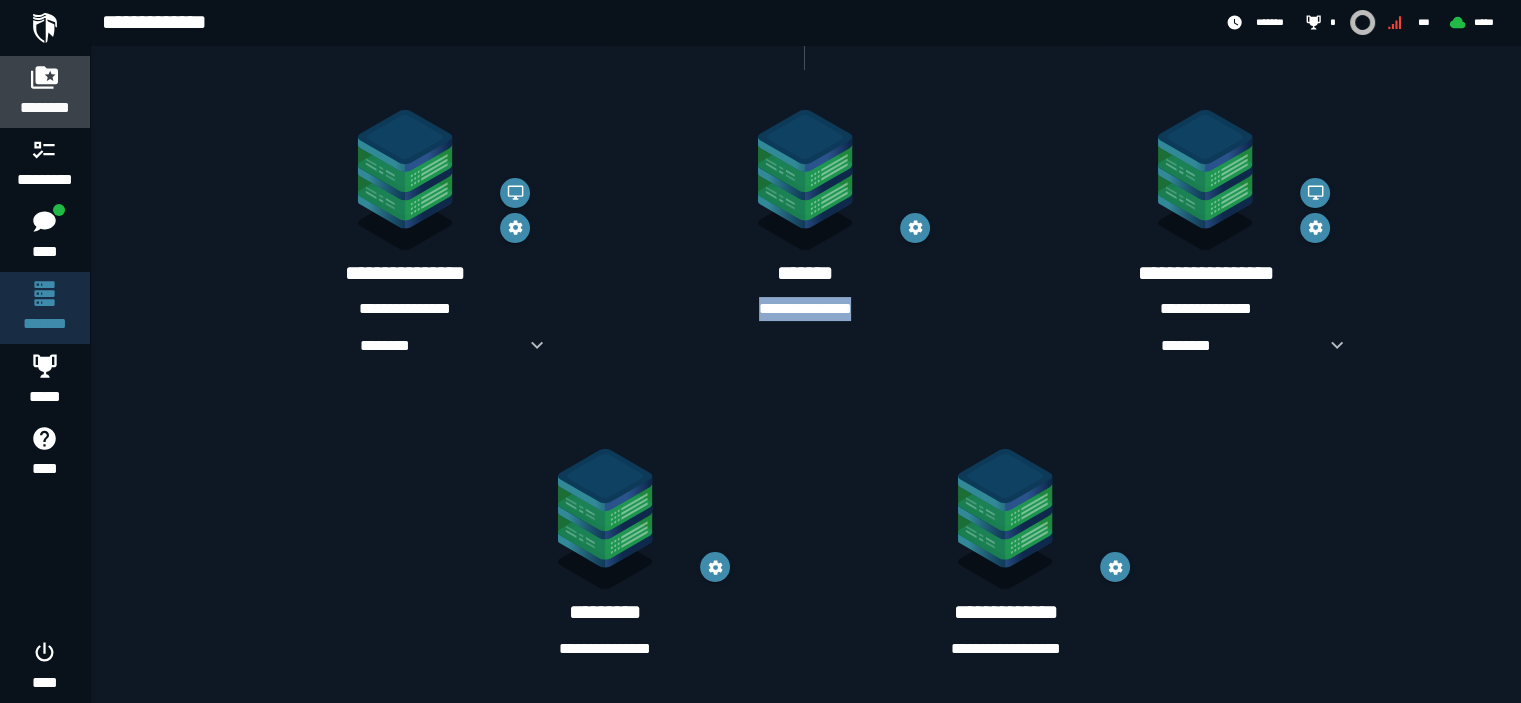 click on "********" 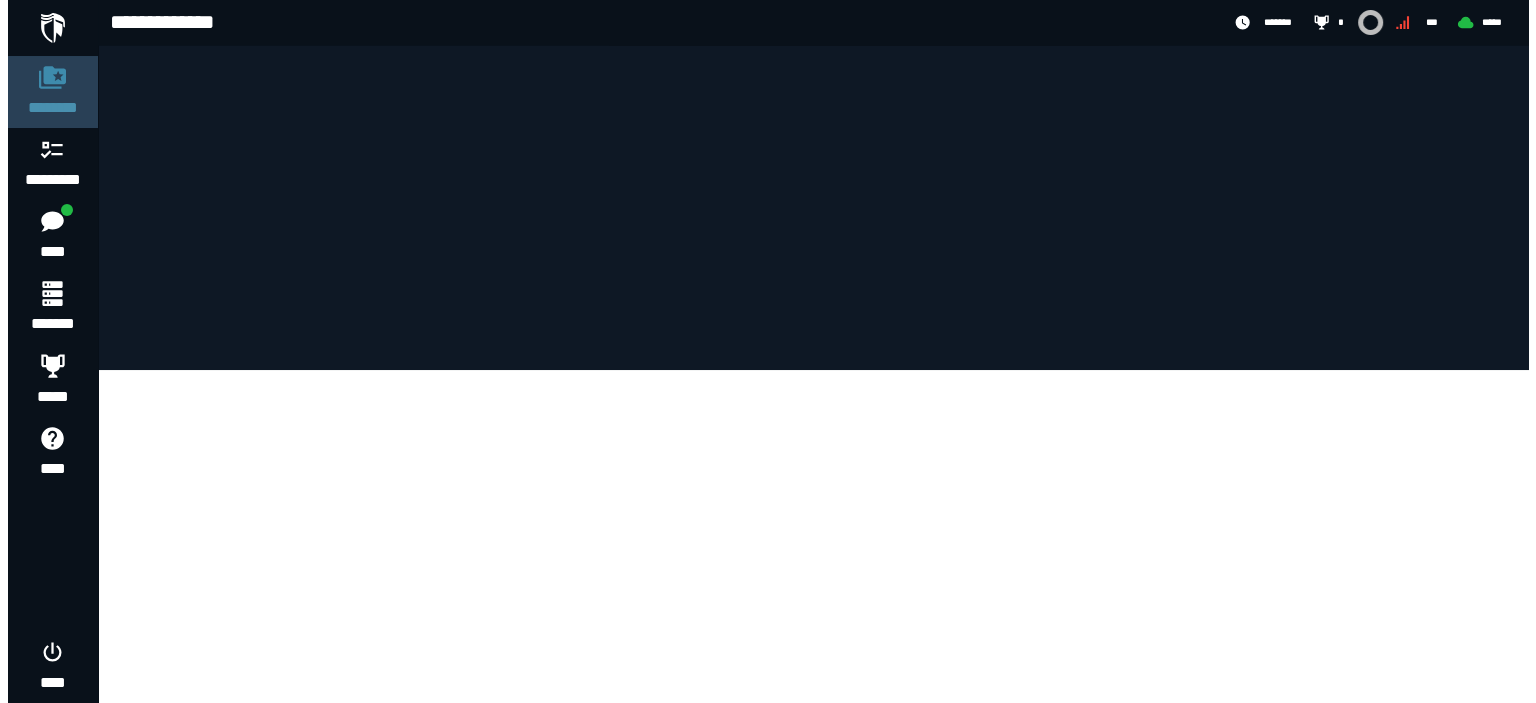 scroll, scrollTop: 0, scrollLeft: 0, axis: both 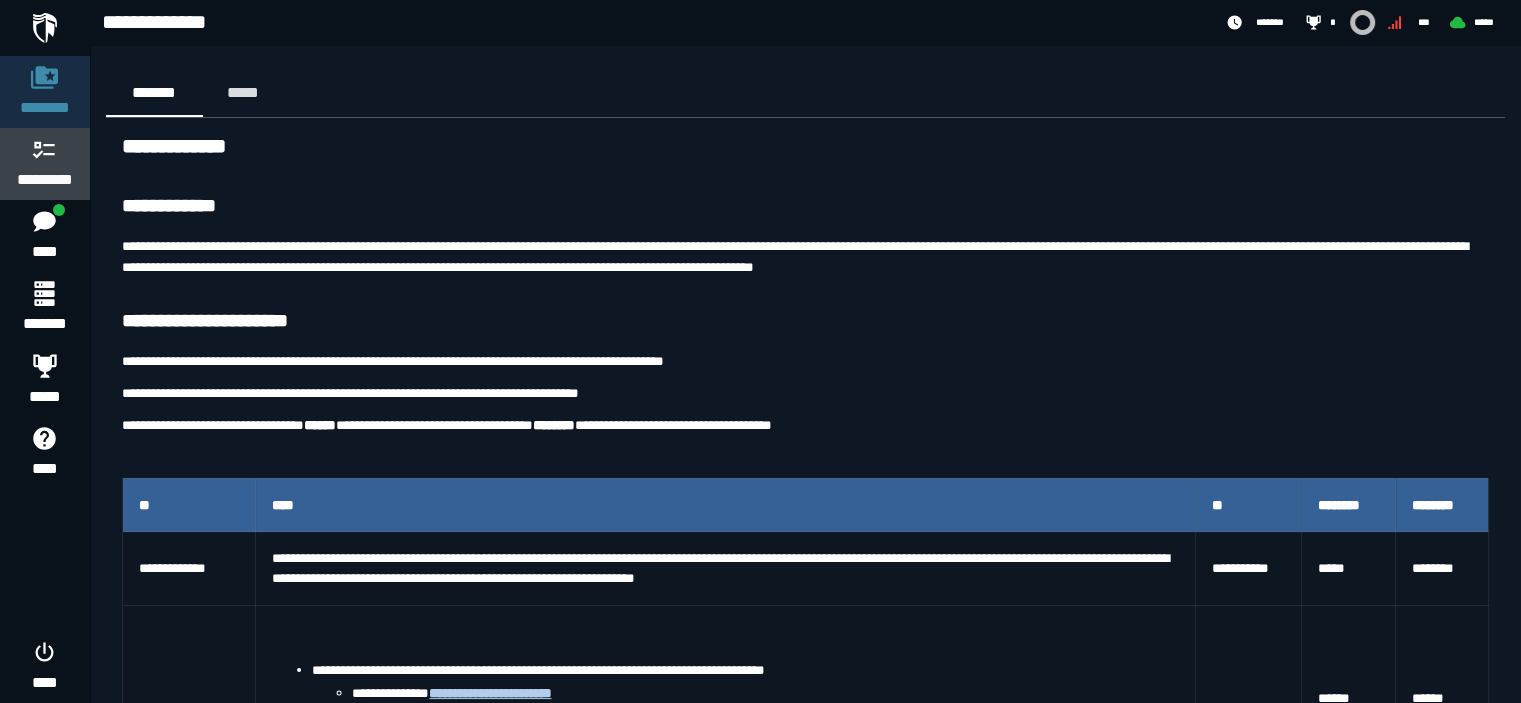 click on "*********" at bounding box center (45, 180) 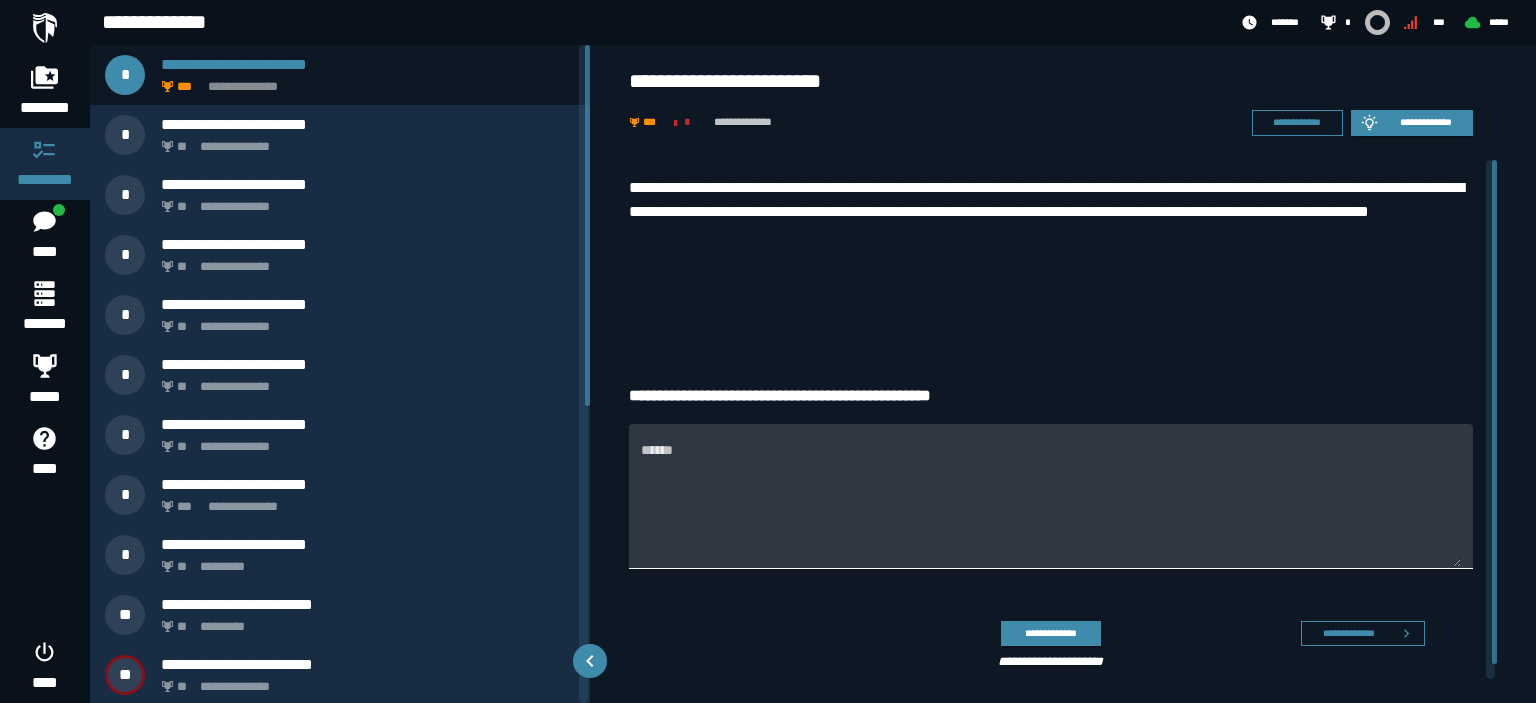 click on "******" at bounding box center (1051, 507) 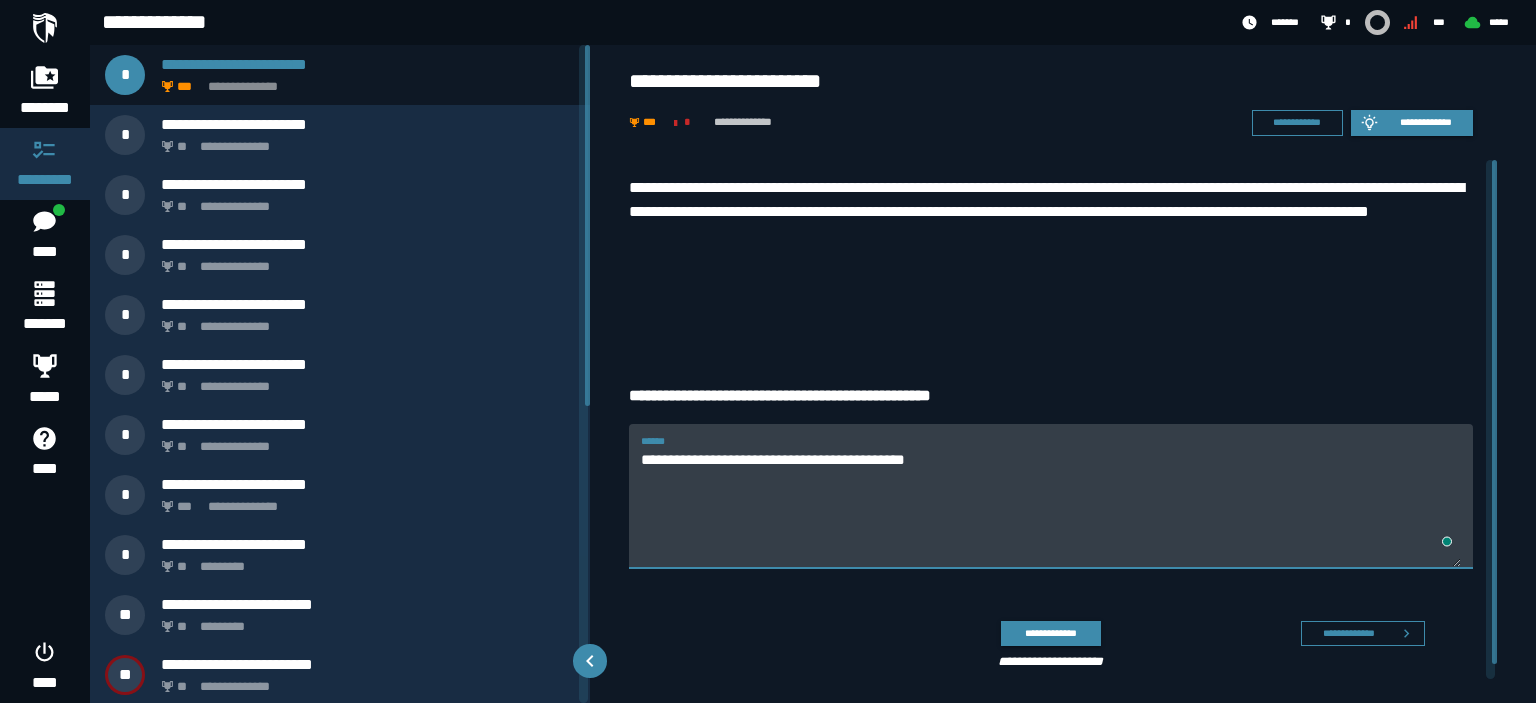 type on "**********" 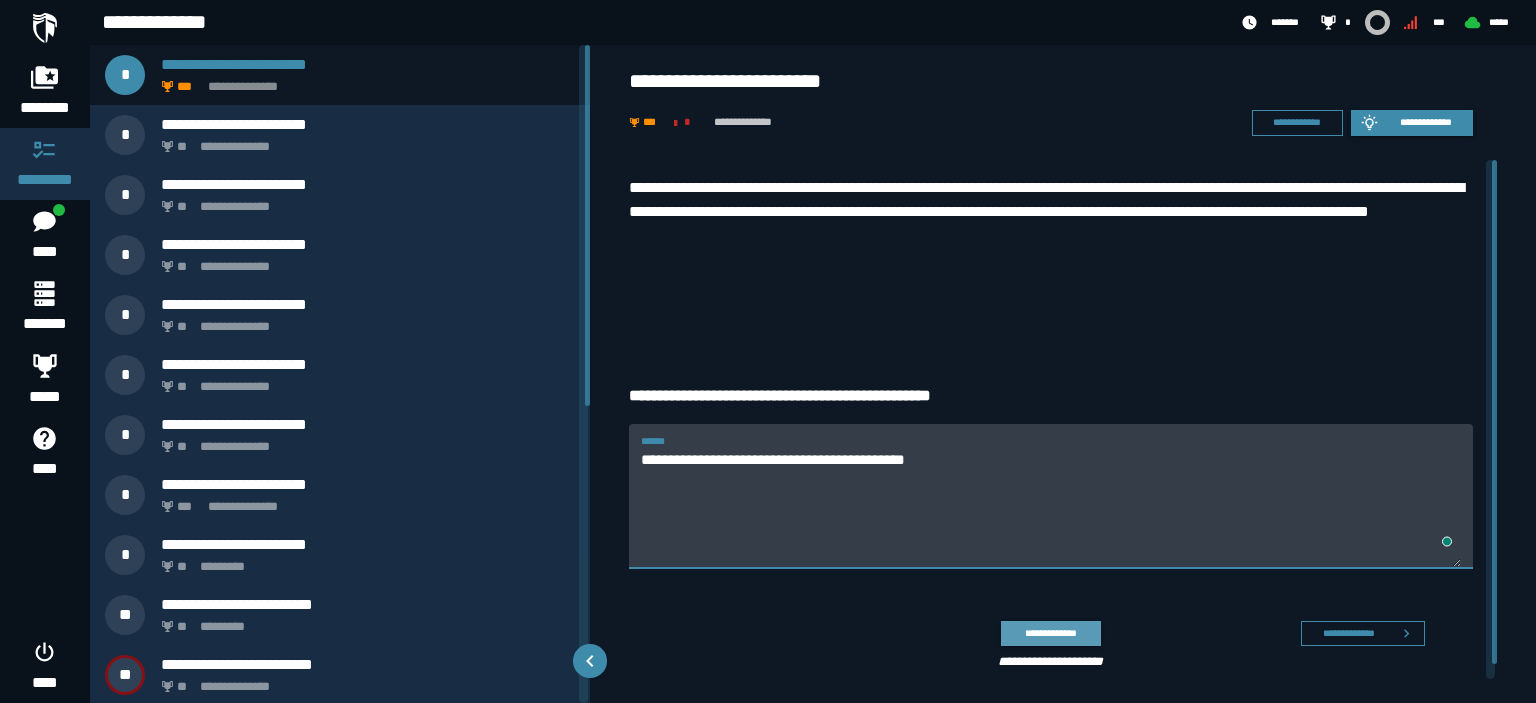 click on "**********" at bounding box center (1050, 633) 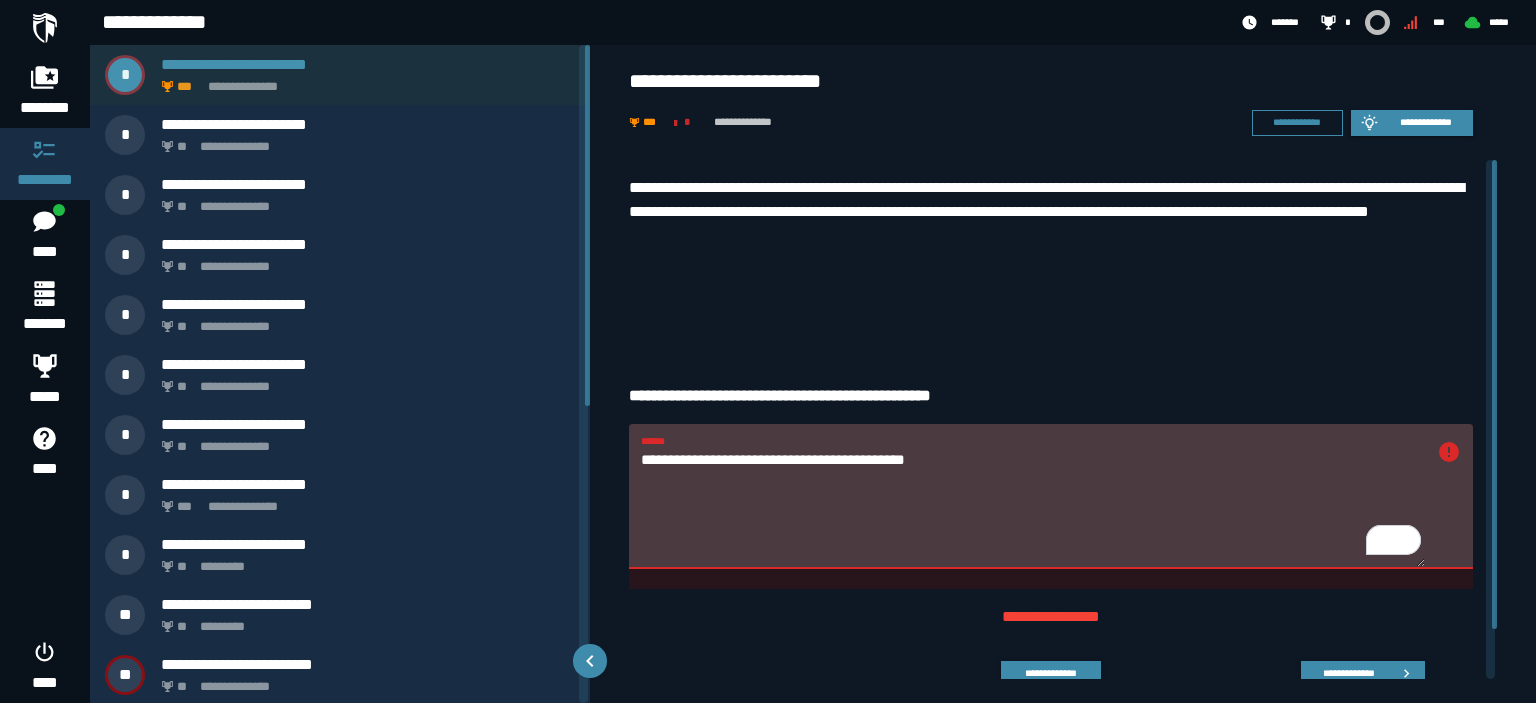 scroll, scrollTop: 55, scrollLeft: 0, axis: vertical 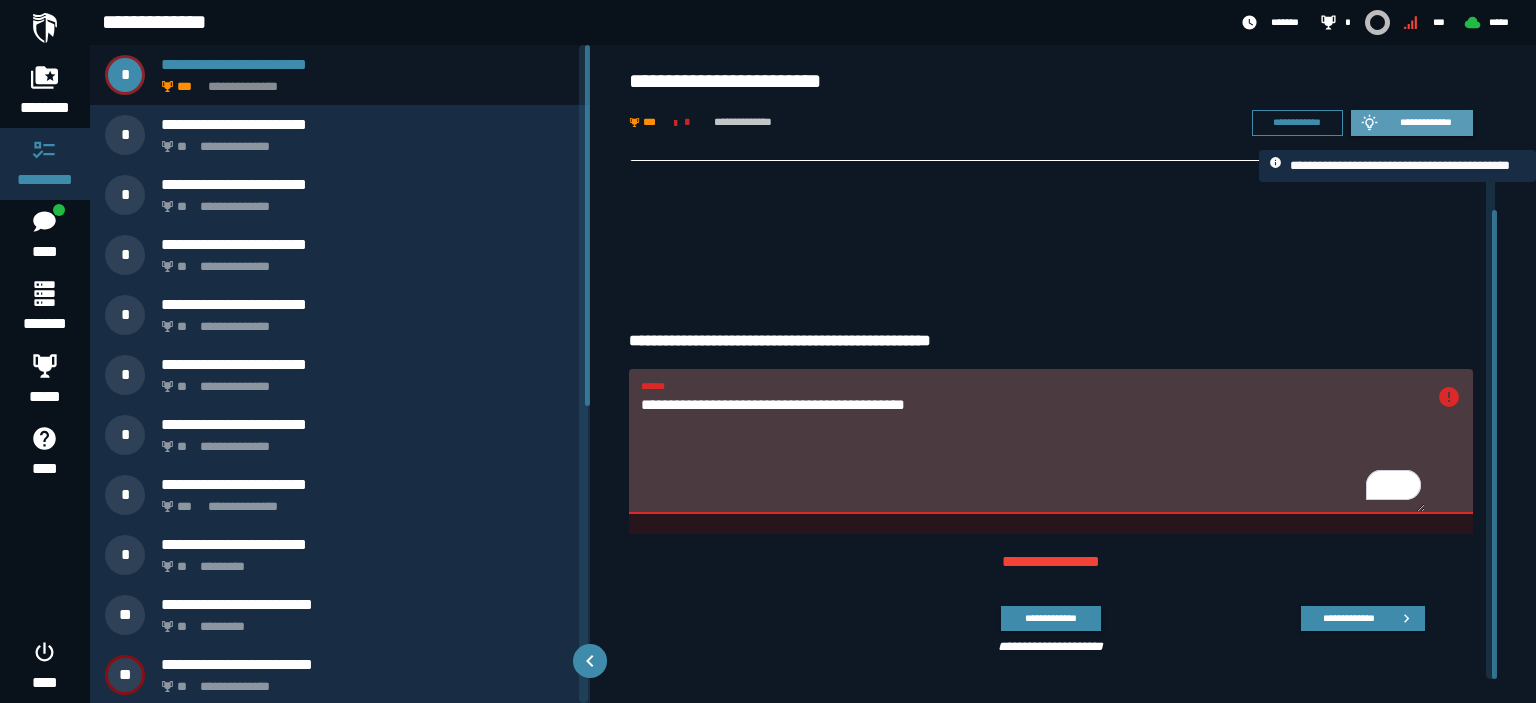 click 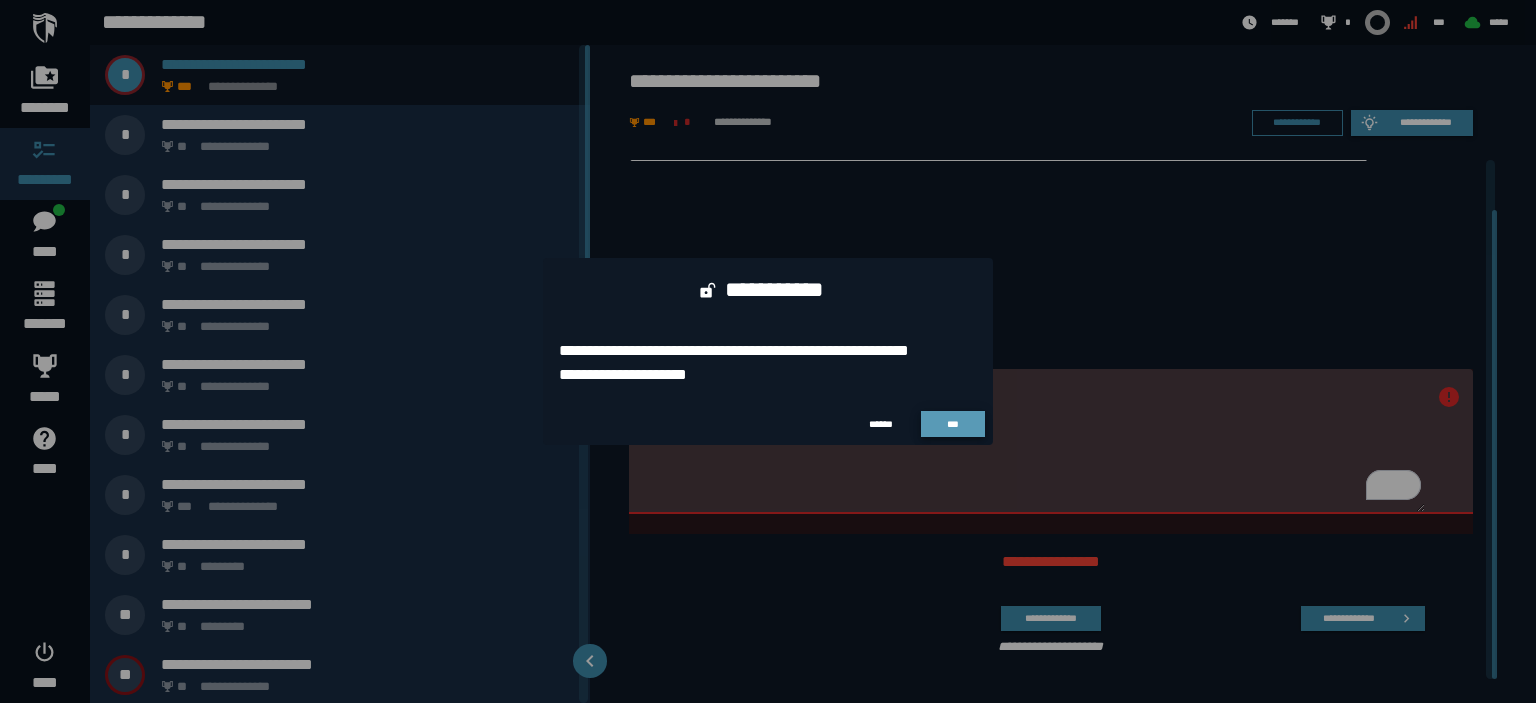 click on "***" at bounding box center [953, 424] 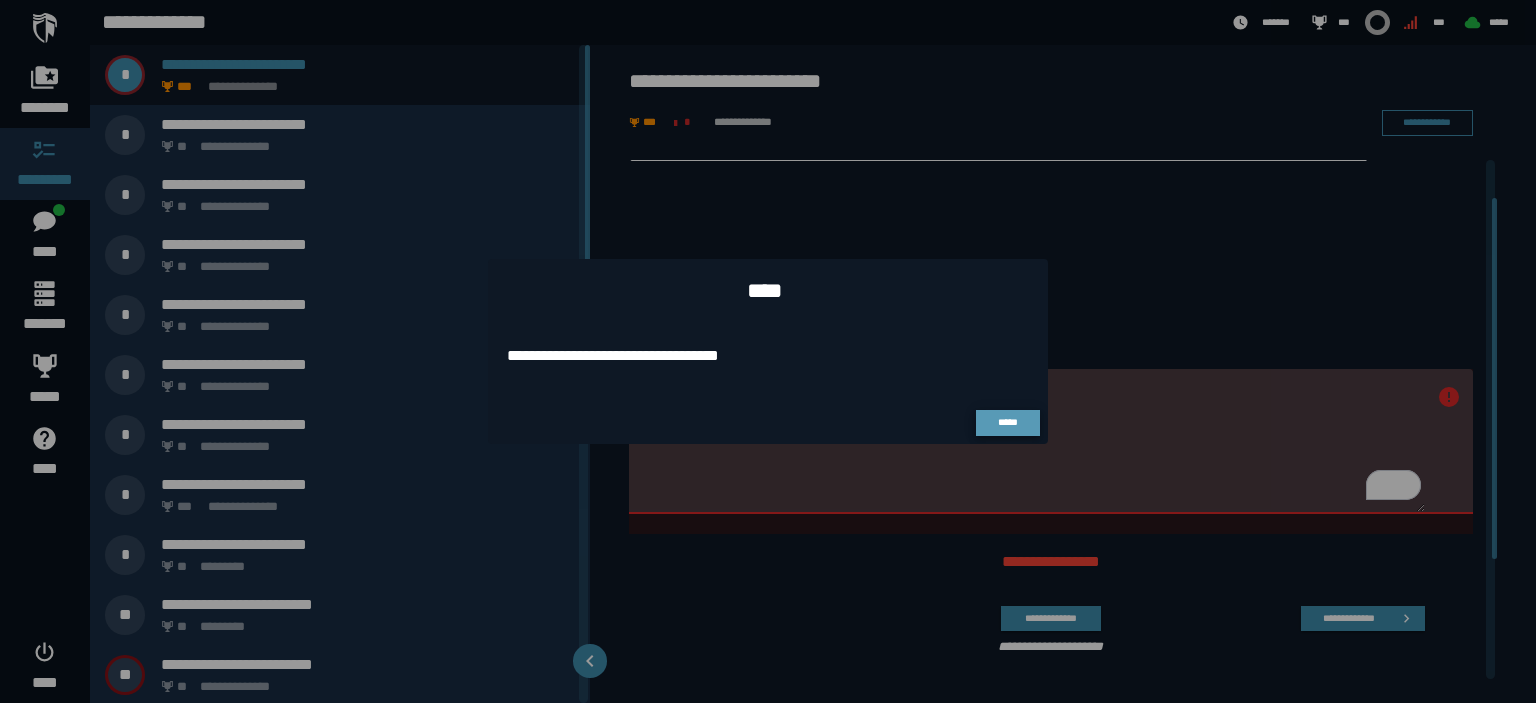 click on "*****" at bounding box center [1008, 423] 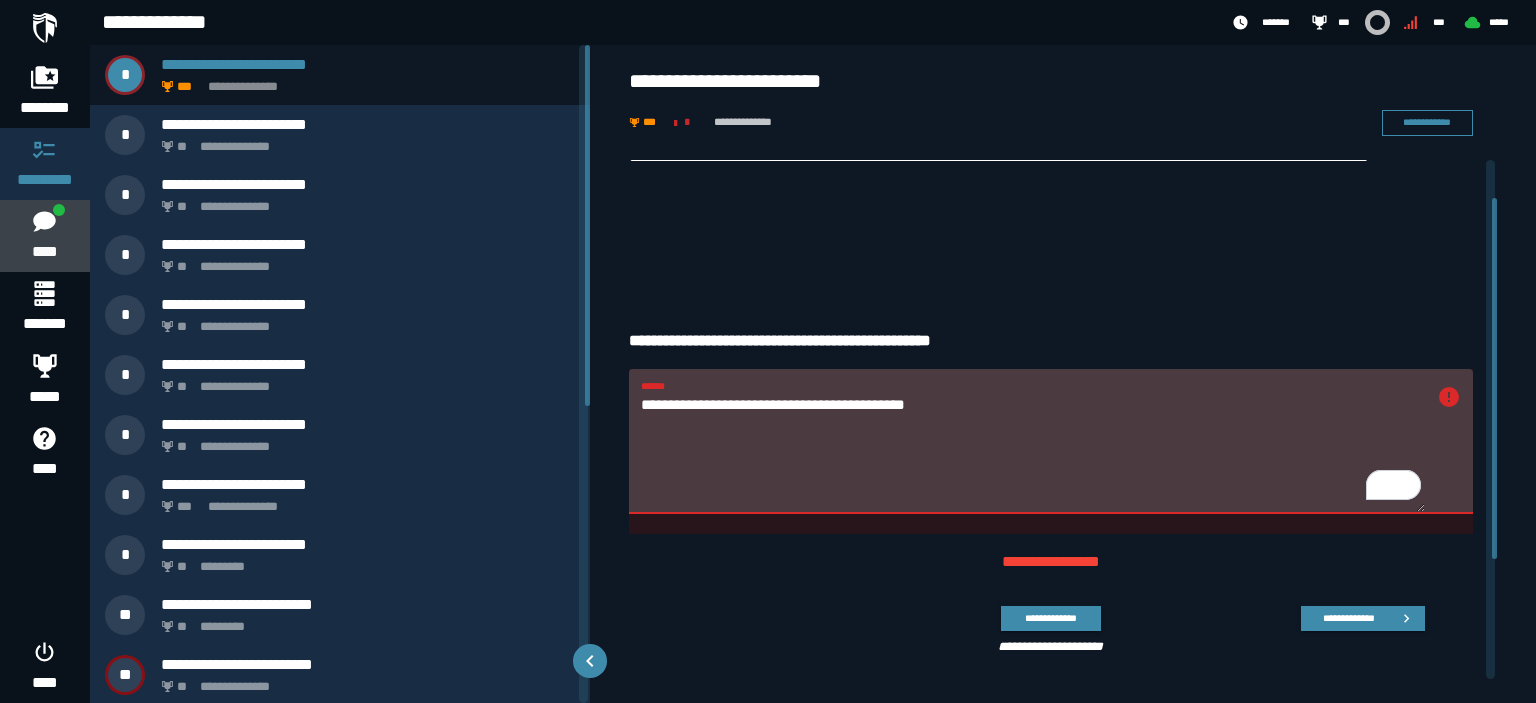 click on "****" at bounding box center [44, 252] 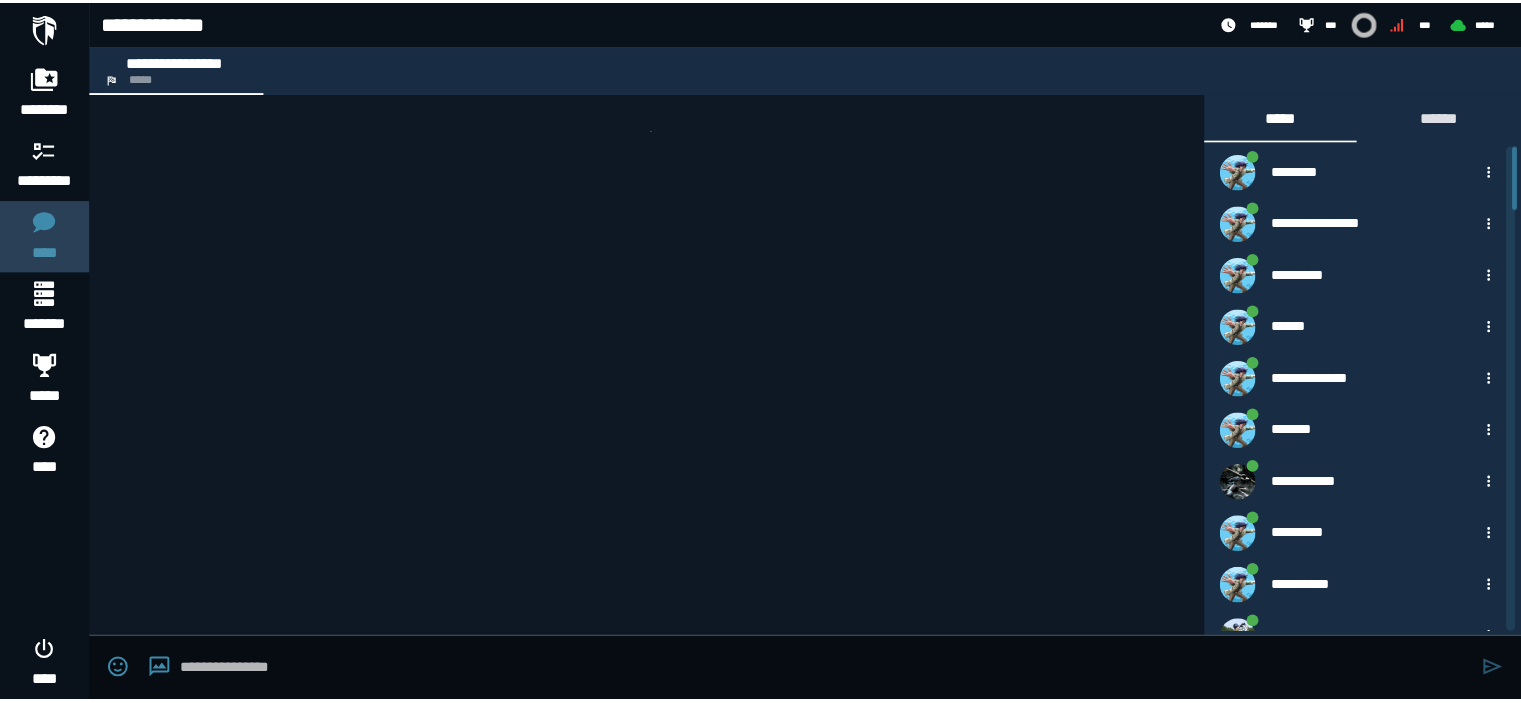 scroll, scrollTop: 1853, scrollLeft: 0, axis: vertical 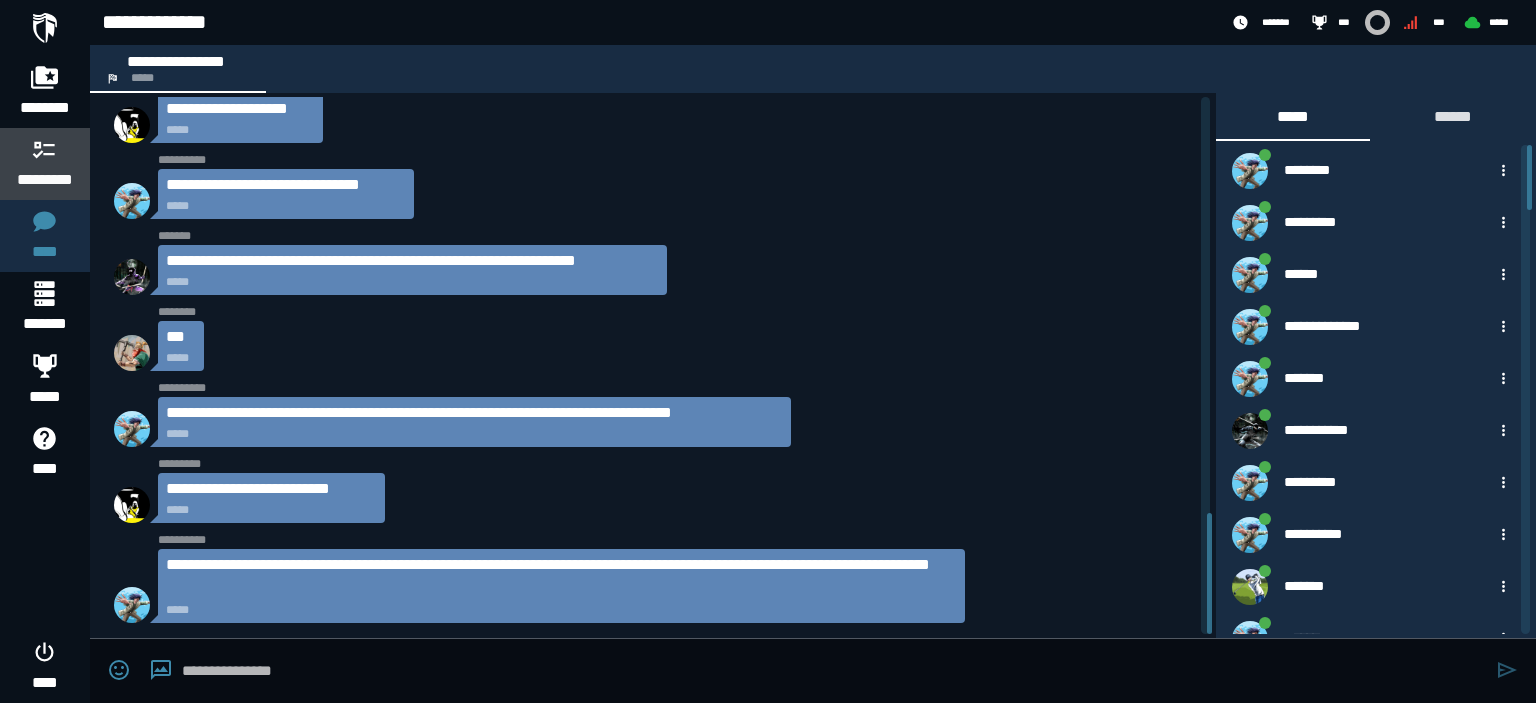 click 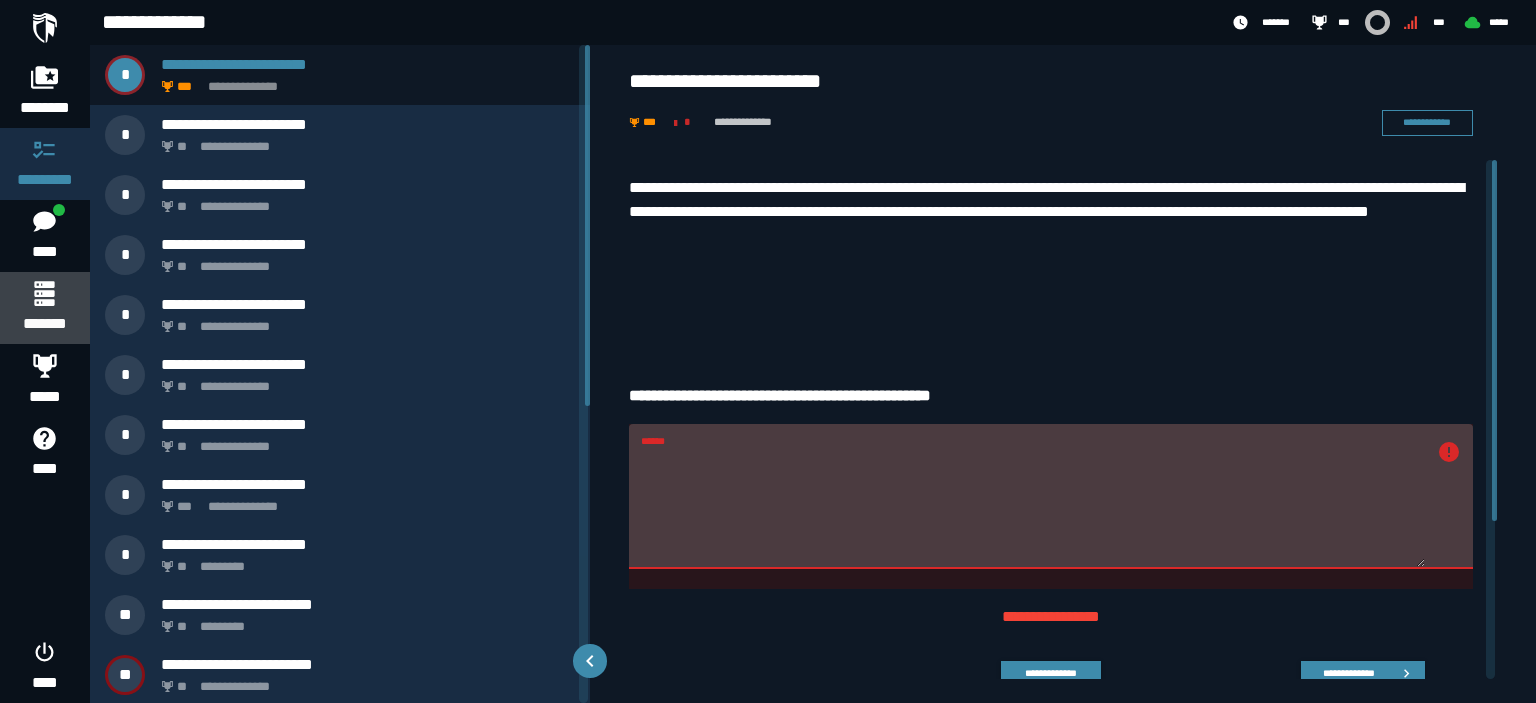 click 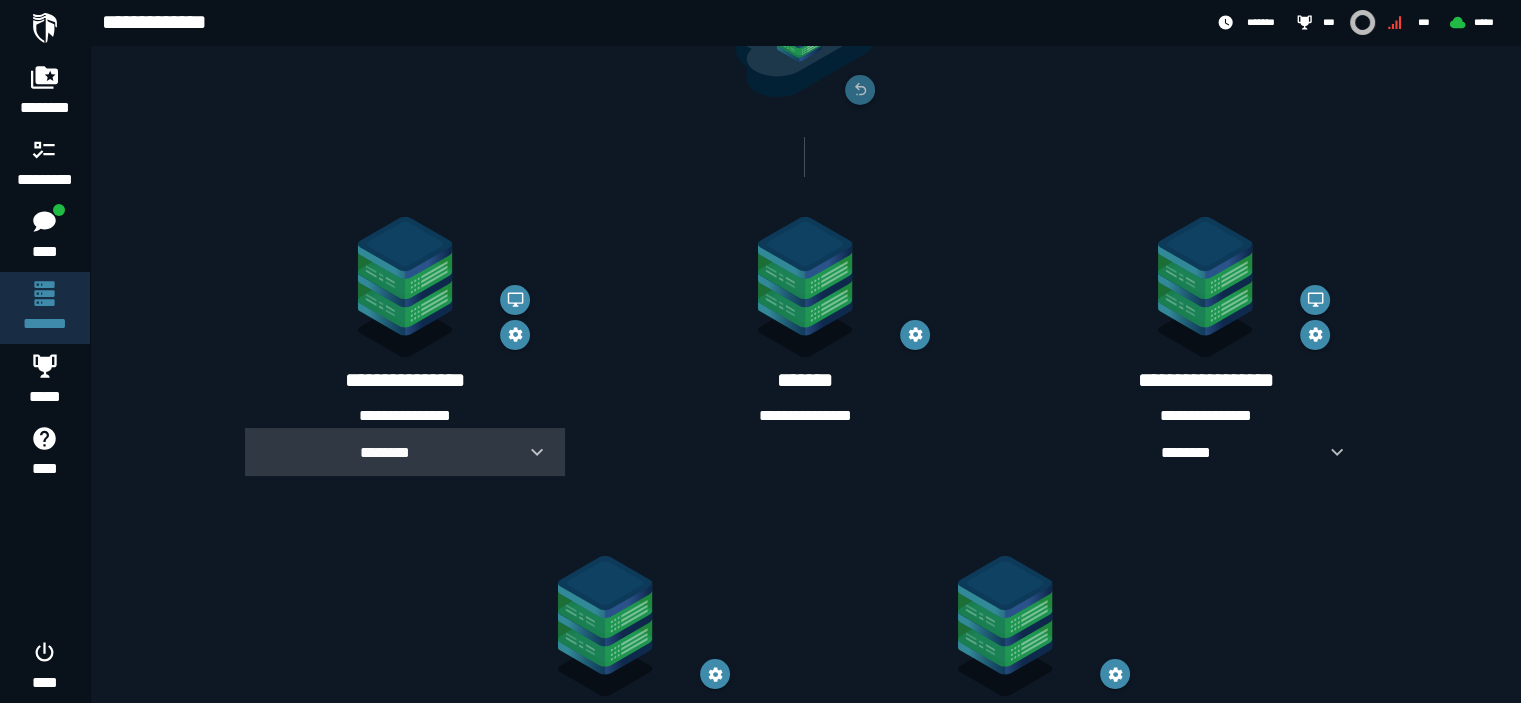 scroll, scrollTop: 229, scrollLeft: 0, axis: vertical 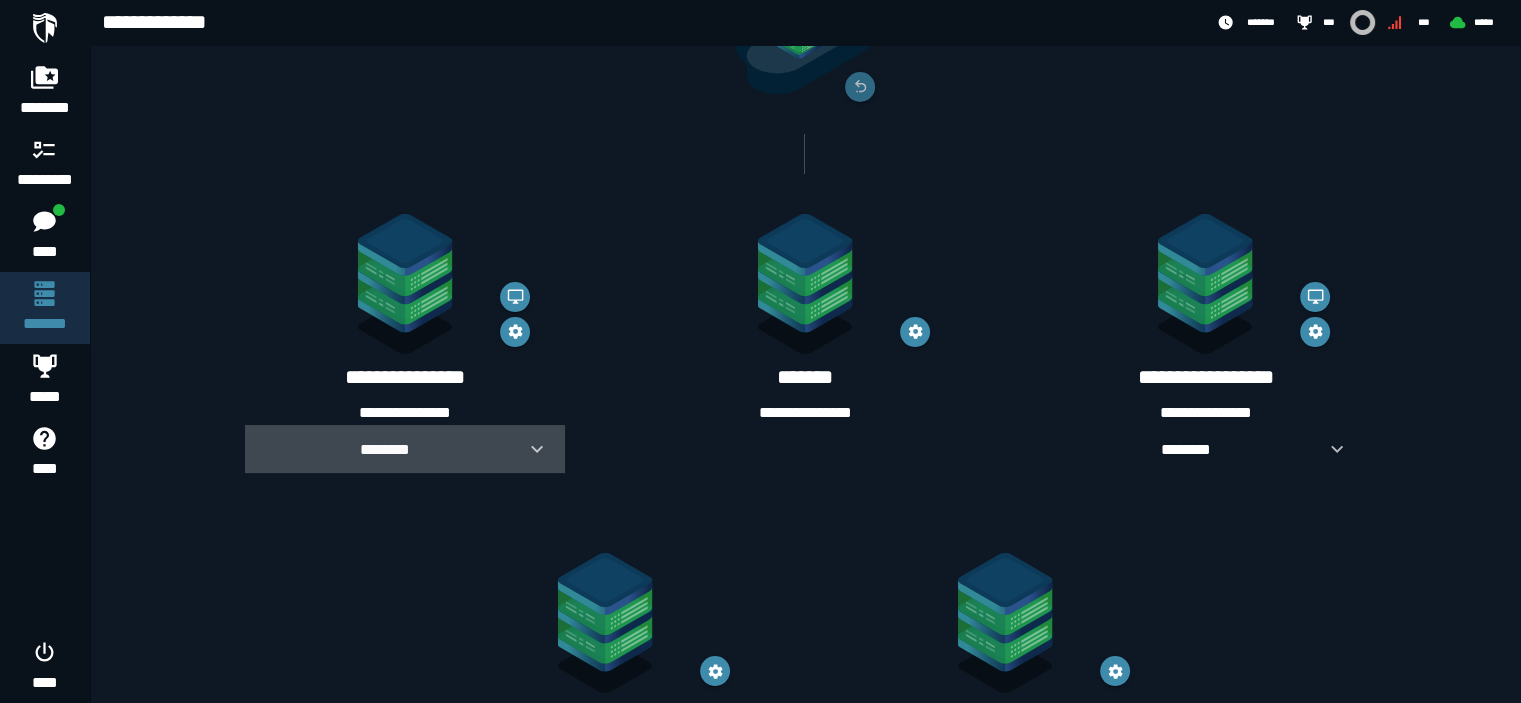 click 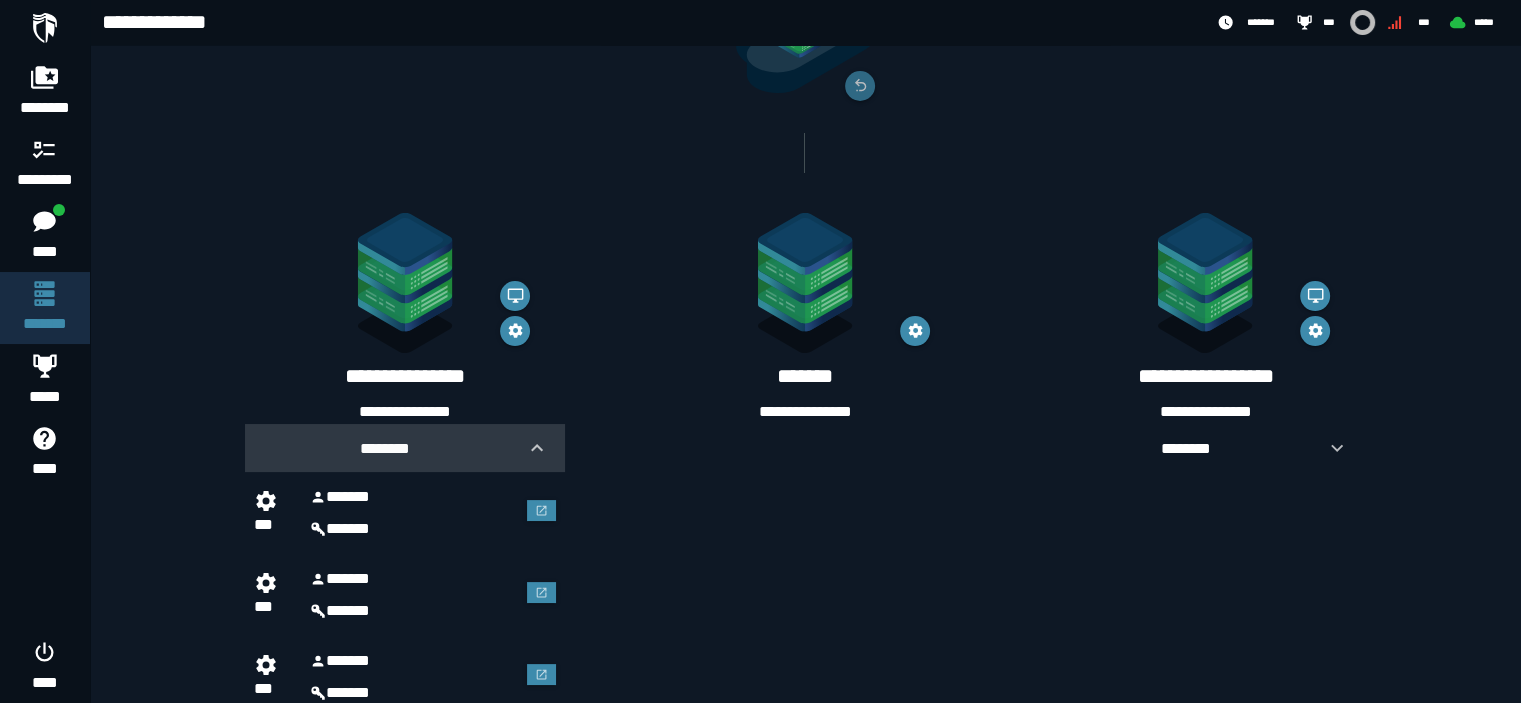 scroll, scrollTop: 351, scrollLeft: 0, axis: vertical 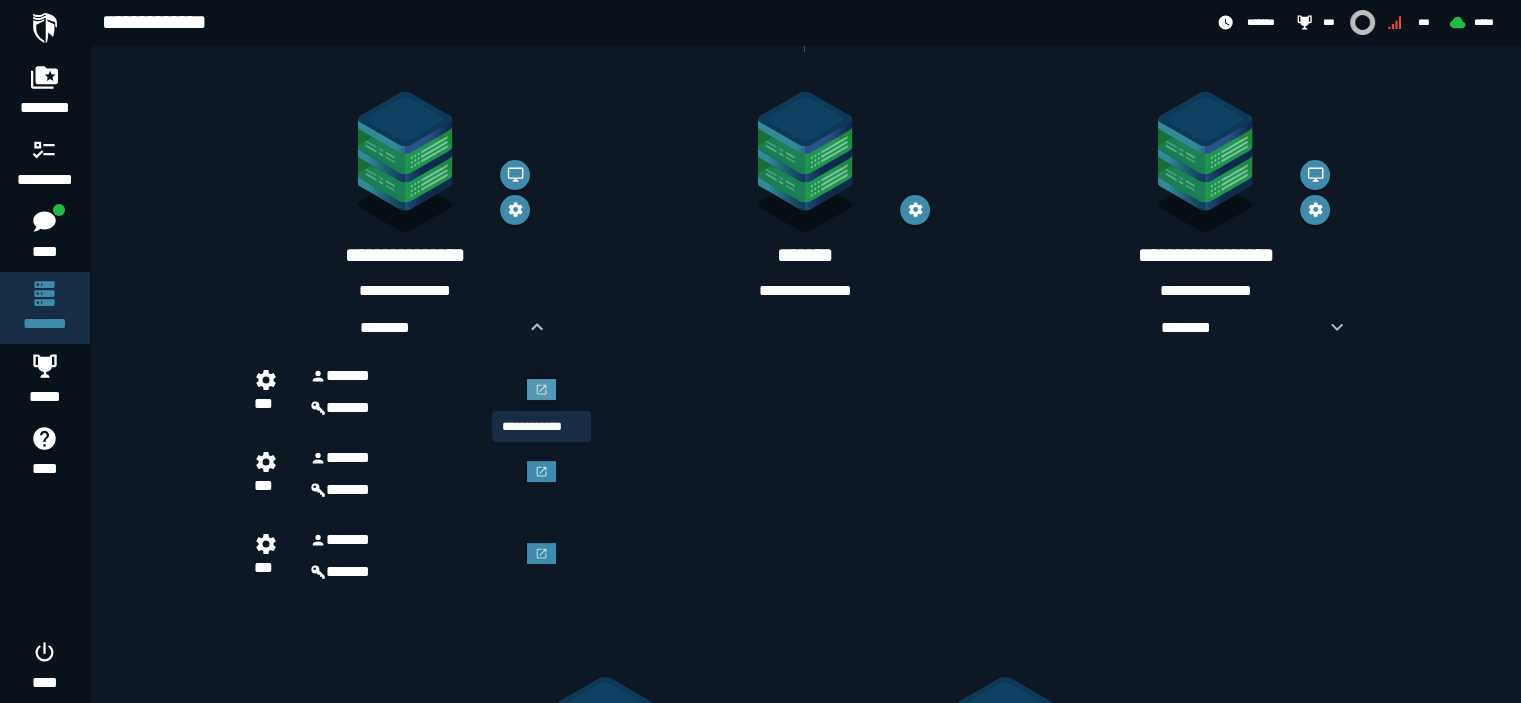 click 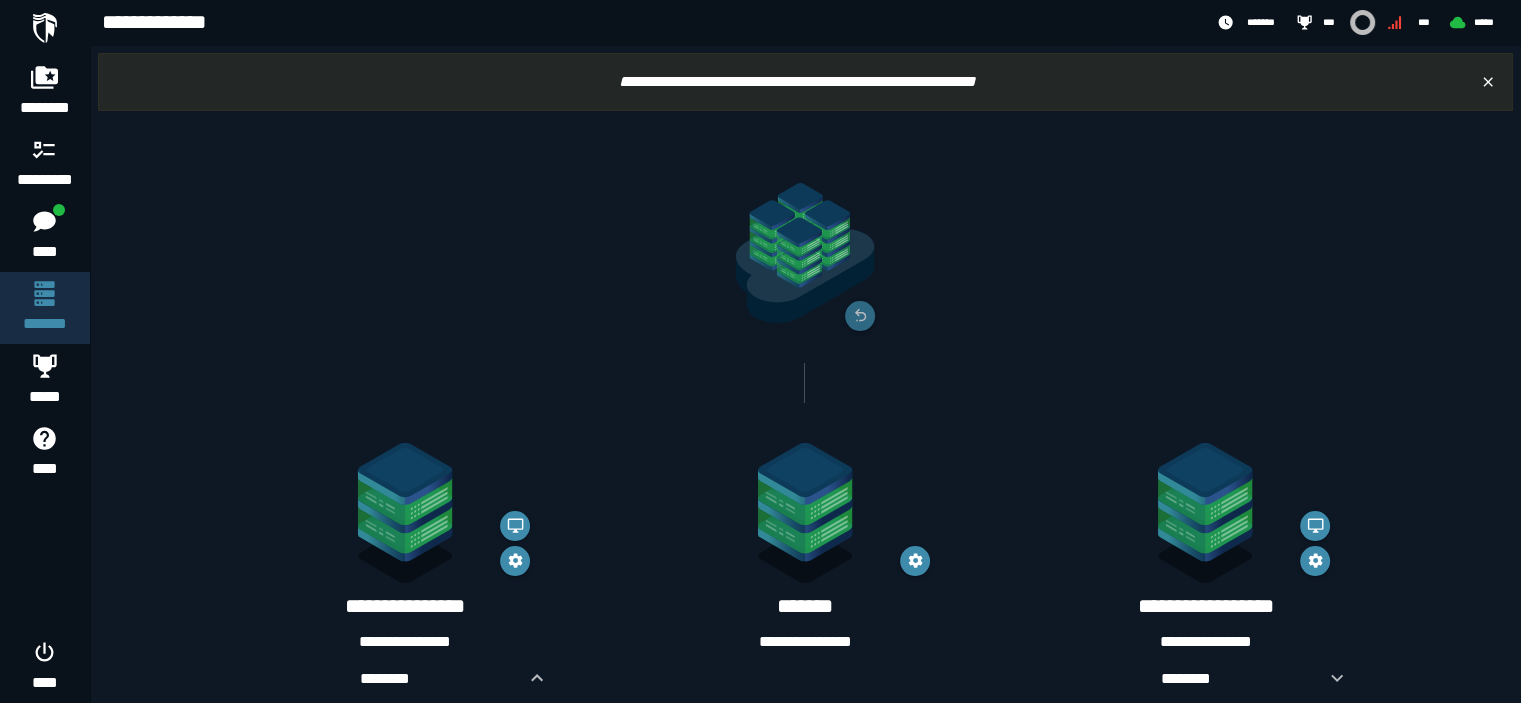 scroll, scrollTop: 351, scrollLeft: 0, axis: vertical 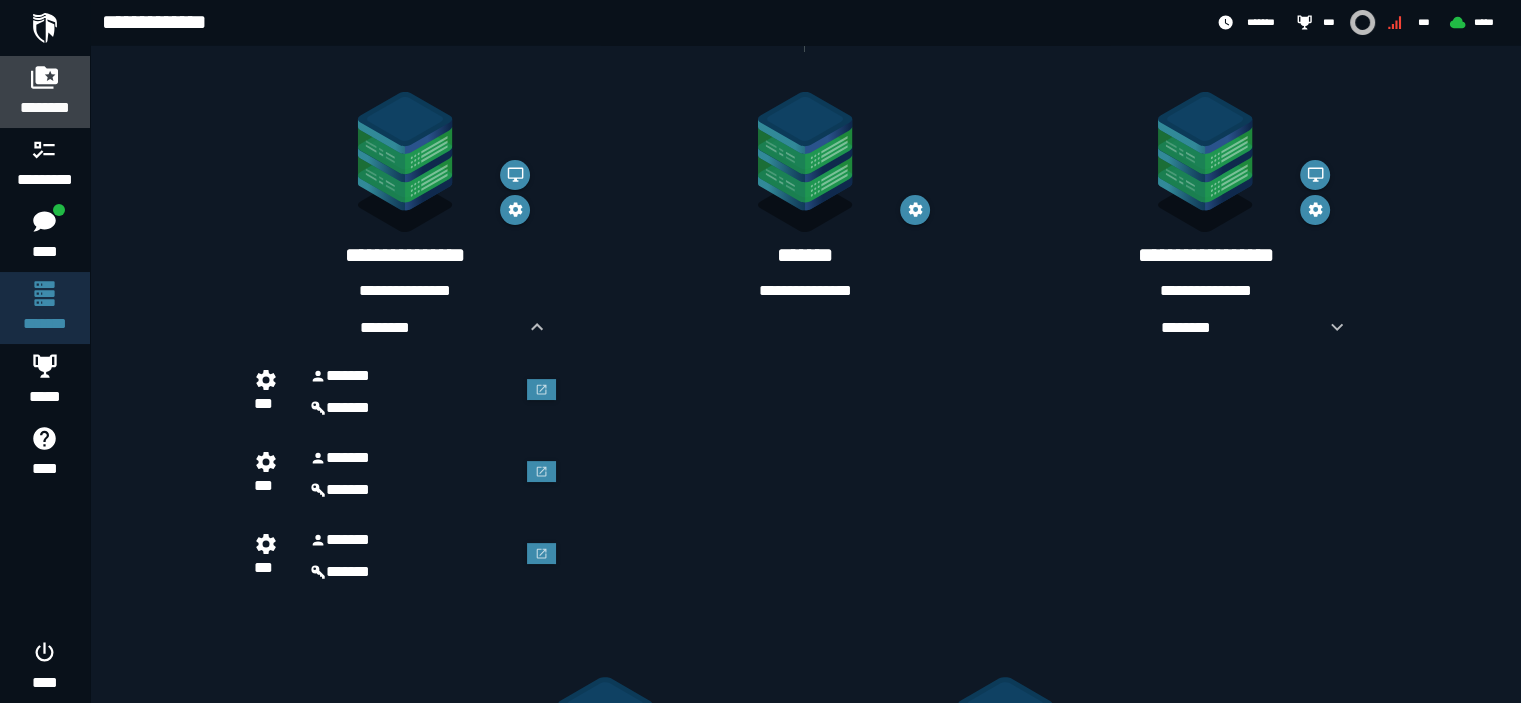 click on "********" at bounding box center (45, 108) 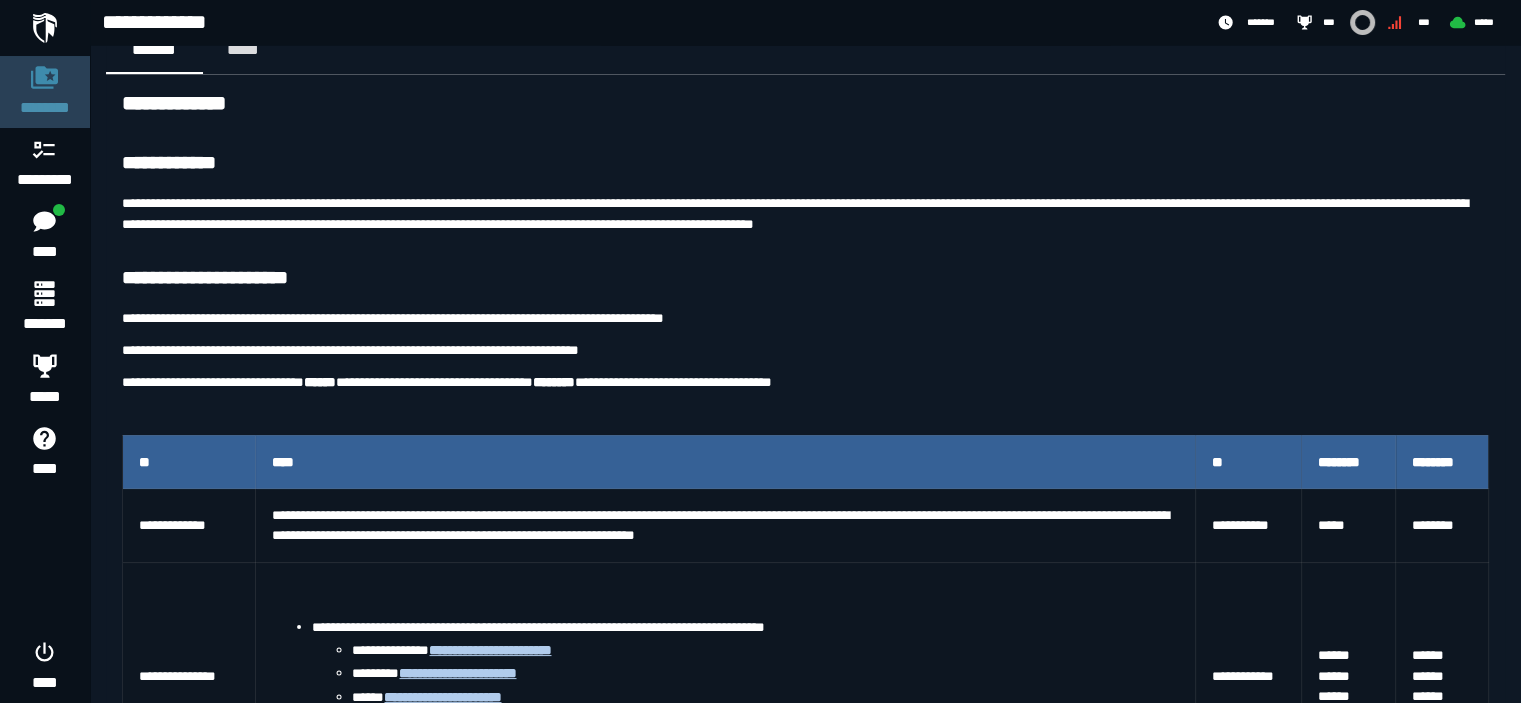 scroll, scrollTop: 0, scrollLeft: 0, axis: both 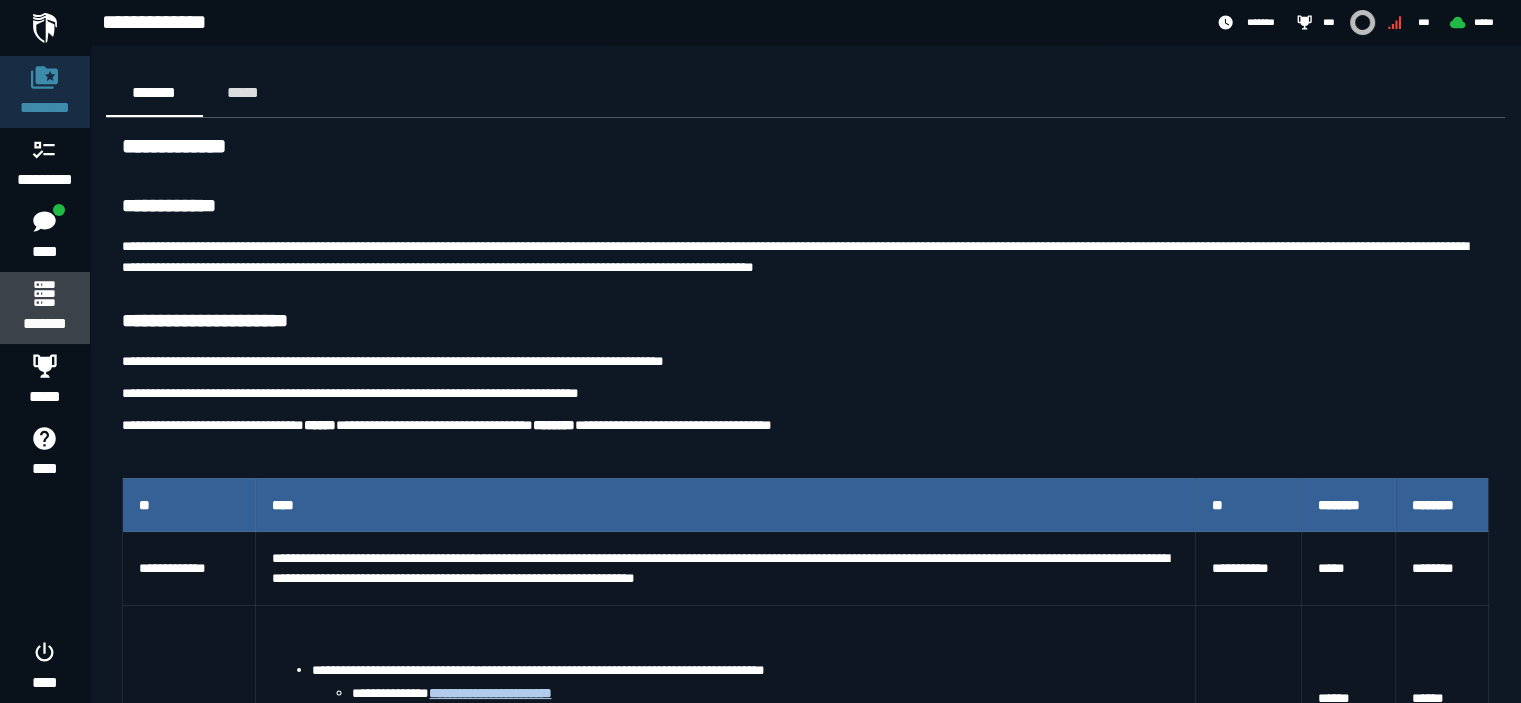 click on "*******" at bounding box center [44, 324] 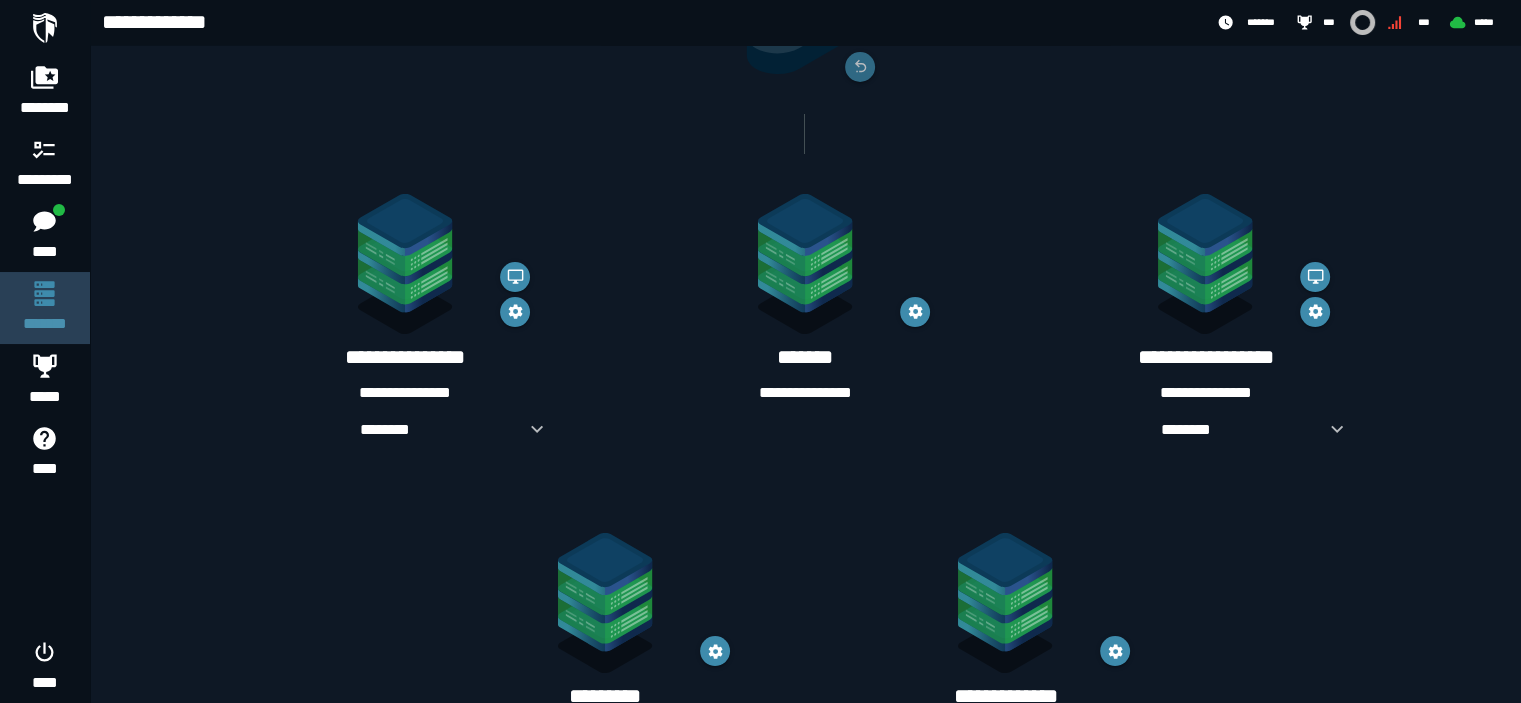 scroll, scrollTop: 257, scrollLeft: 0, axis: vertical 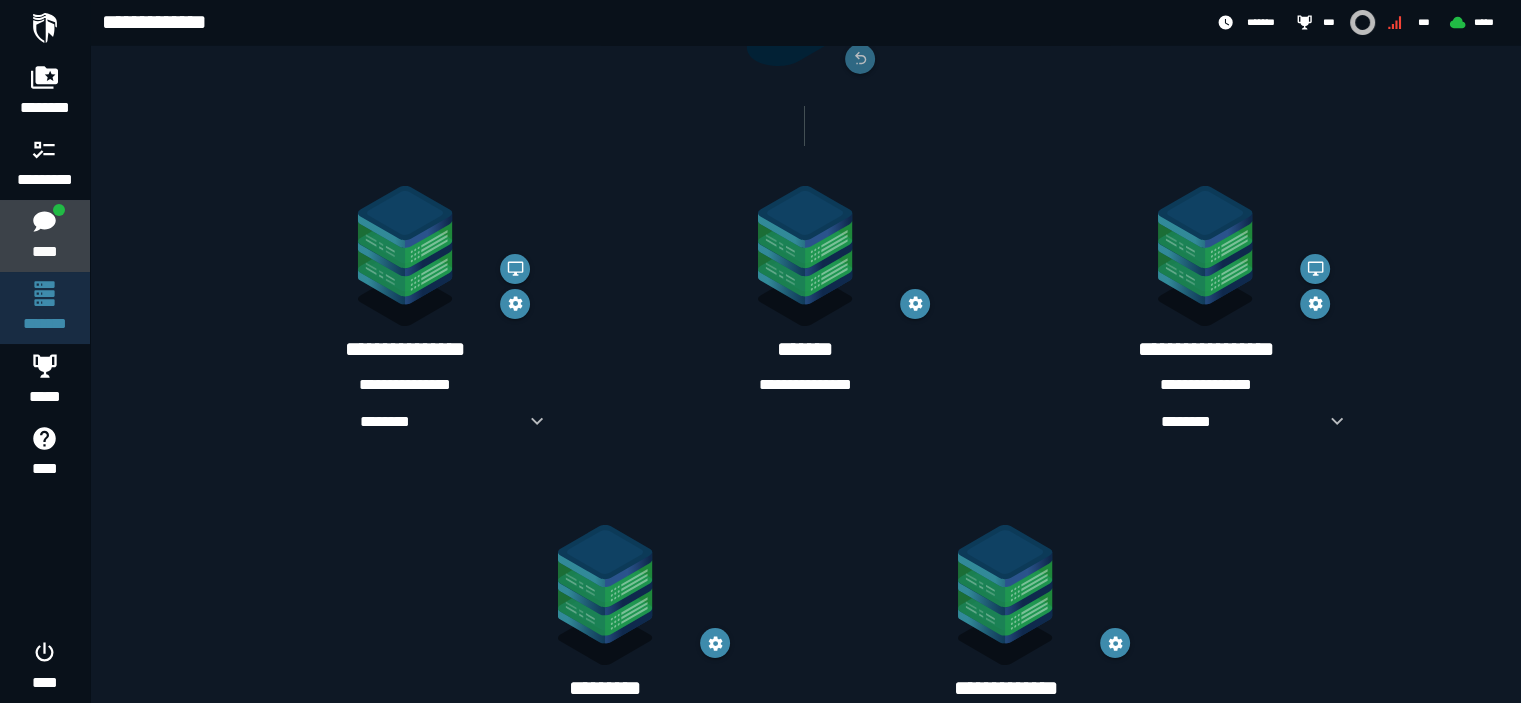 click on "****" at bounding box center (44, 252) 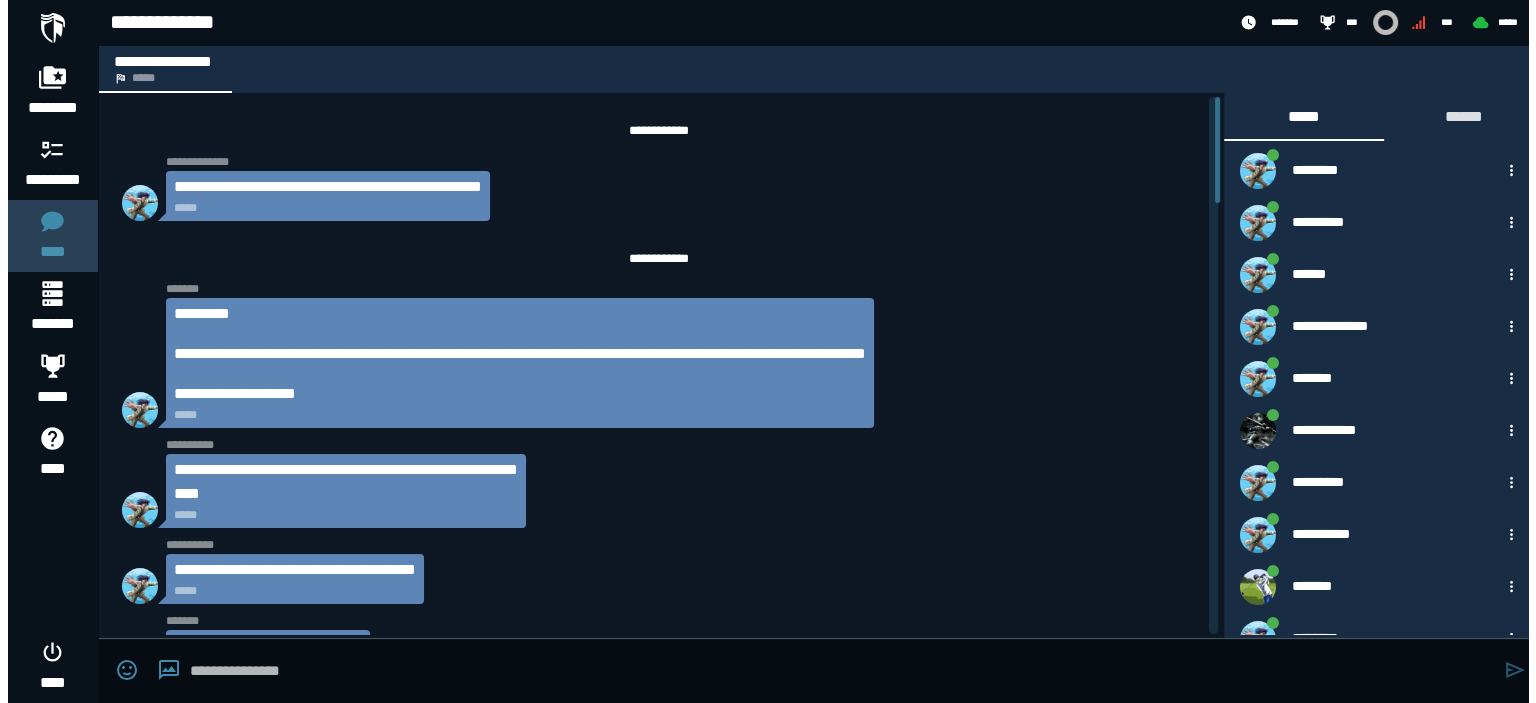 scroll, scrollTop: 0, scrollLeft: 0, axis: both 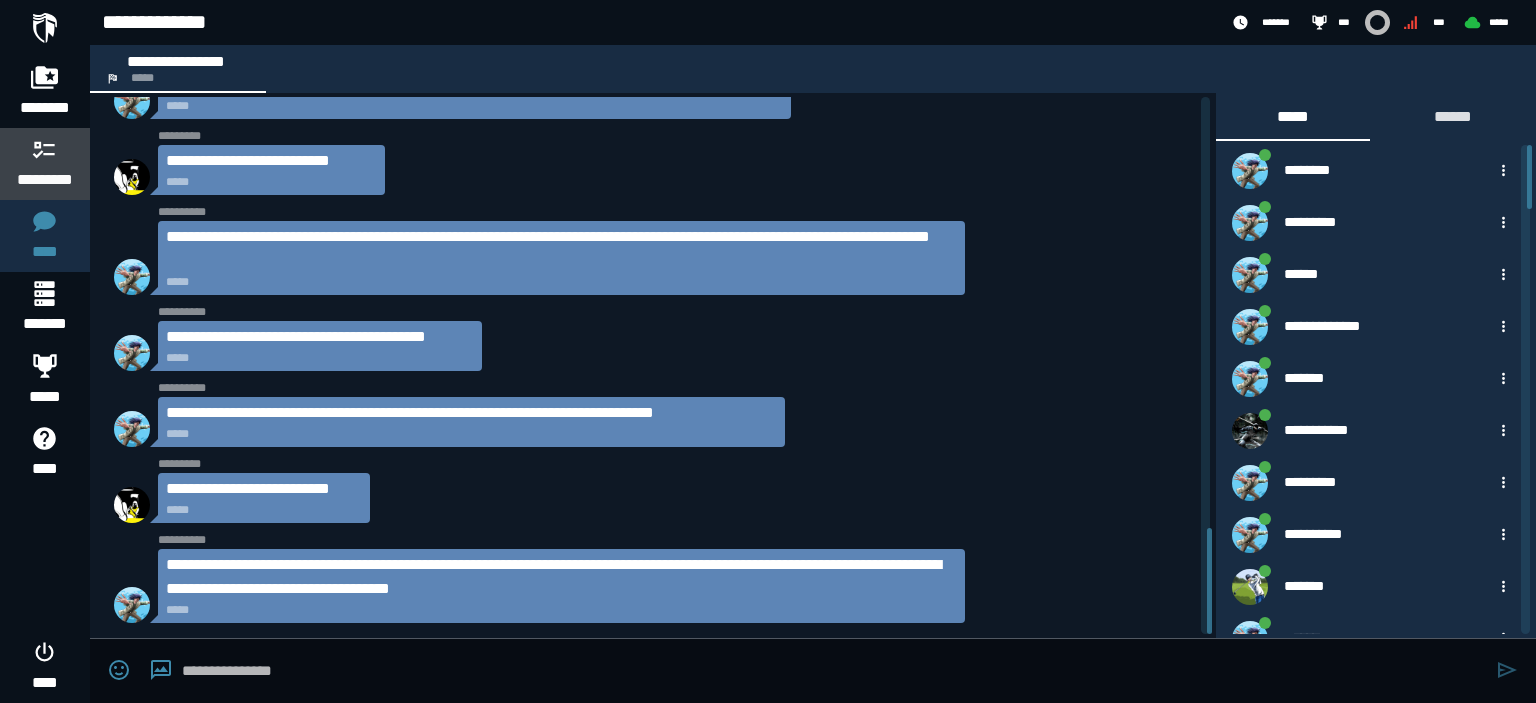 click 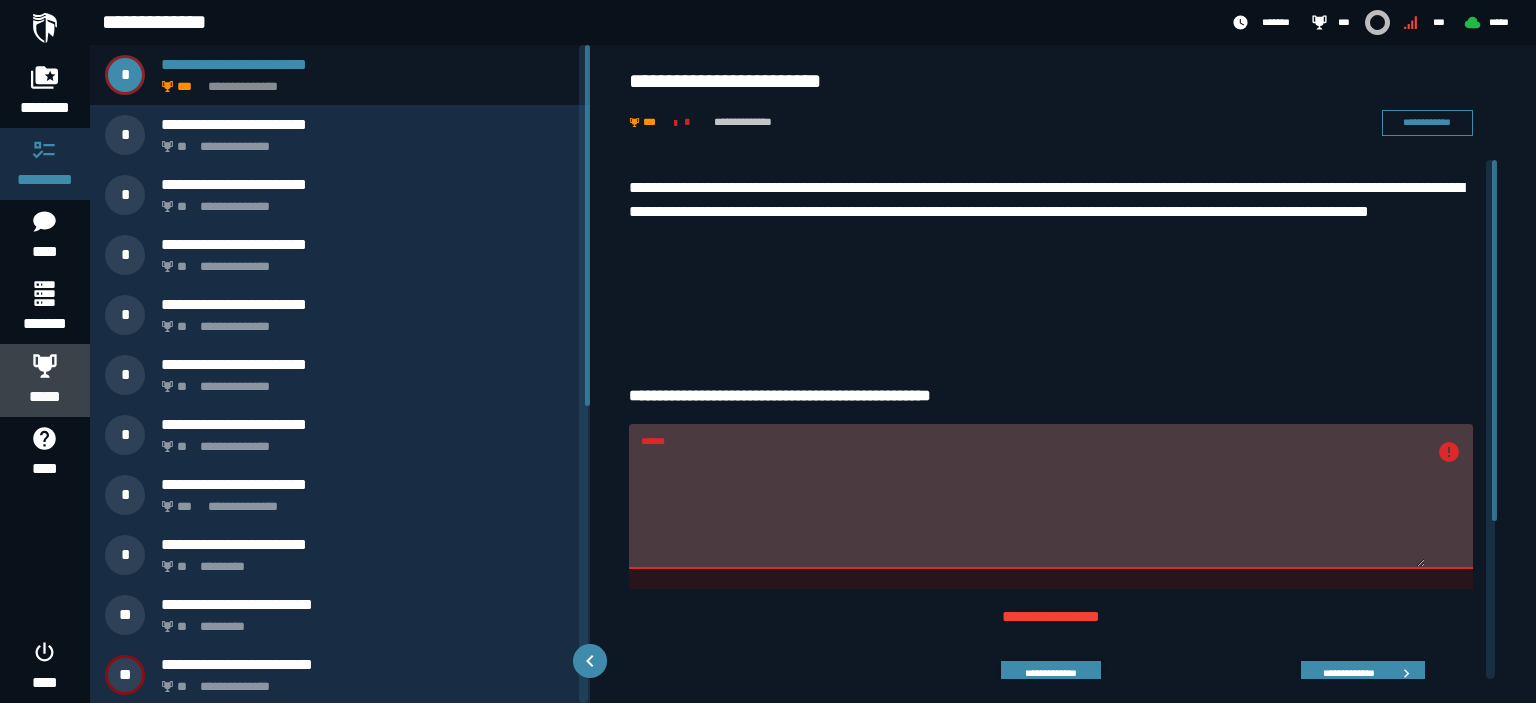 click on "*****" at bounding box center [45, 380] 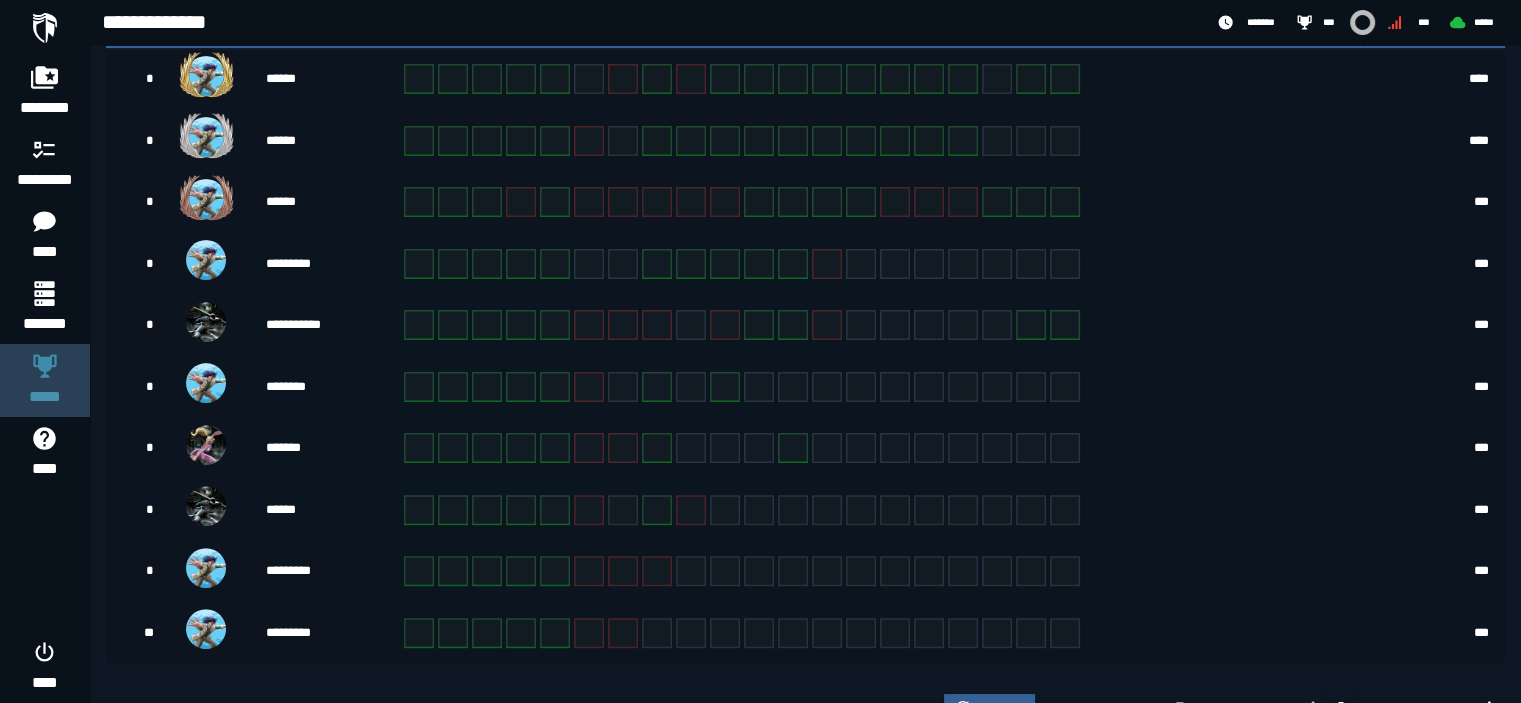 scroll, scrollTop: 504, scrollLeft: 0, axis: vertical 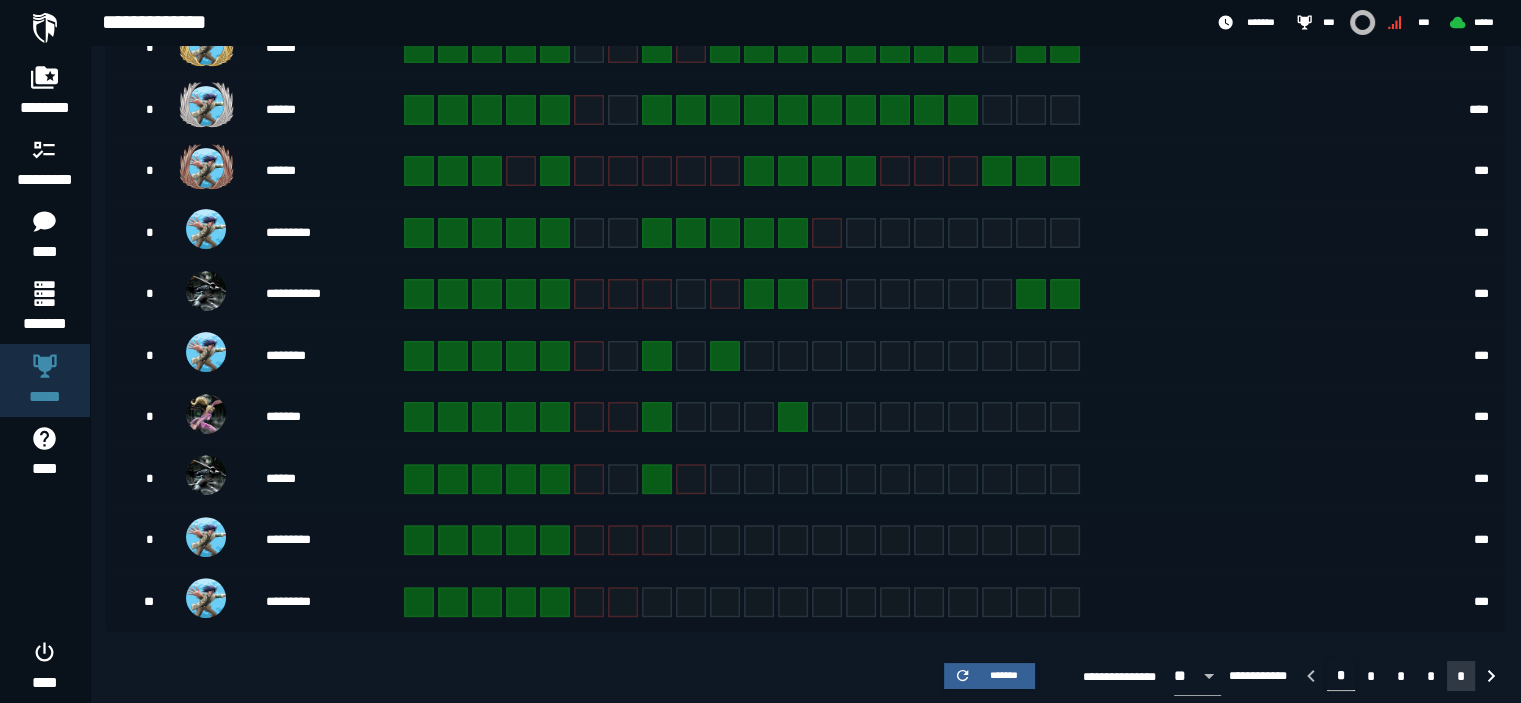 click on "*" at bounding box center (1461, 676) 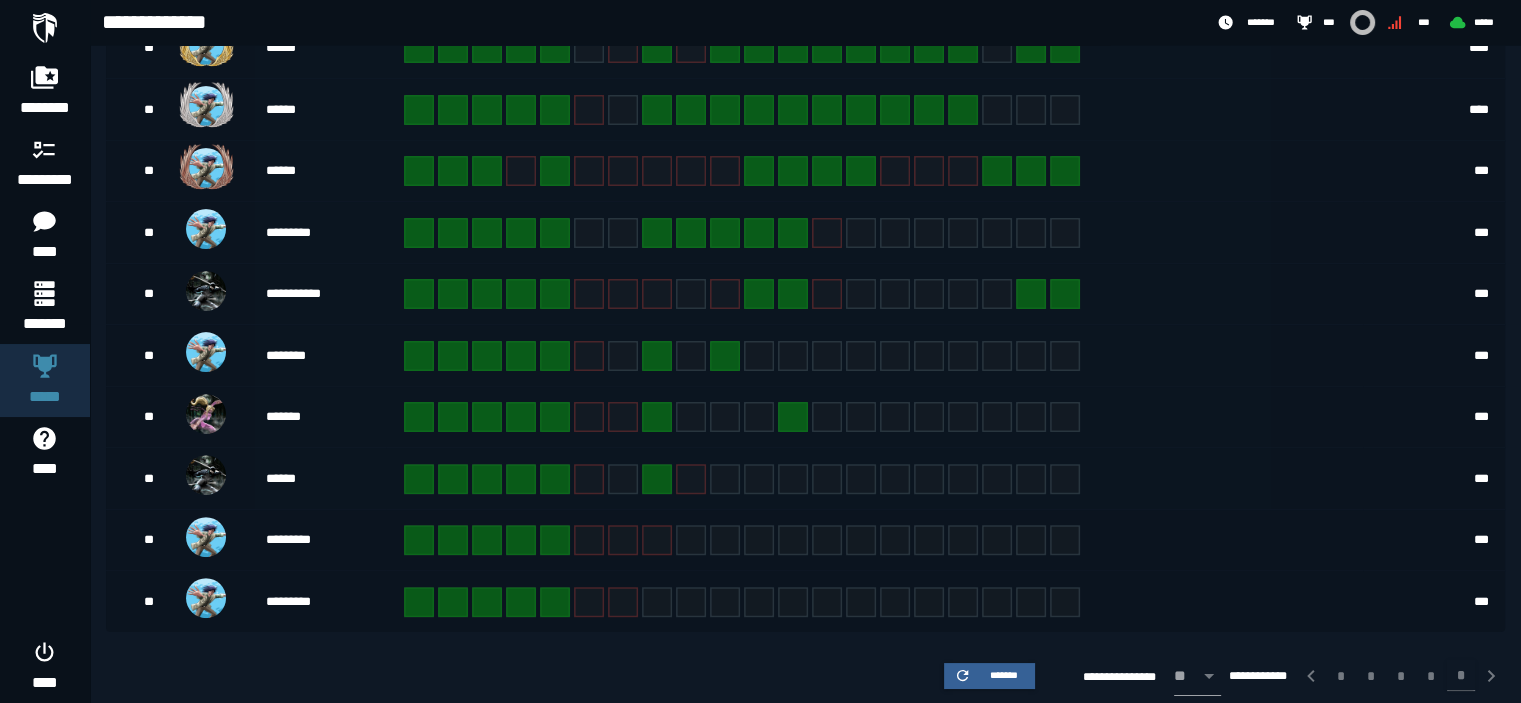 scroll, scrollTop: 140, scrollLeft: 0, axis: vertical 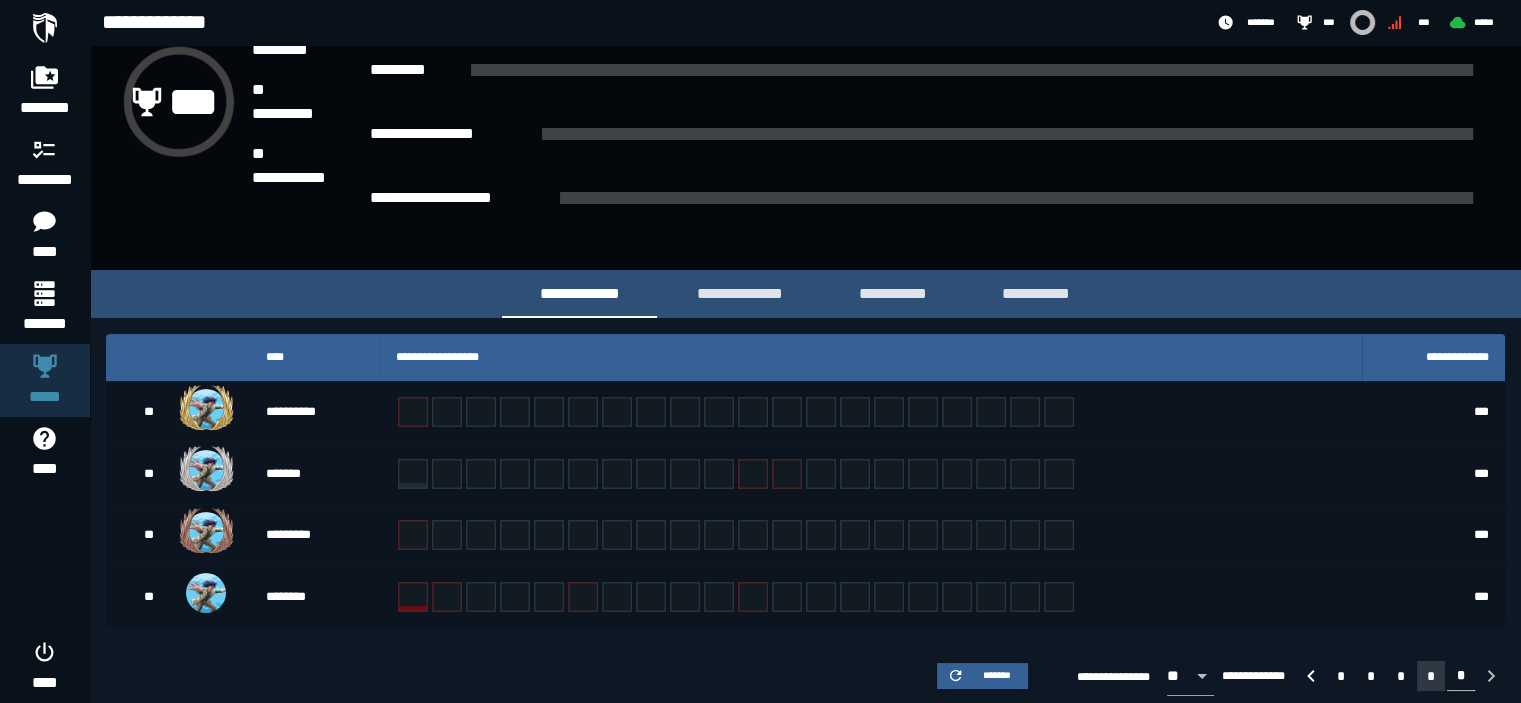 click on "*" at bounding box center [1431, 676] 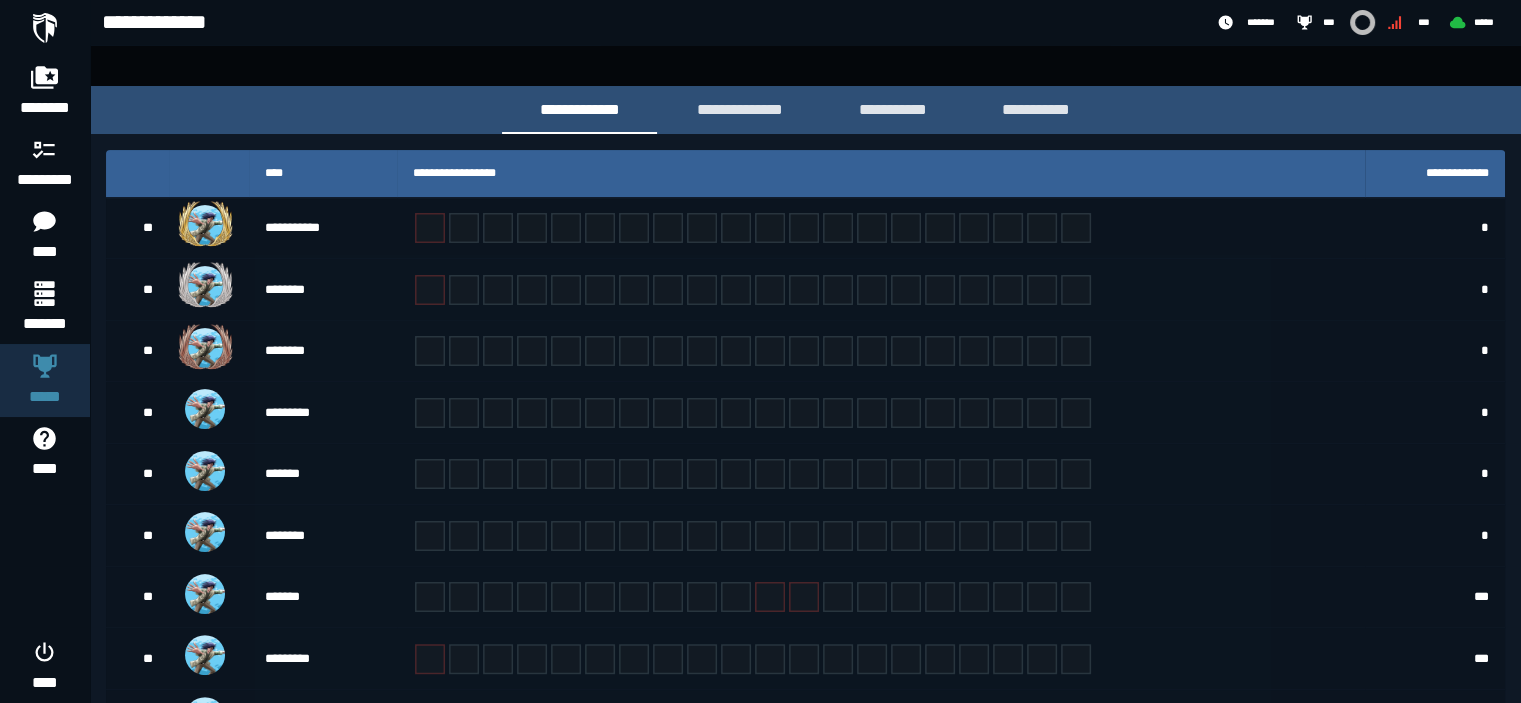 scroll, scrollTop: 504, scrollLeft: 0, axis: vertical 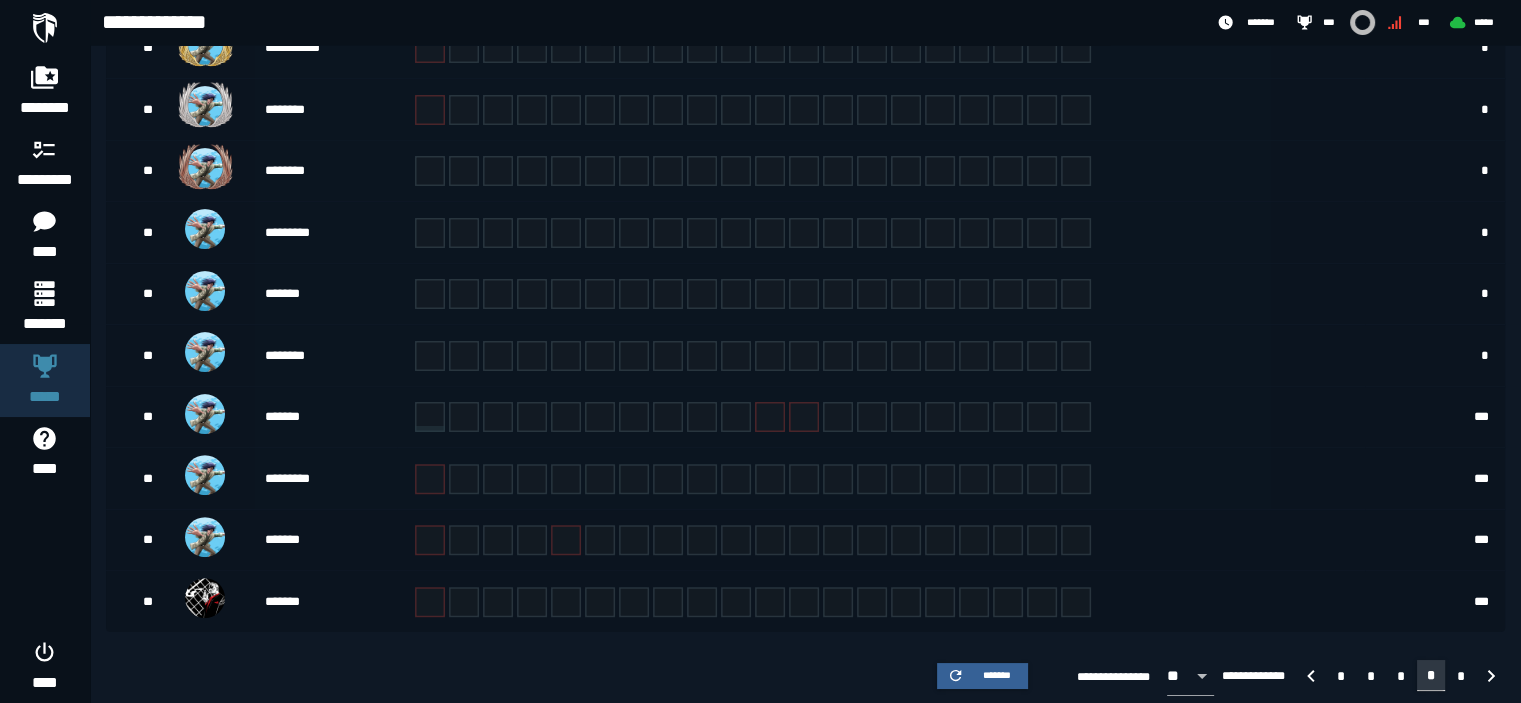 click on "*" at bounding box center (1431, 675) 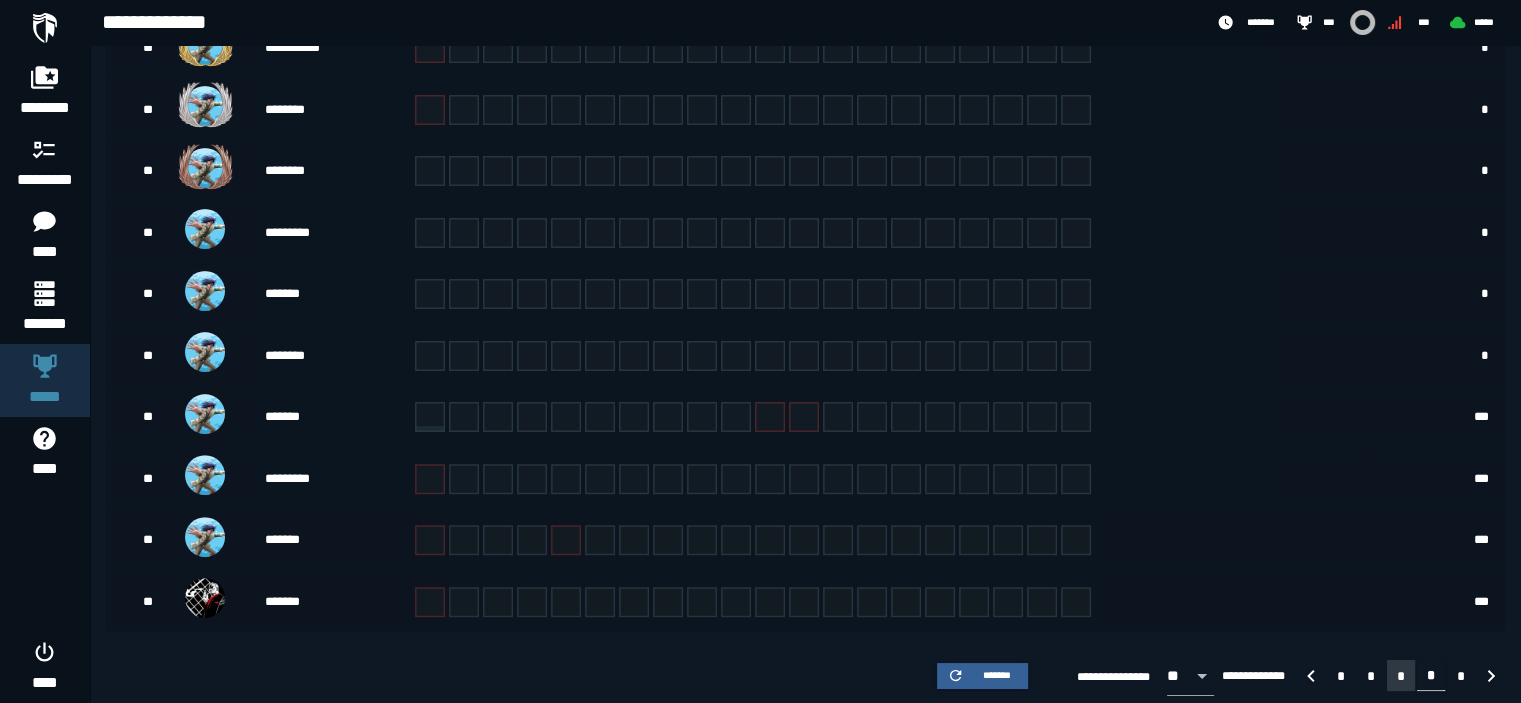 click on "*" at bounding box center (1401, 676) 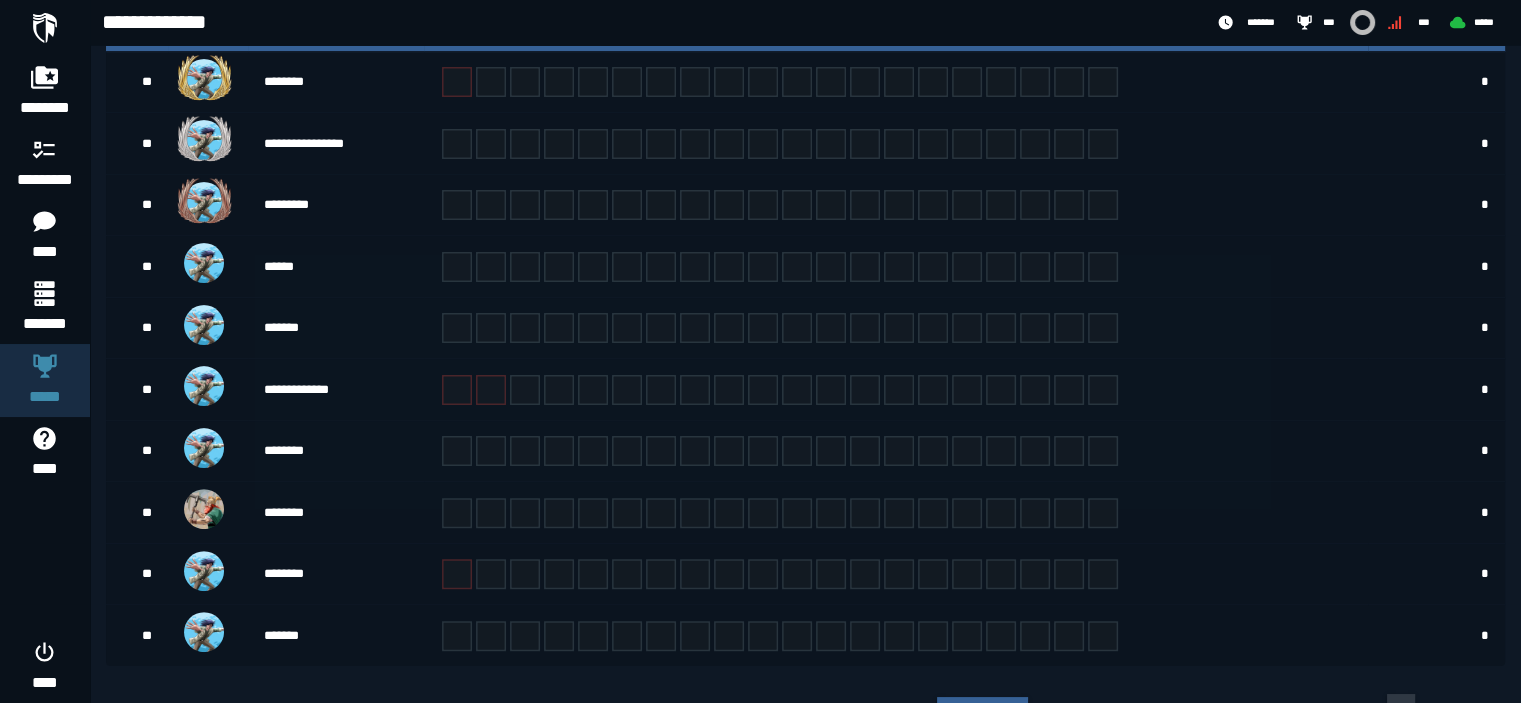 scroll, scrollTop: 504, scrollLeft: 0, axis: vertical 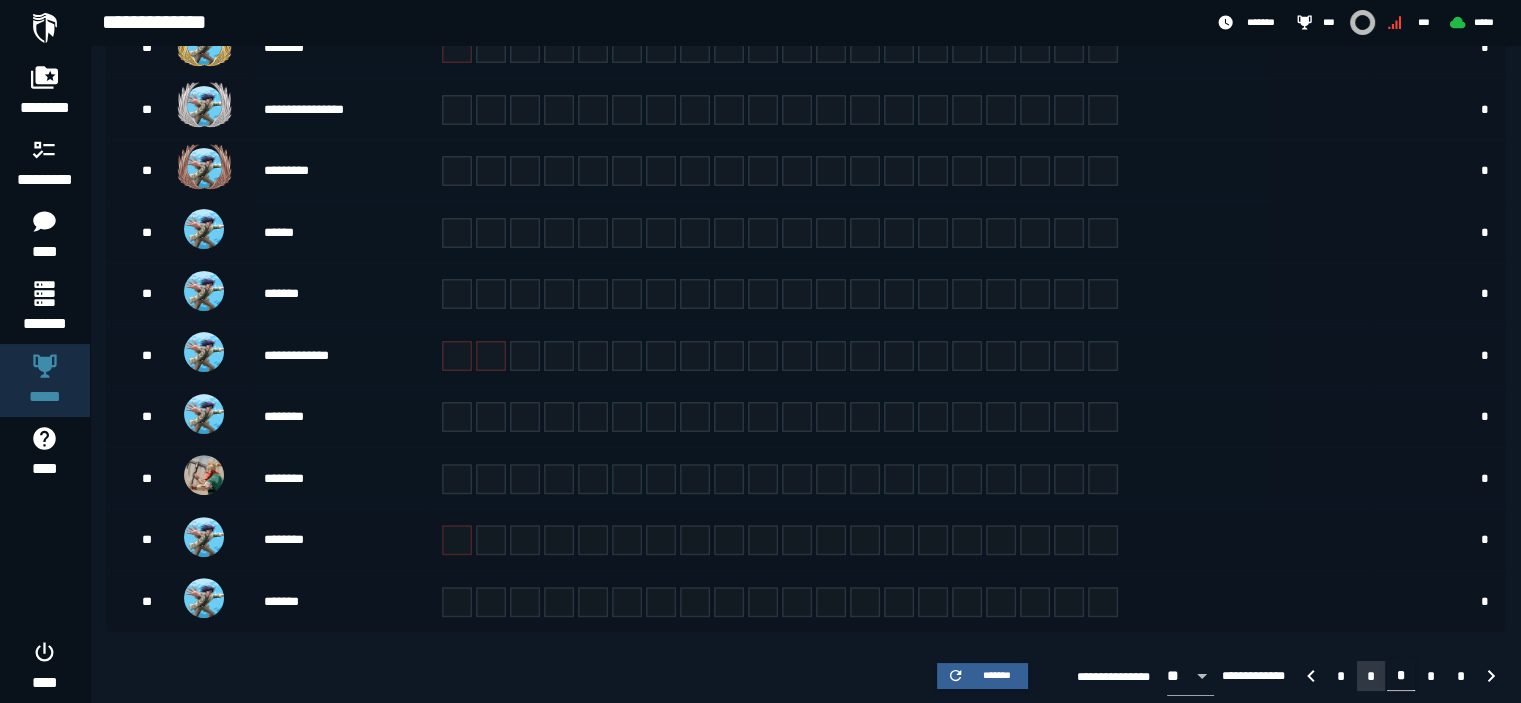 click on "*" at bounding box center (1371, 676) 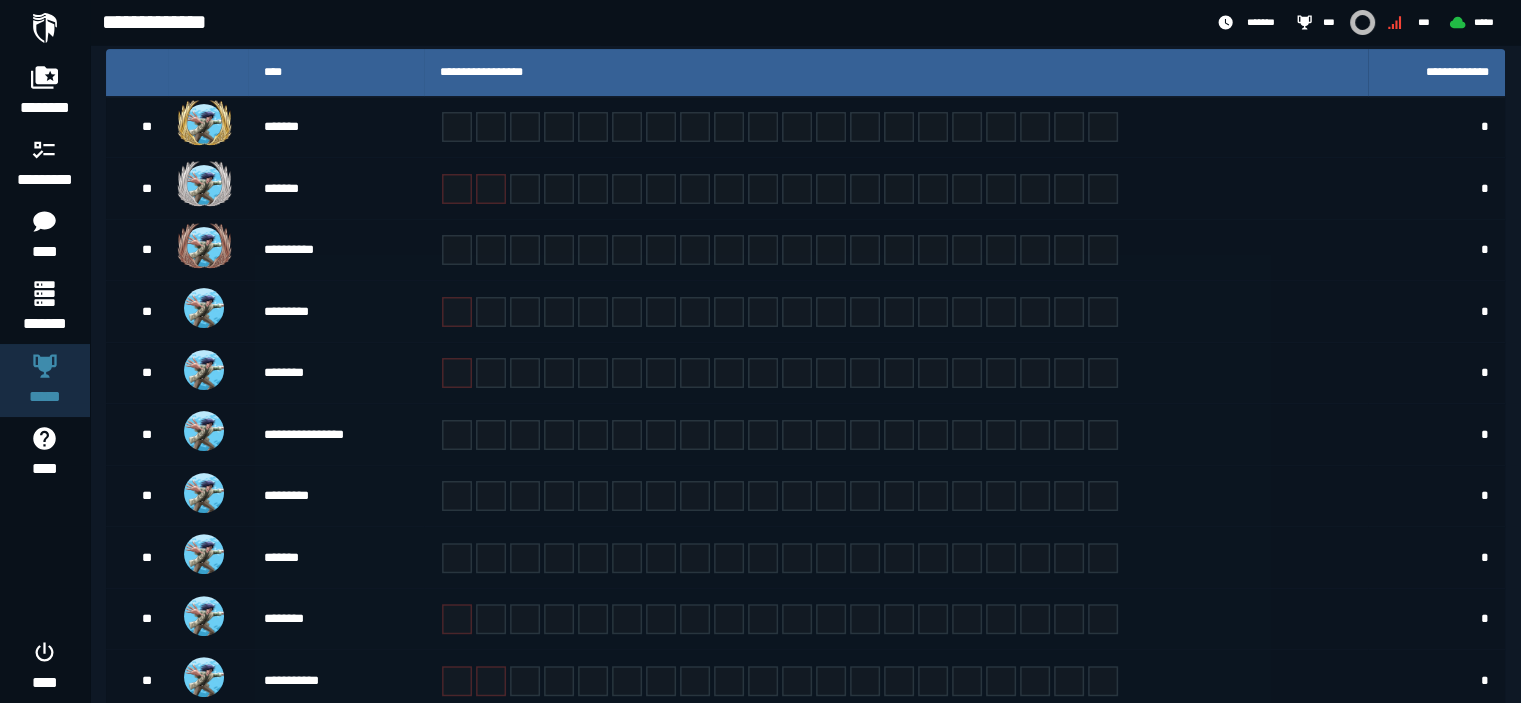 scroll, scrollTop: 504, scrollLeft: 0, axis: vertical 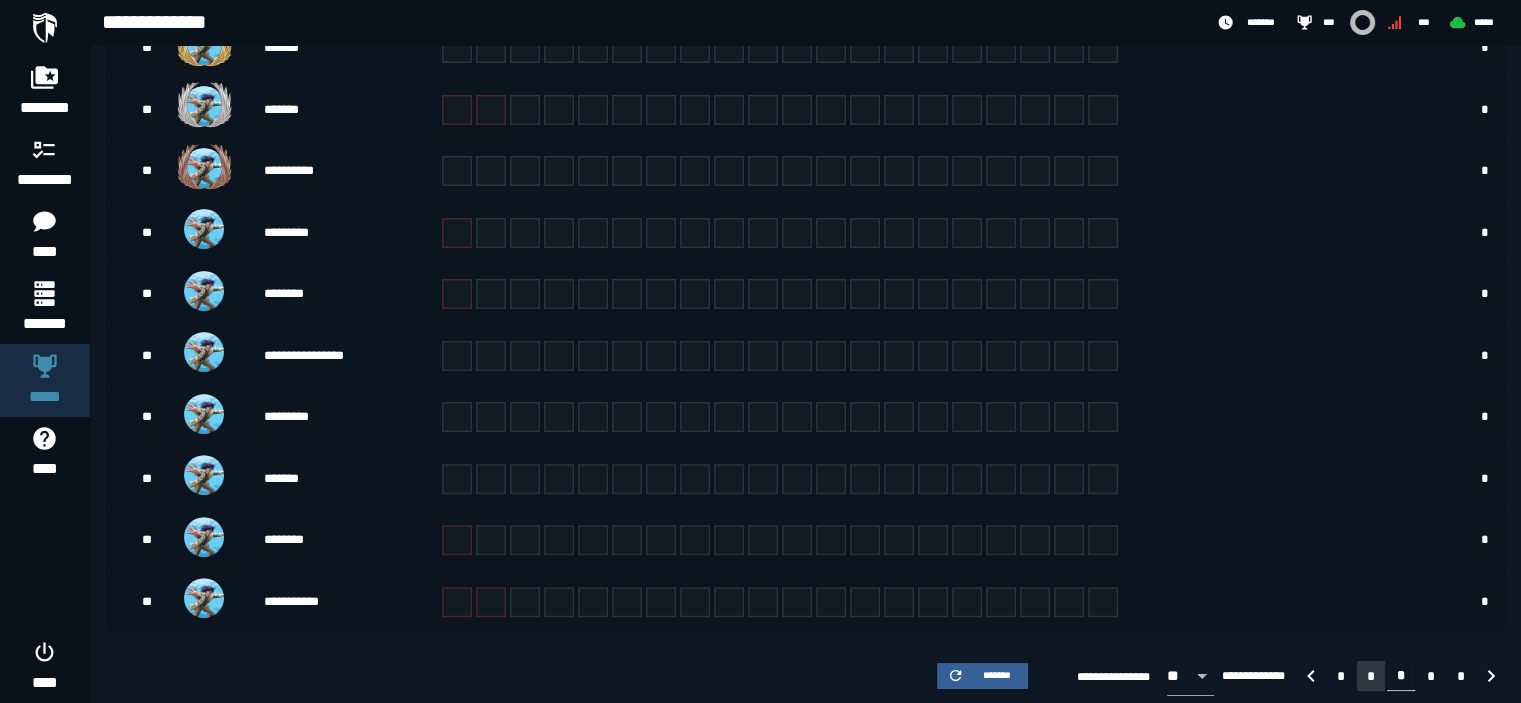 click on "*" at bounding box center [1371, 676] 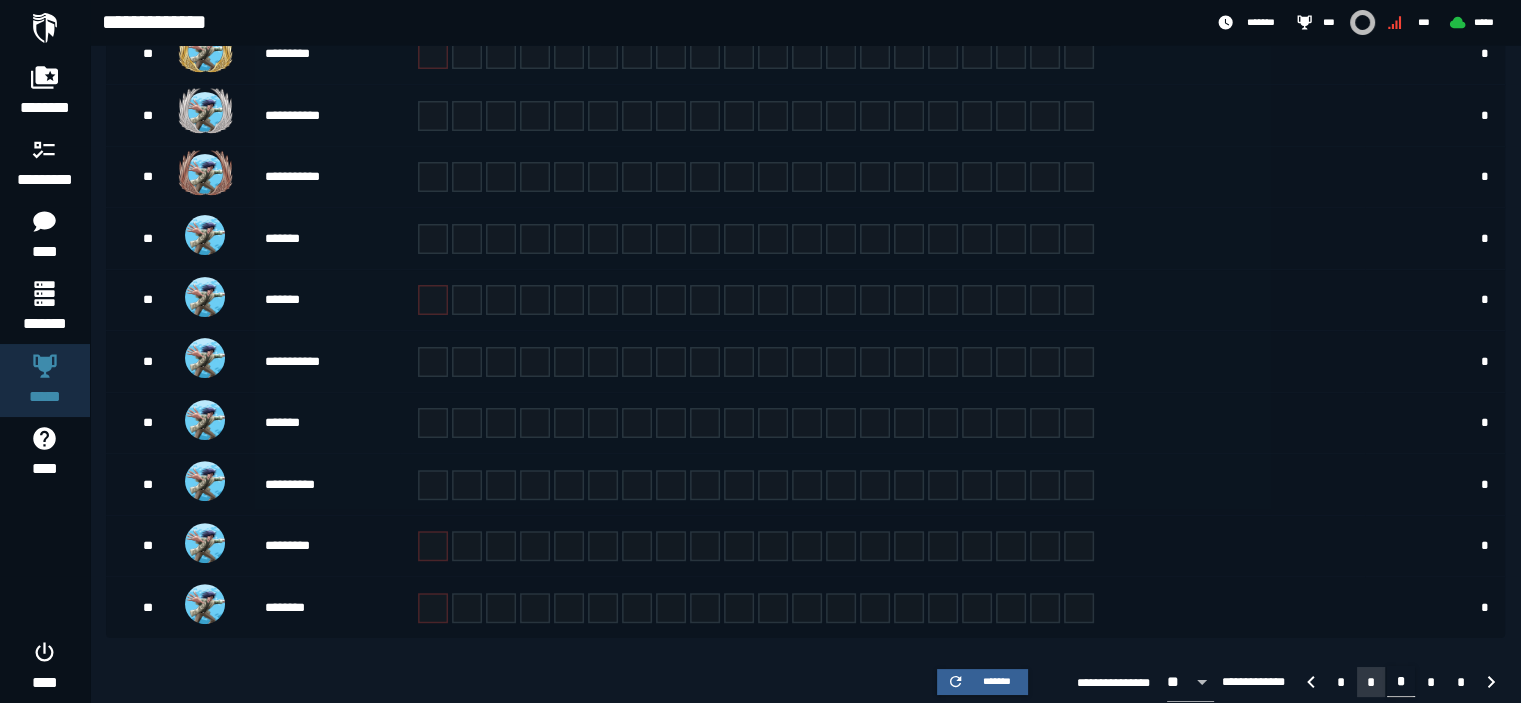 scroll, scrollTop: 504, scrollLeft: 0, axis: vertical 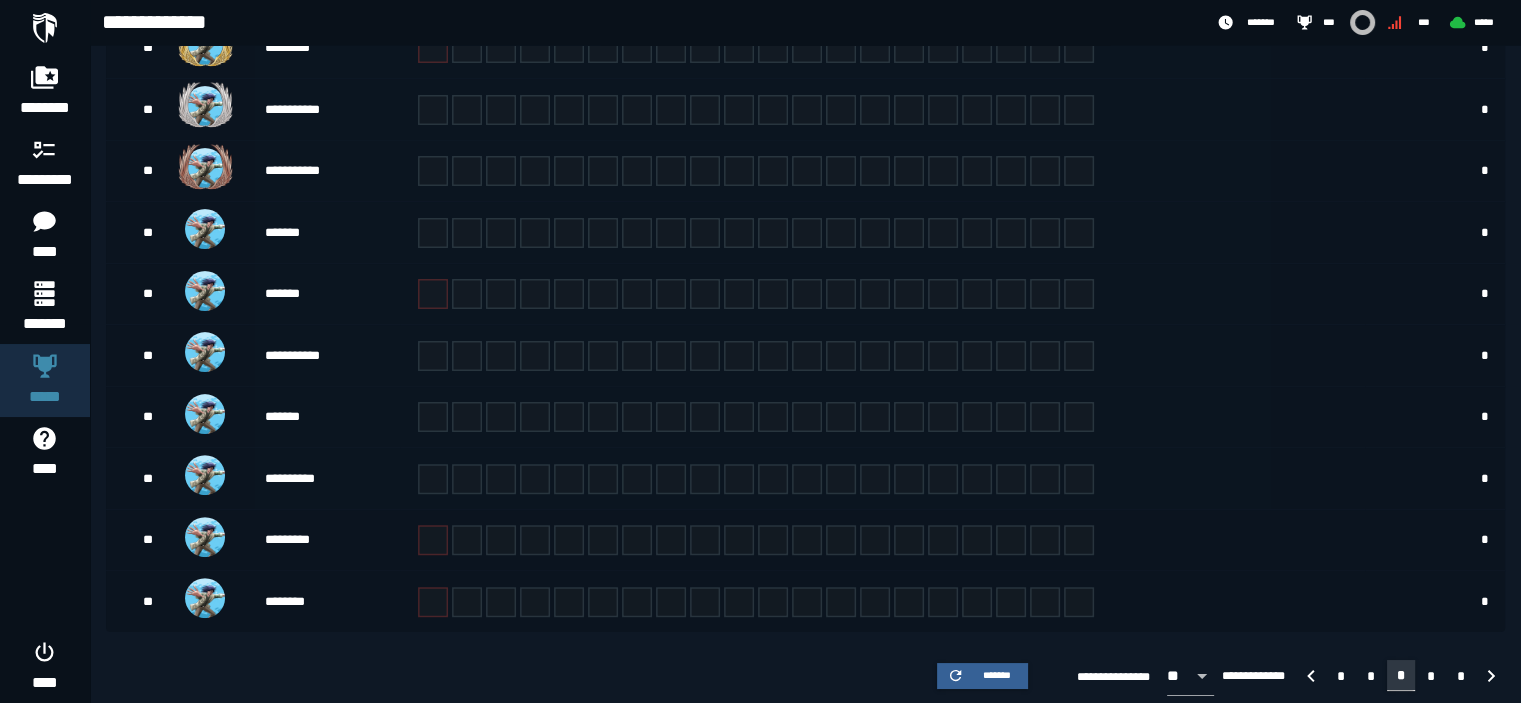 click on "*" at bounding box center [1401, 675] 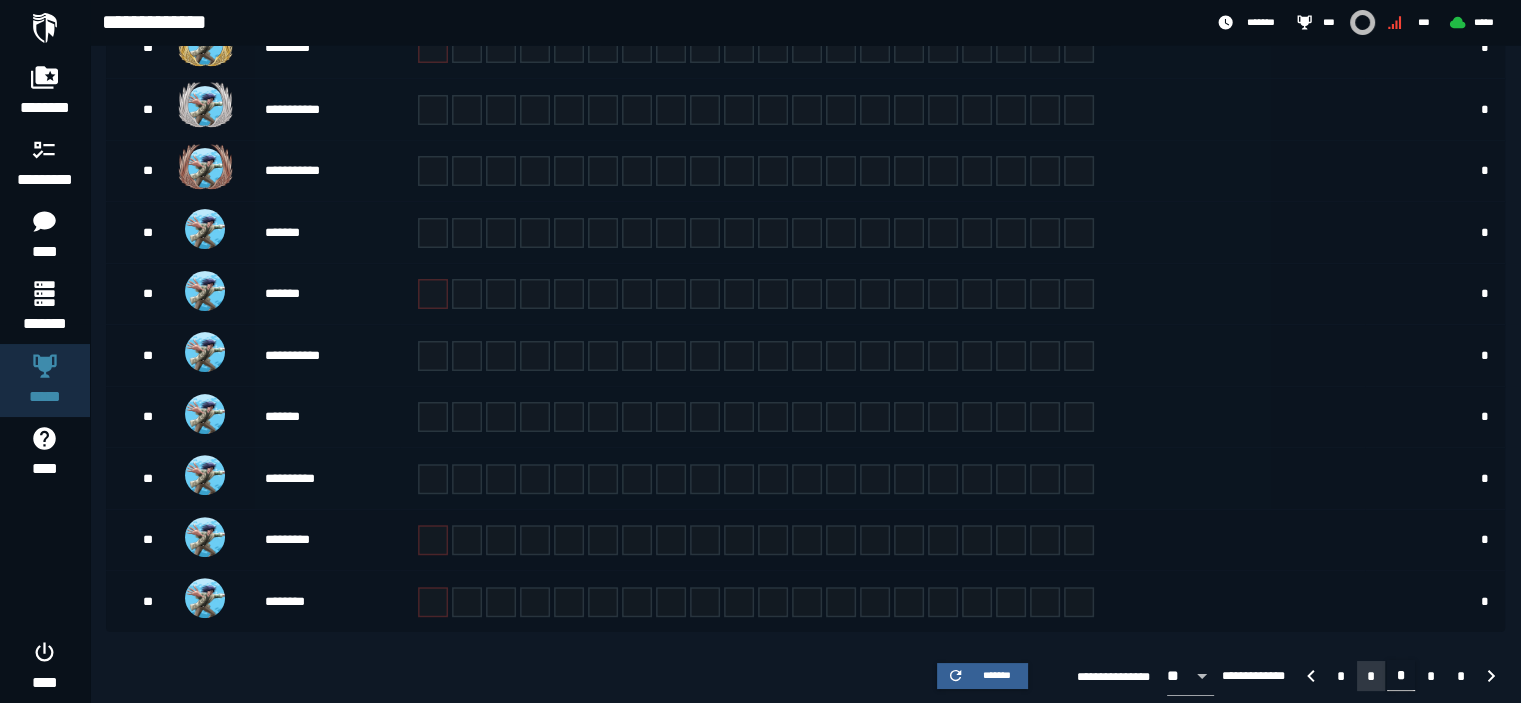 click on "*" at bounding box center [1371, 676] 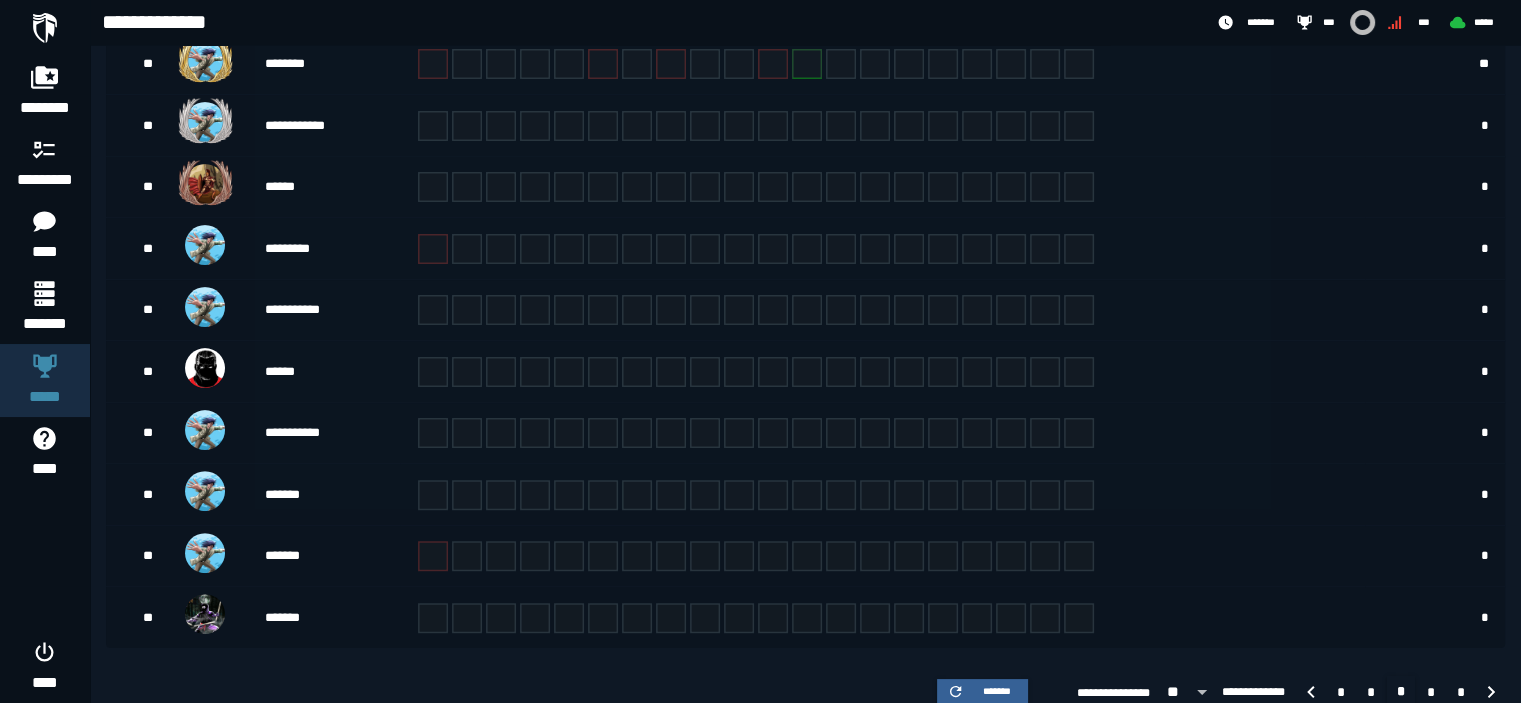 scroll, scrollTop: 504, scrollLeft: 0, axis: vertical 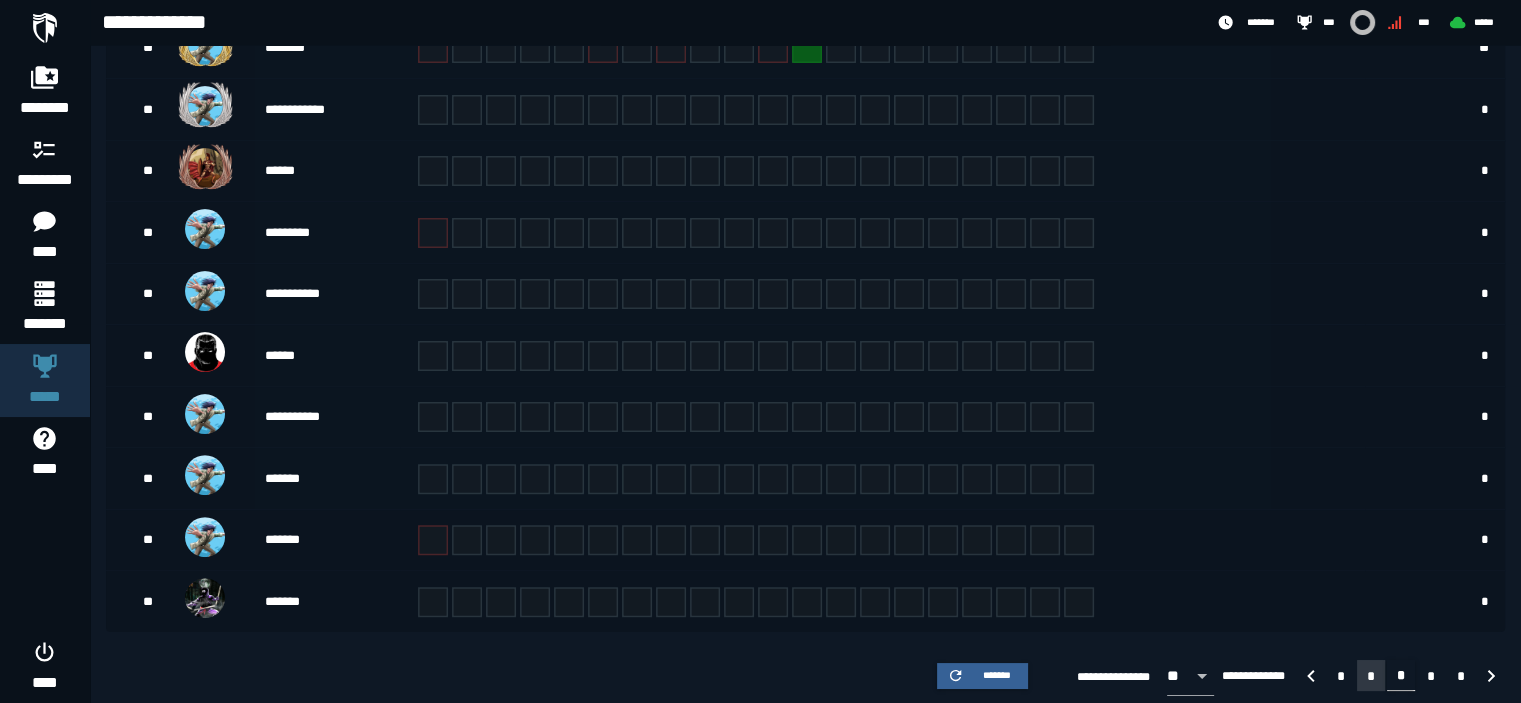 click on "*" at bounding box center [1371, 675] 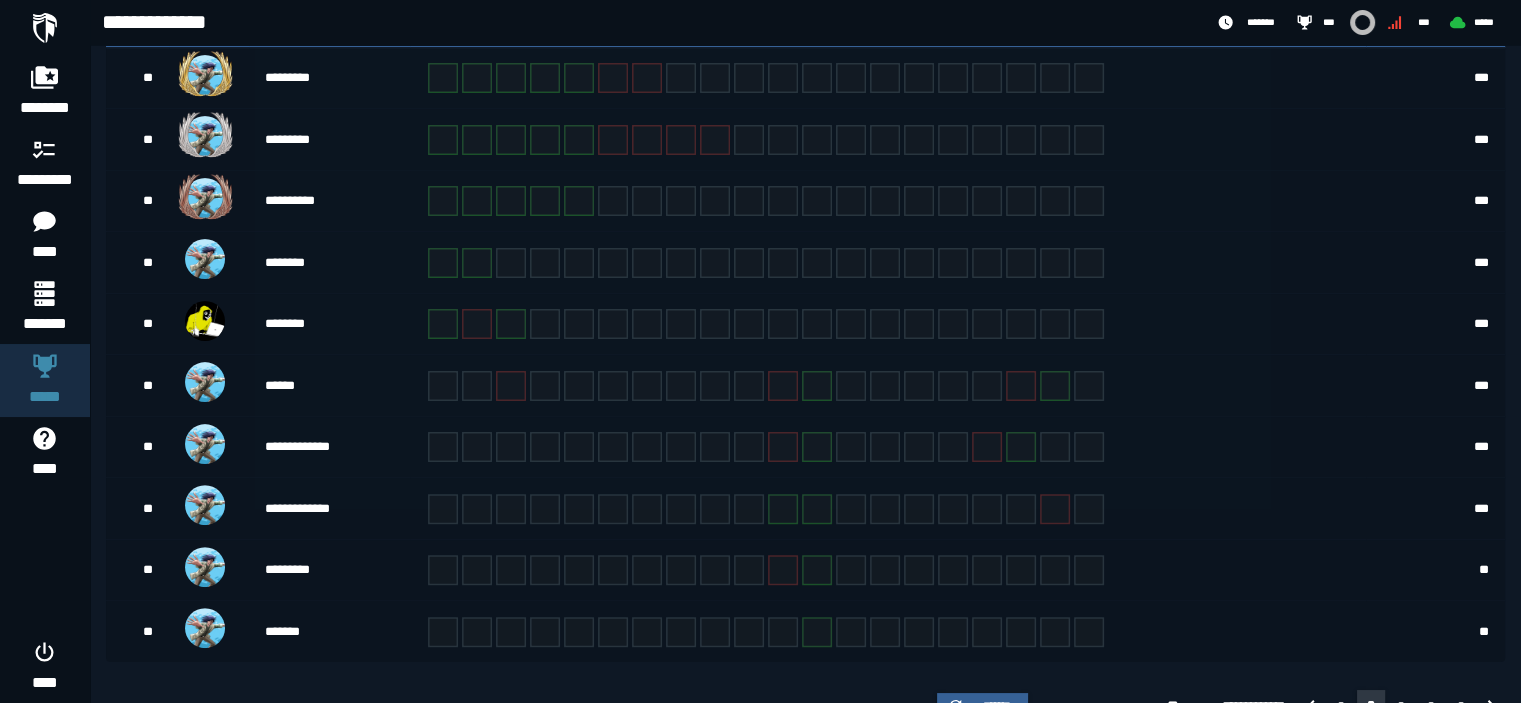 scroll, scrollTop: 504, scrollLeft: 0, axis: vertical 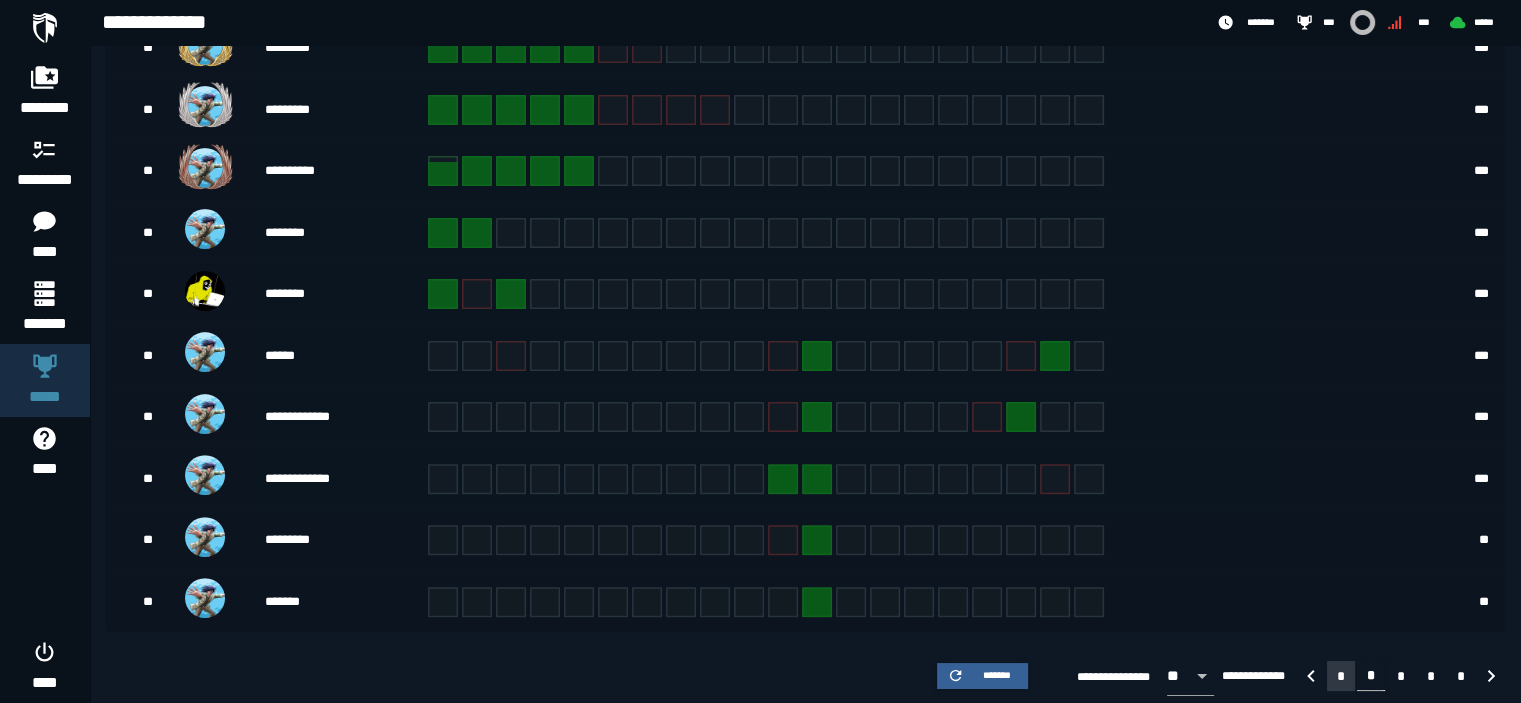 click on "*" at bounding box center [1341, 676] 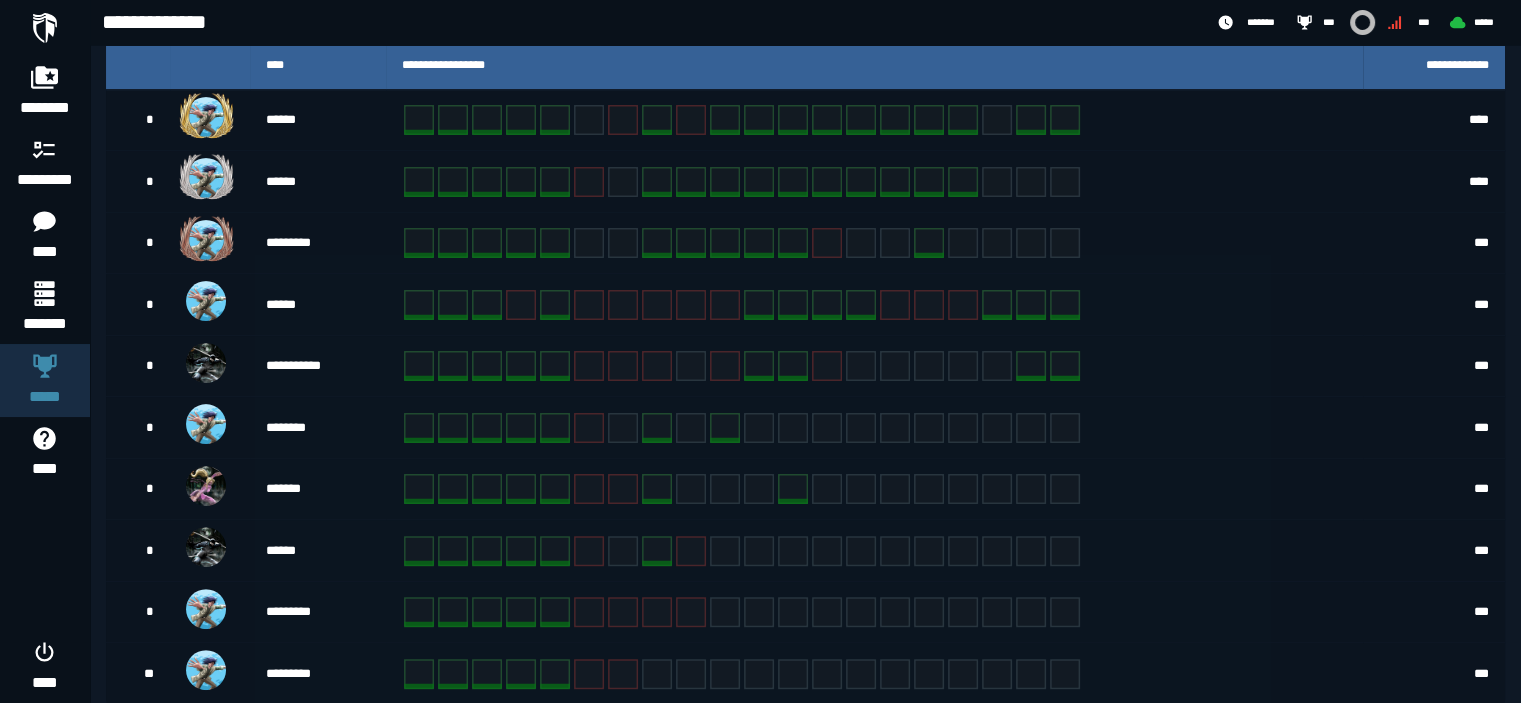 scroll, scrollTop: 431, scrollLeft: 0, axis: vertical 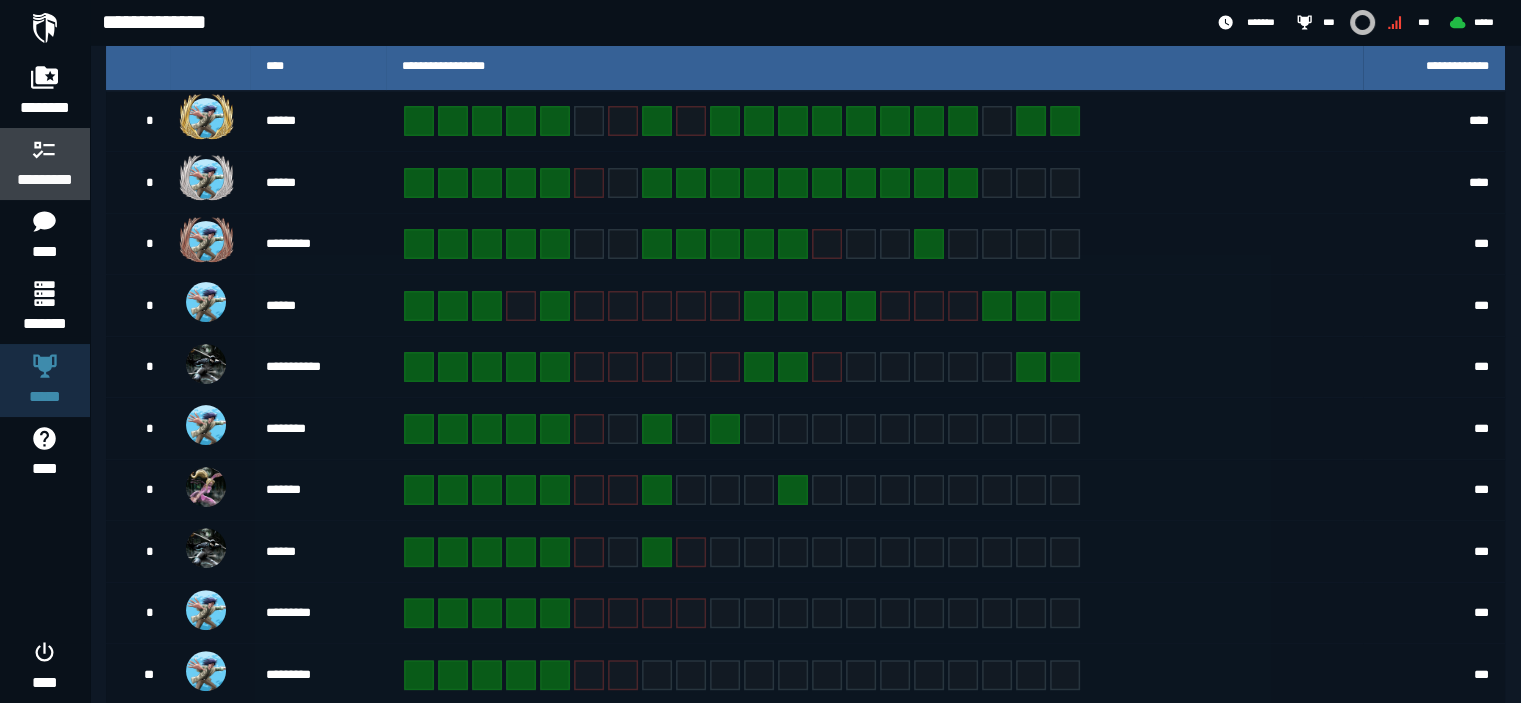 click on "*********" at bounding box center (45, 180) 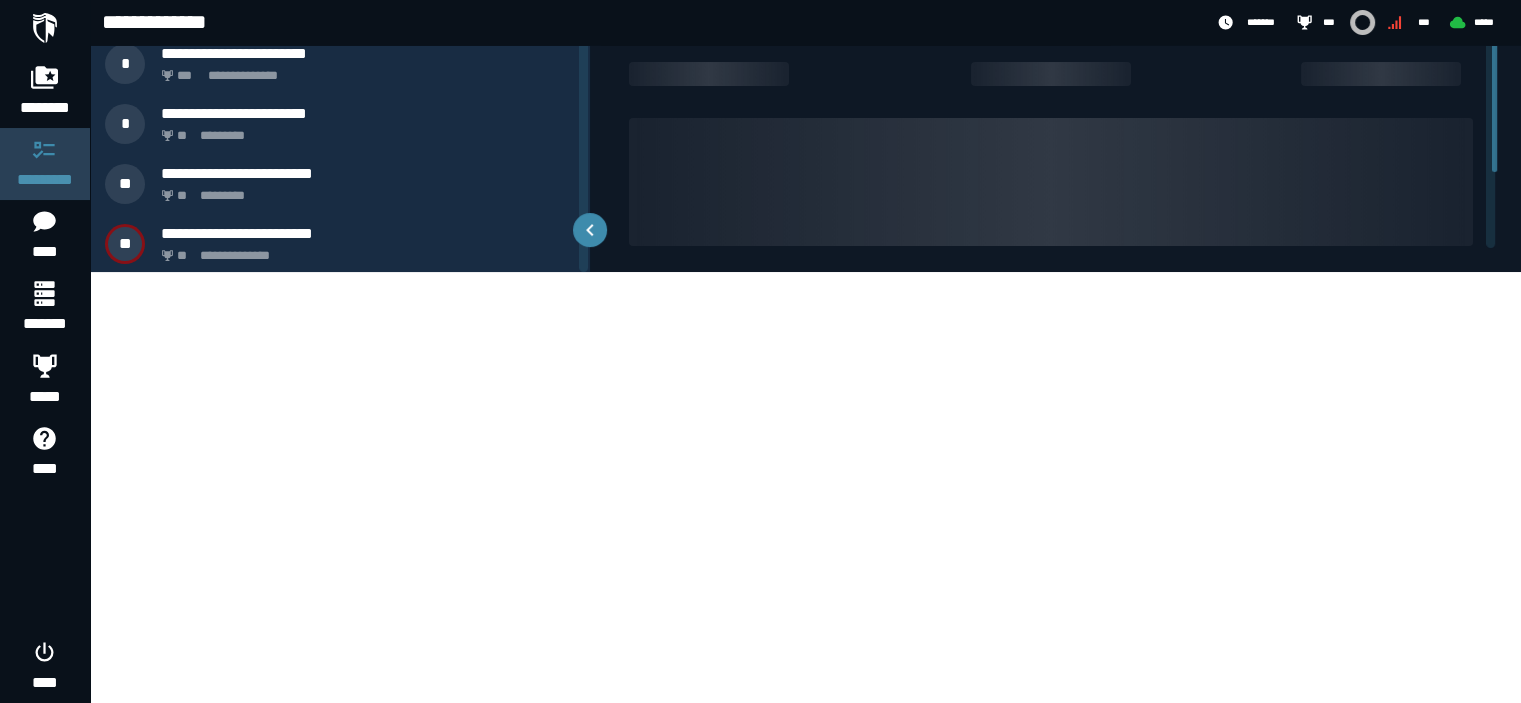 scroll, scrollTop: 0, scrollLeft: 0, axis: both 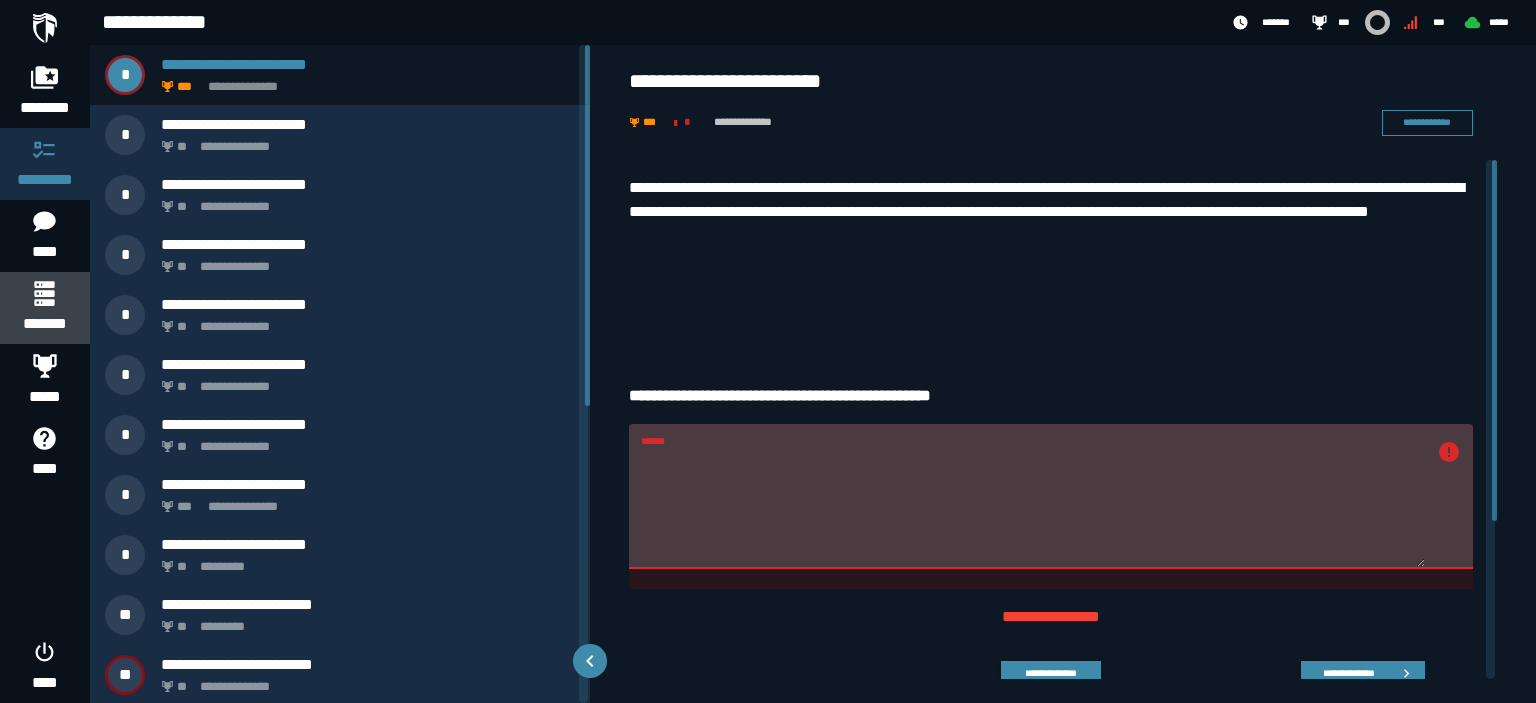 click on "*******" at bounding box center (44, 324) 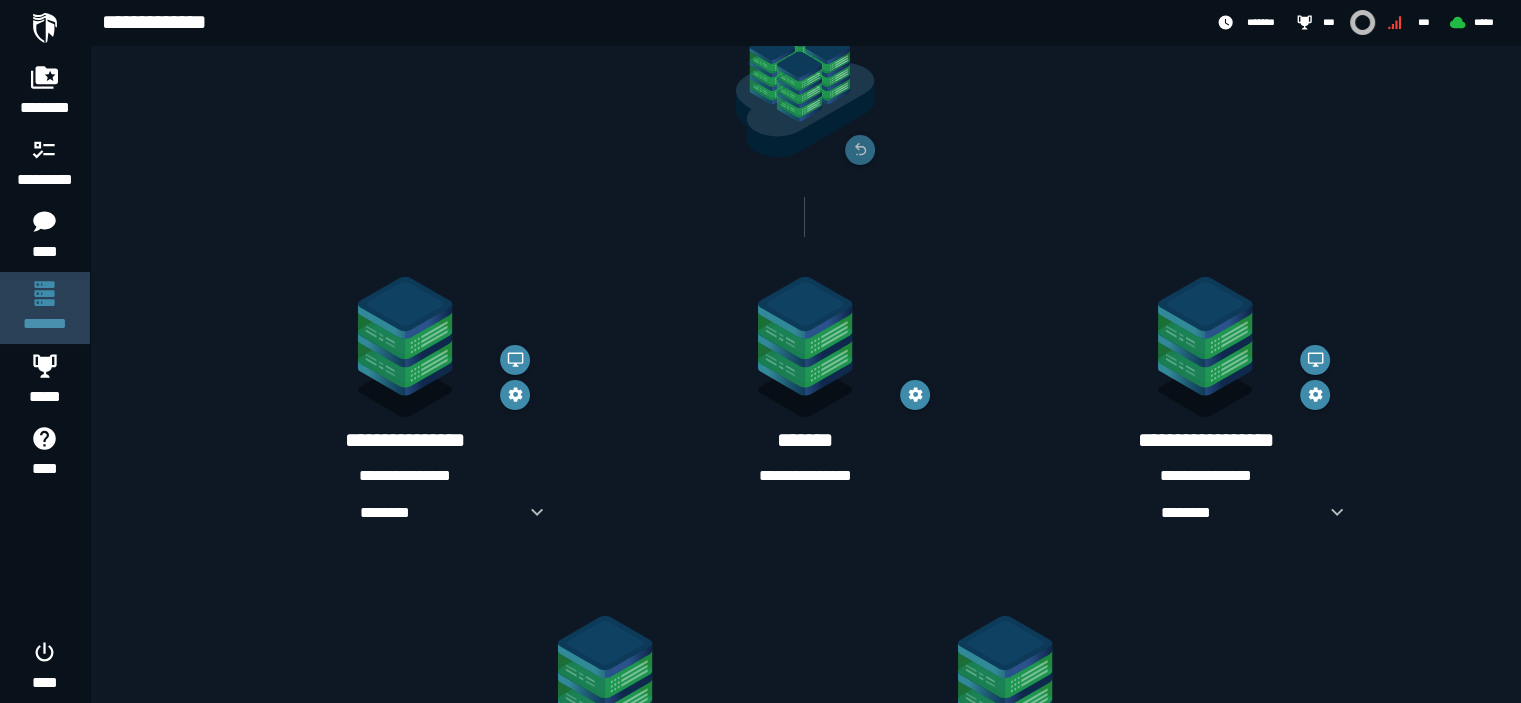 scroll, scrollTop: 189, scrollLeft: 0, axis: vertical 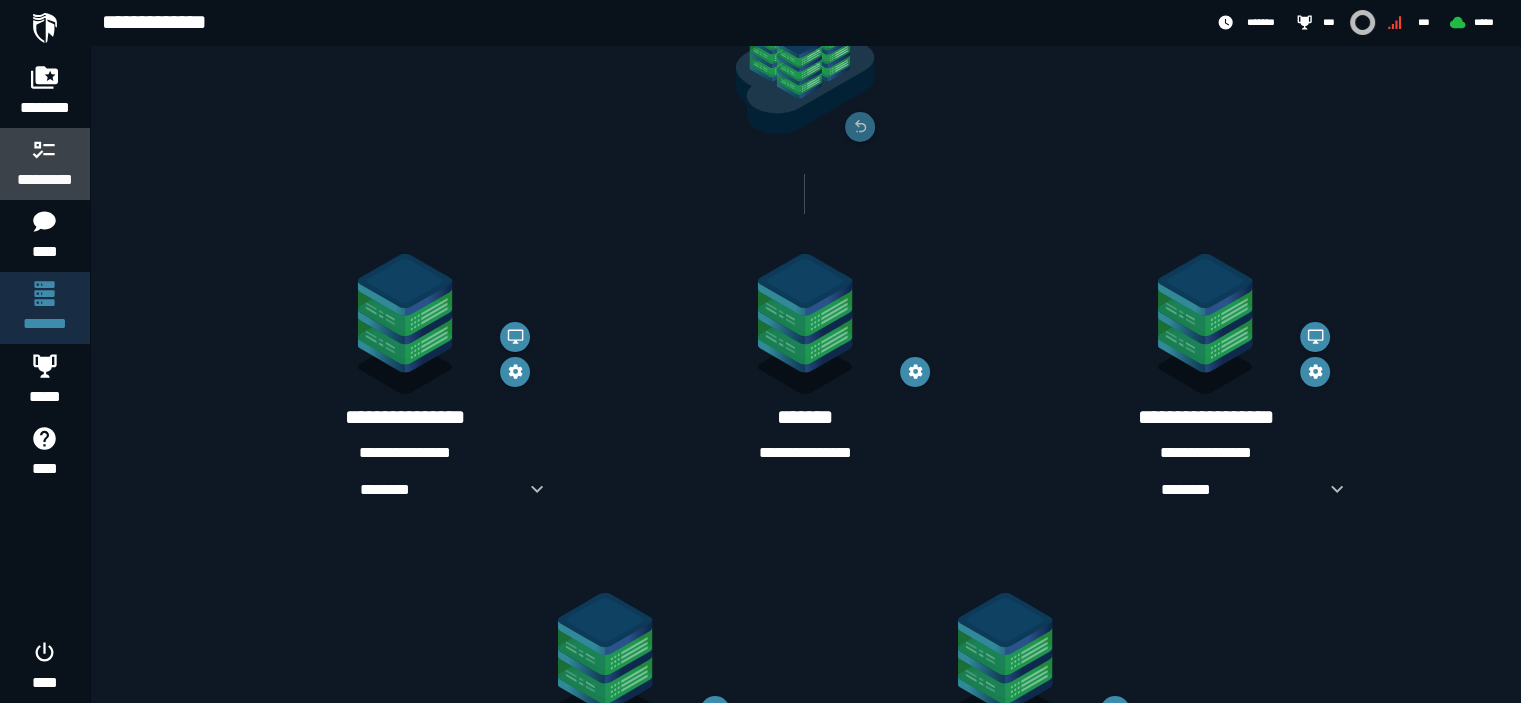 click on "*********" at bounding box center [45, 180] 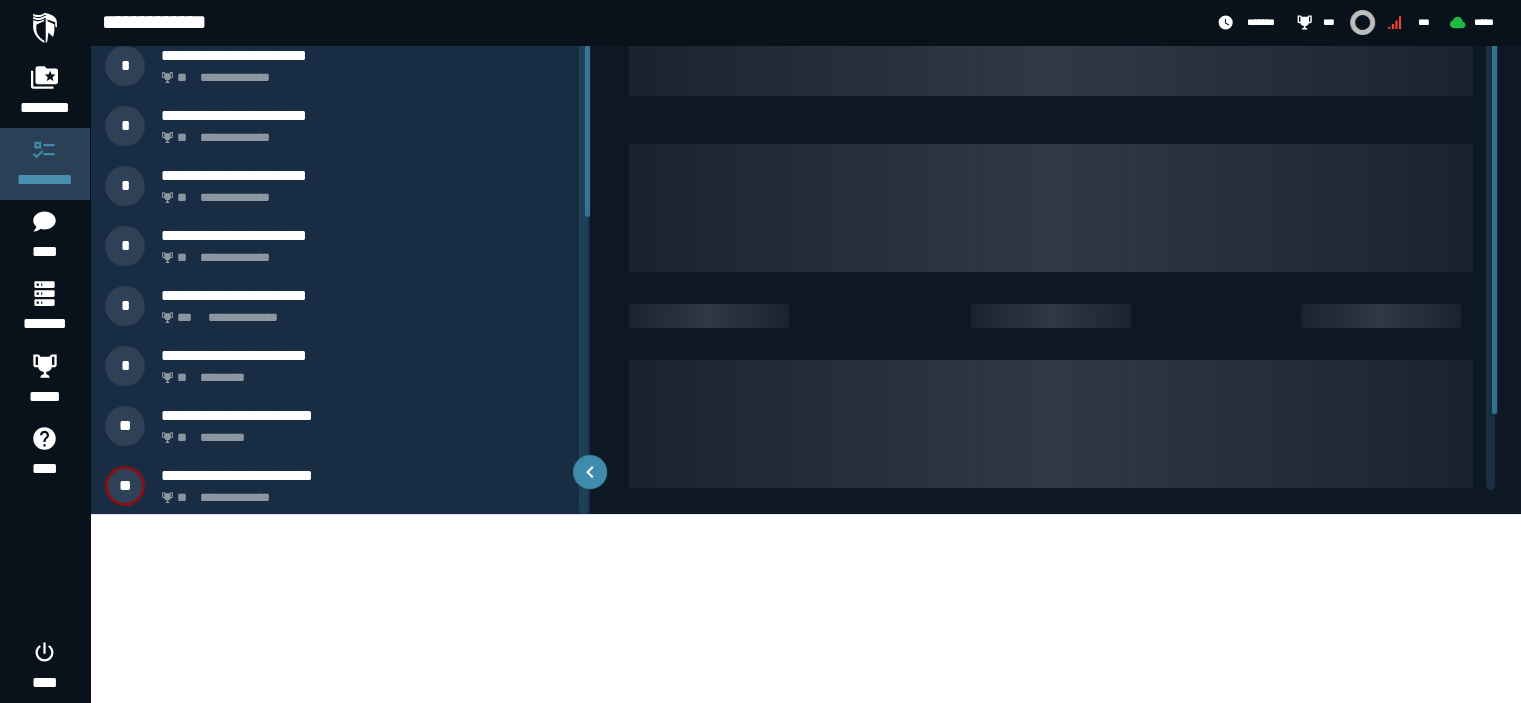 scroll, scrollTop: 0, scrollLeft: 0, axis: both 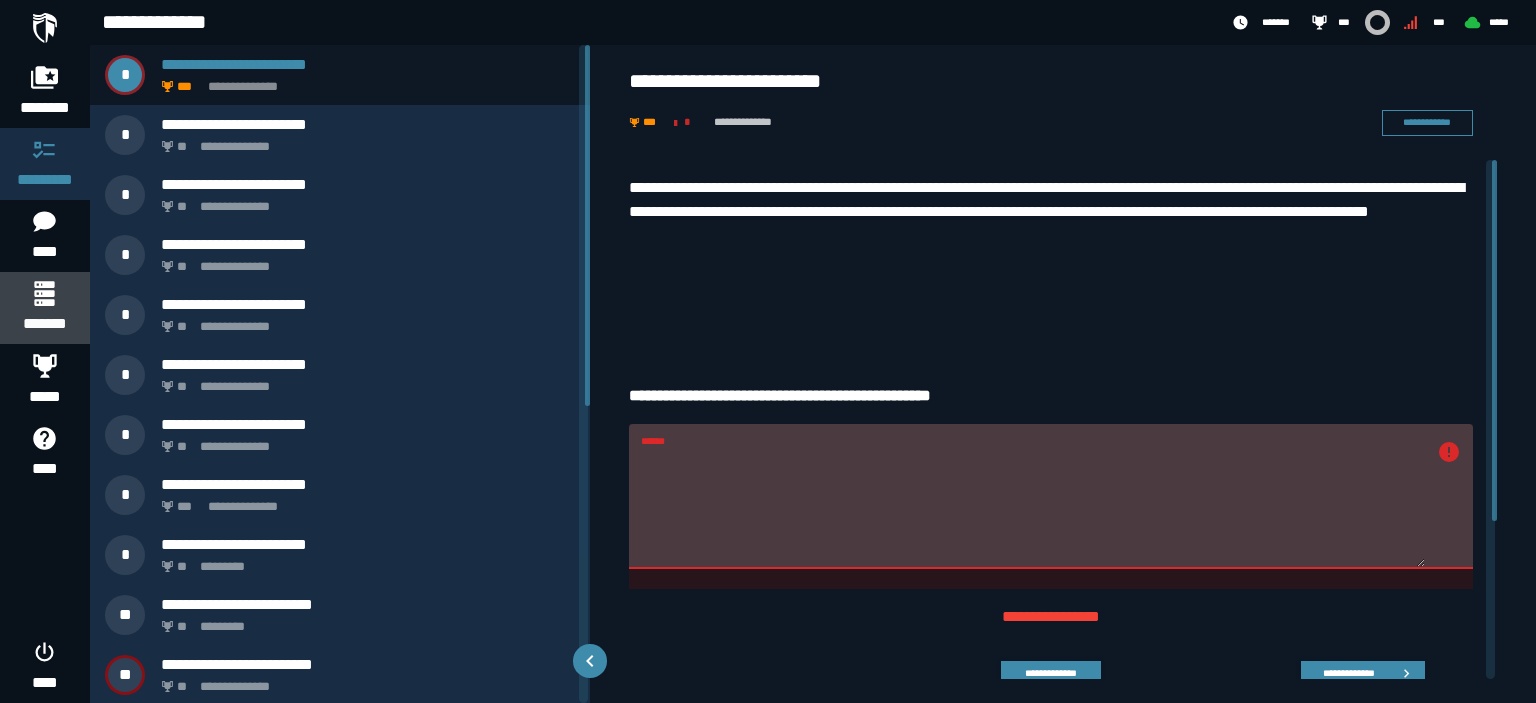 click on "*******" at bounding box center [44, 324] 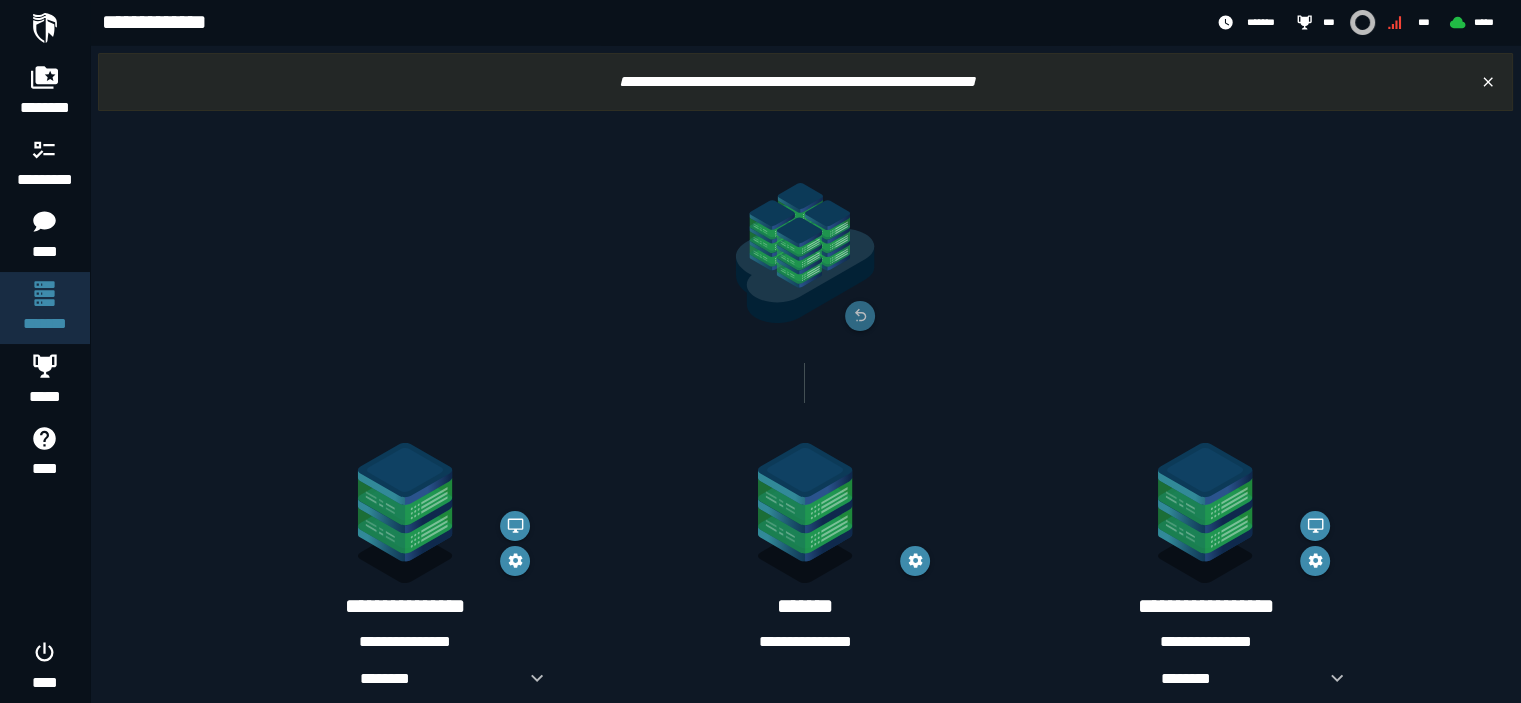 click 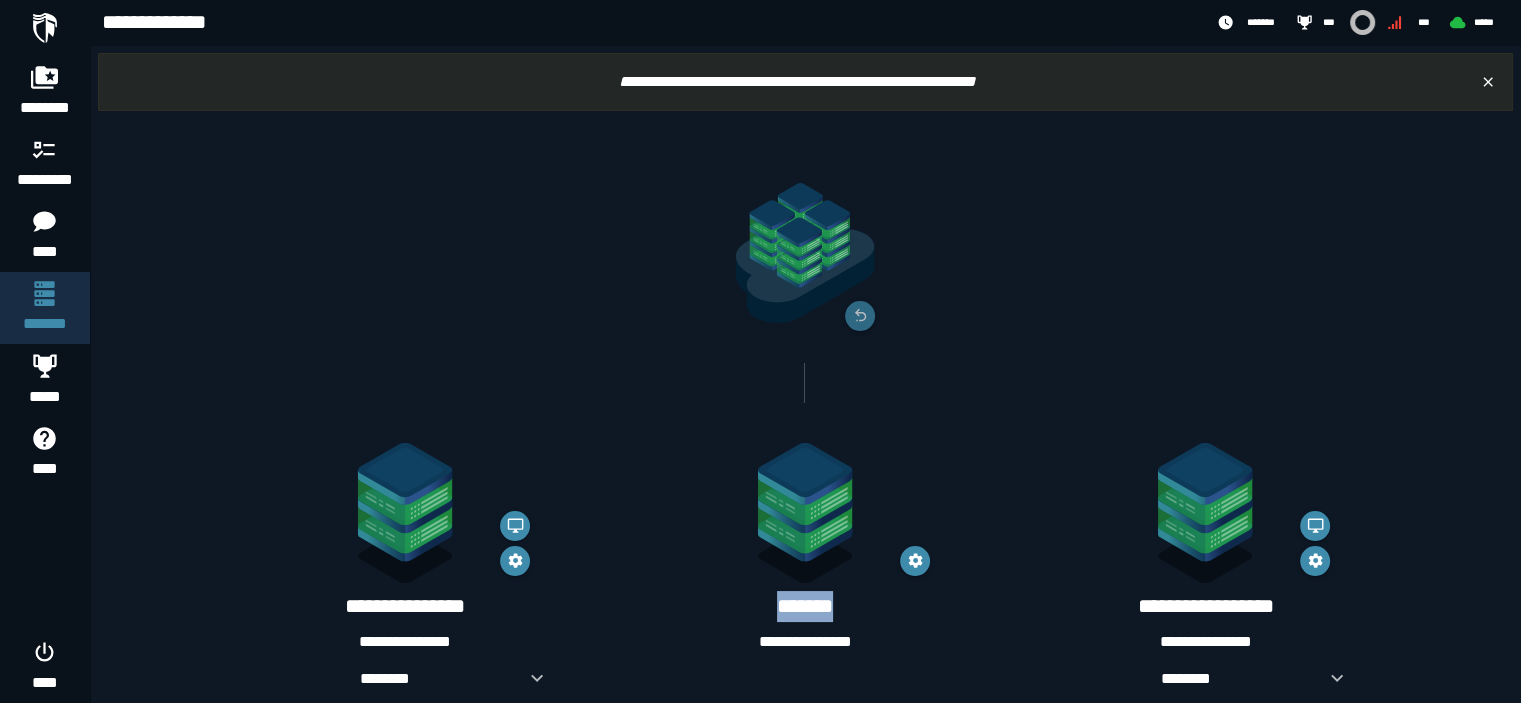 click 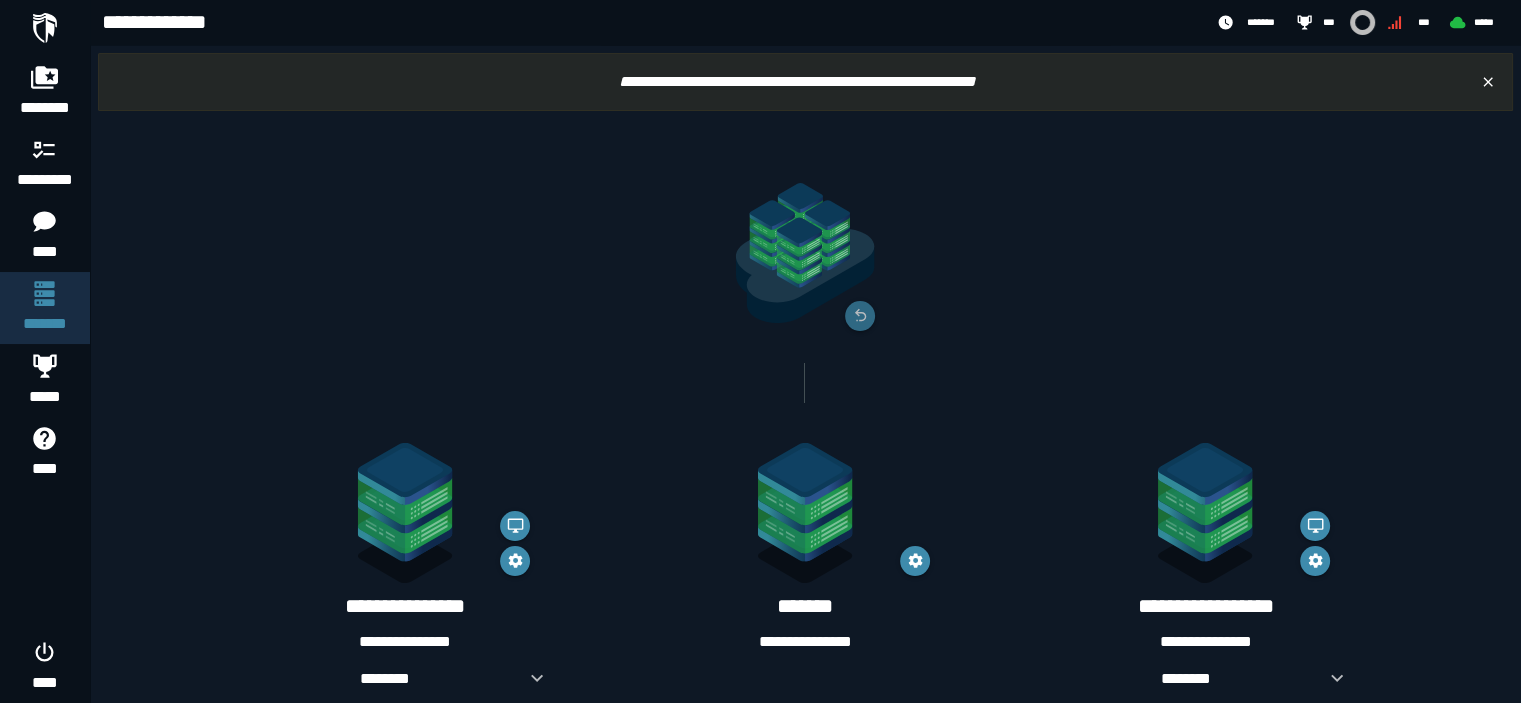 click 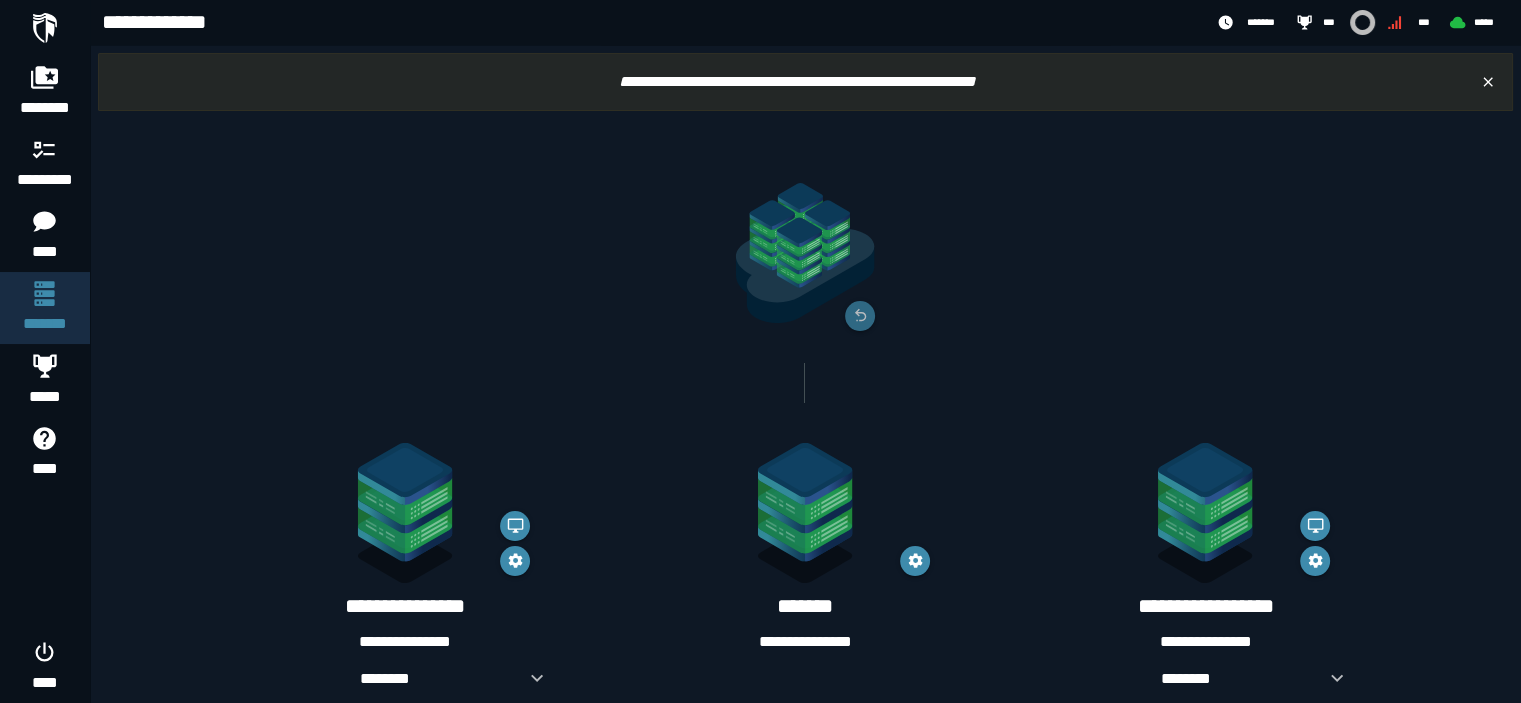 click on "**********" at bounding box center [805, 642] 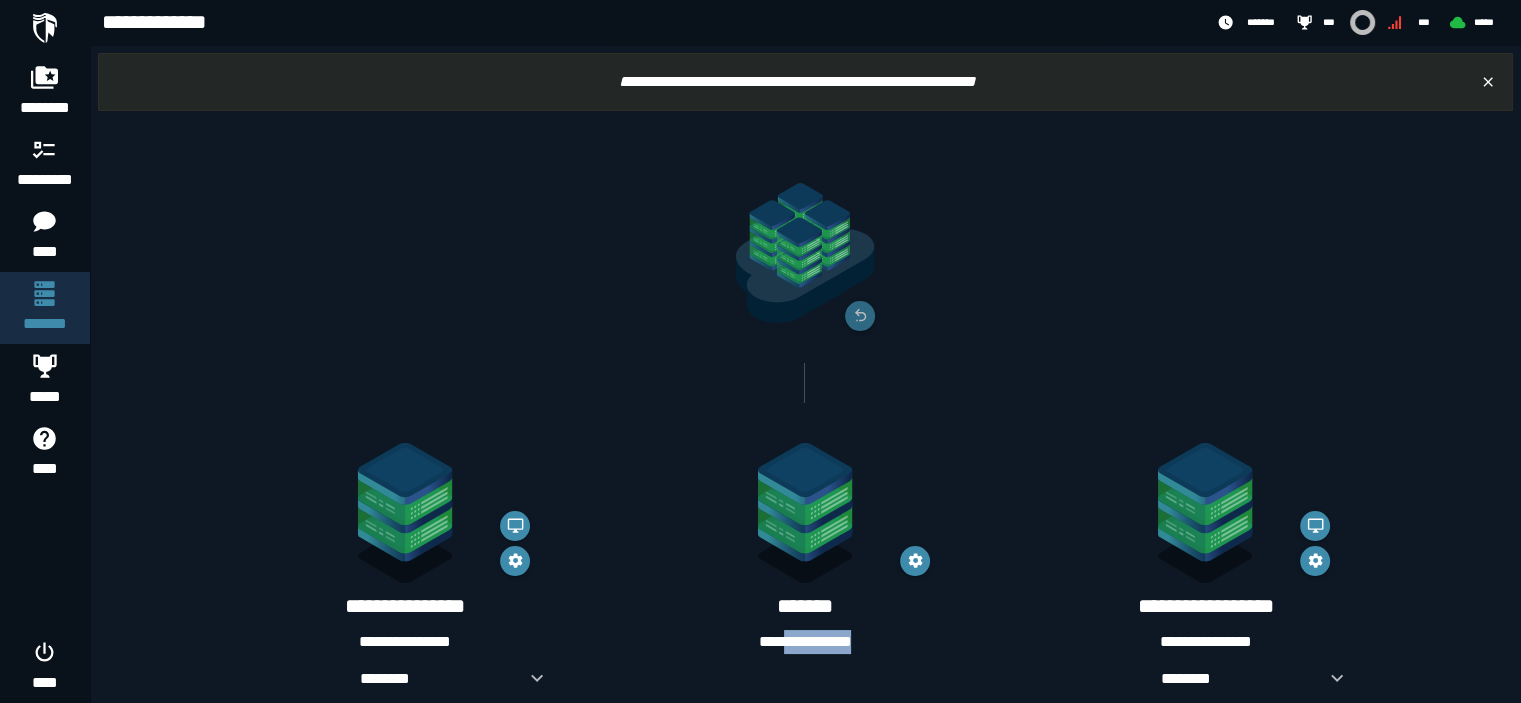 click on "**********" at bounding box center (805, 642) 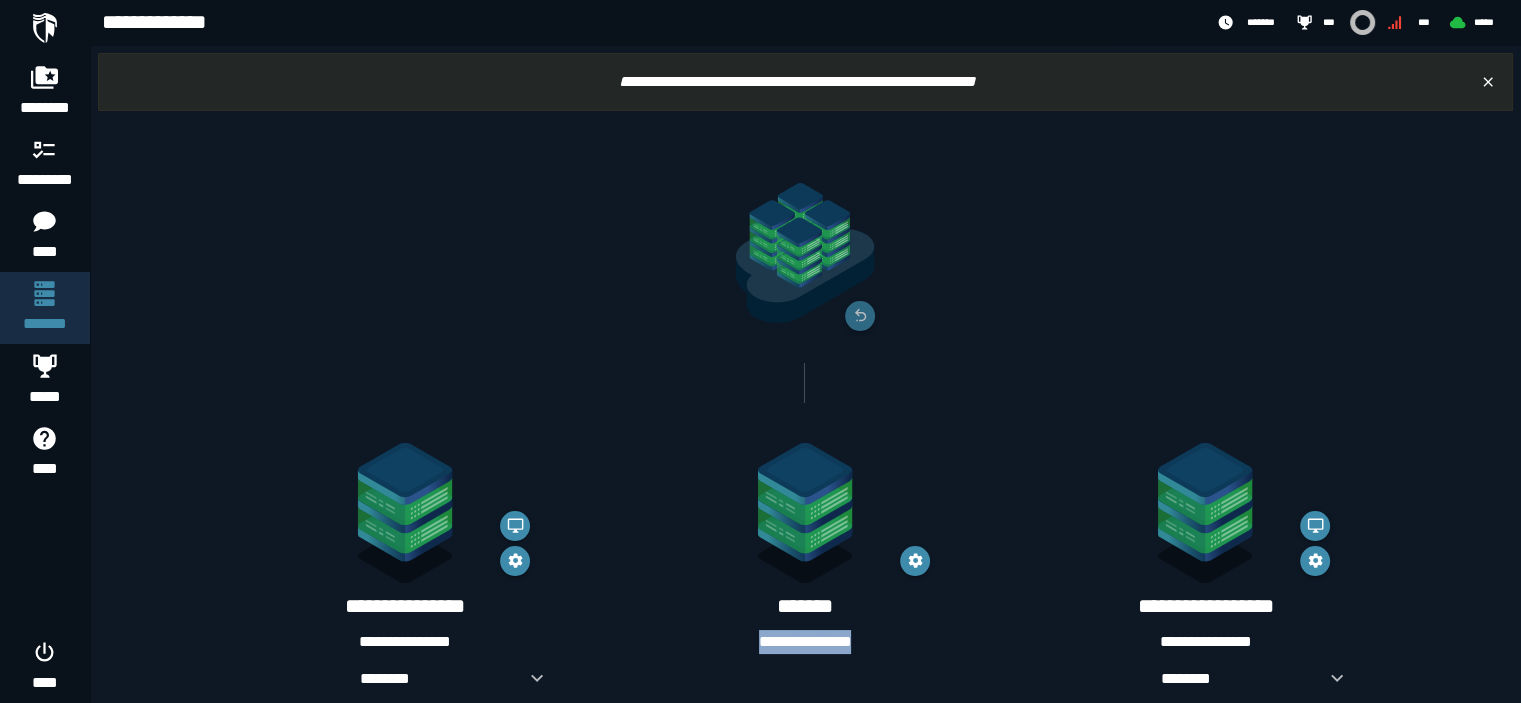 click on "**********" at bounding box center [805, 642] 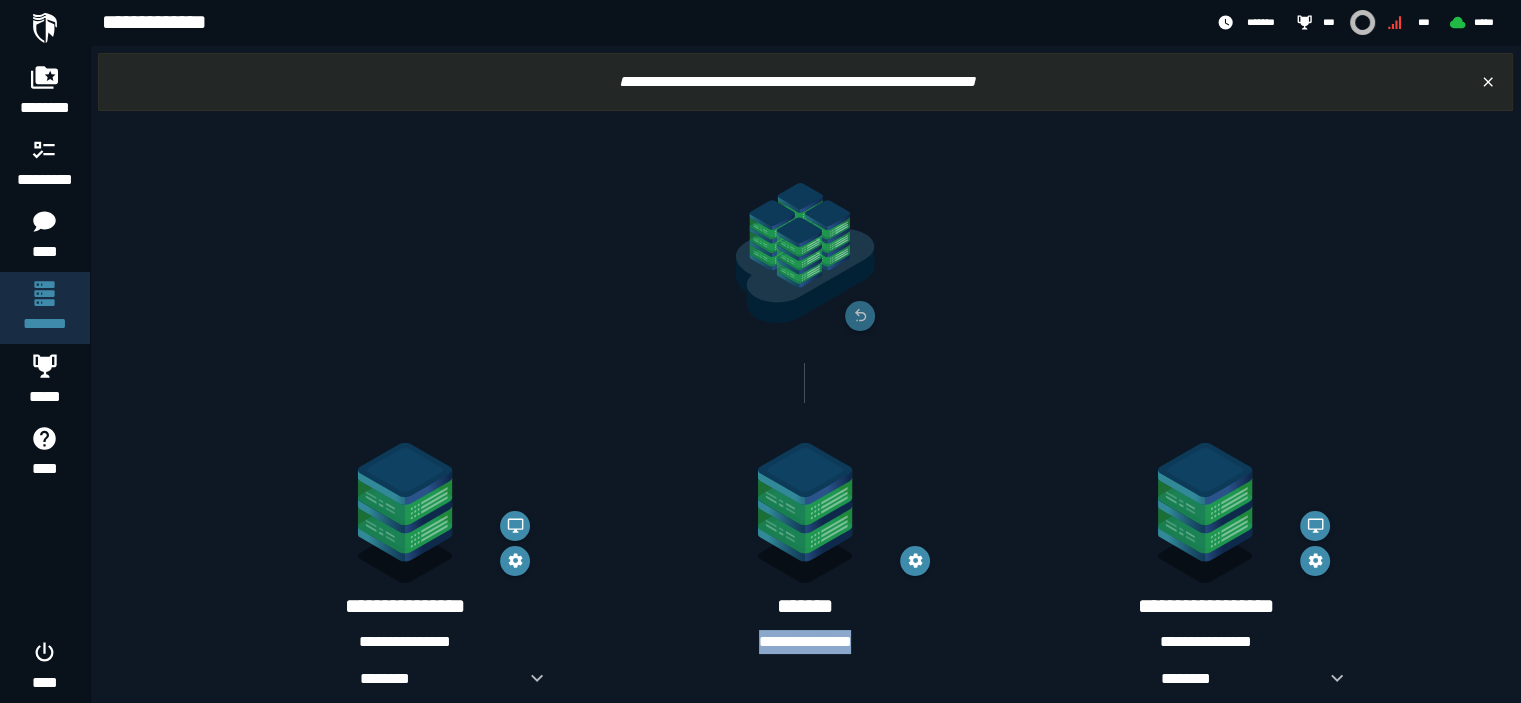 copy on "**********" 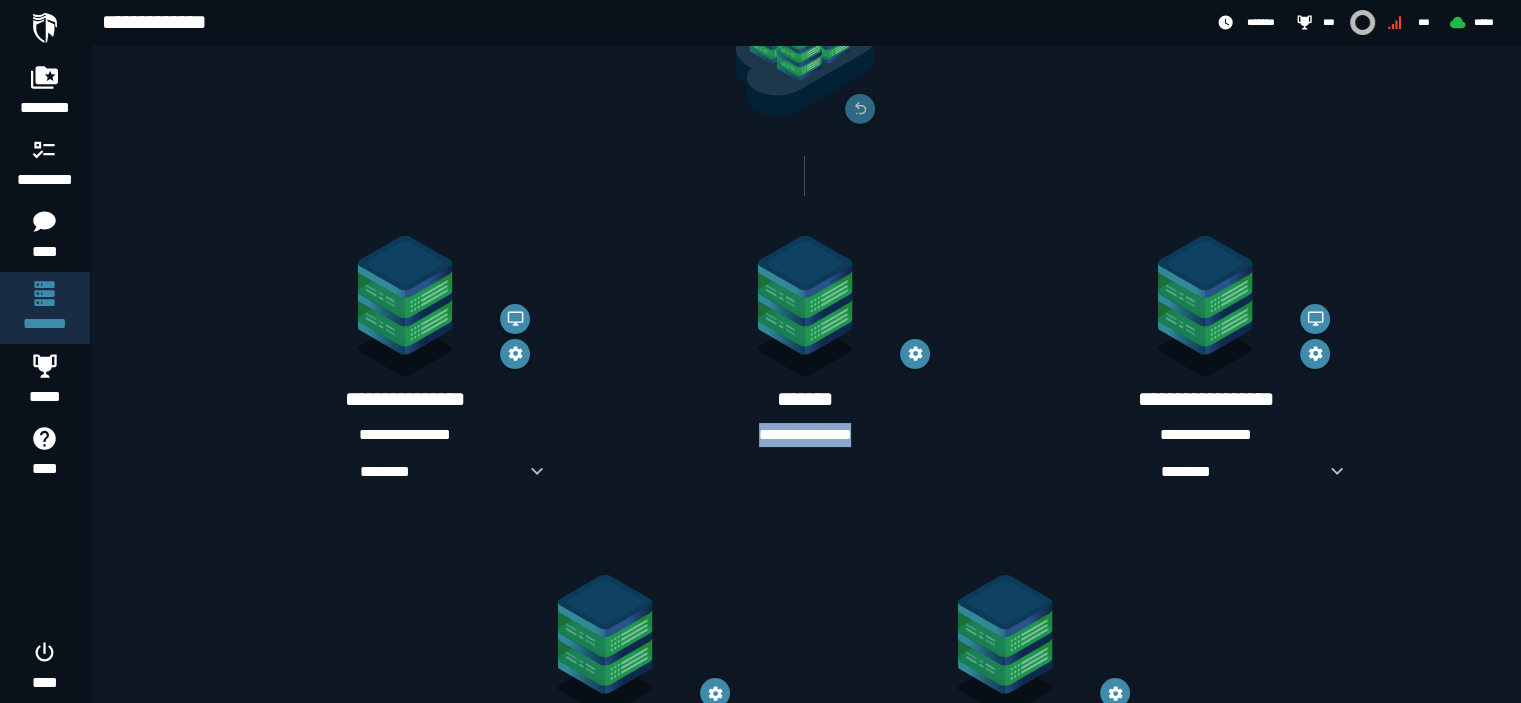 scroll, scrollTop: 248, scrollLeft: 0, axis: vertical 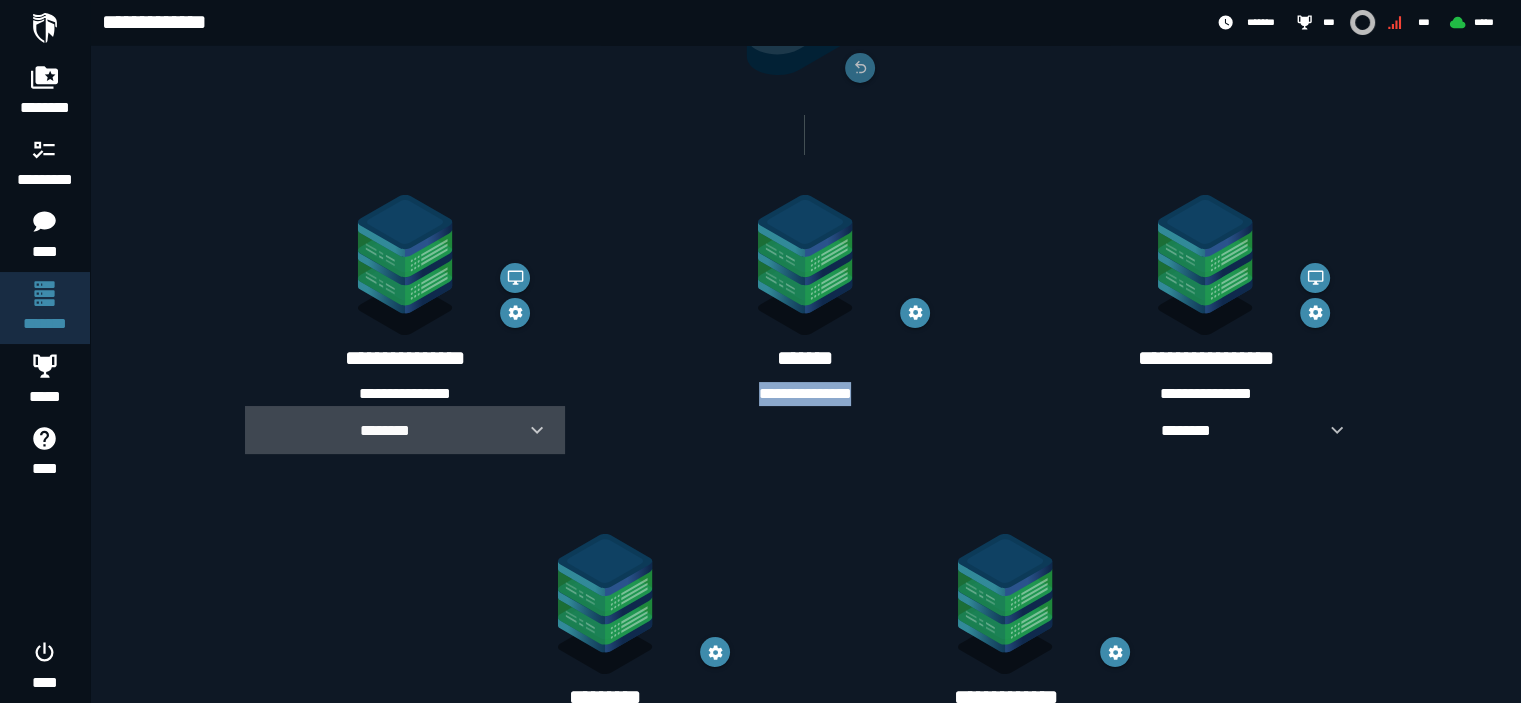 click 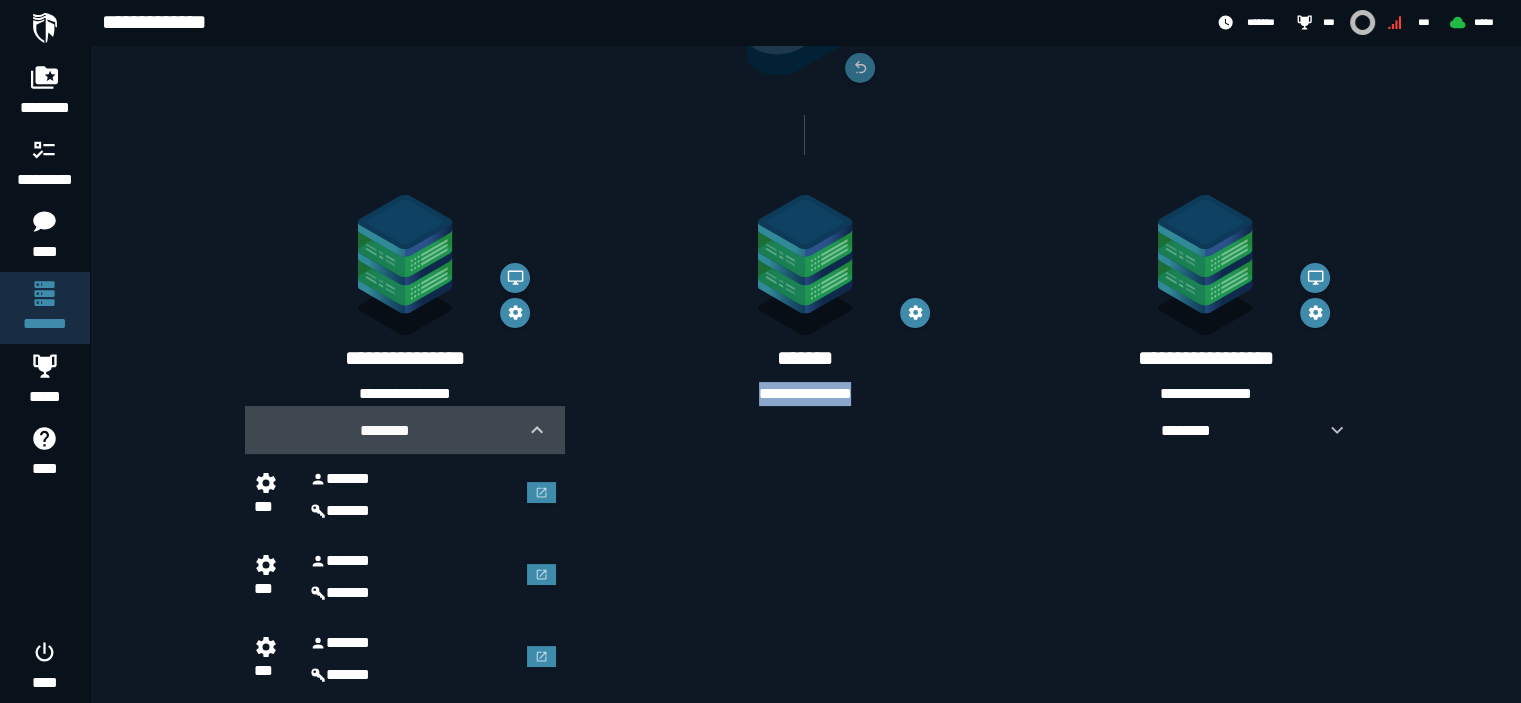 click 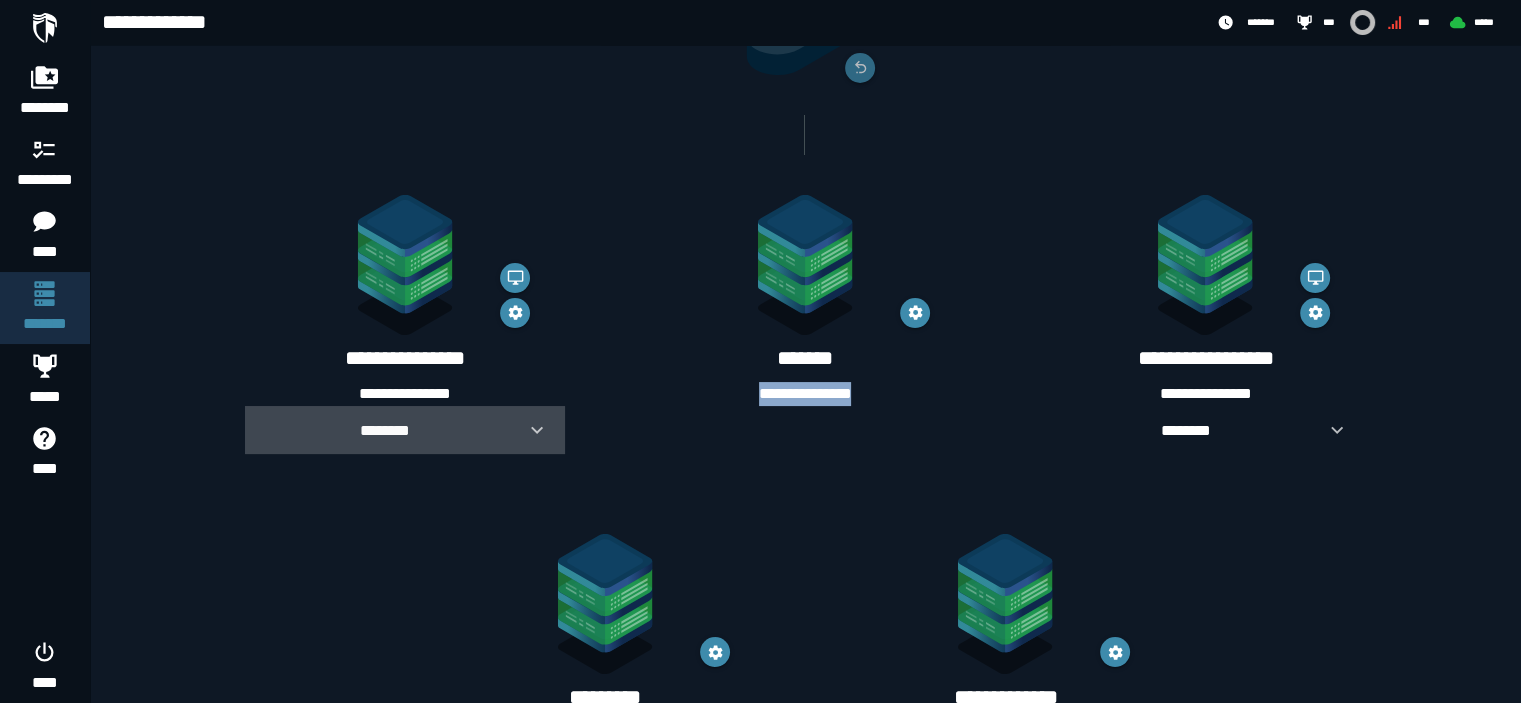 click at bounding box center [529, 430] 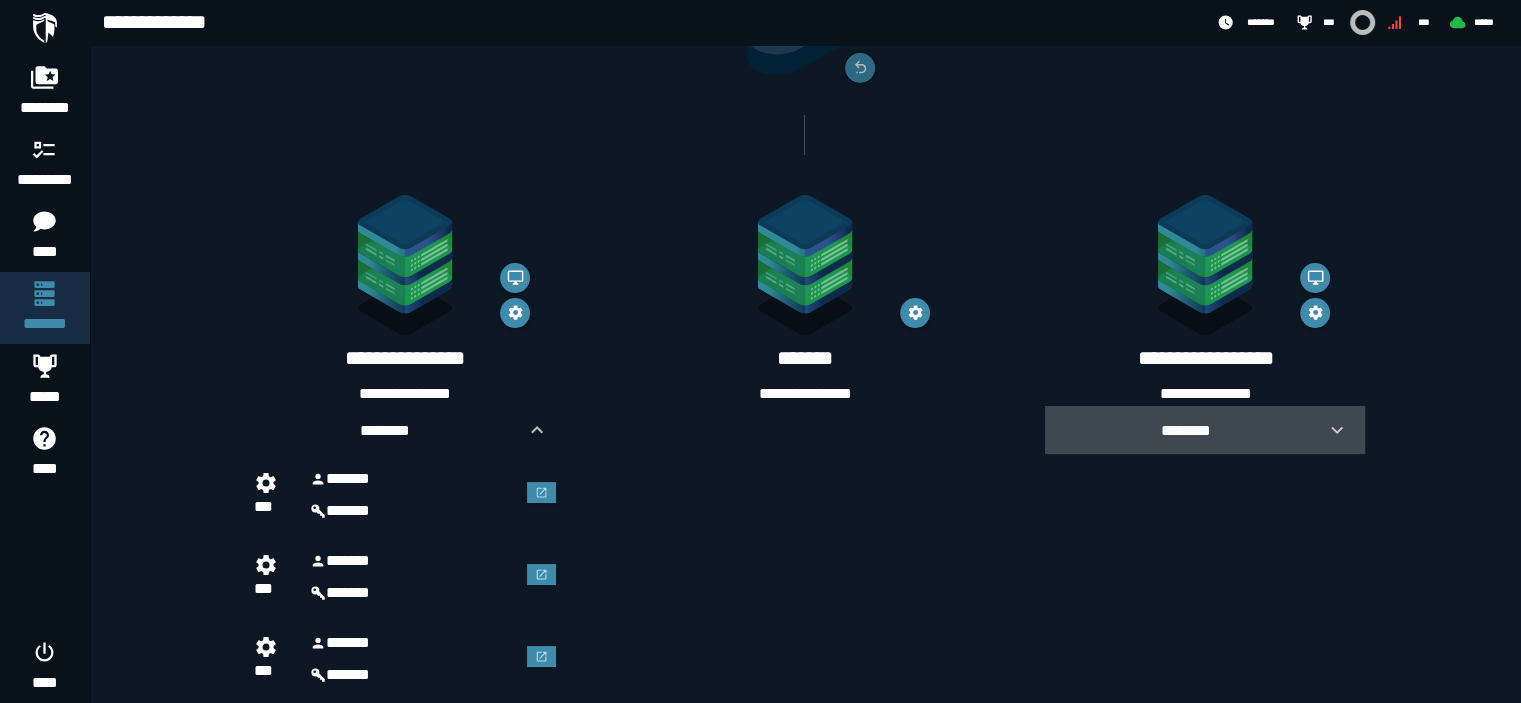 click on "********" at bounding box center [1205, 430] 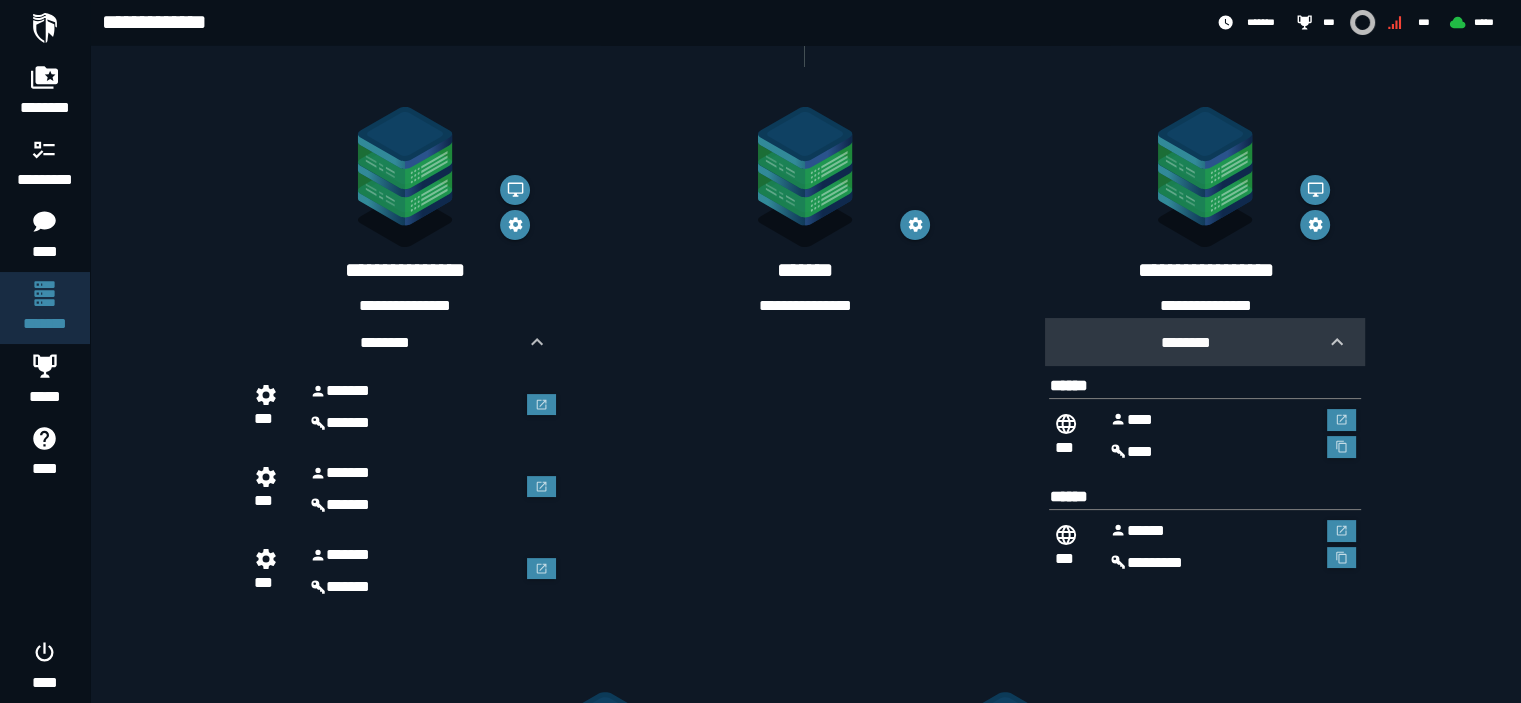 scroll, scrollTop: 339, scrollLeft: 0, axis: vertical 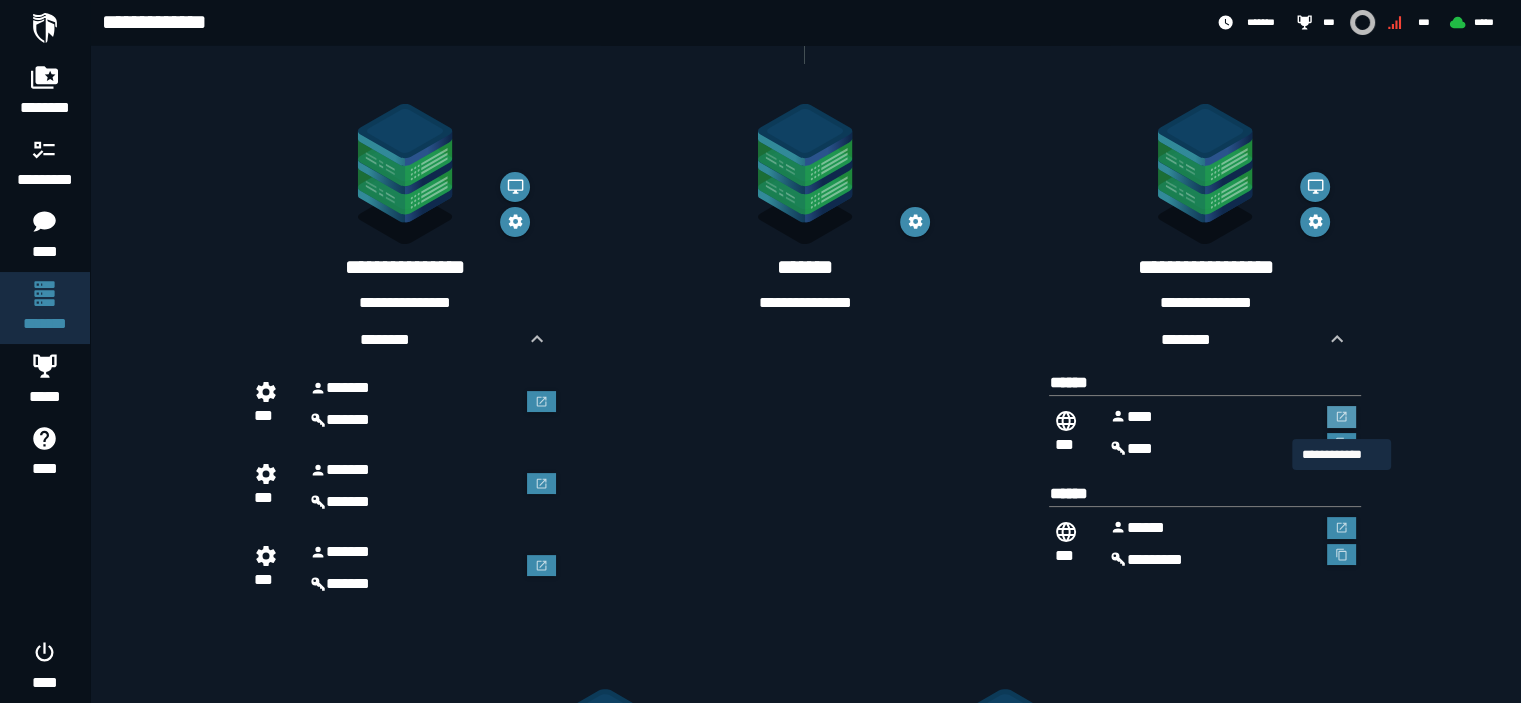 click 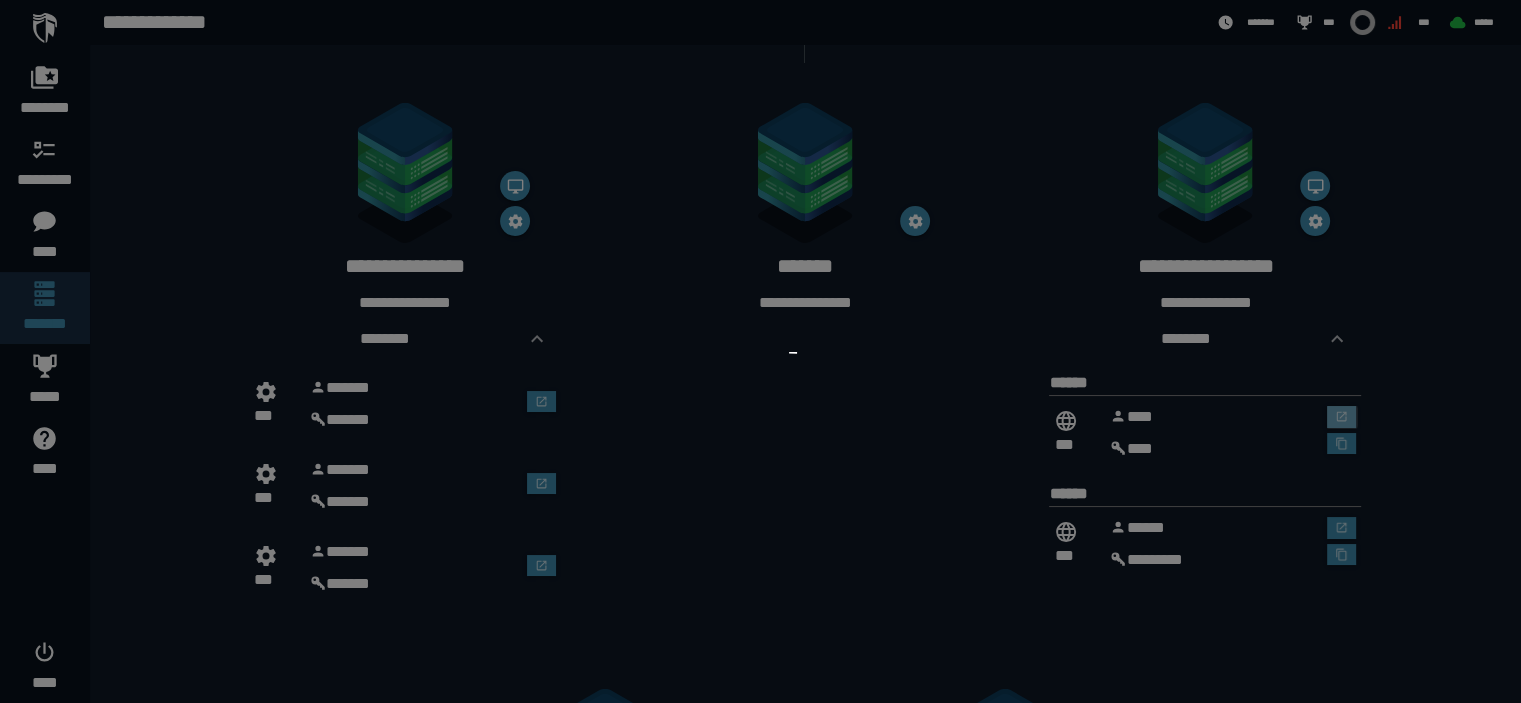scroll, scrollTop: 0, scrollLeft: 0, axis: both 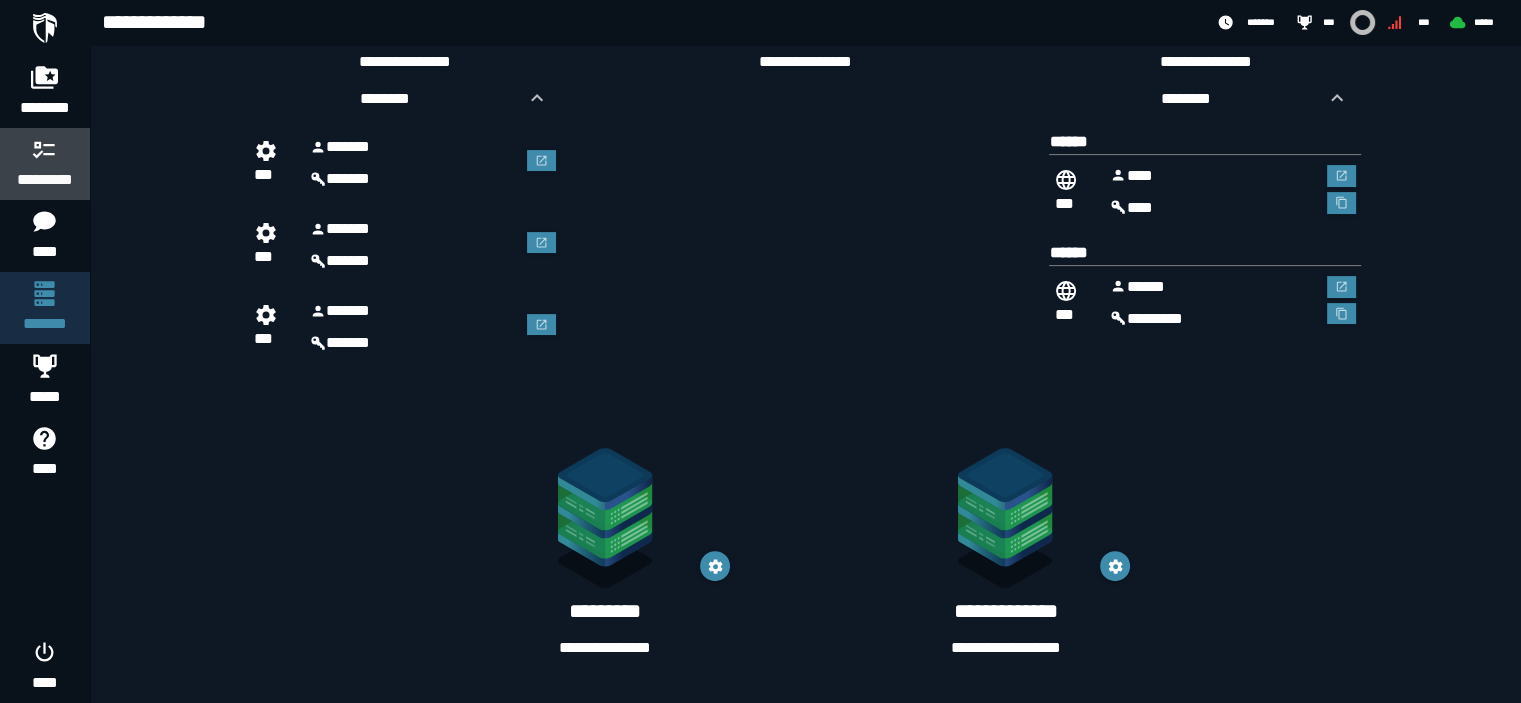 click on "*********" at bounding box center (45, 180) 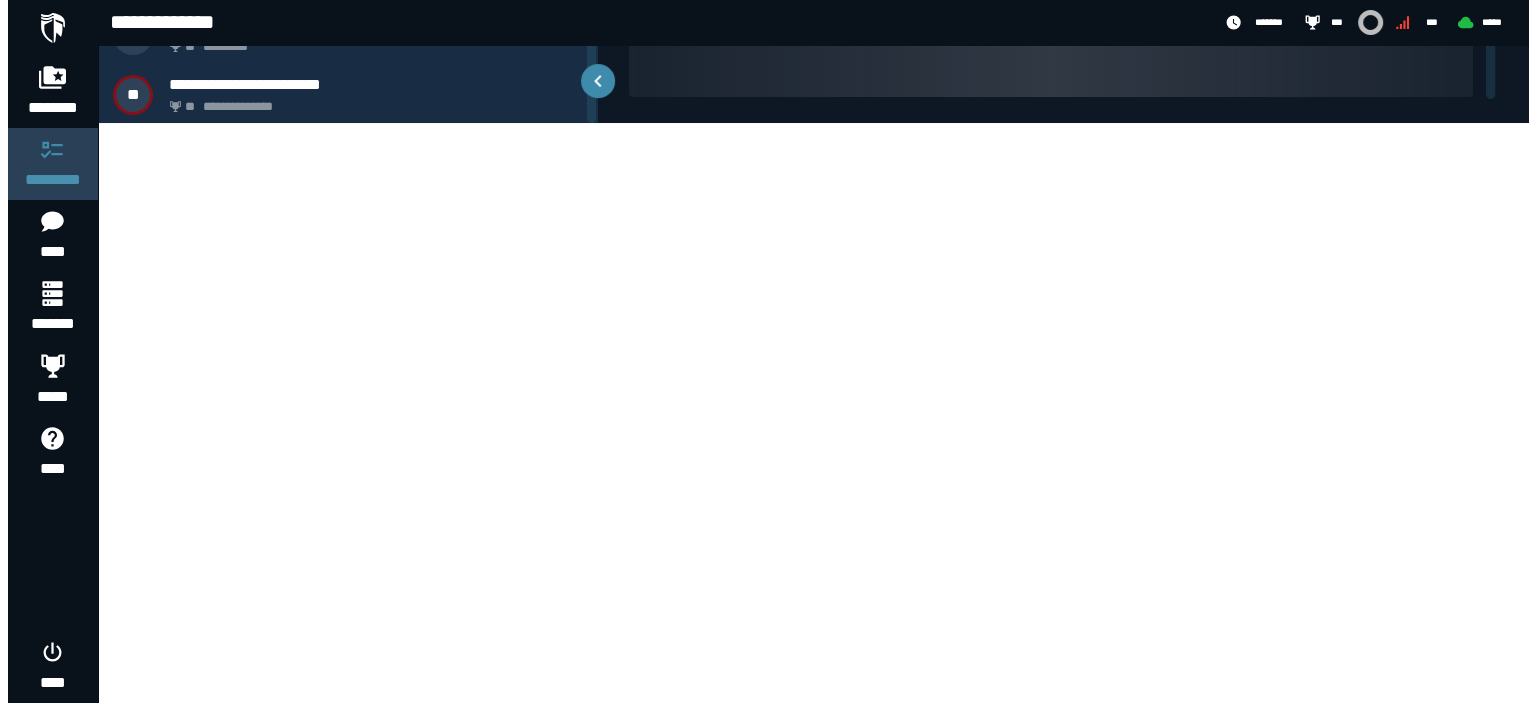 scroll, scrollTop: 0, scrollLeft: 0, axis: both 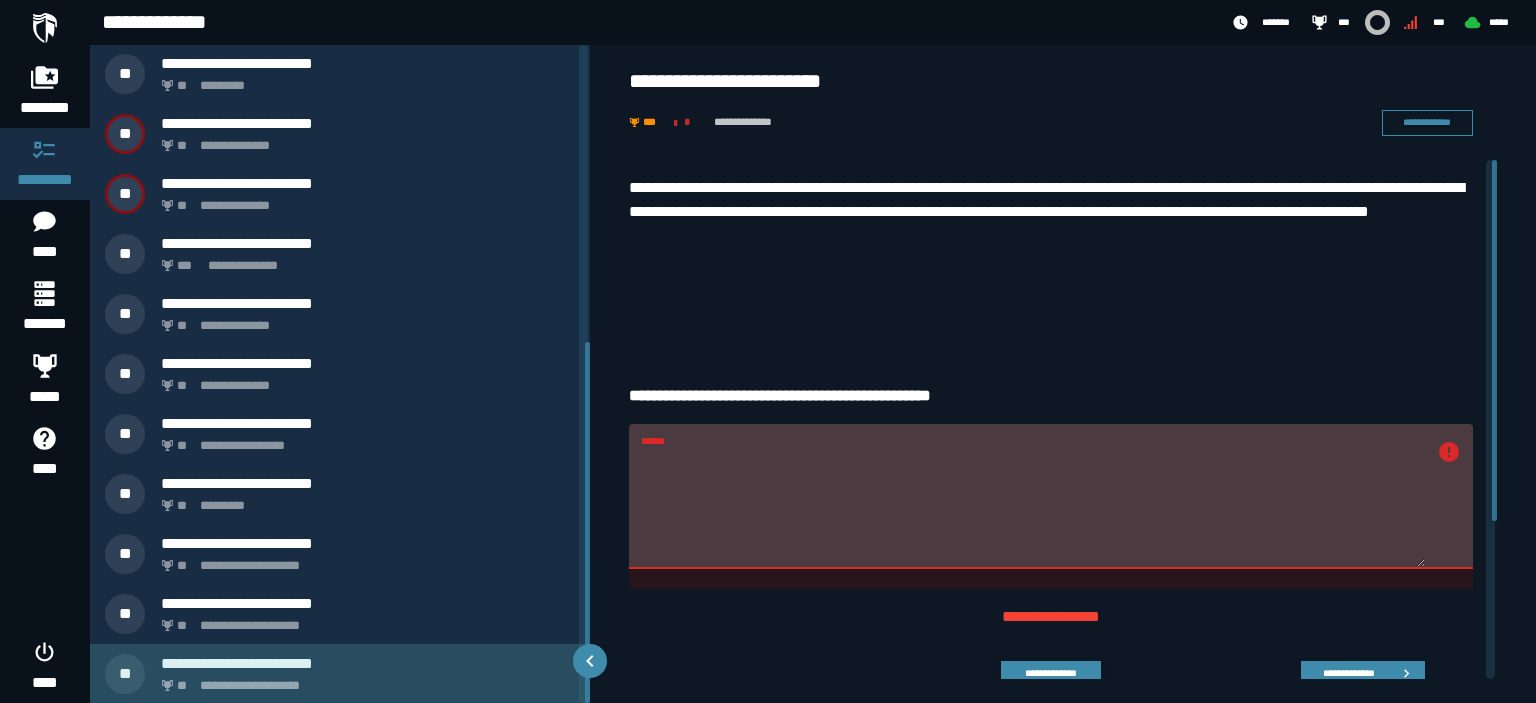 click on "**********" at bounding box center (364, 680) 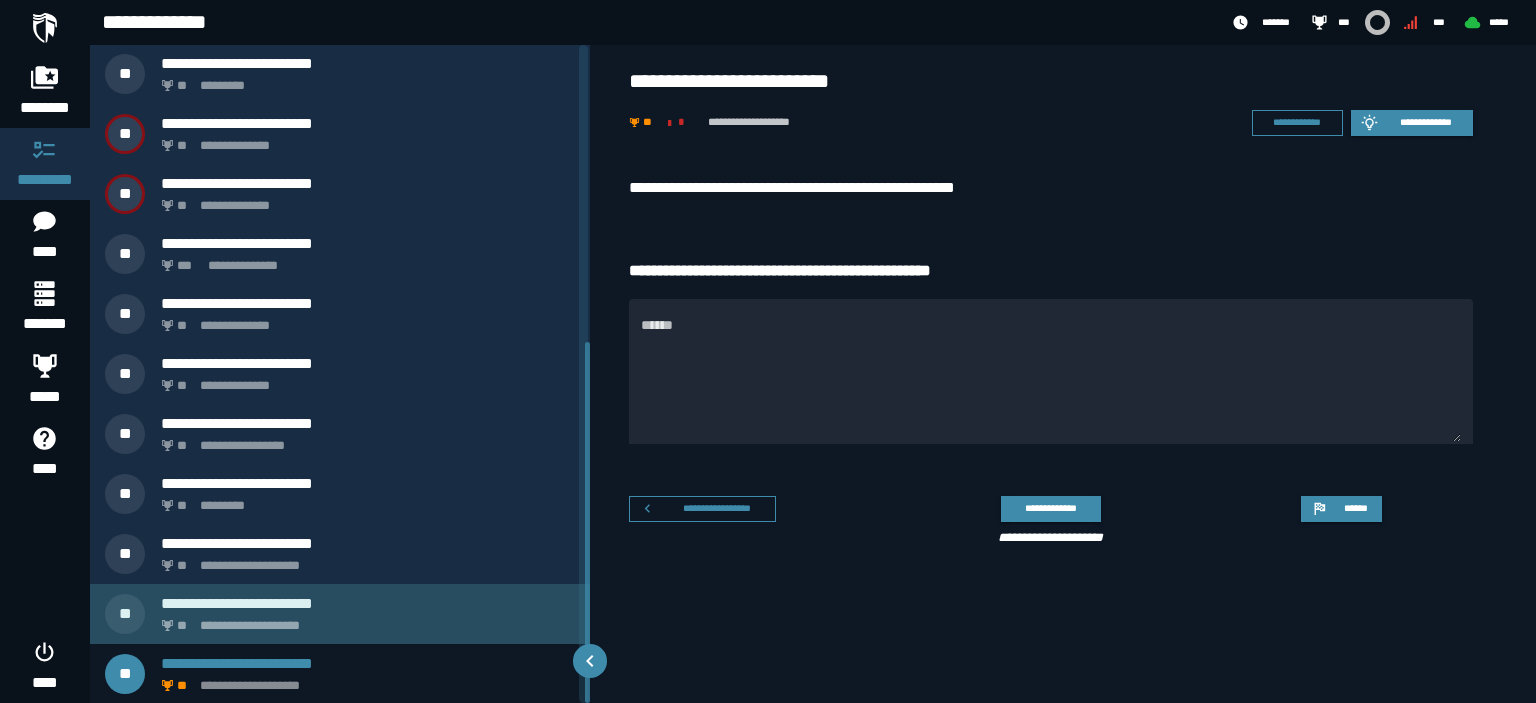 click on "**********" at bounding box center [368, 603] 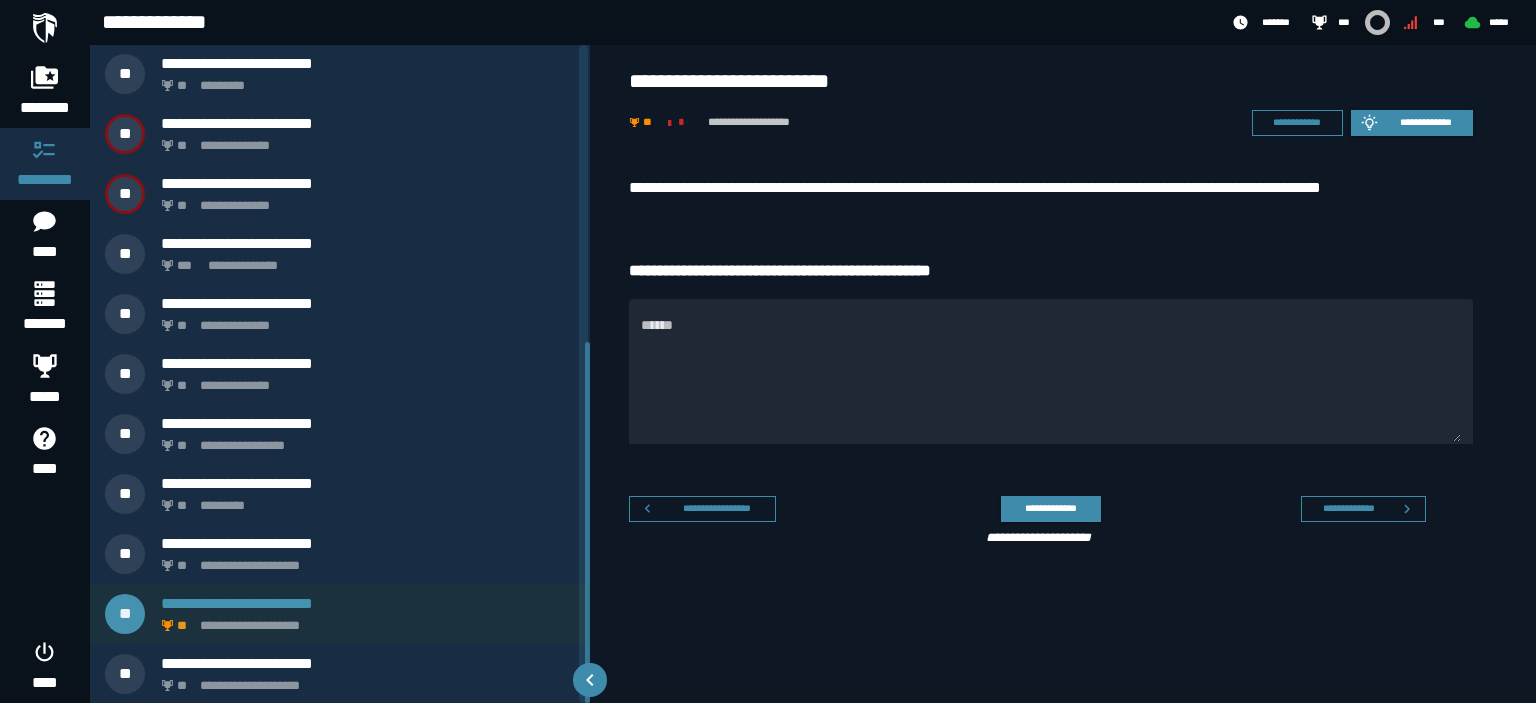 scroll, scrollTop: 481, scrollLeft: 0, axis: vertical 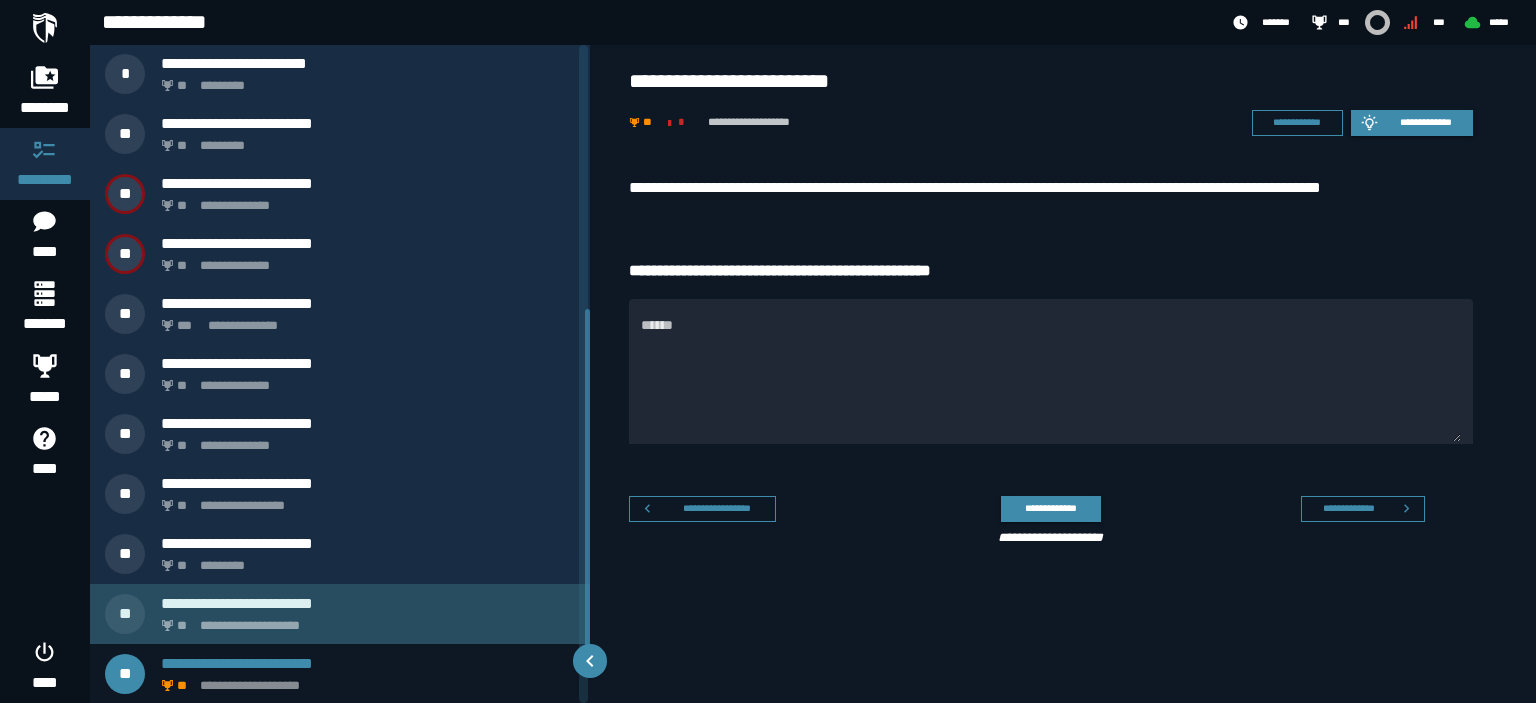 click on "**********" 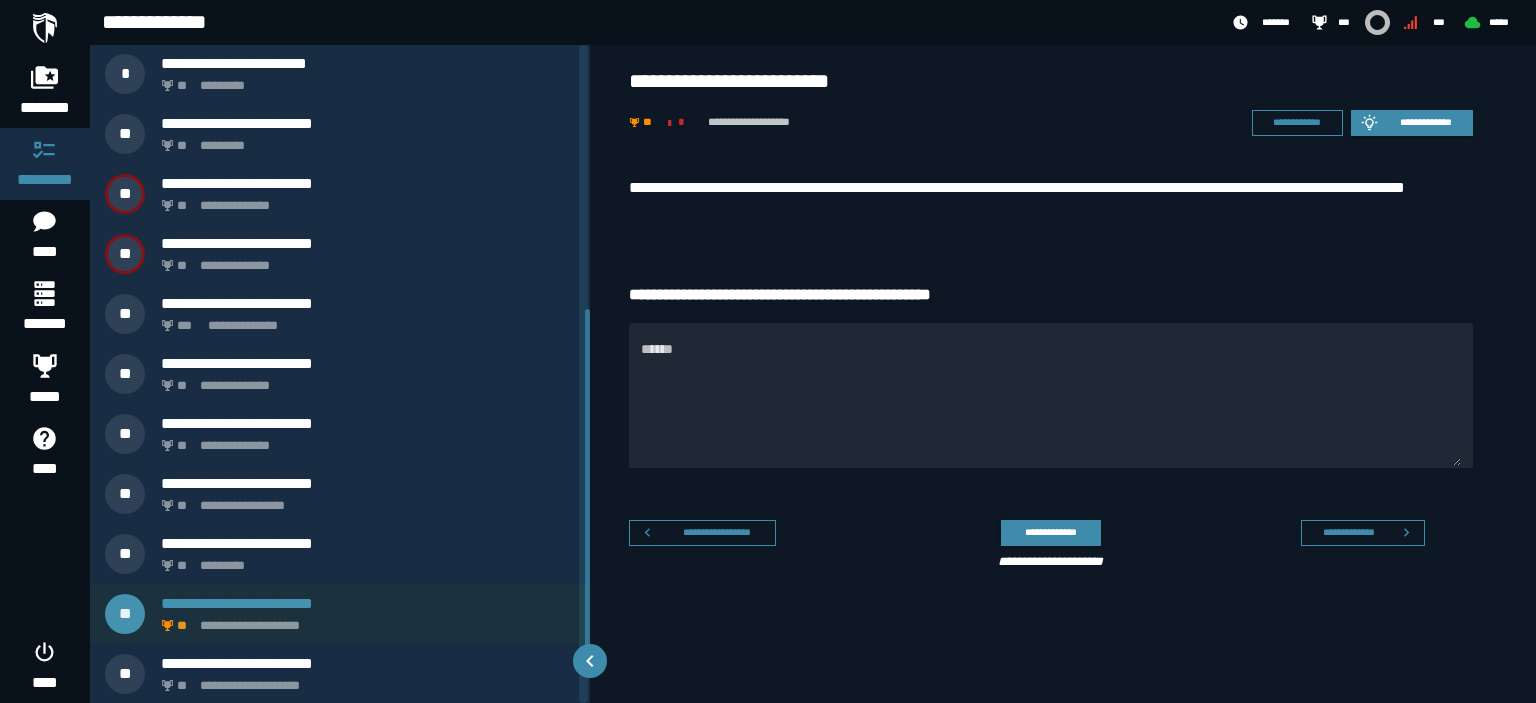 scroll, scrollTop: 421, scrollLeft: 0, axis: vertical 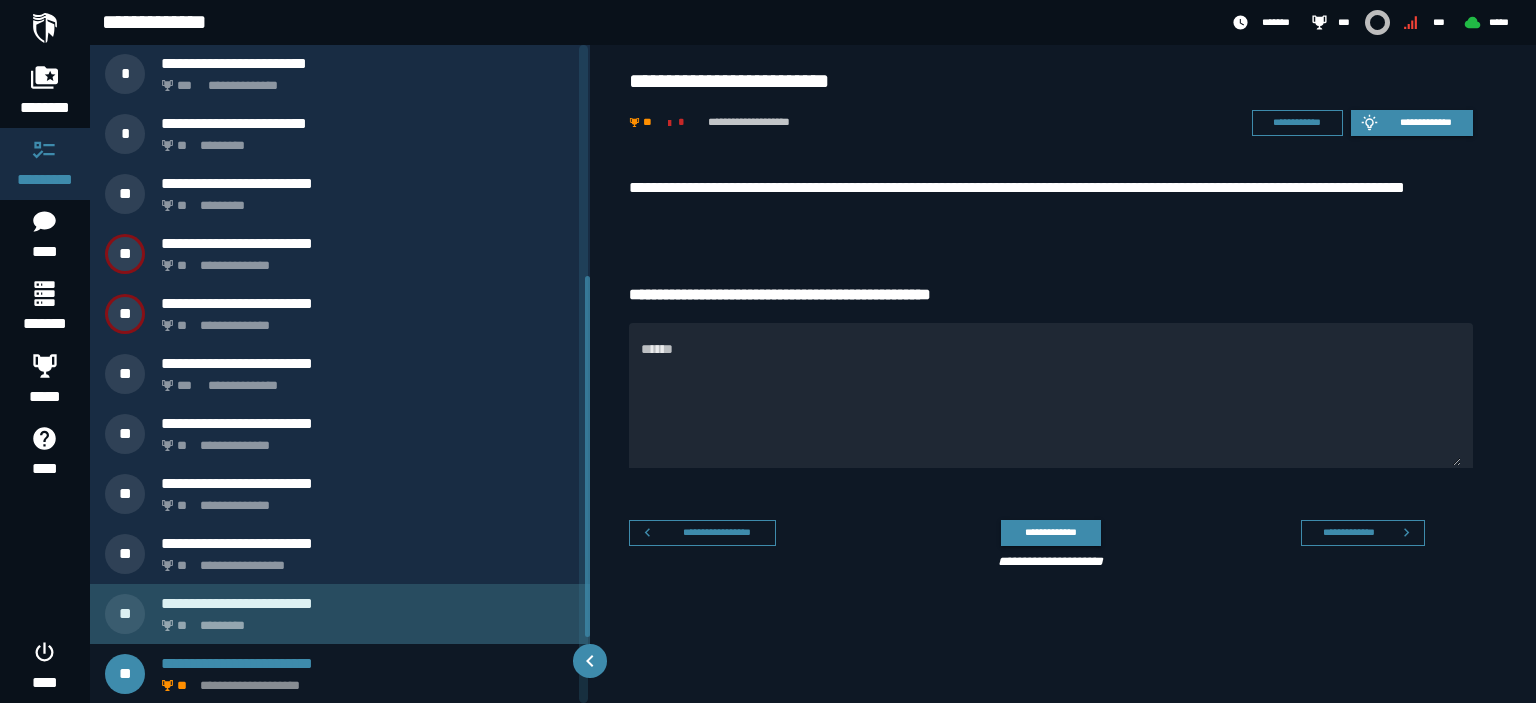 click on "** *********" at bounding box center [364, 620] 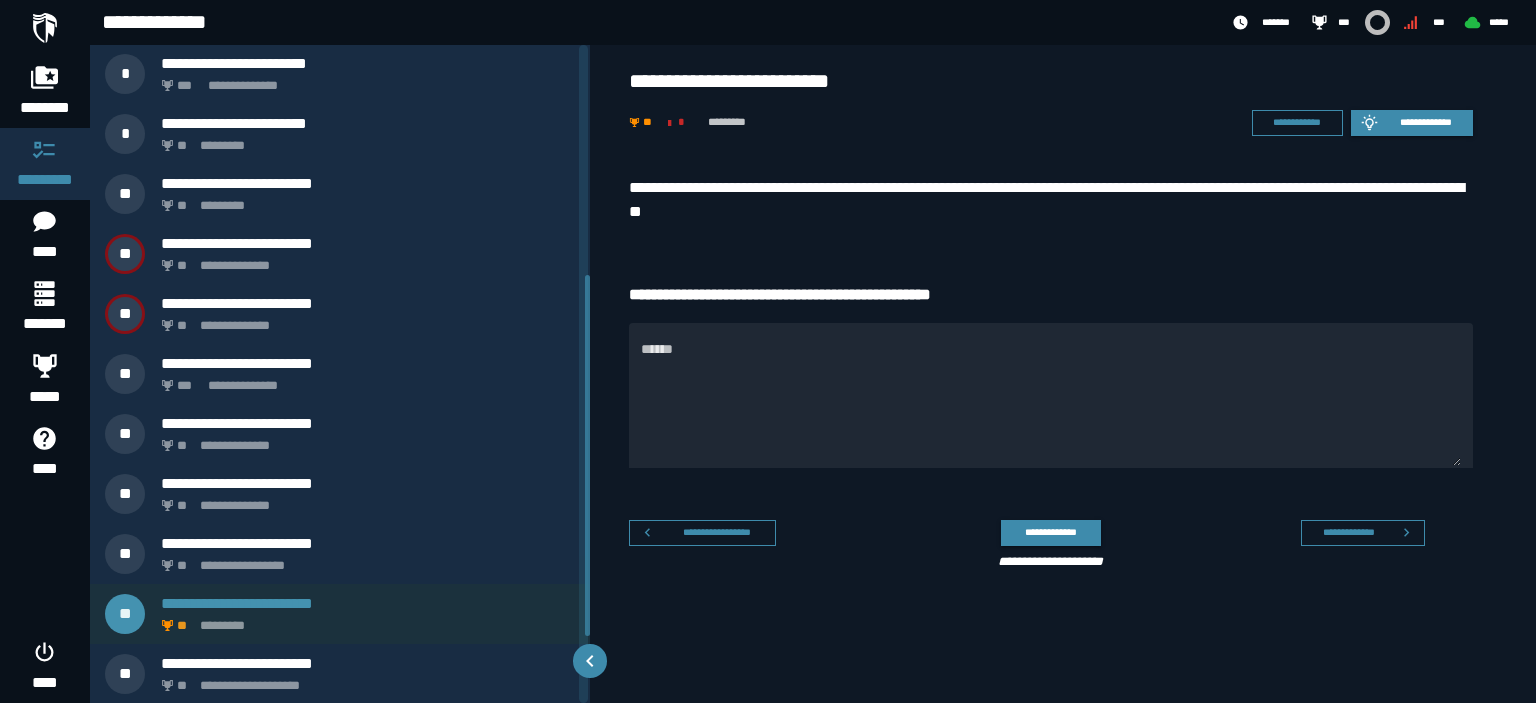 scroll, scrollTop: 361, scrollLeft: 0, axis: vertical 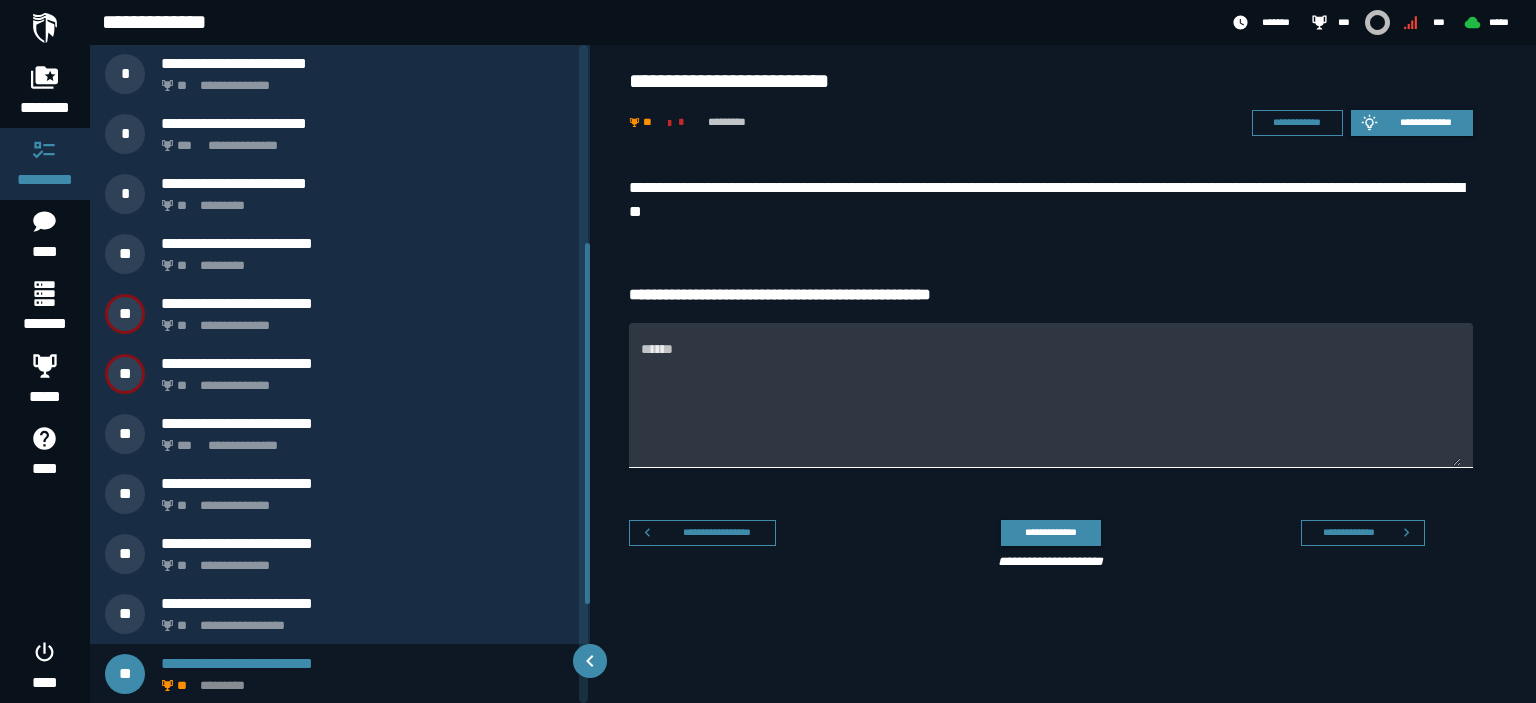 click on "******" at bounding box center [1051, 407] 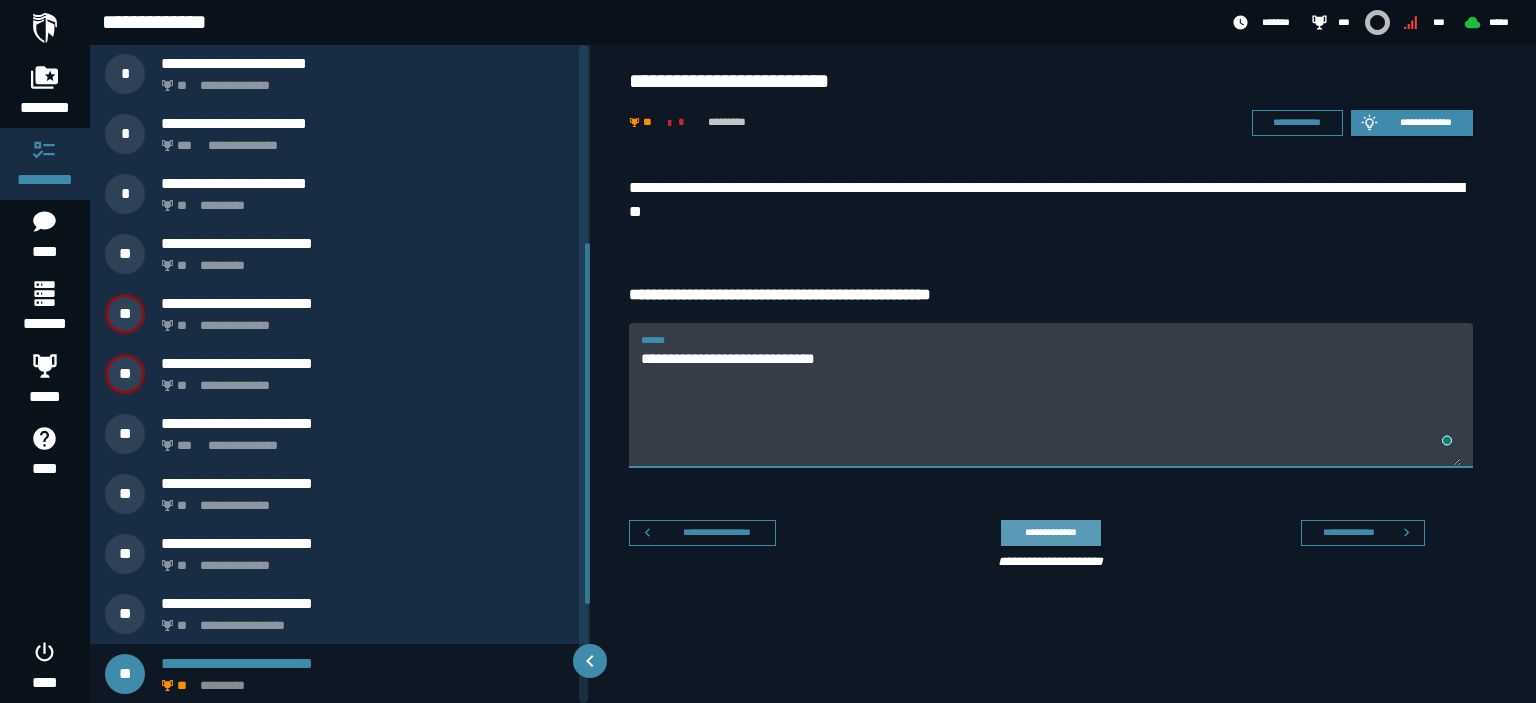 click on "**********" 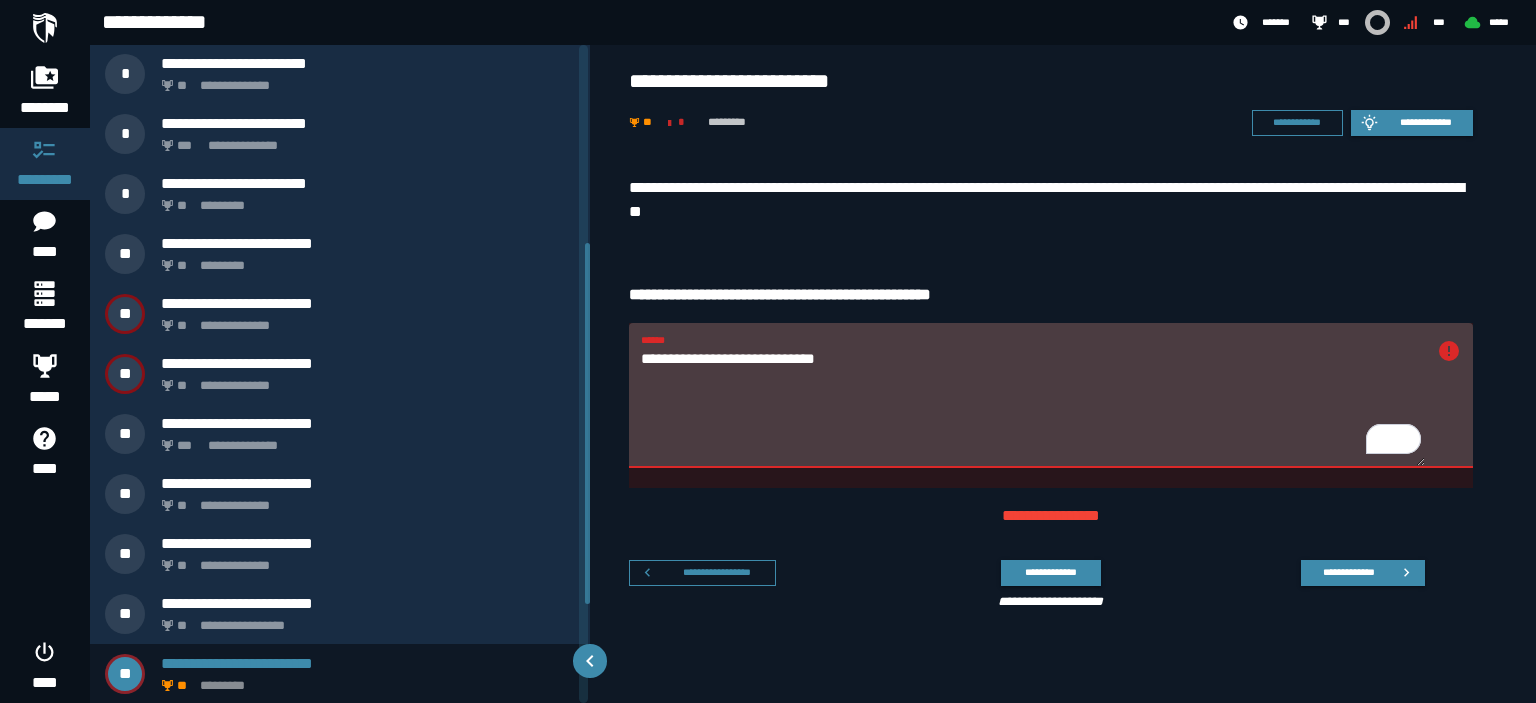 click on "**********" at bounding box center [1033, 407] 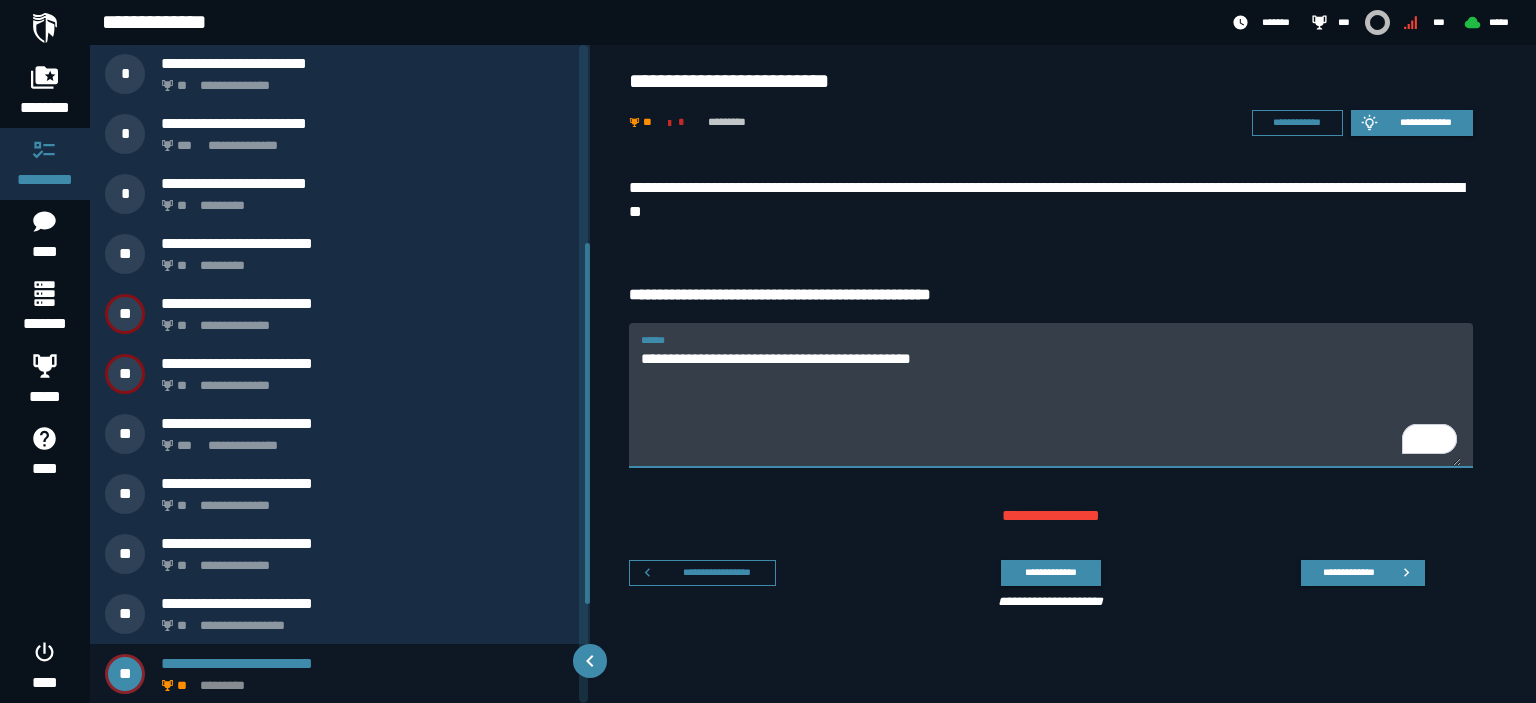 click on "**********" at bounding box center [1051, 407] 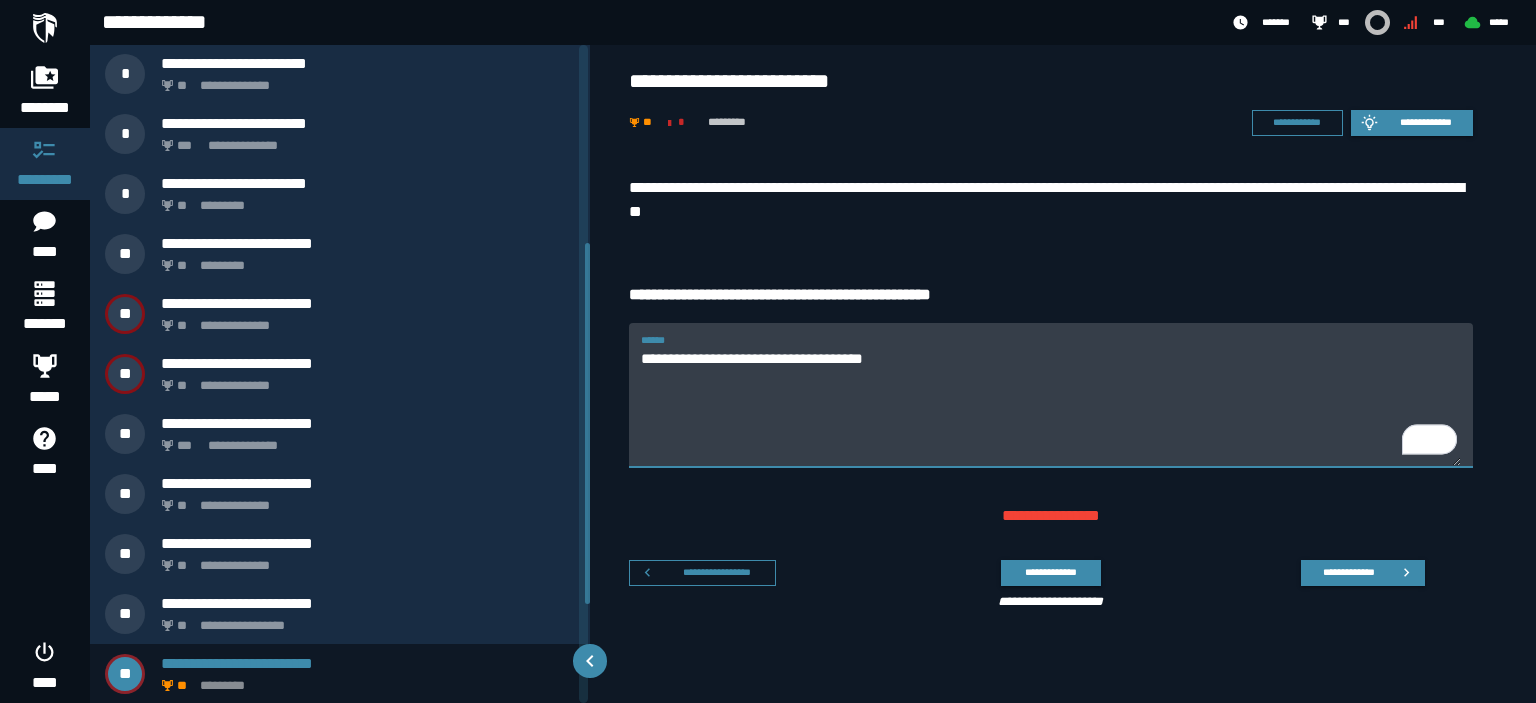type on "**********" 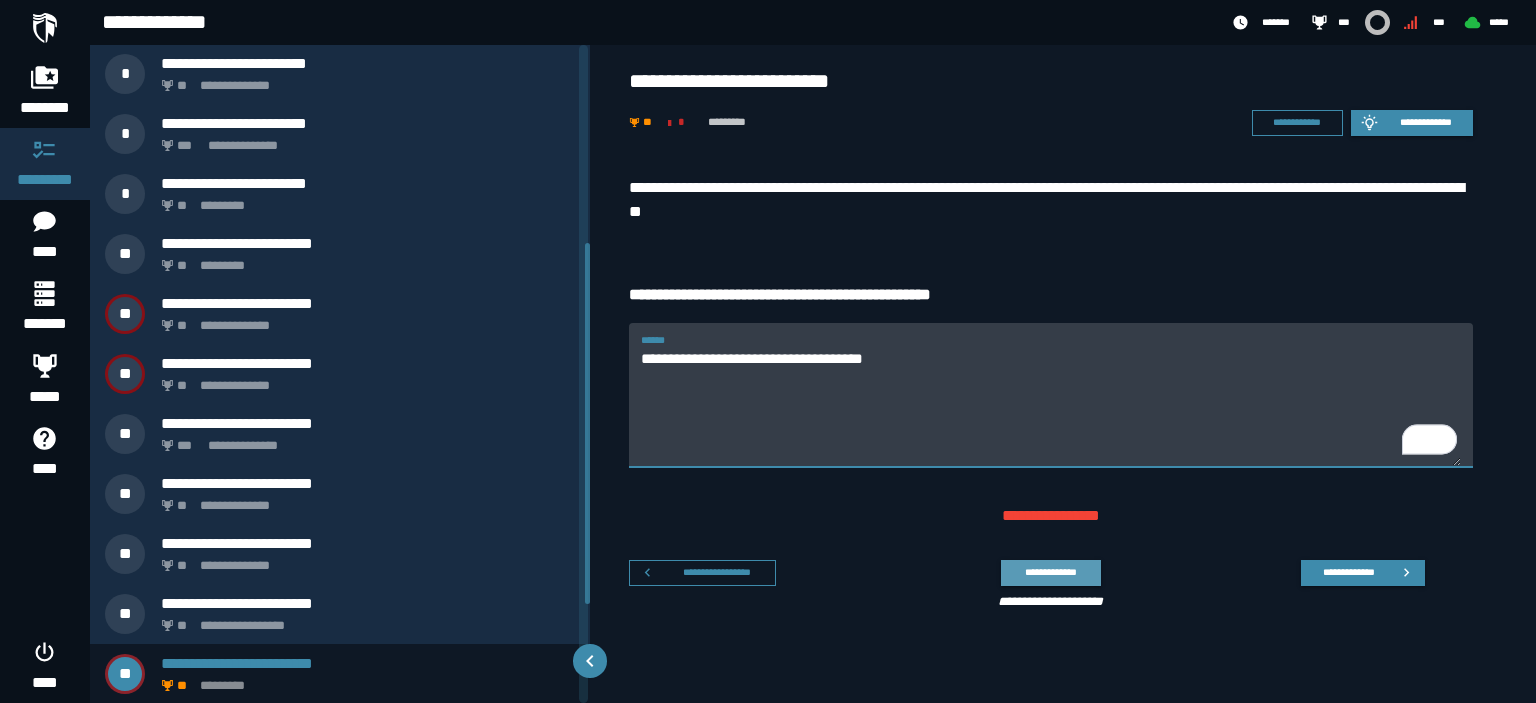 click on "**********" at bounding box center (1050, 572) 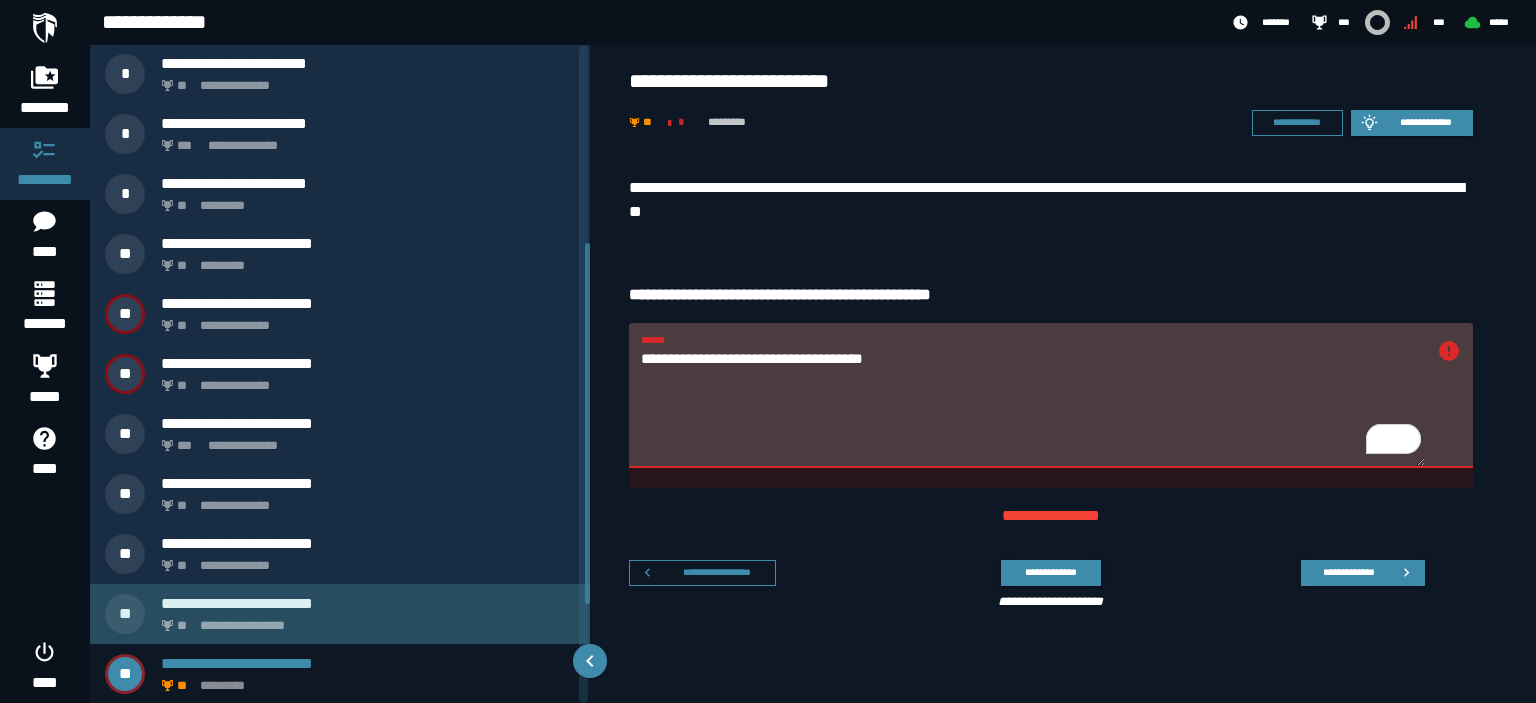 click on "**********" at bounding box center [364, 620] 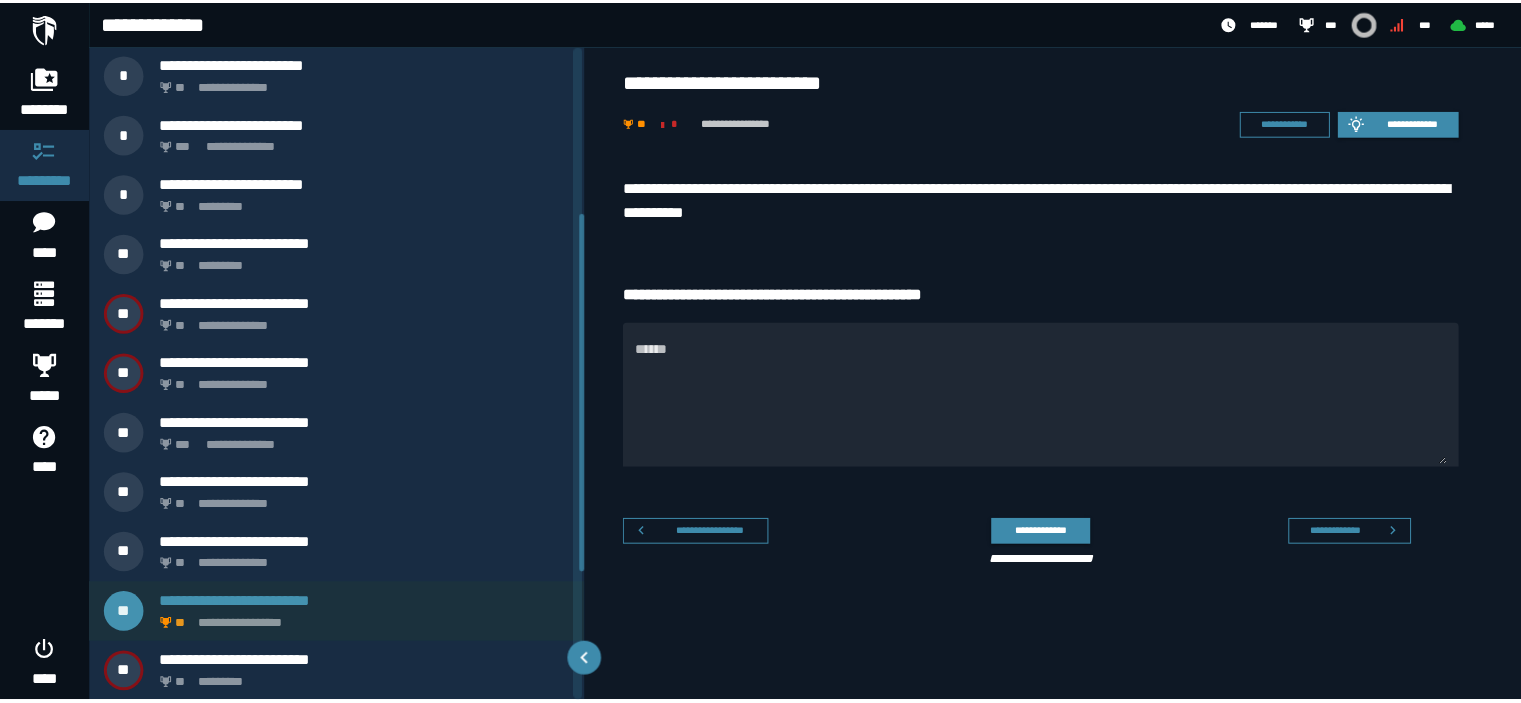 scroll, scrollTop: 301, scrollLeft: 0, axis: vertical 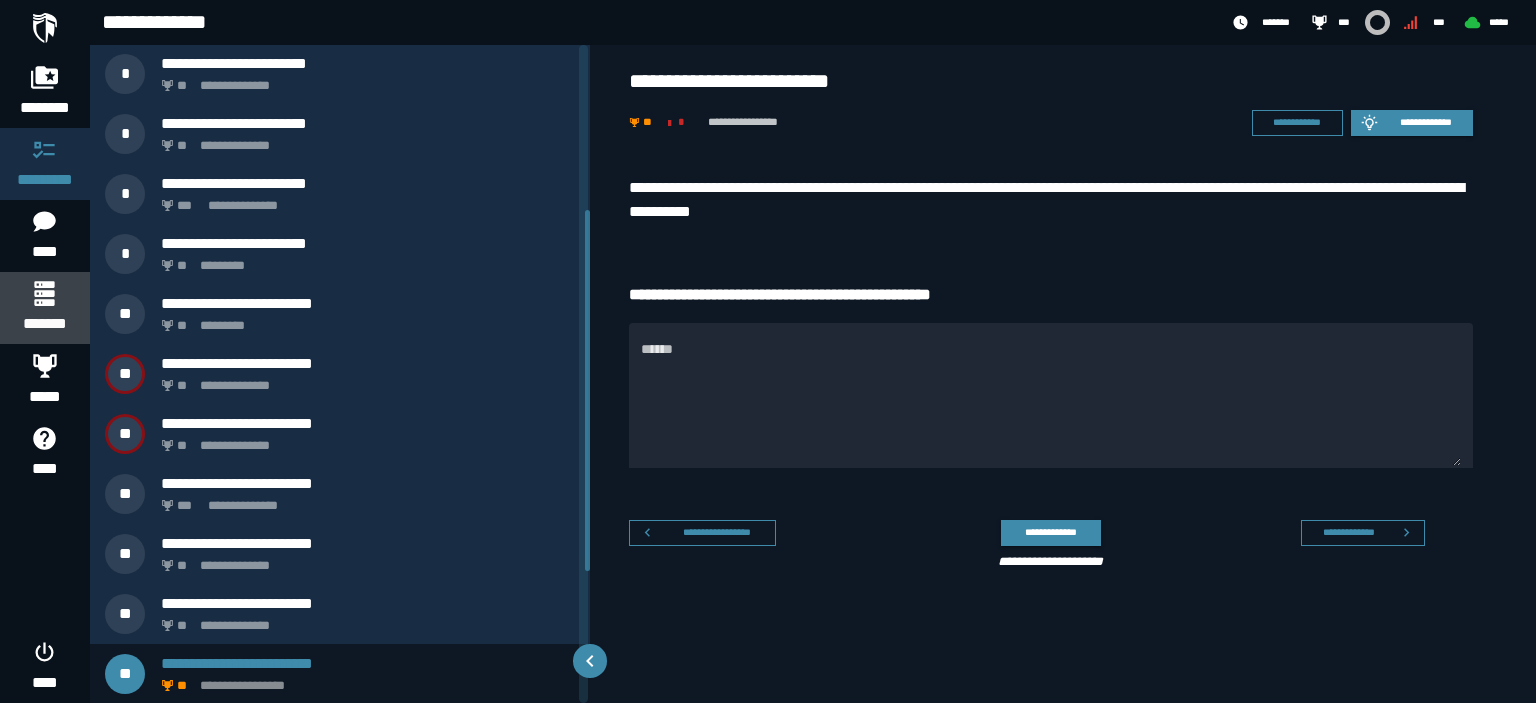 click on "*******" at bounding box center [44, 324] 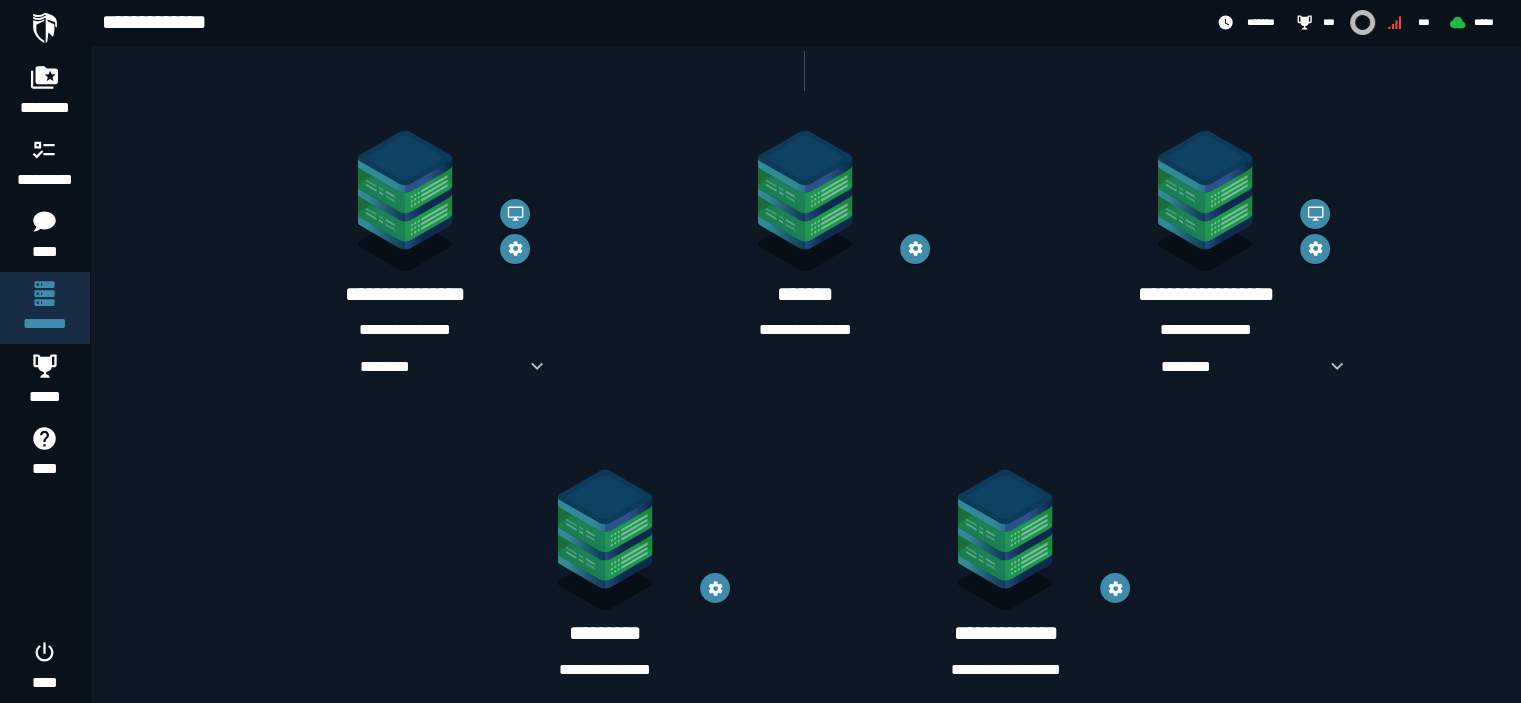 scroll, scrollTop: 333, scrollLeft: 0, axis: vertical 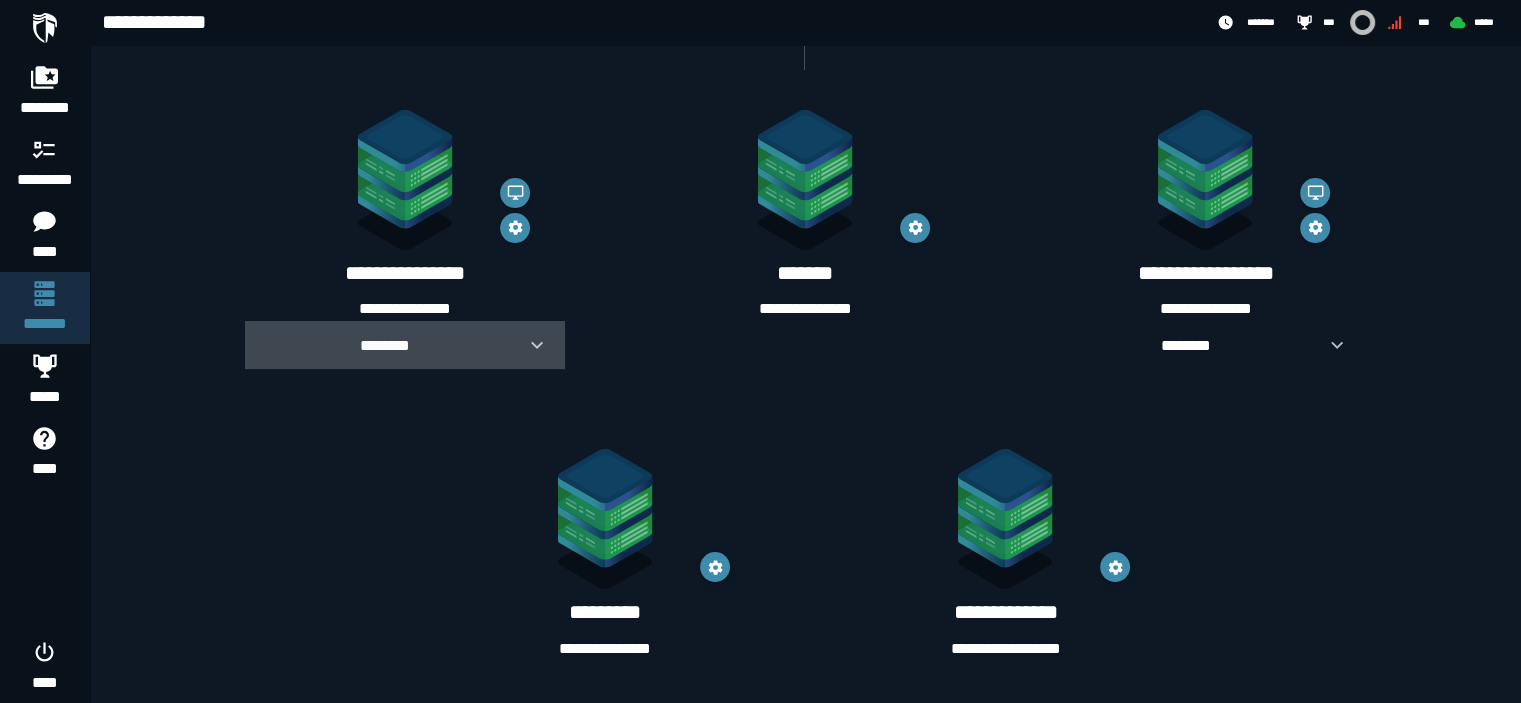 click 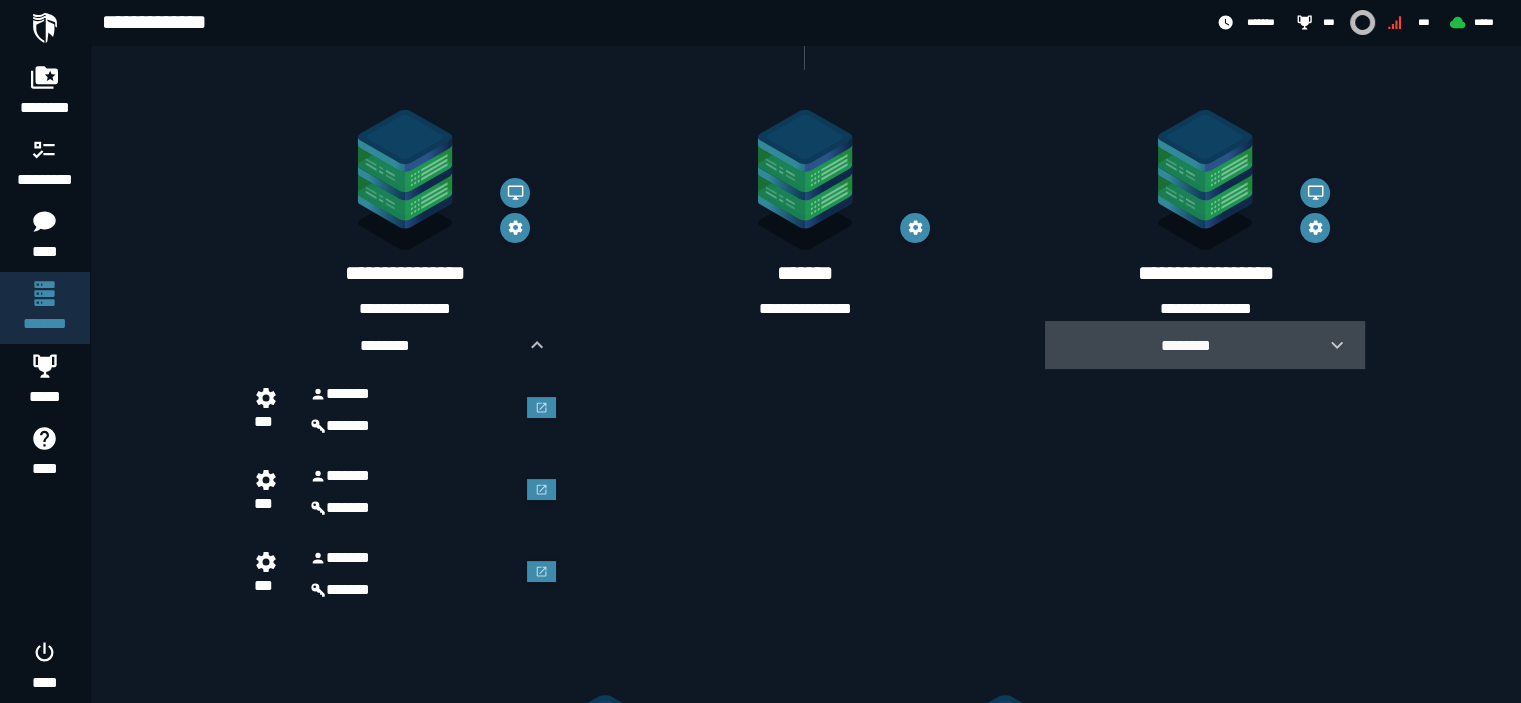 click 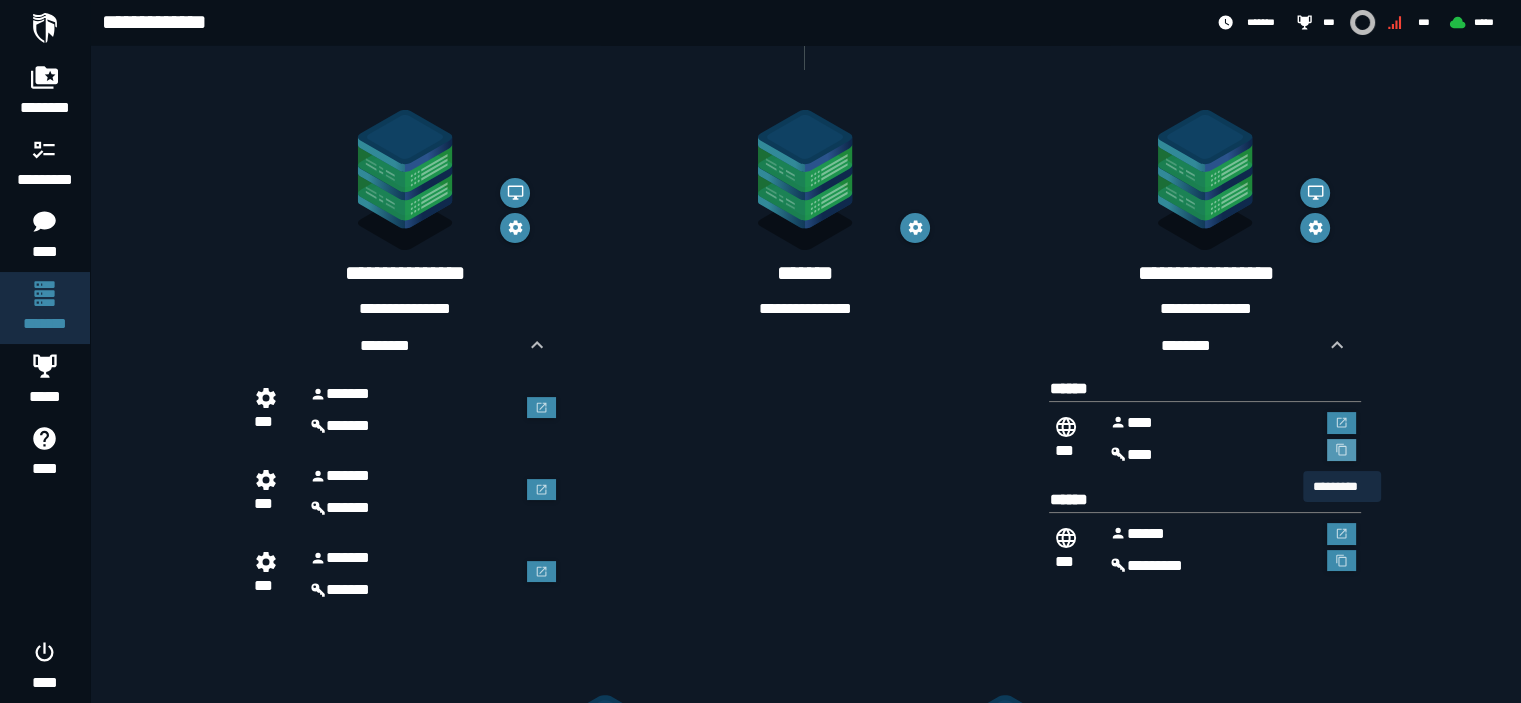 click 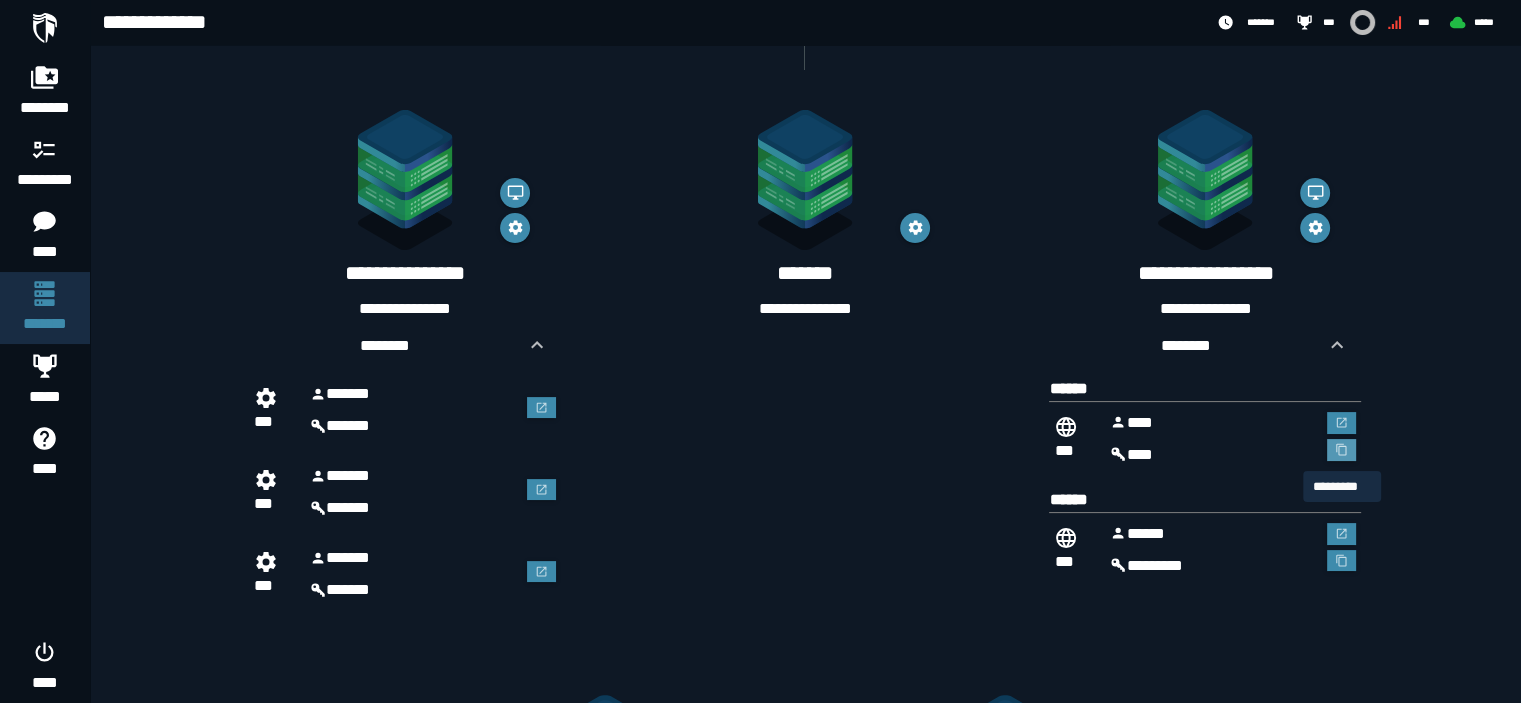 click 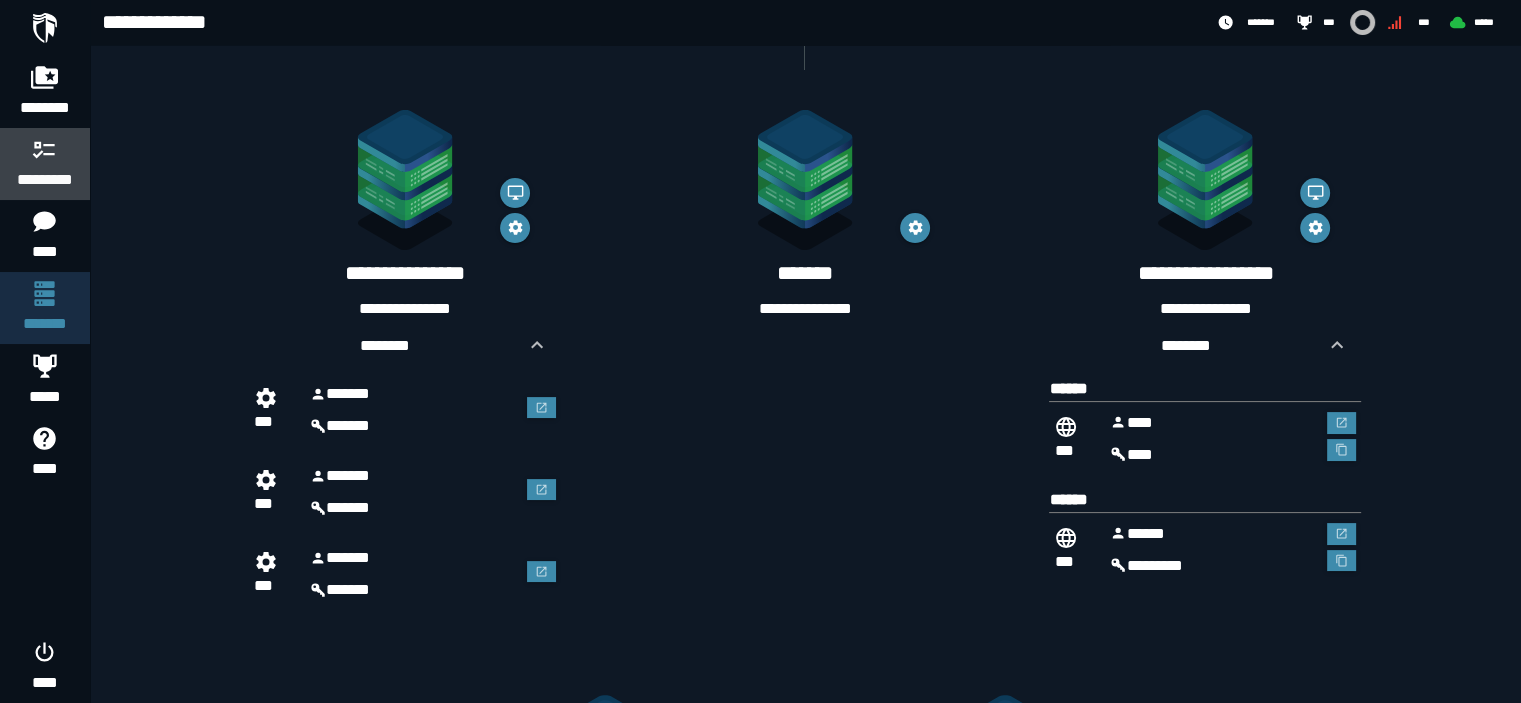 click on "*********" at bounding box center (45, 180) 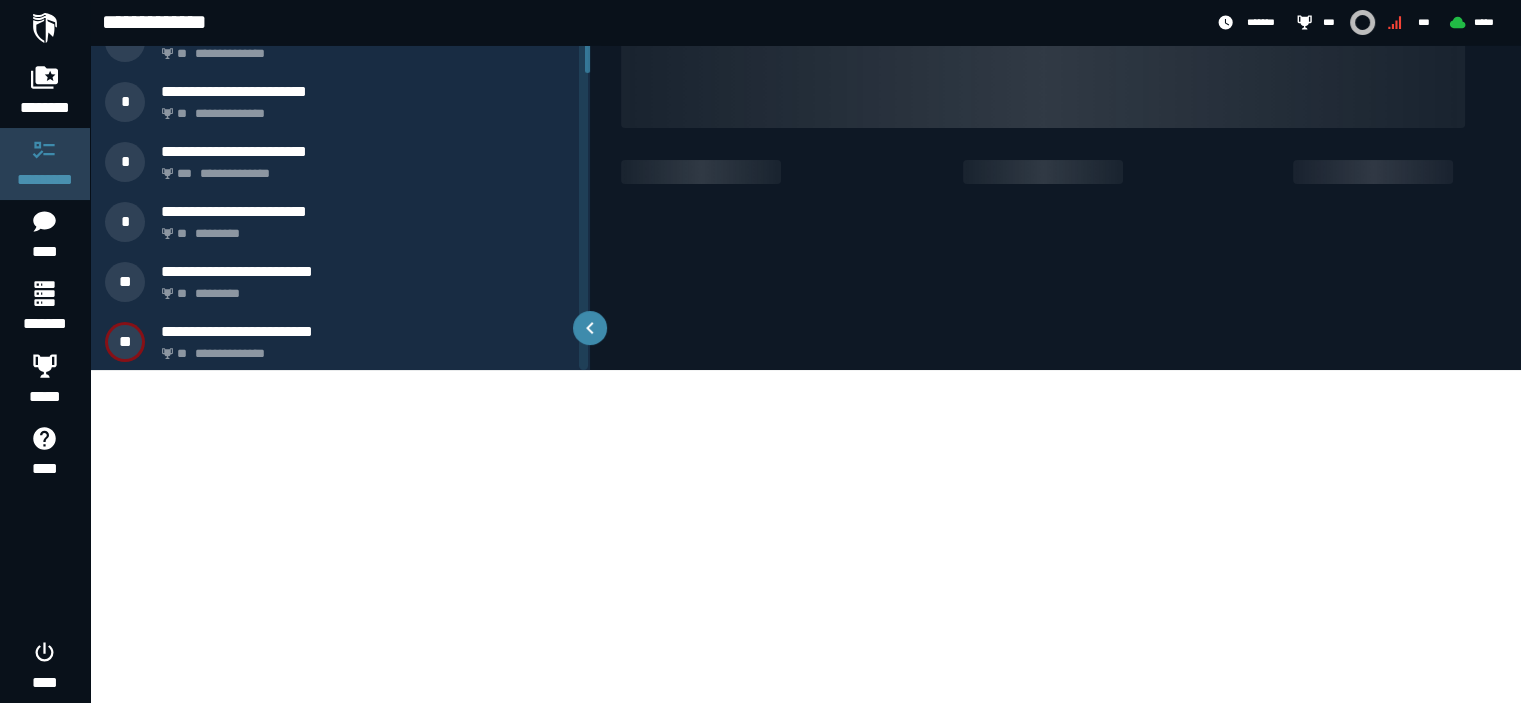 scroll, scrollTop: 0, scrollLeft: 0, axis: both 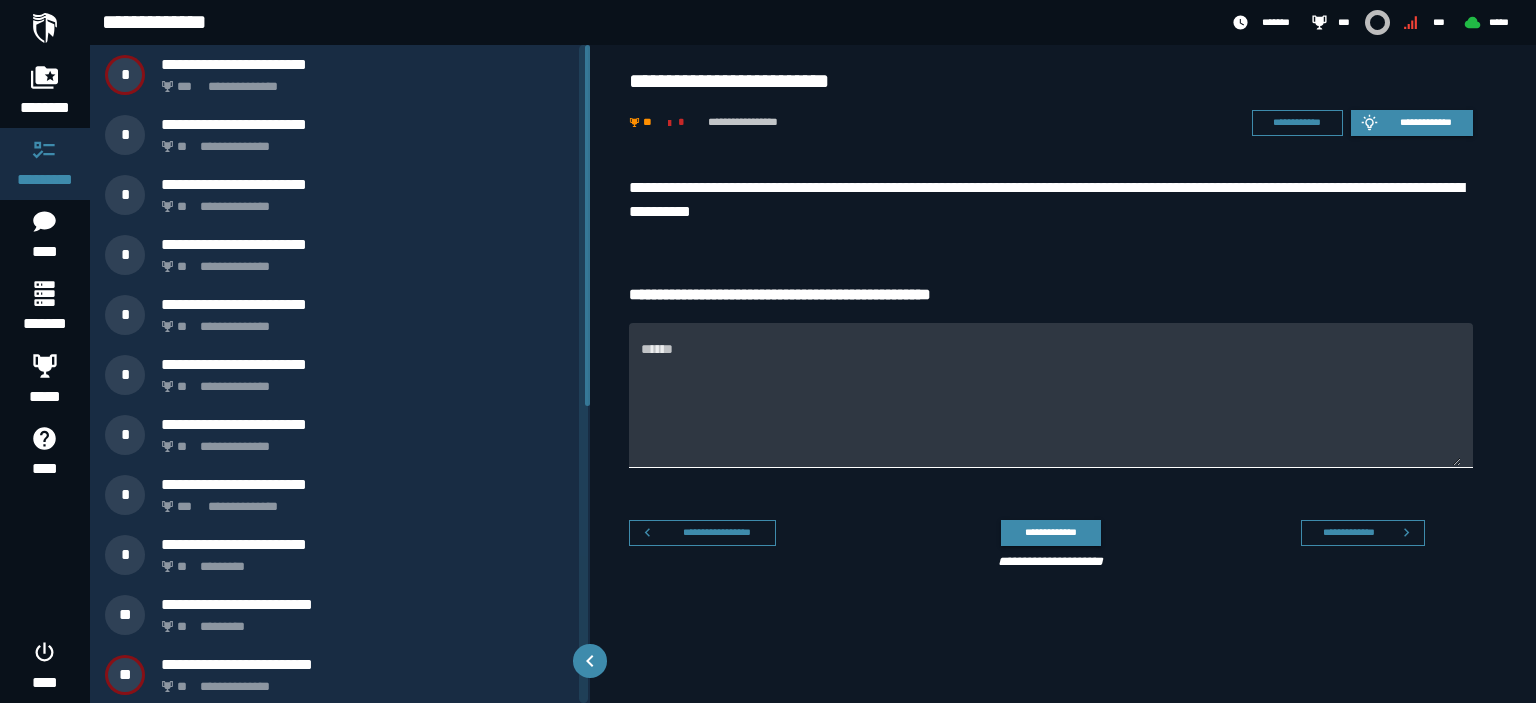 click on "******" at bounding box center [1051, 407] 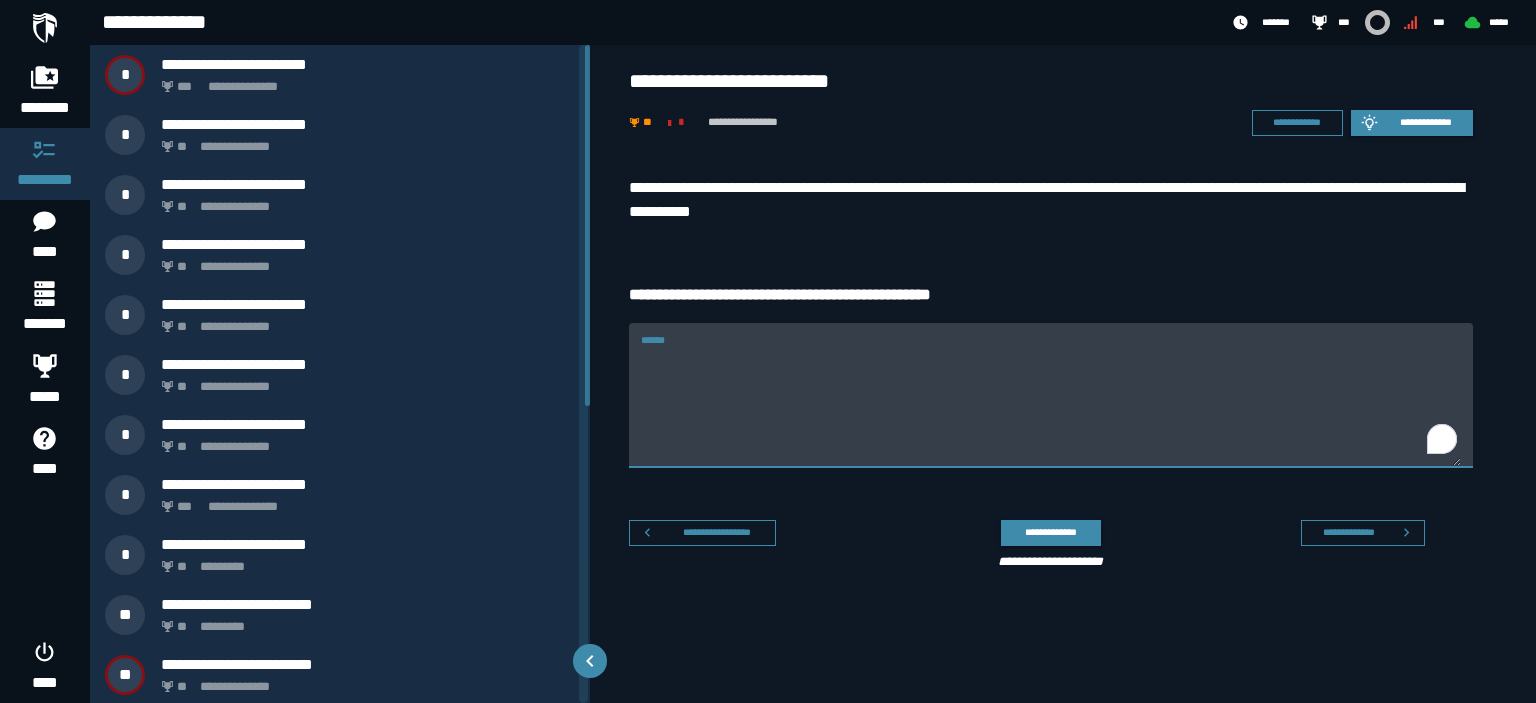 paste on "**********" 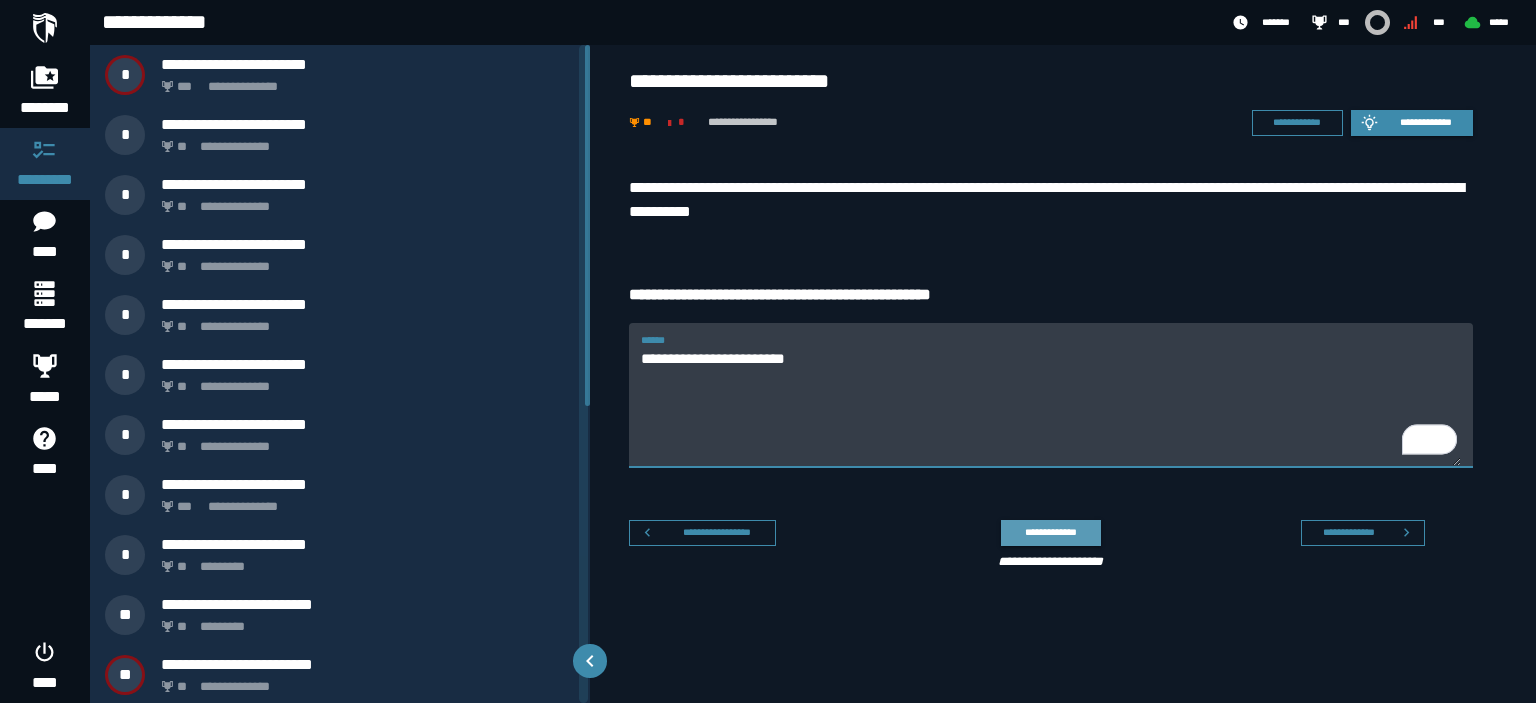 type on "**********" 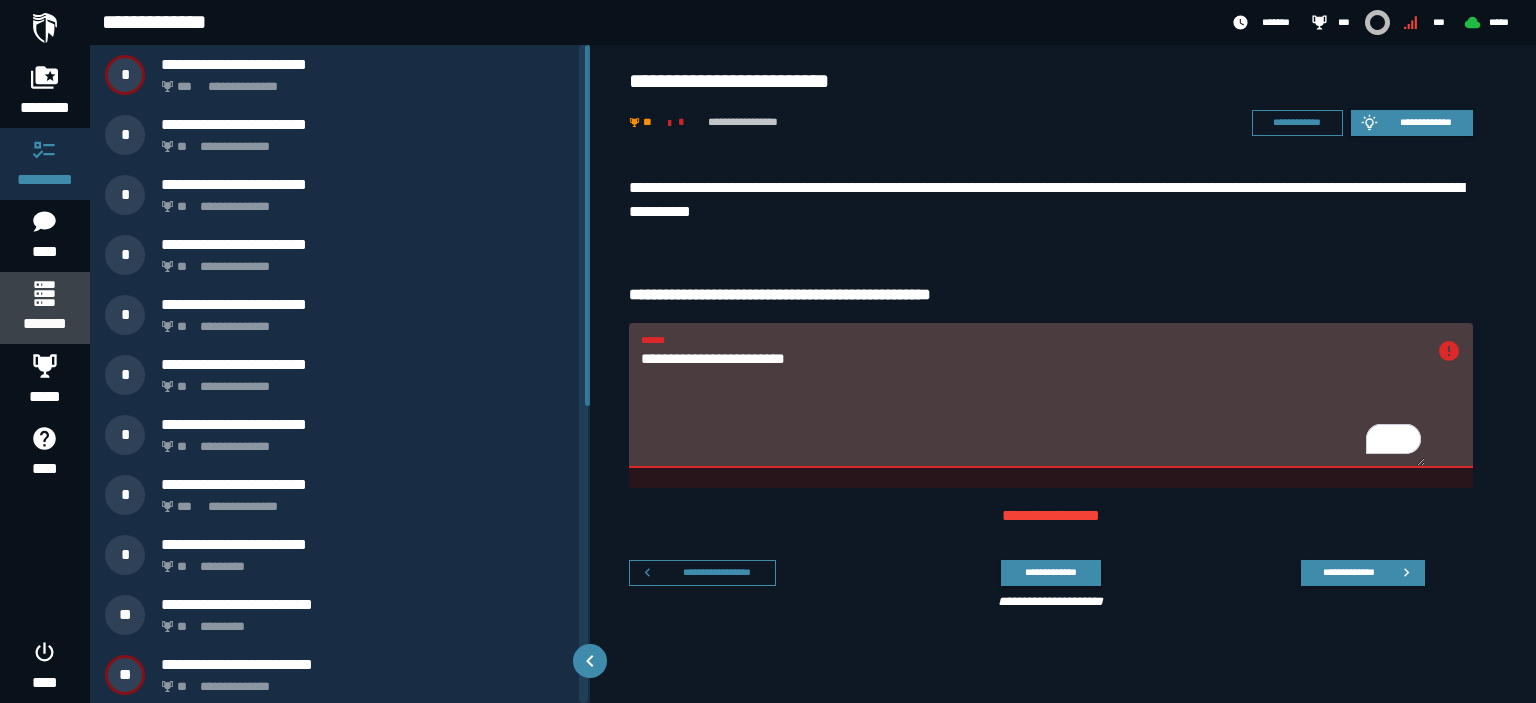click on "*******" 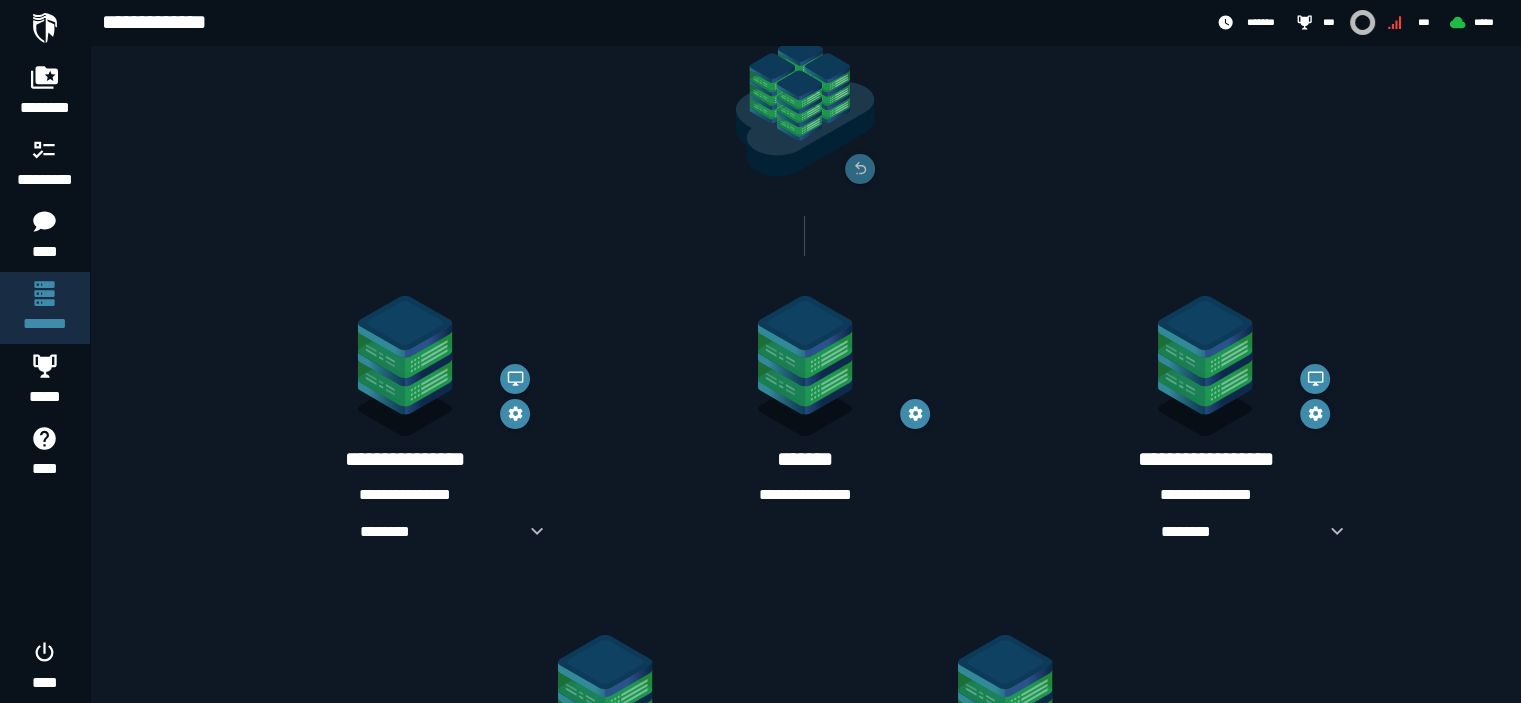 scroll, scrollTop: 188, scrollLeft: 0, axis: vertical 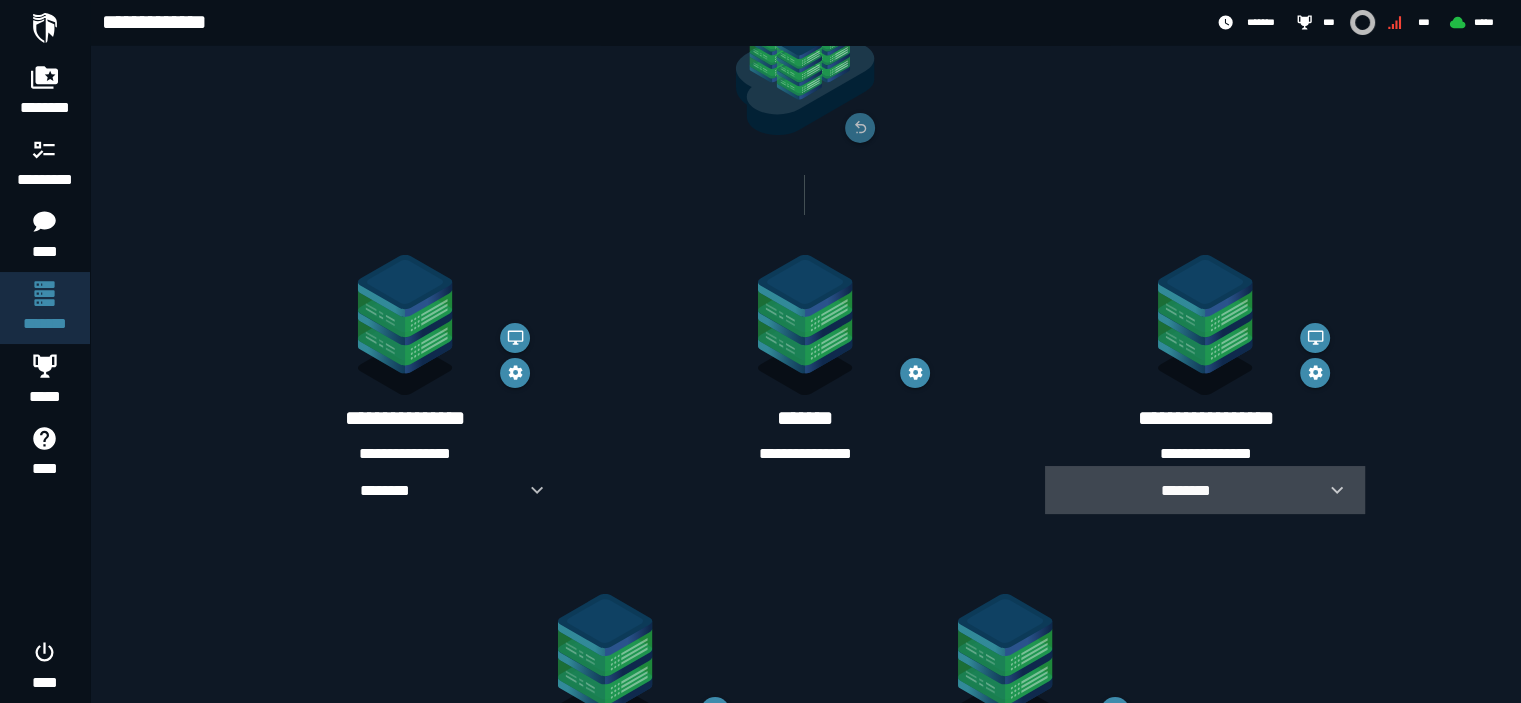 click 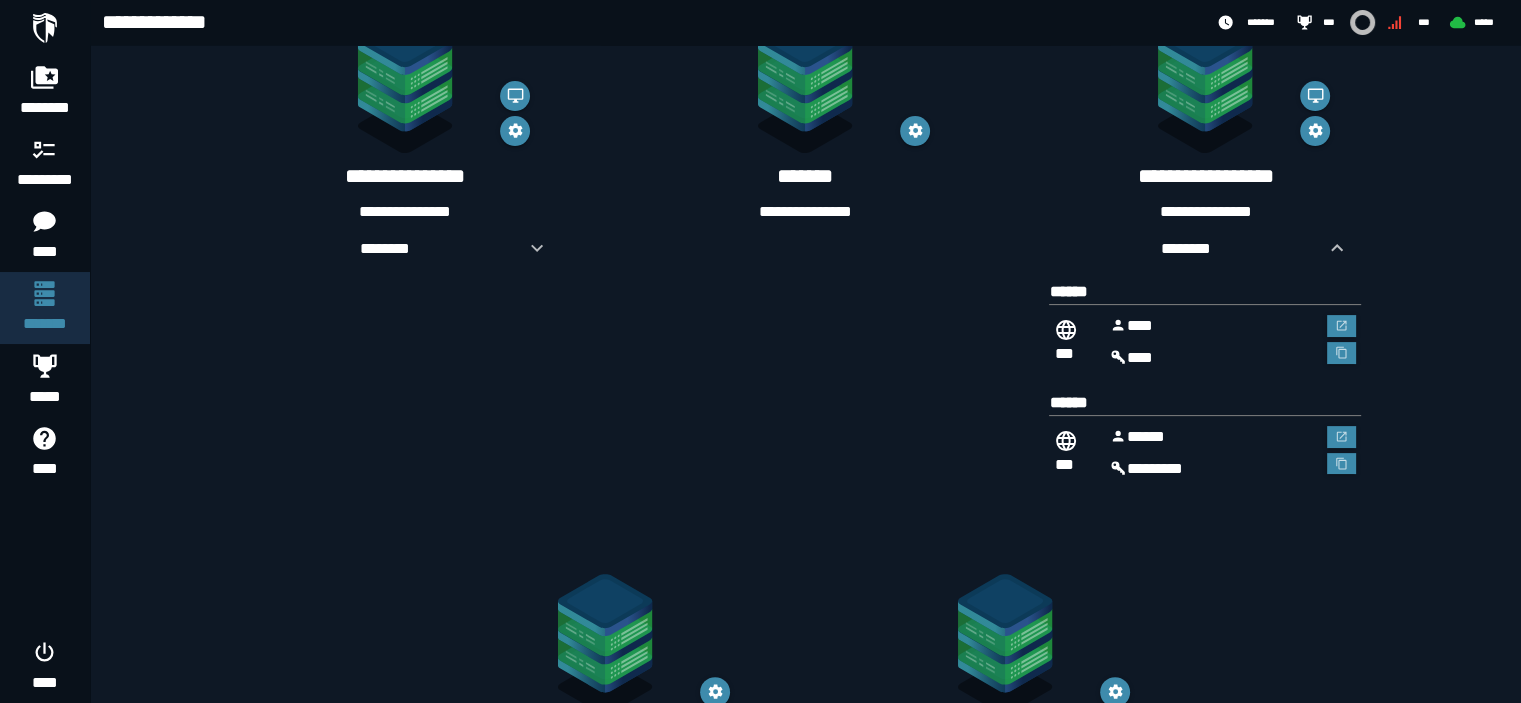scroll, scrollTop: 432, scrollLeft: 0, axis: vertical 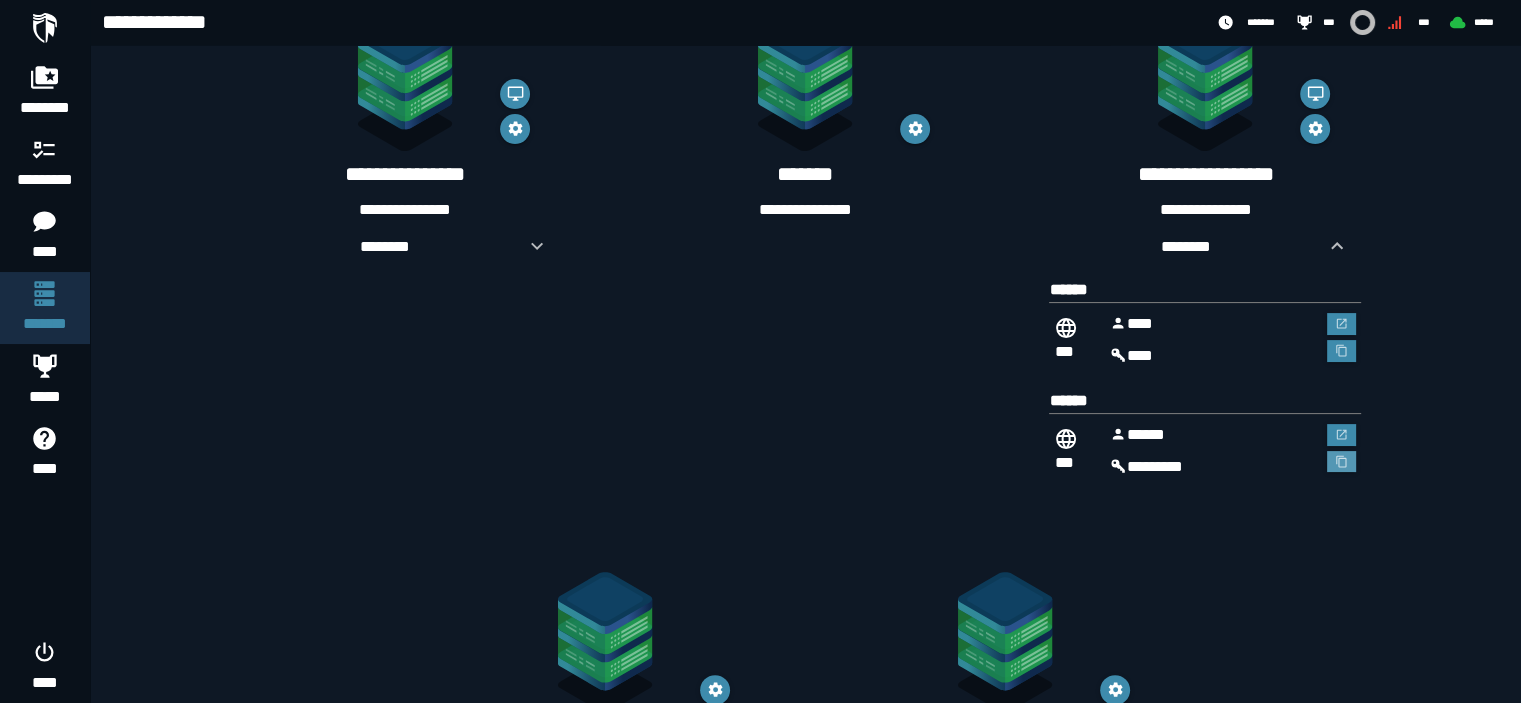 click 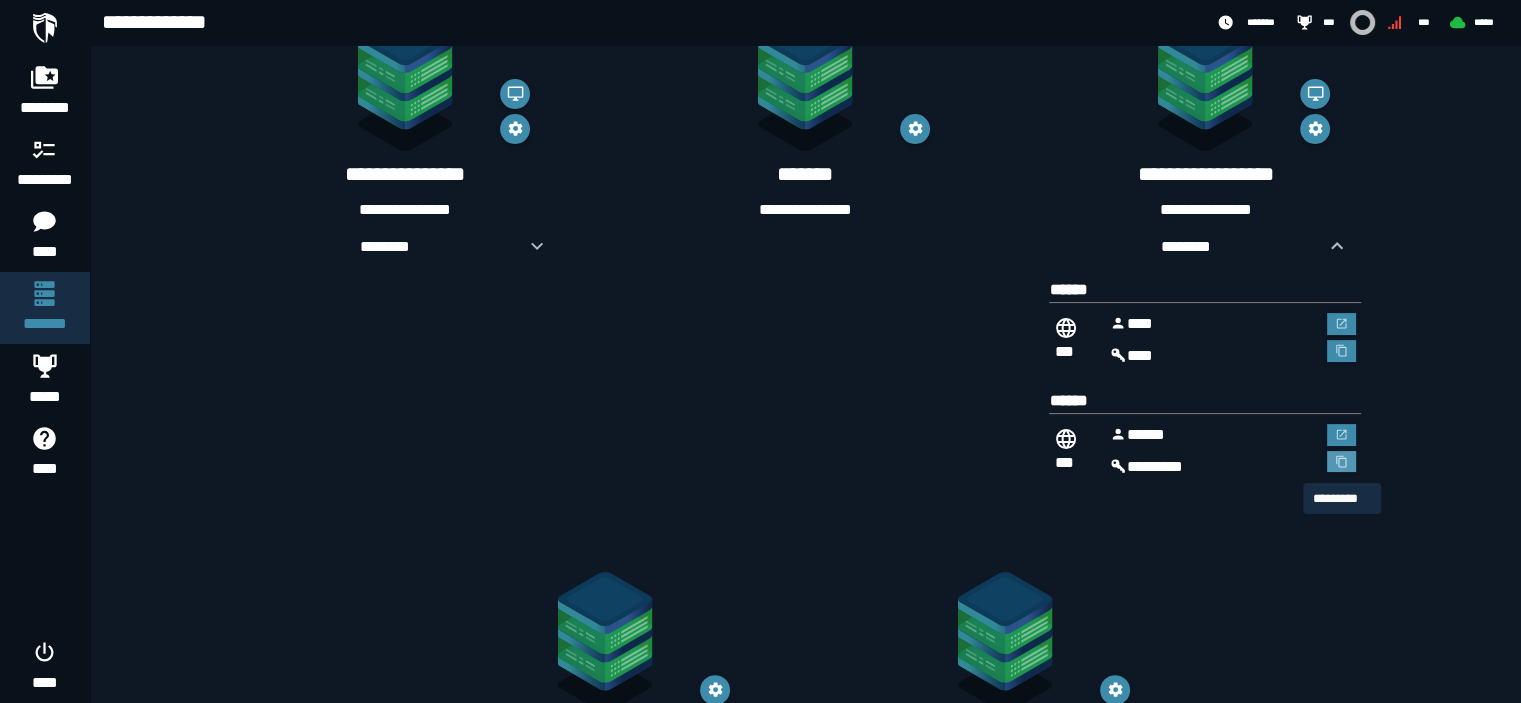 click 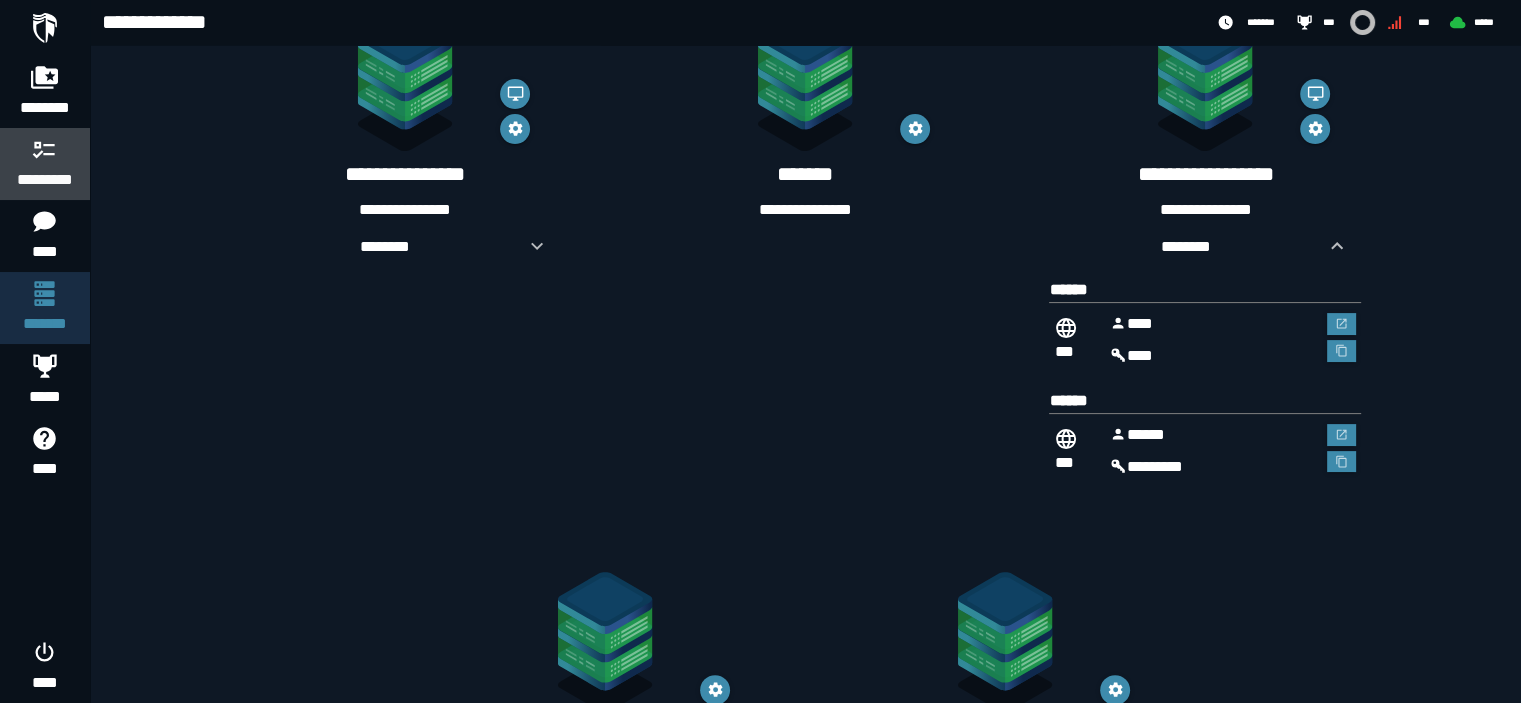 click 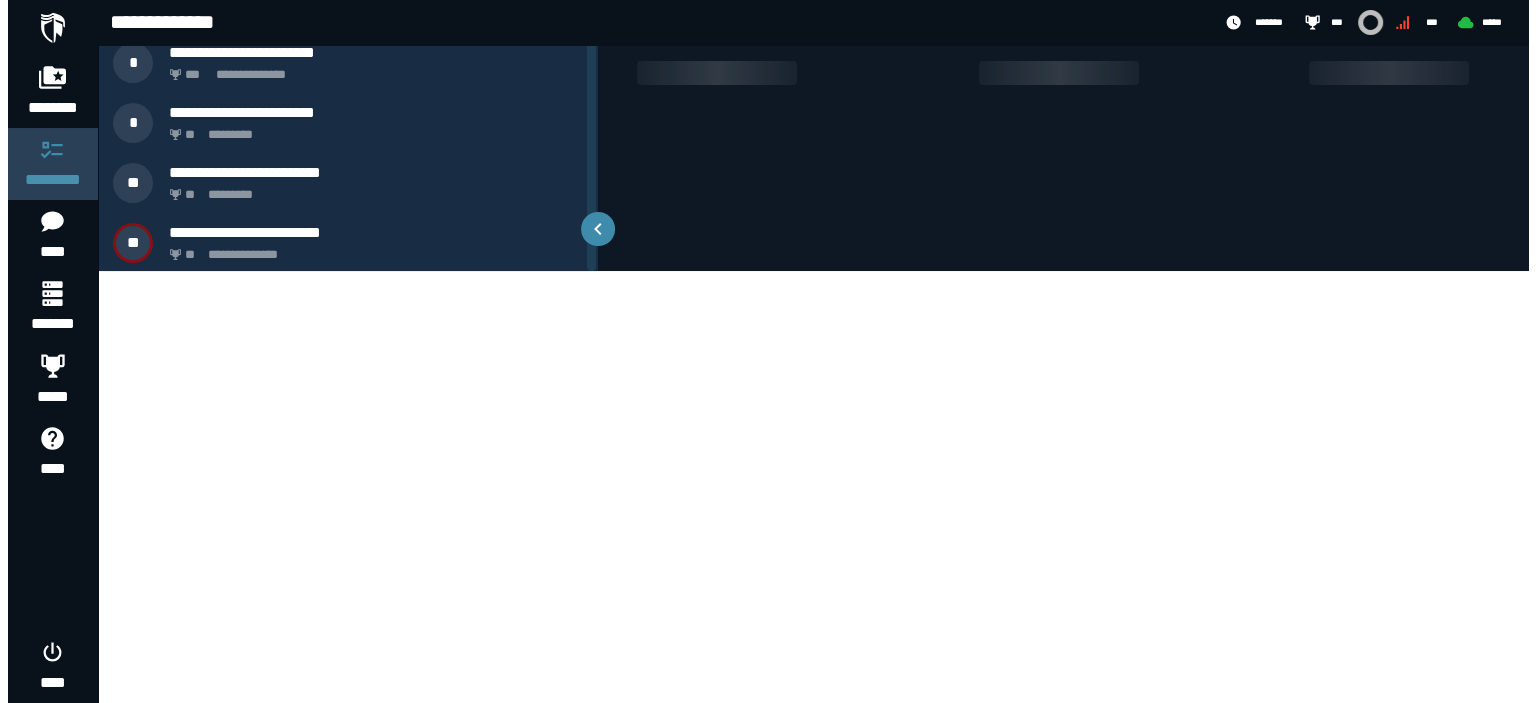 scroll, scrollTop: 0, scrollLeft: 0, axis: both 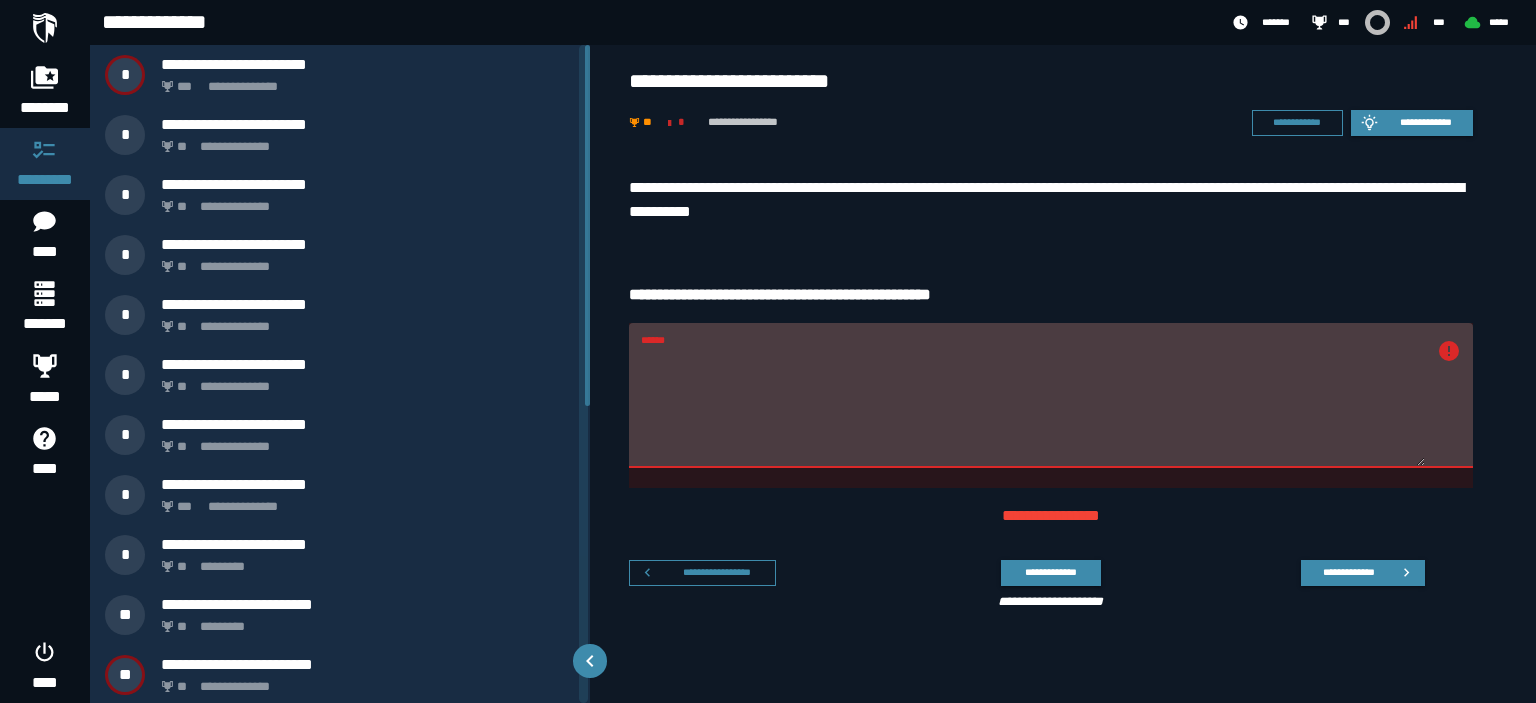 click on "******" at bounding box center (1033, 407) 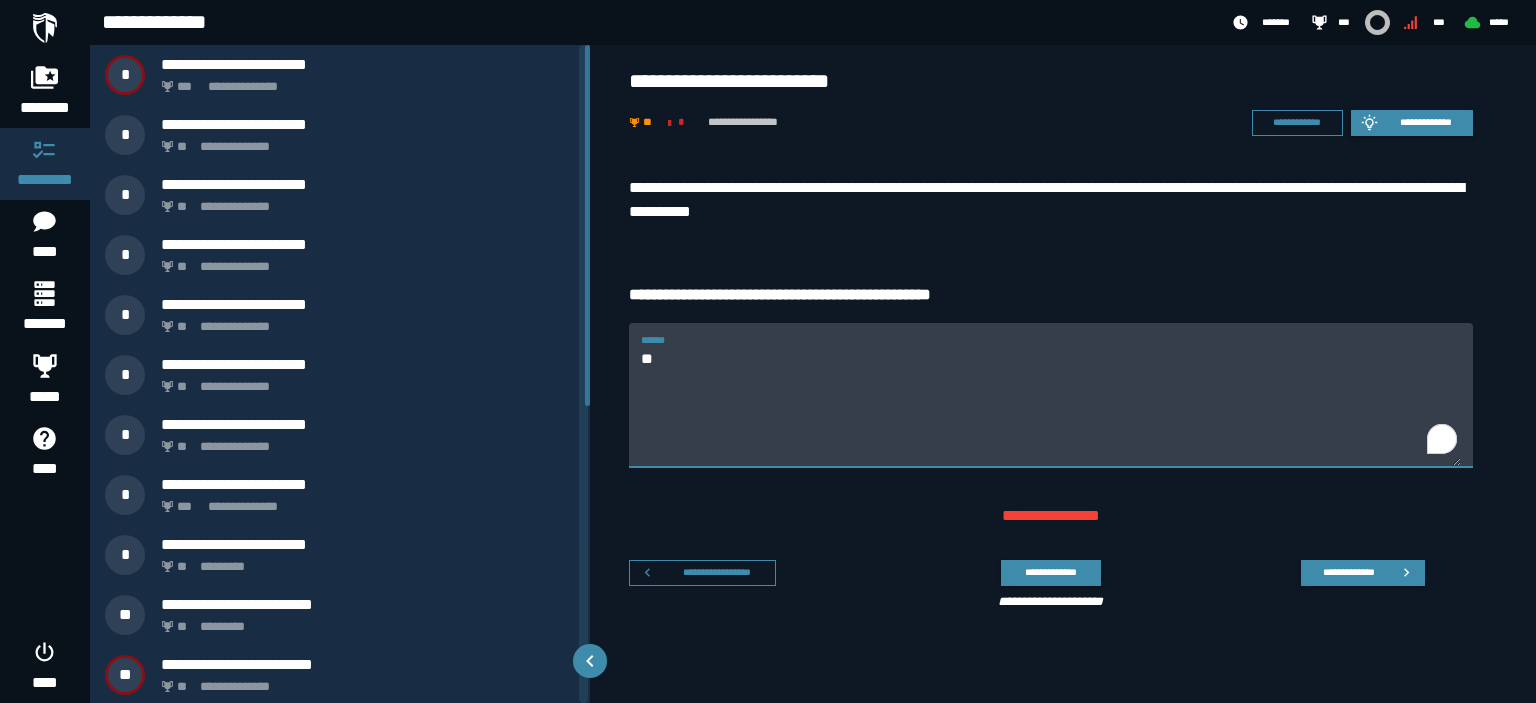 type on "*" 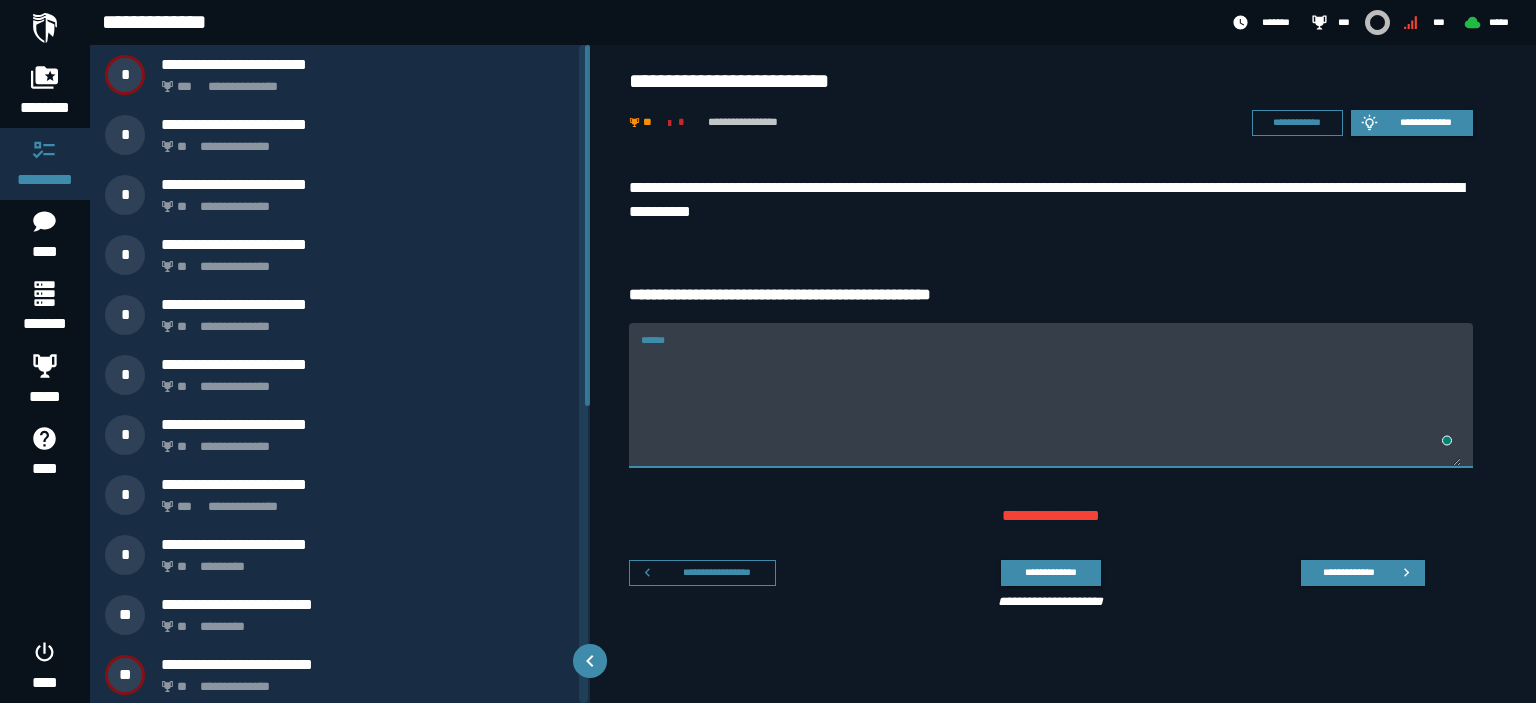 paste on "**********" 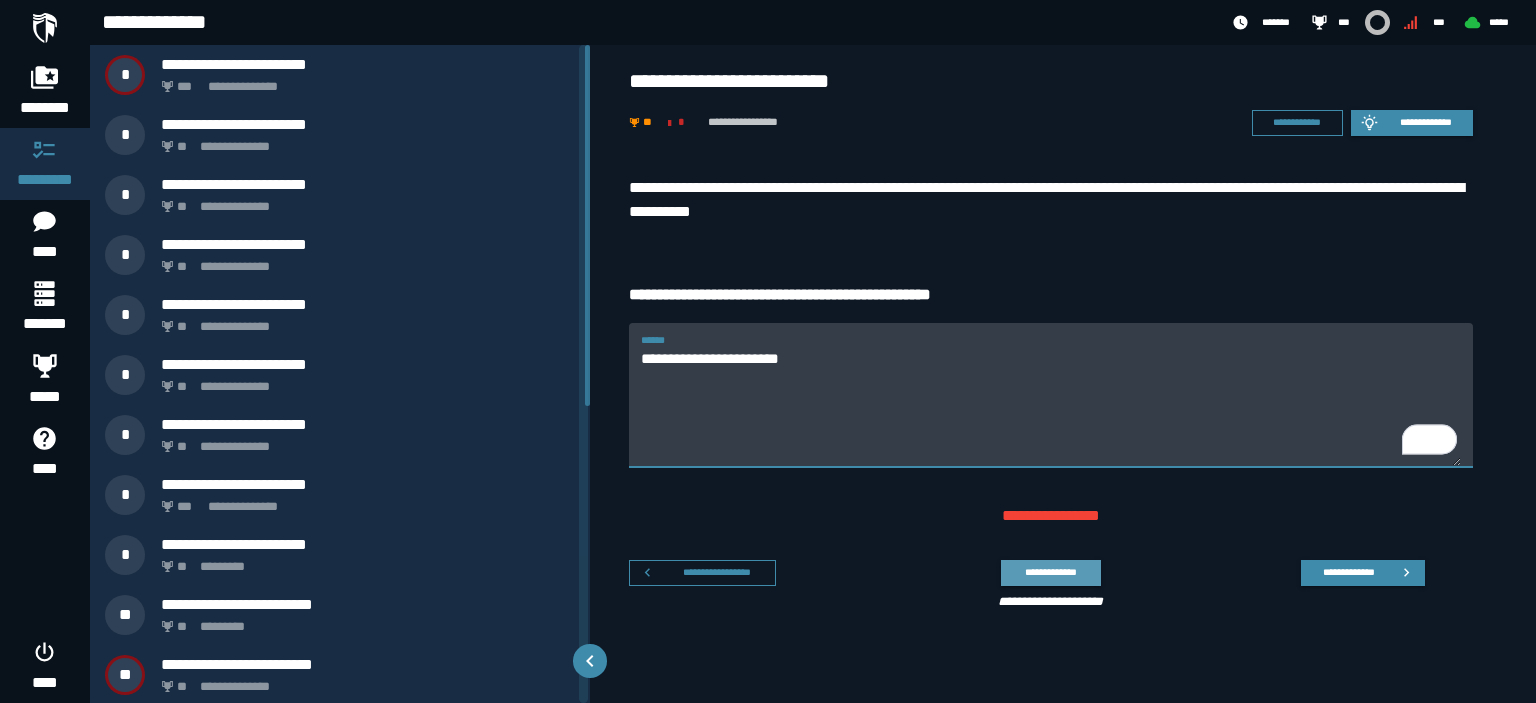 type on "**********" 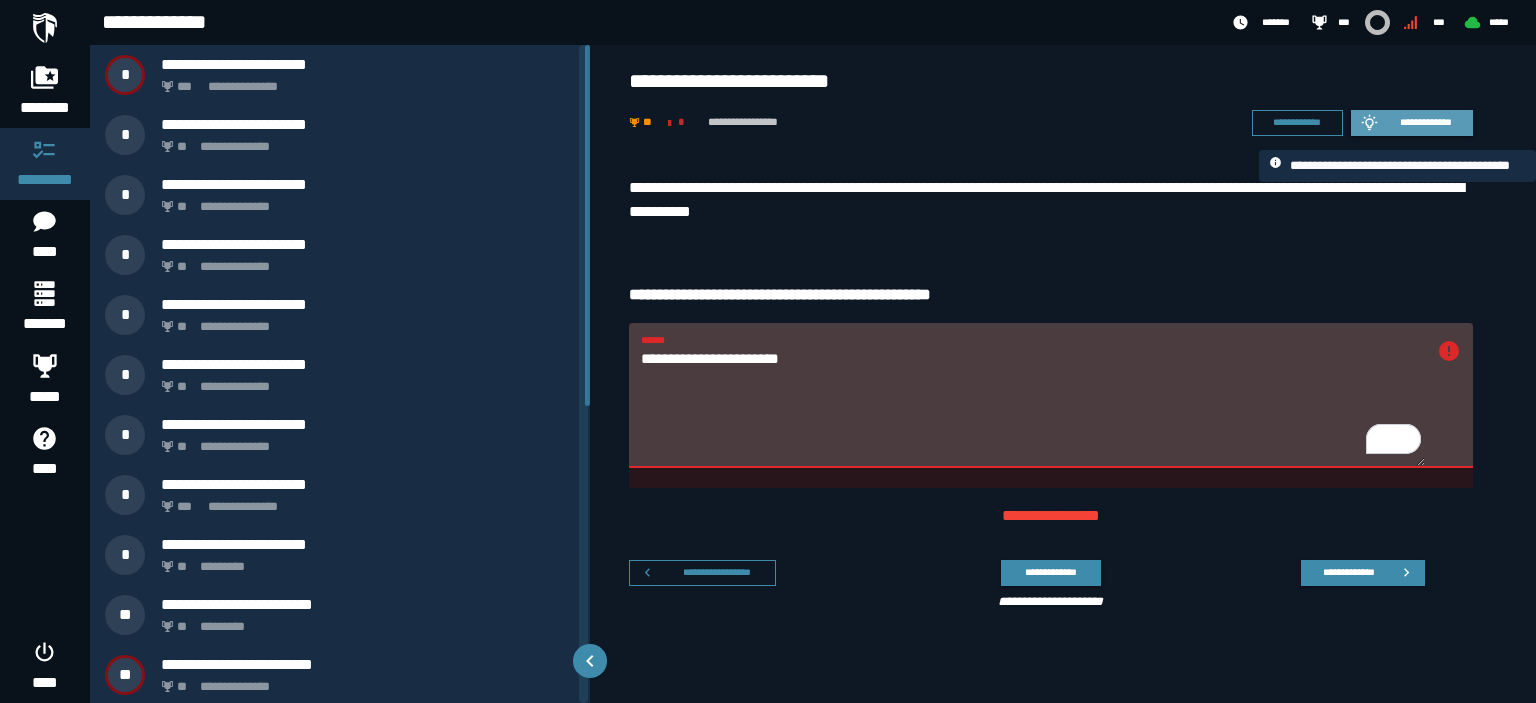 click on "**********" at bounding box center (1426, 122) 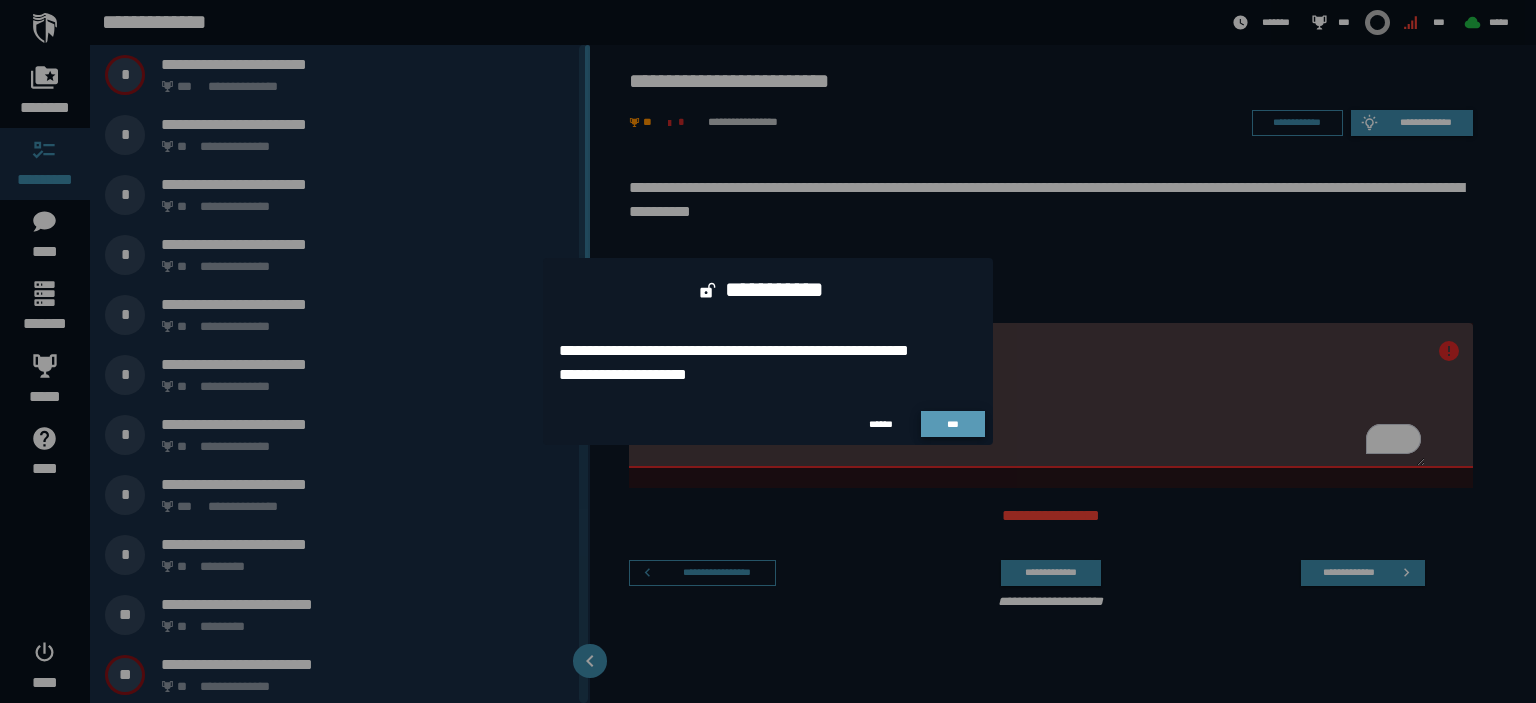 click on "***" at bounding box center (953, 424) 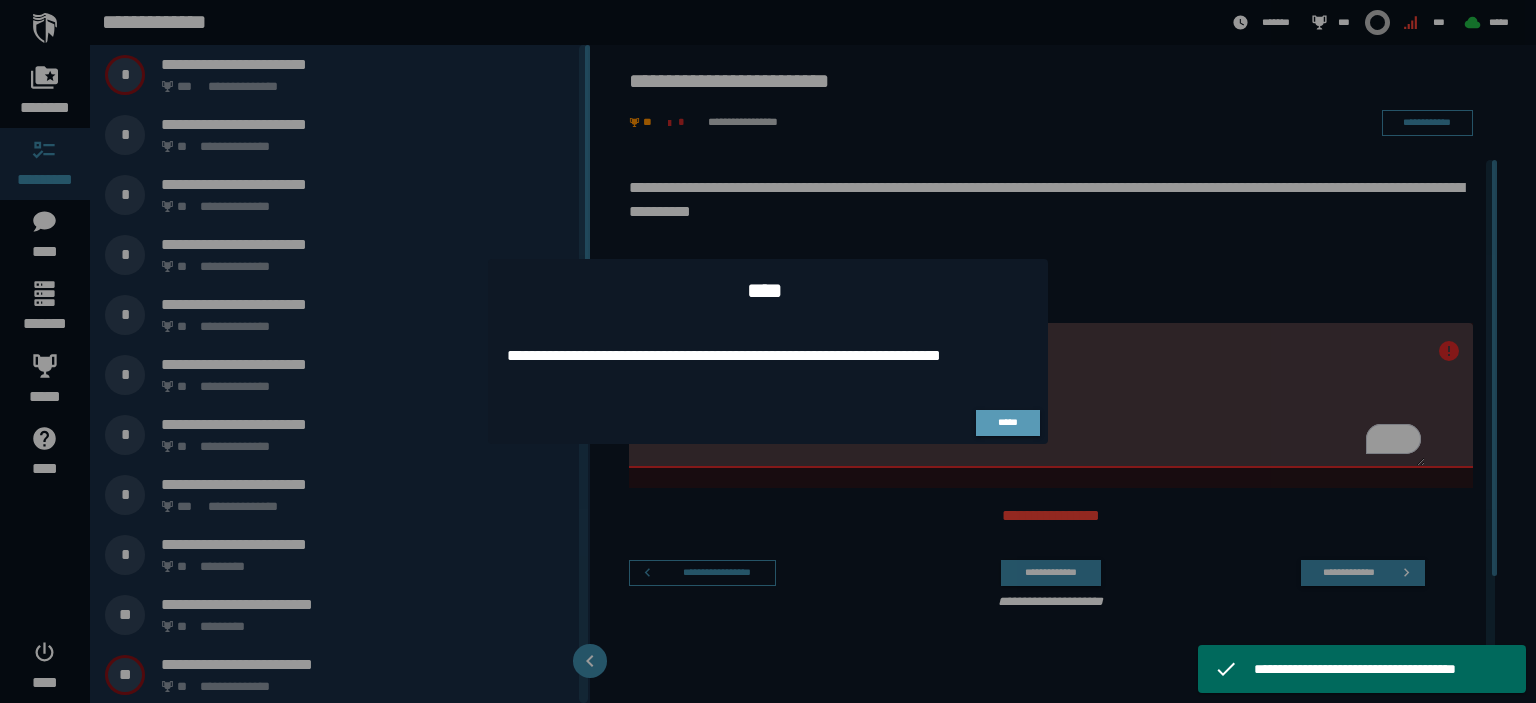 click on "*****" at bounding box center (1008, 422) 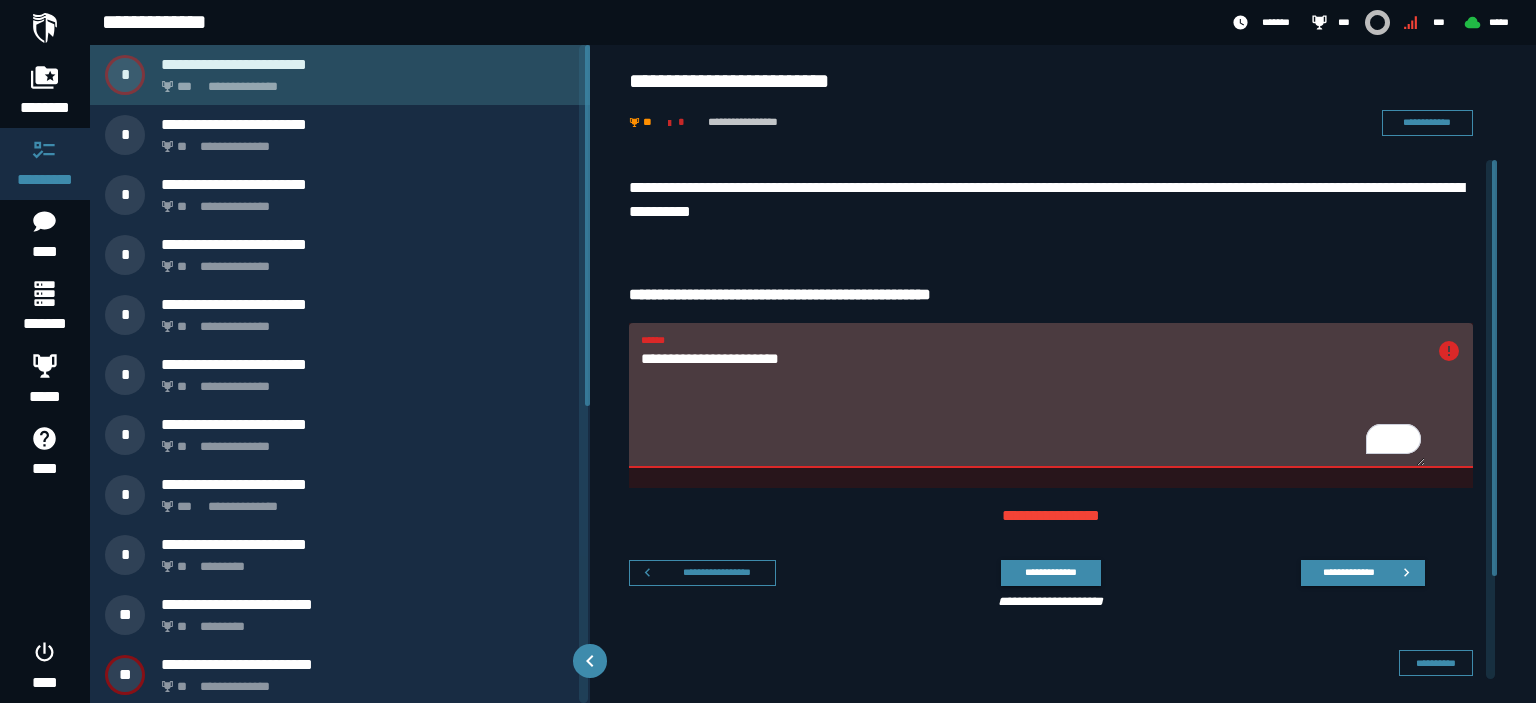 click on "**********" 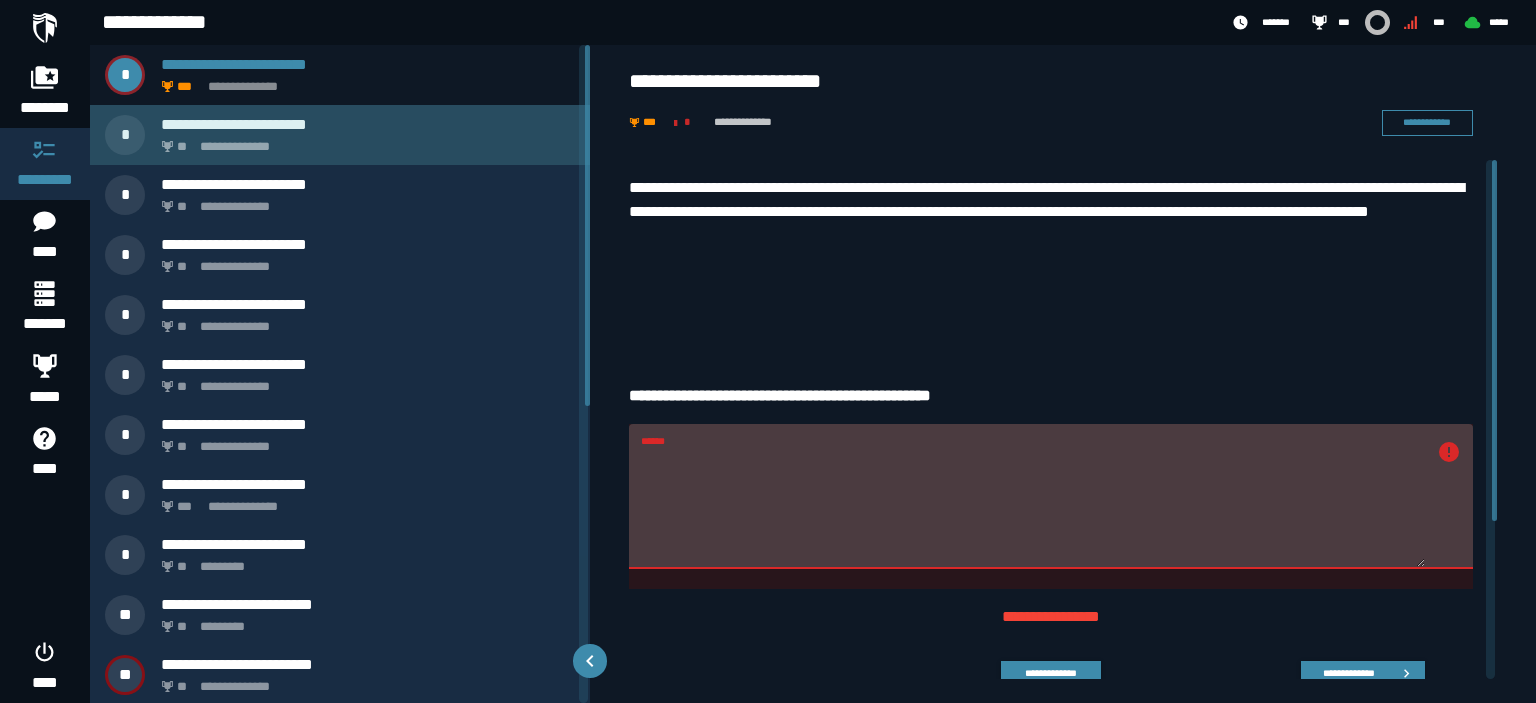 click on "**********" at bounding box center [364, 141] 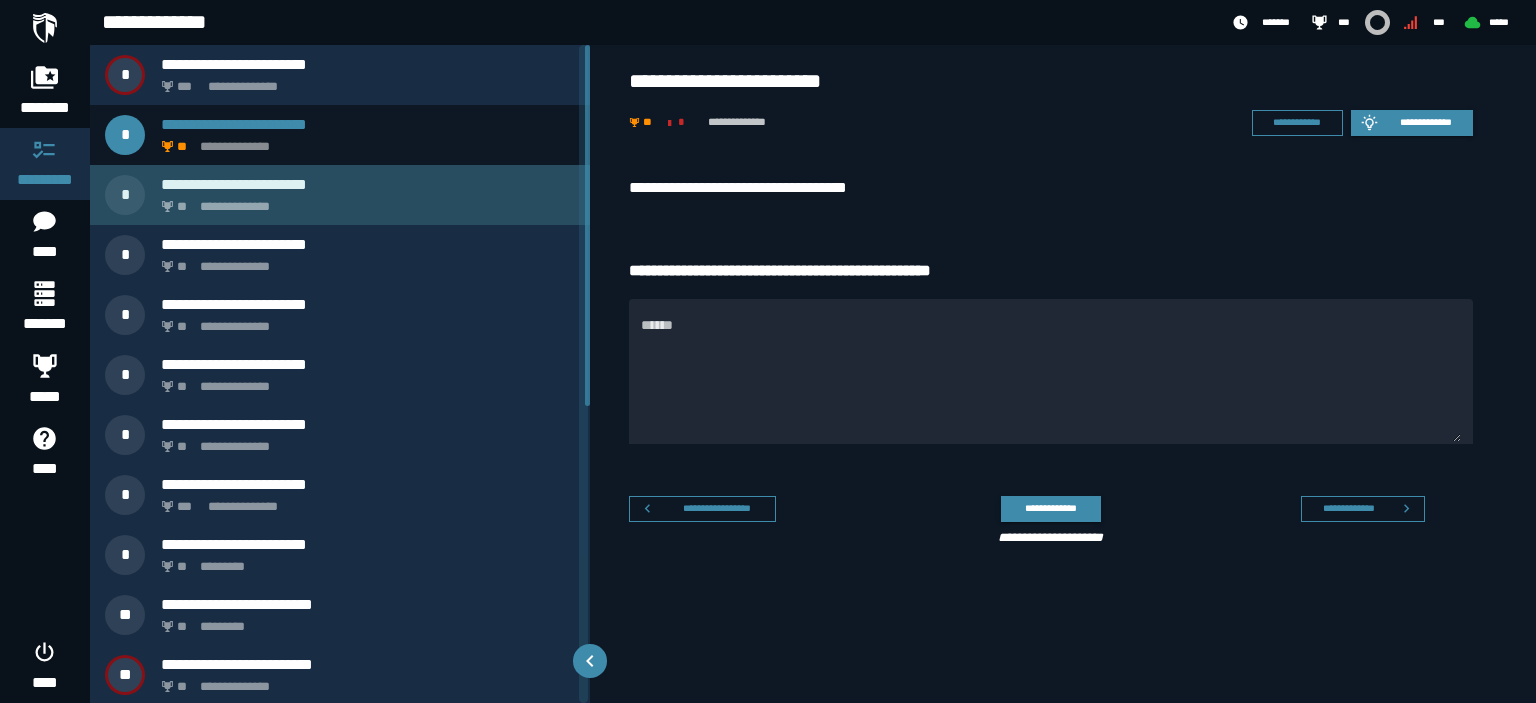 click on "**********" at bounding box center [364, 201] 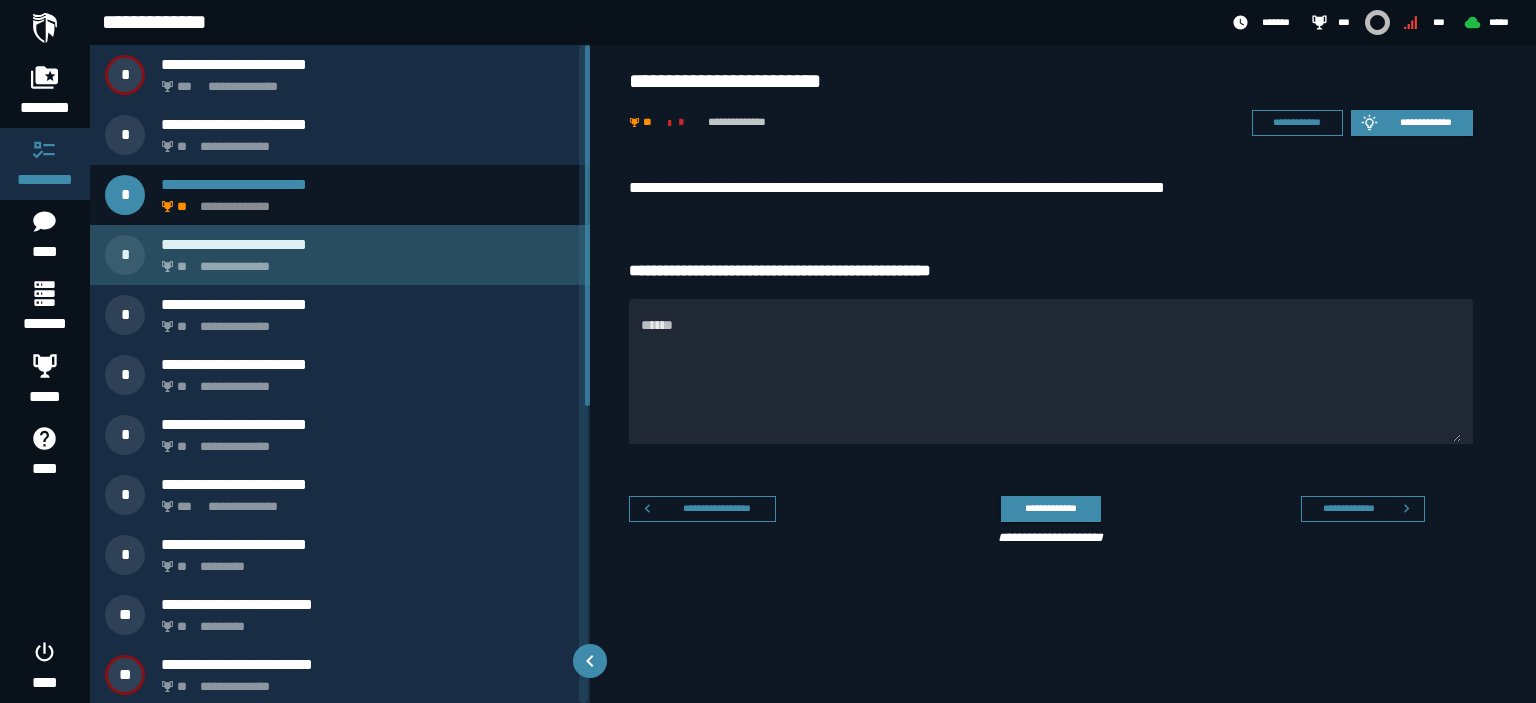 click on "**********" at bounding box center [364, 261] 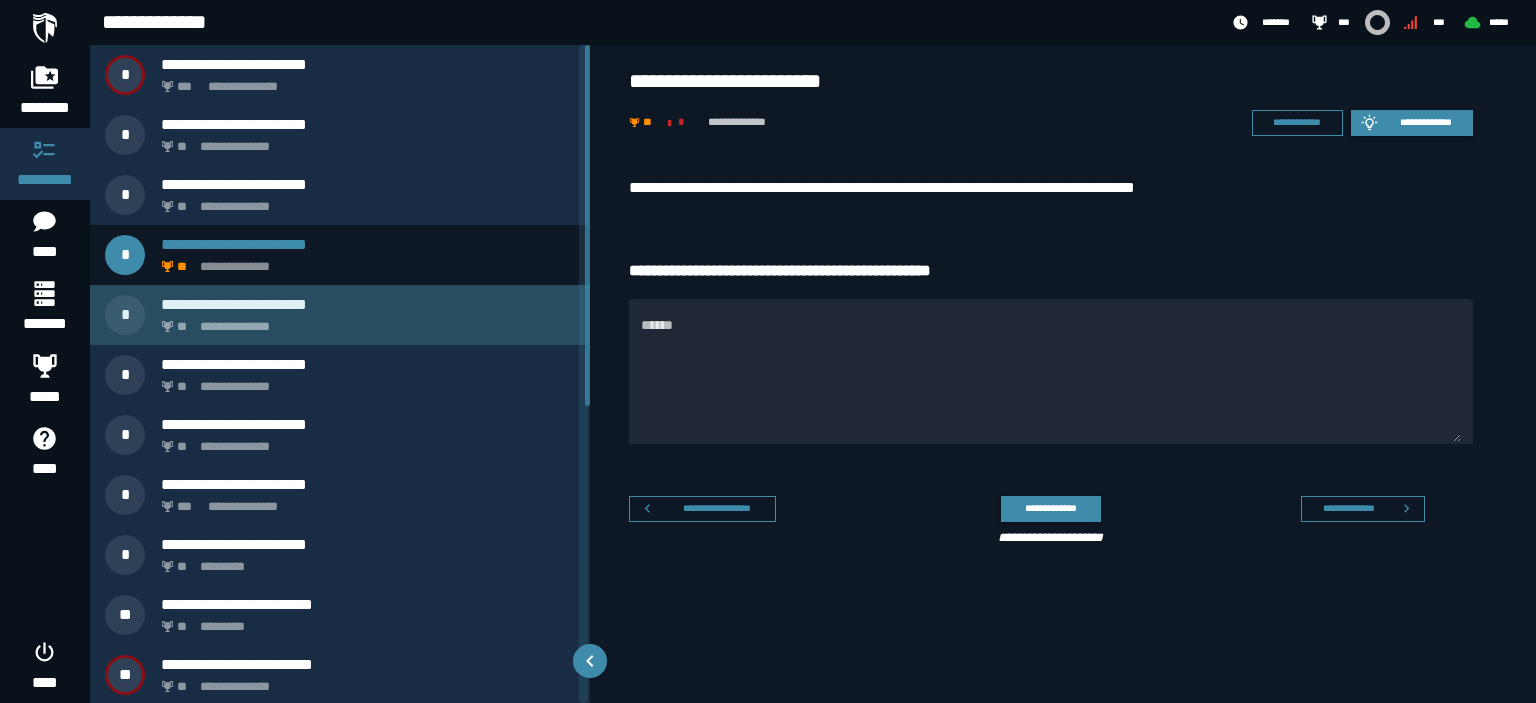 click on "**********" at bounding box center [364, 321] 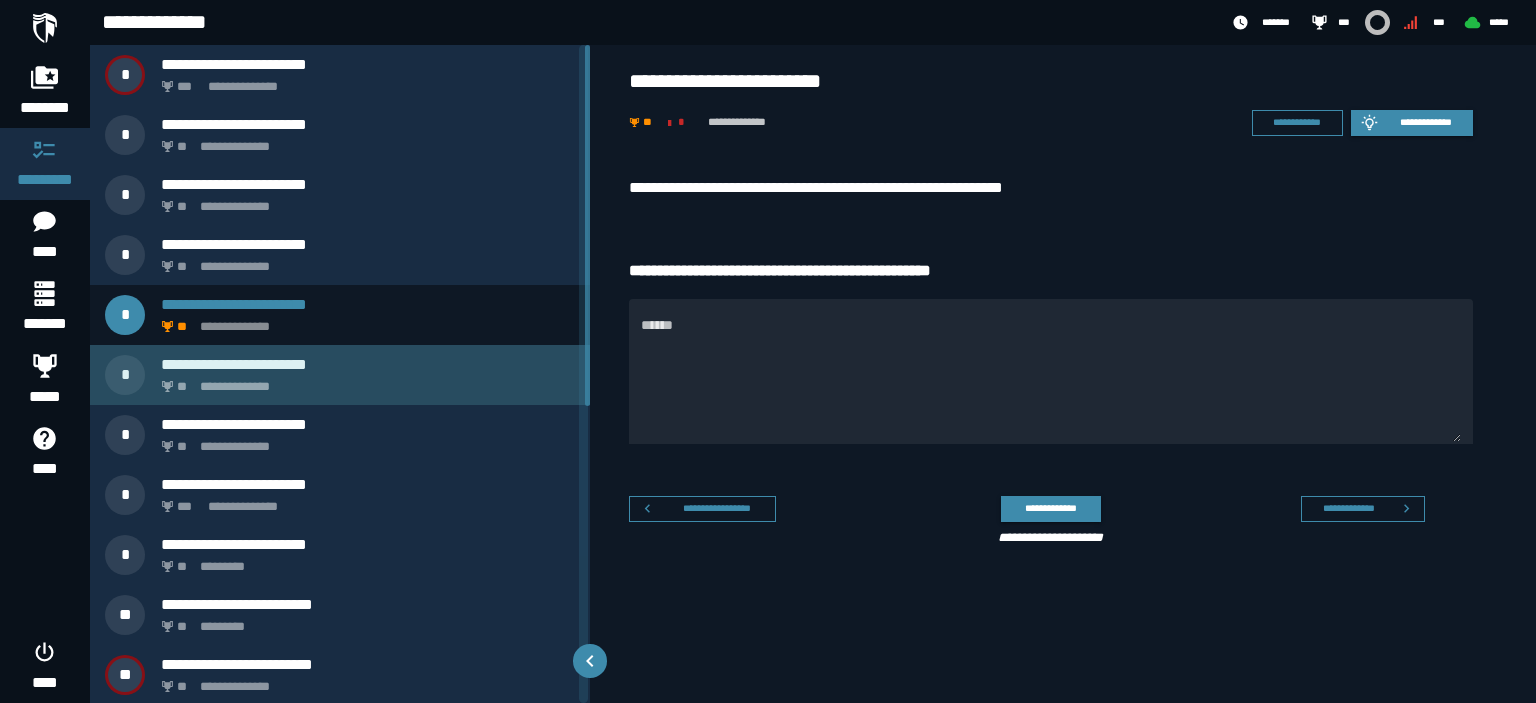 click on "**********" at bounding box center (364, 381) 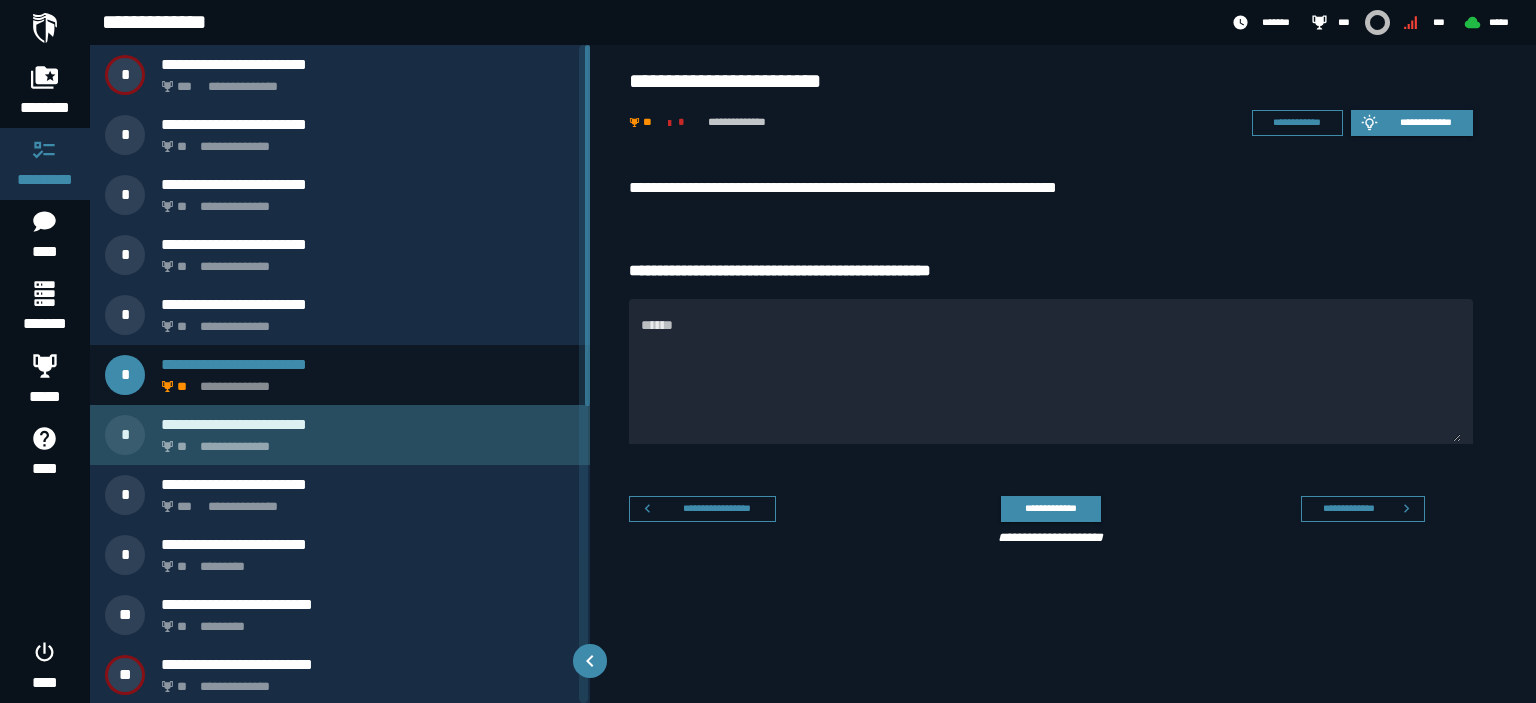 click on "**********" 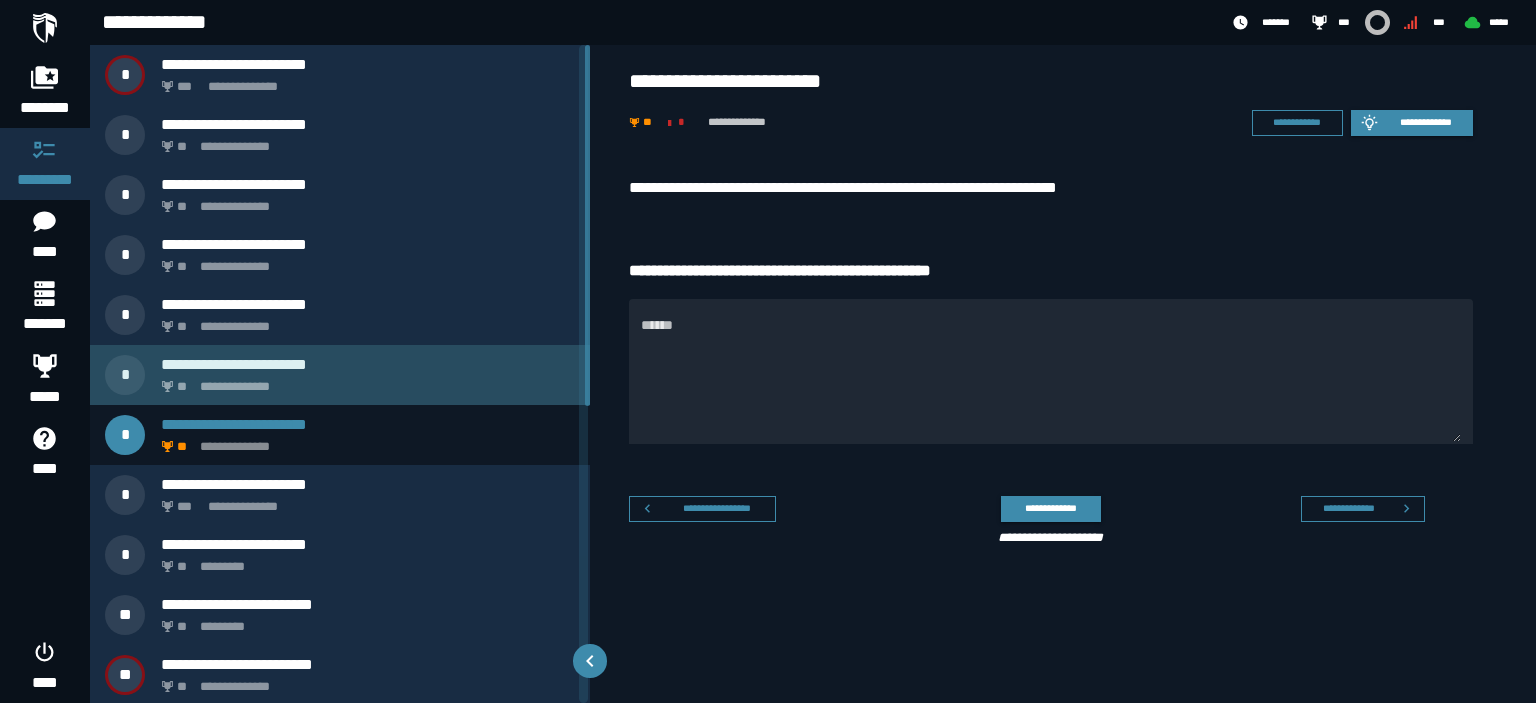 click on "**********" 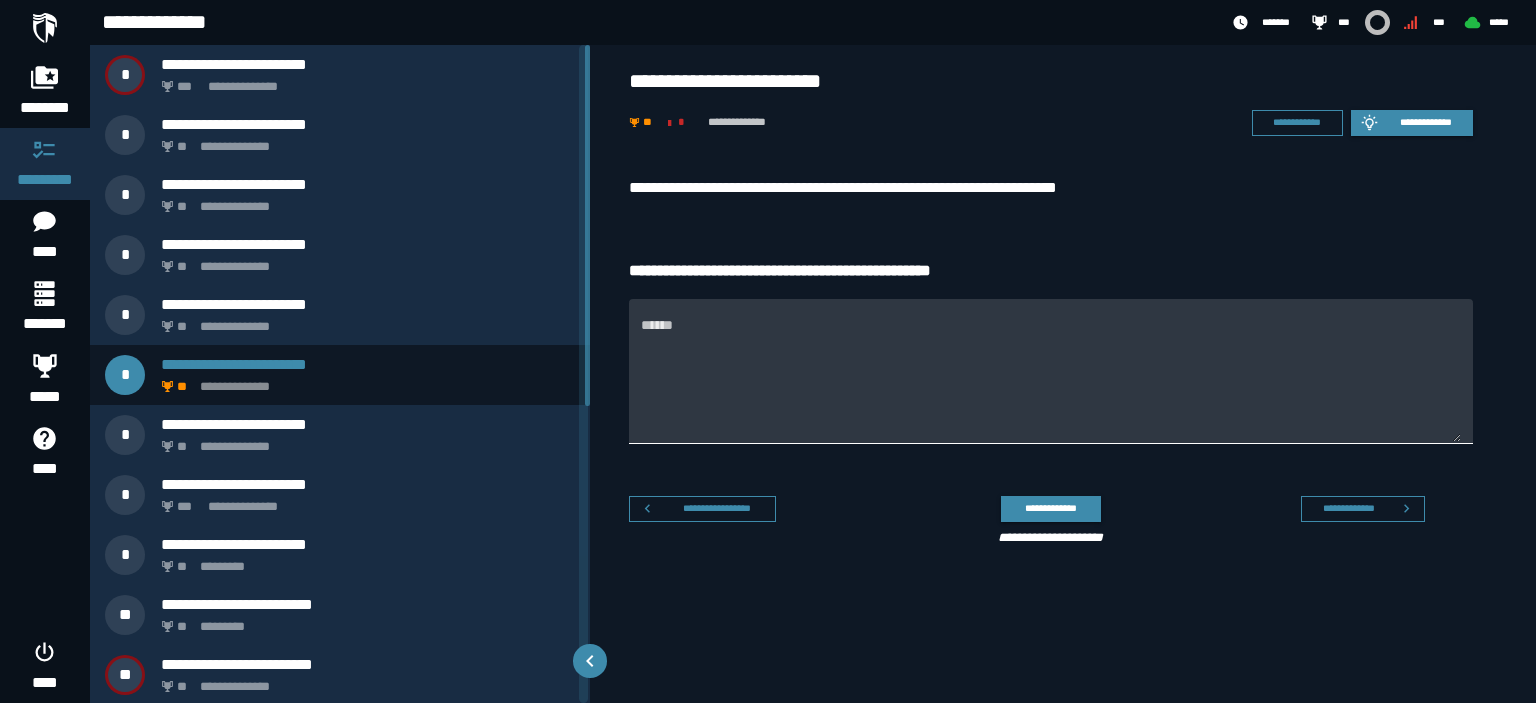click on "******" at bounding box center (1051, 383) 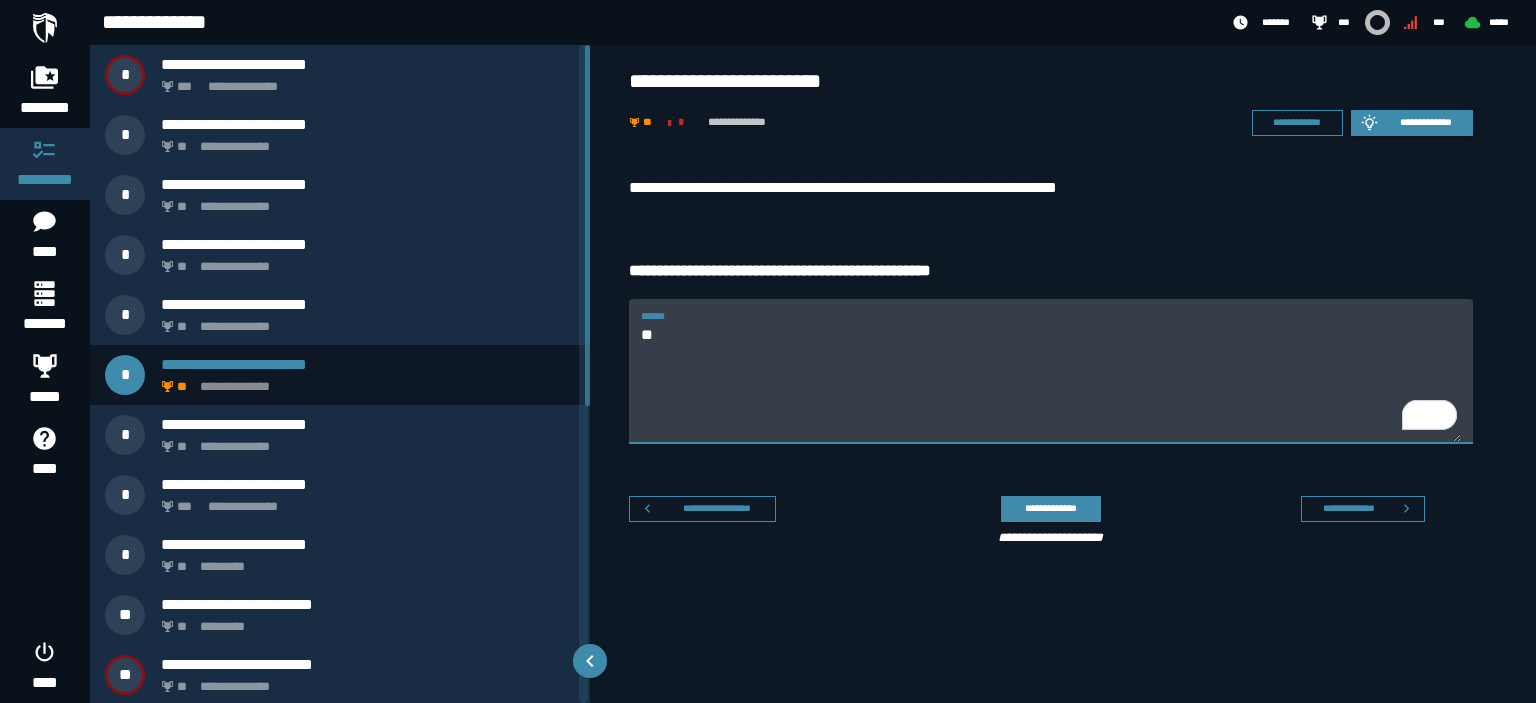 type on "*" 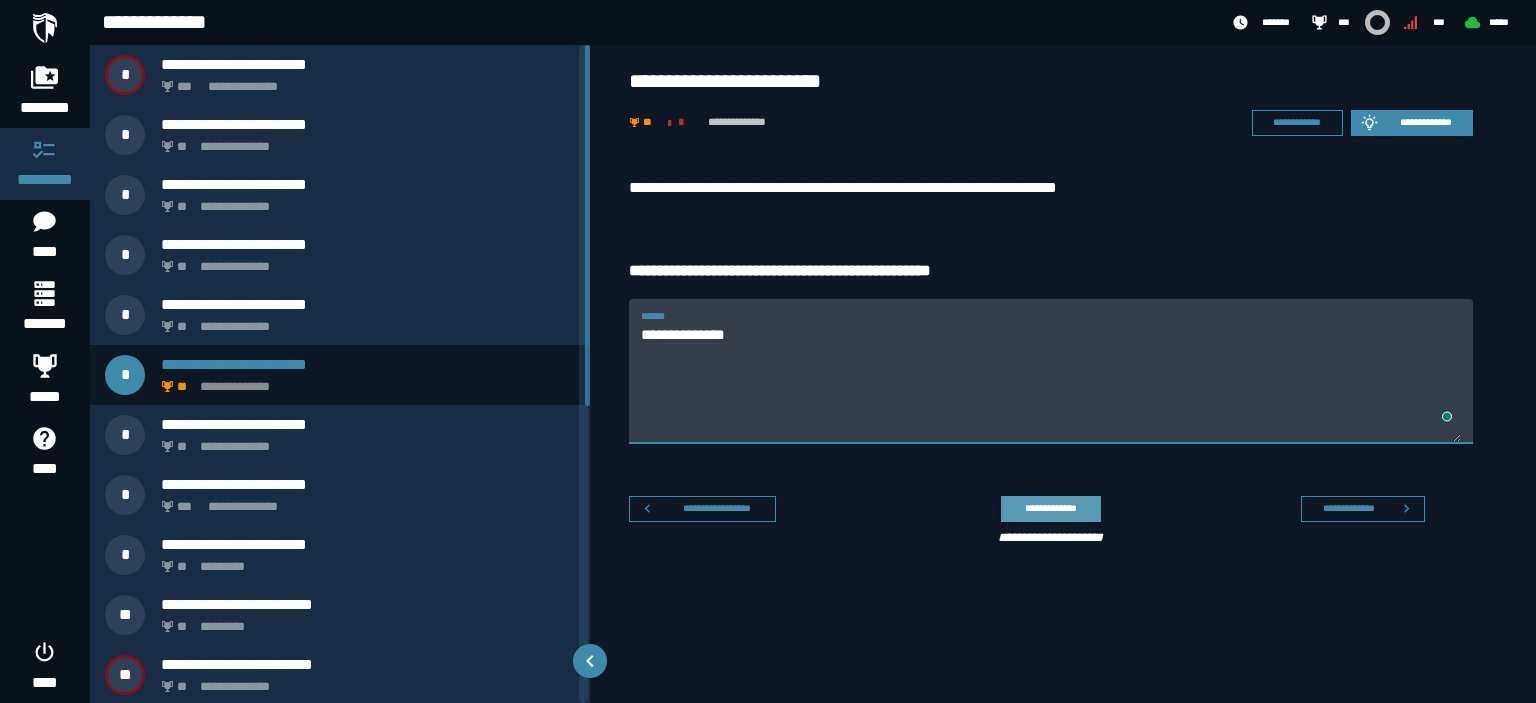 click on "**********" 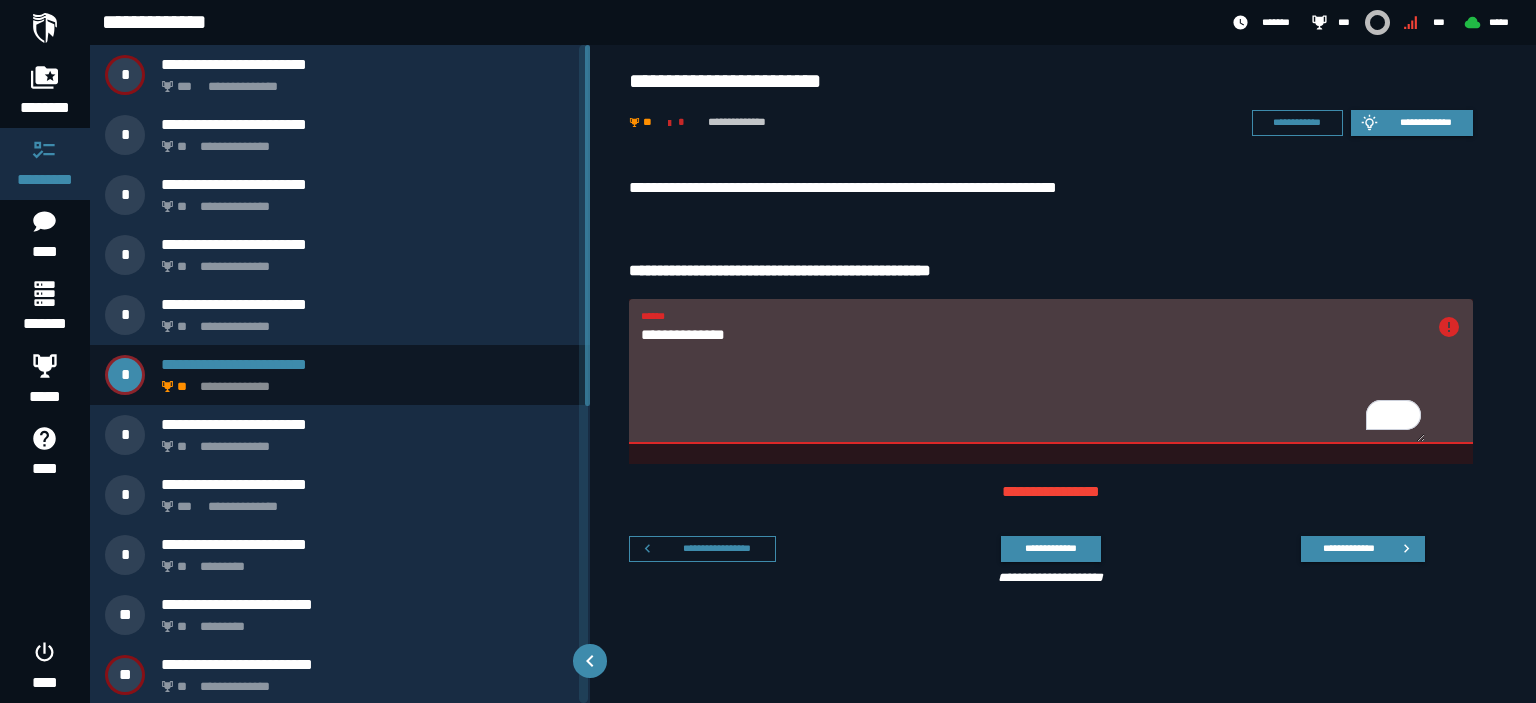 click on "**********" at bounding box center [1033, 383] 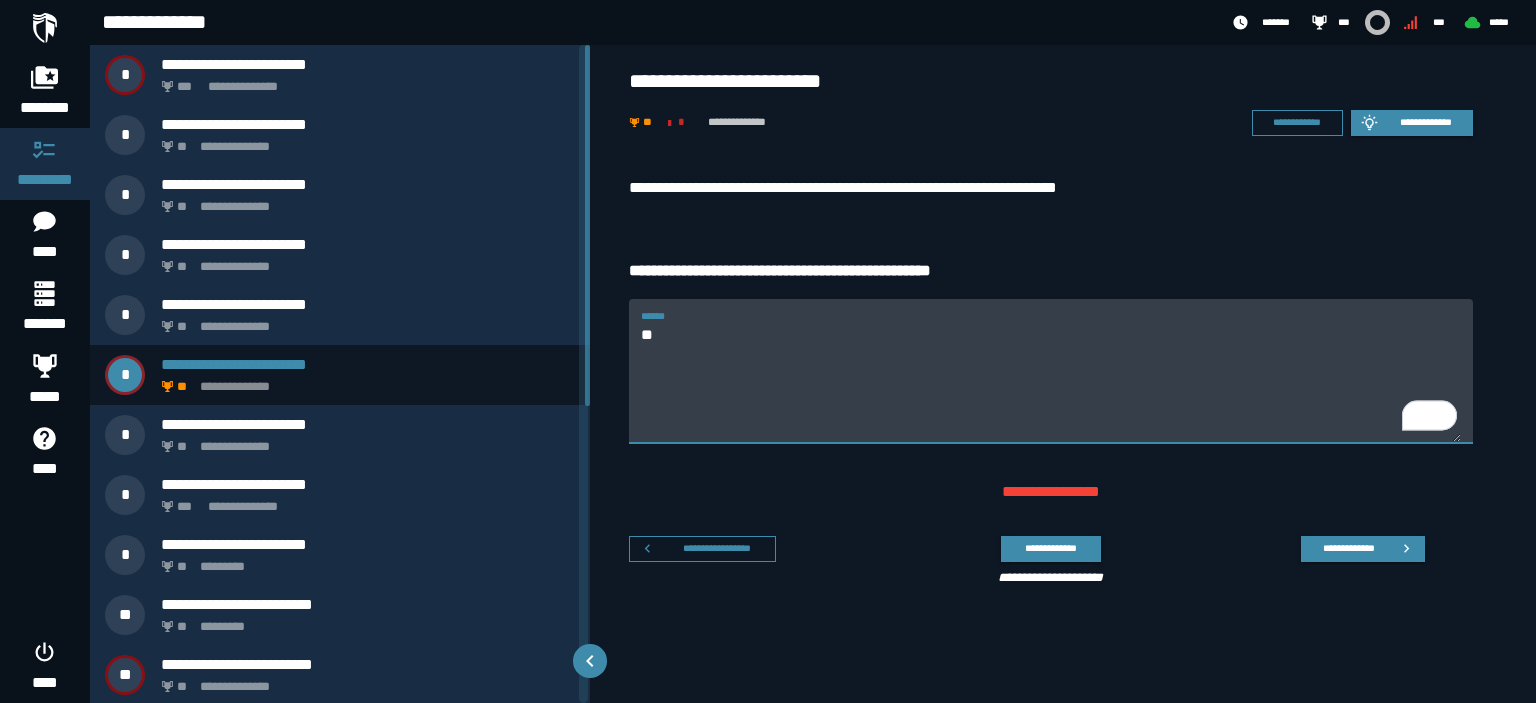 type on "*" 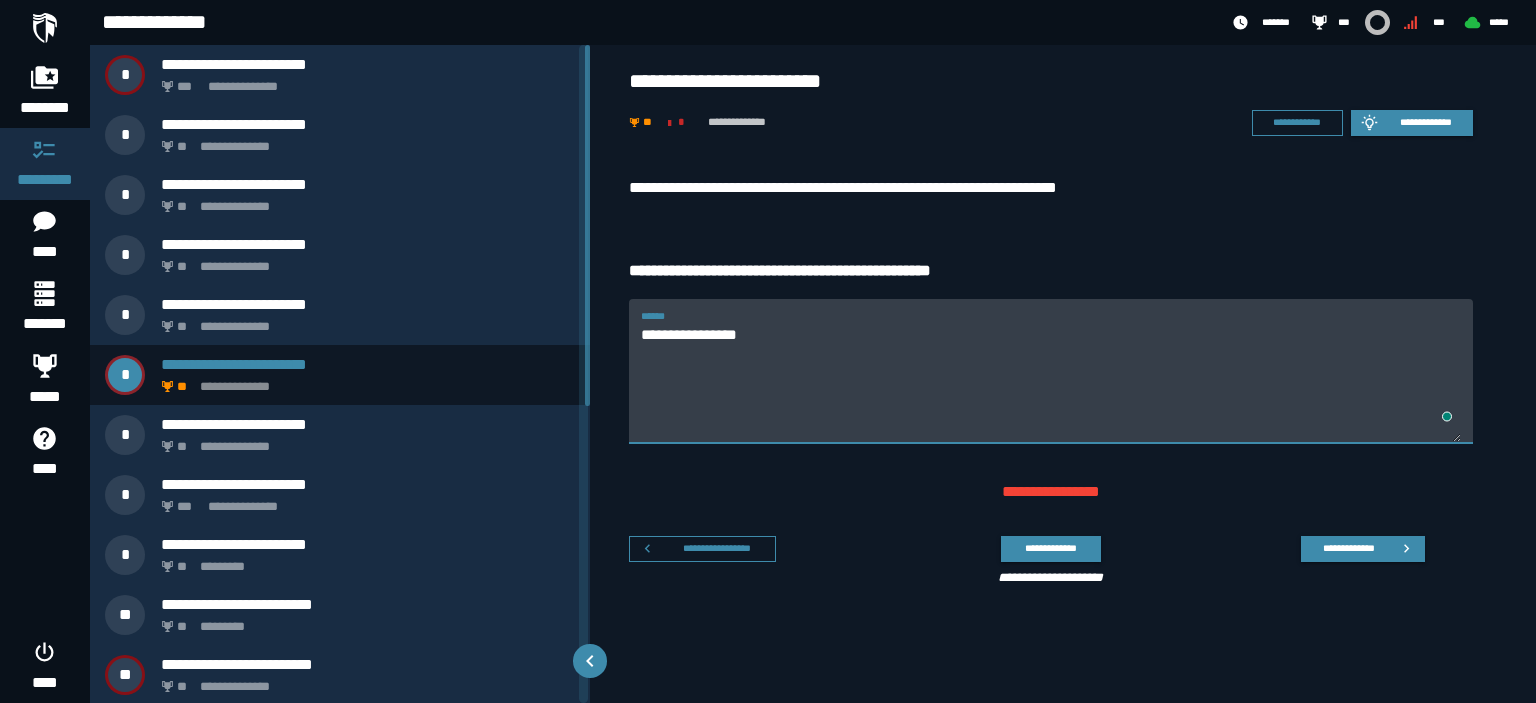 type on "**********" 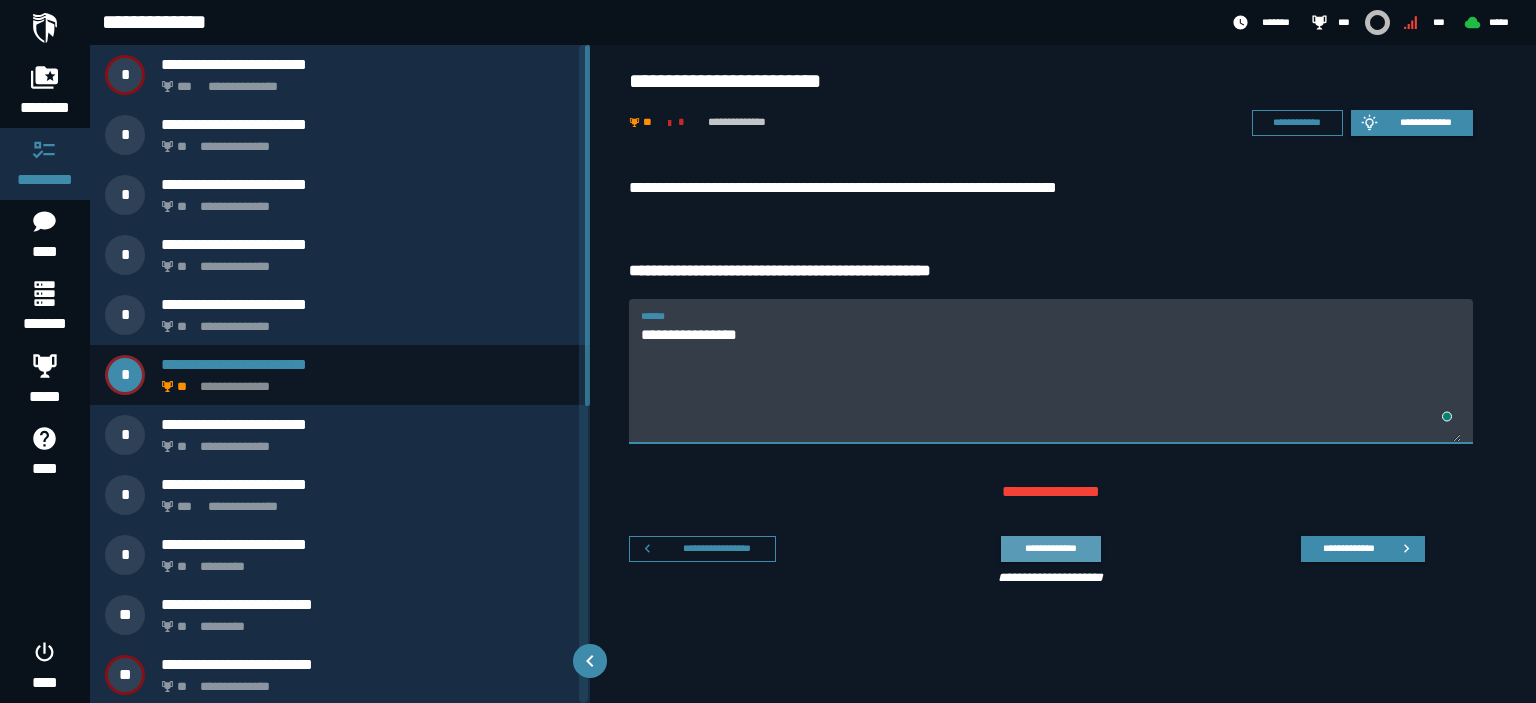 click on "**********" at bounding box center (1050, 548) 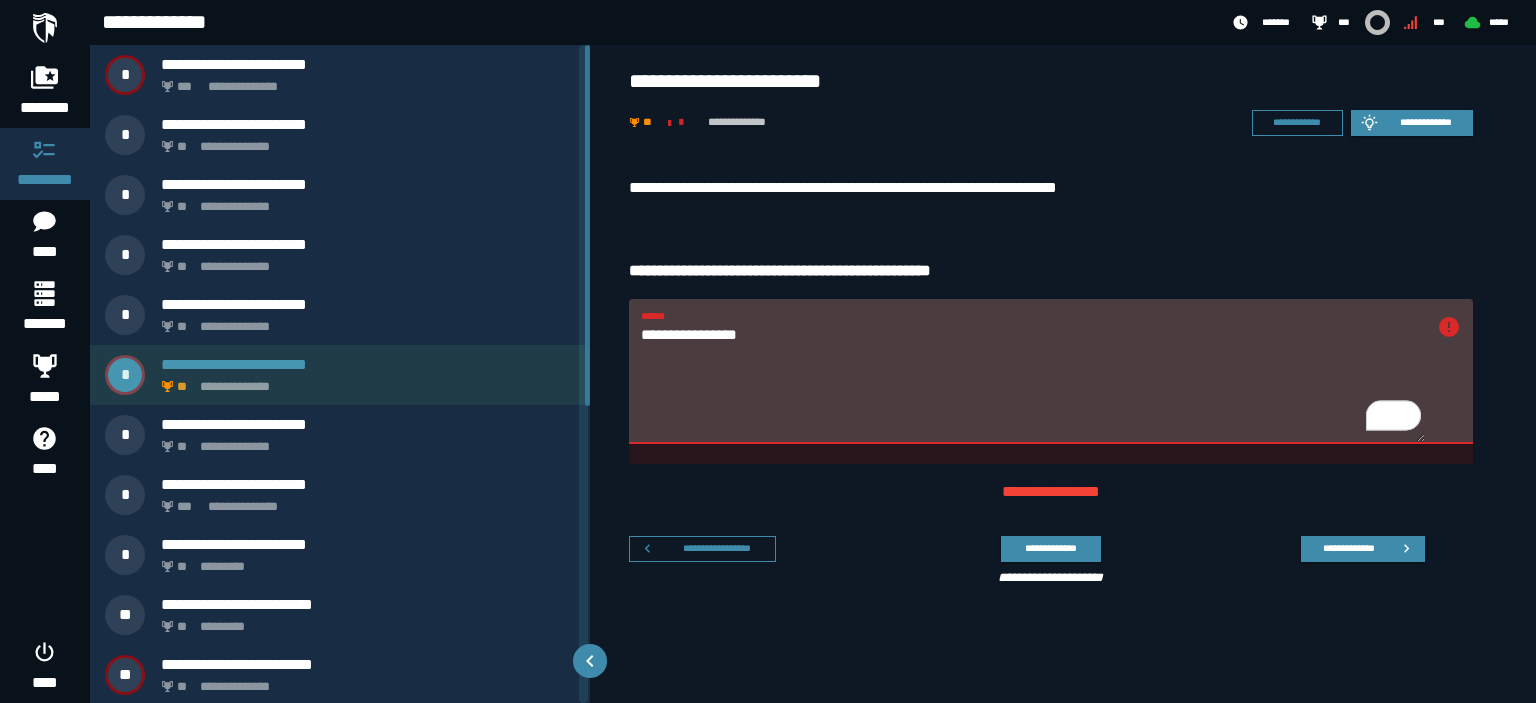 click on "**********" at bounding box center [340, 375] 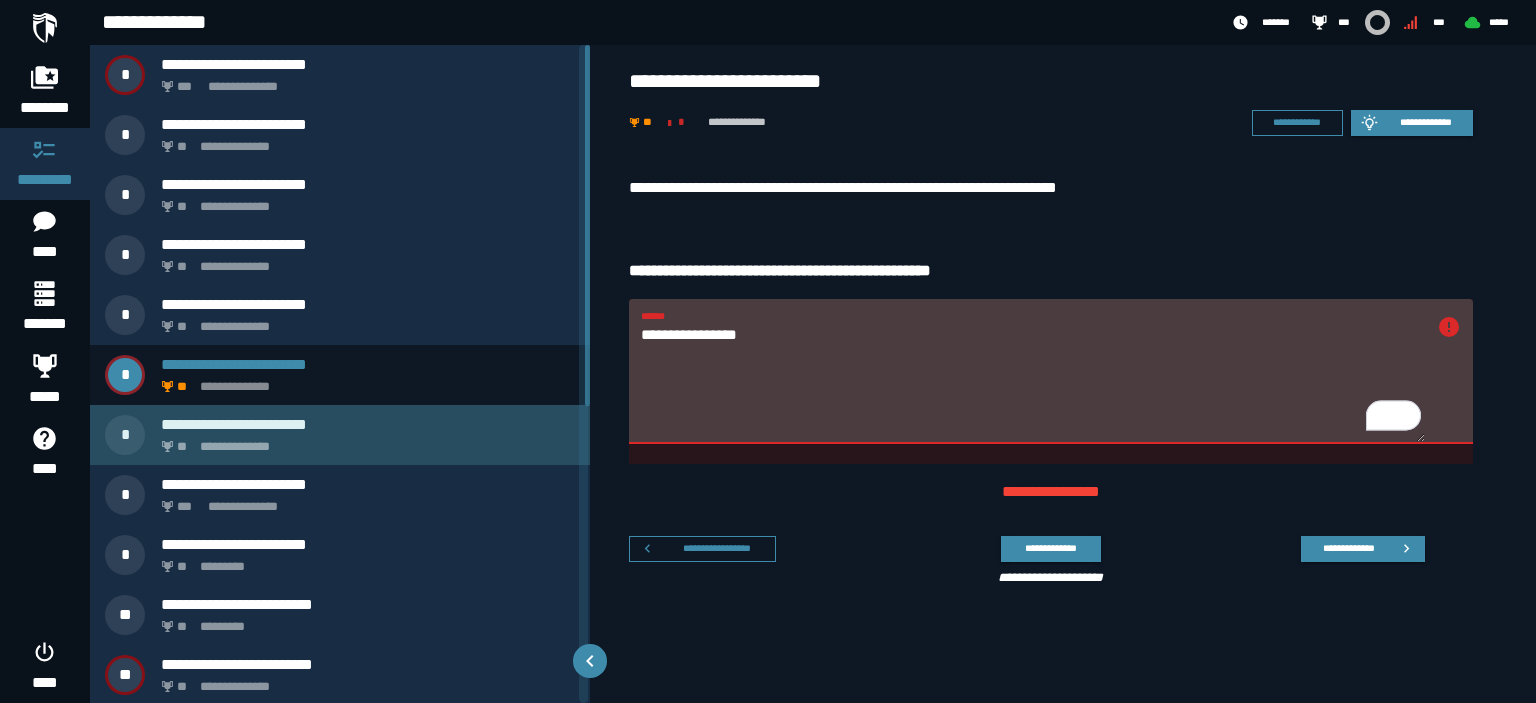 click on "**********" at bounding box center (364, 441) 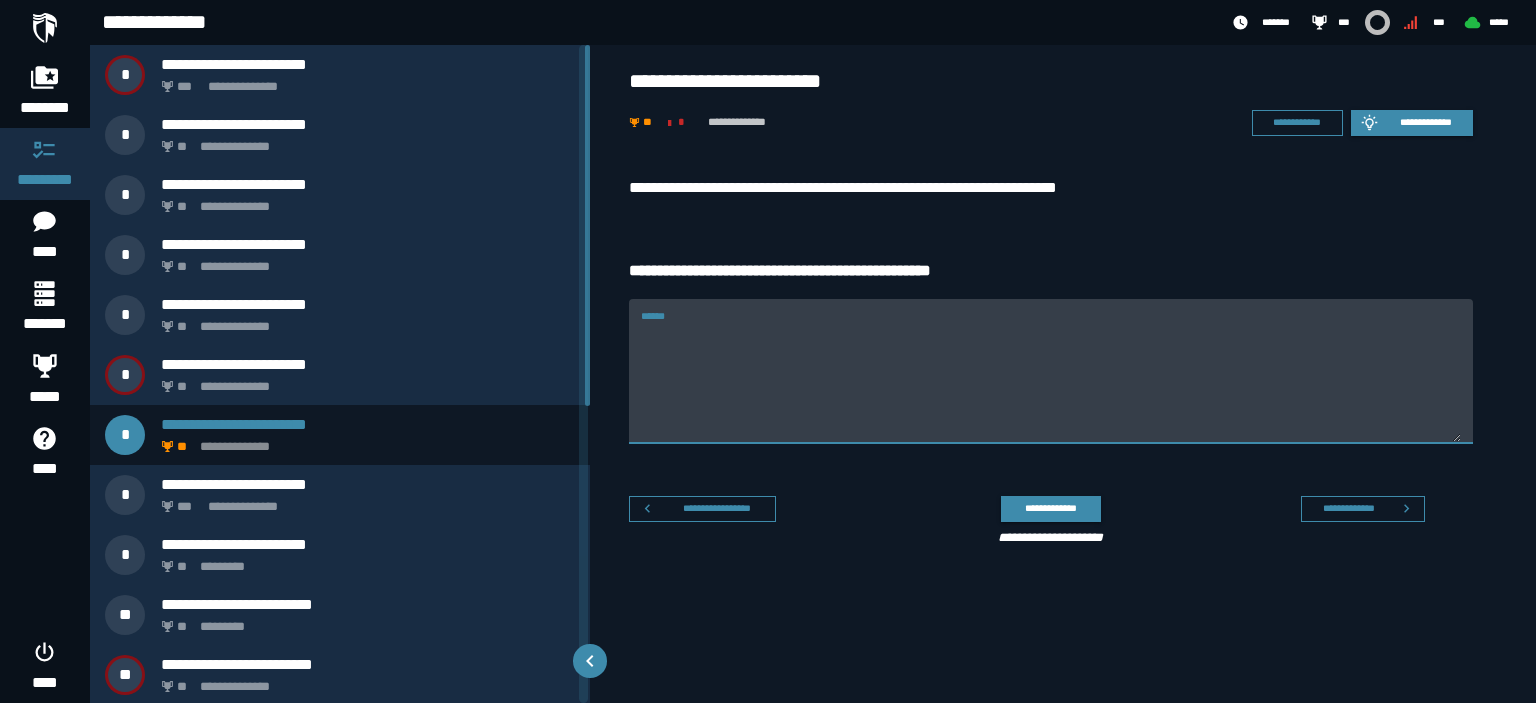 click on "******" at bounding box center [1051, 371] 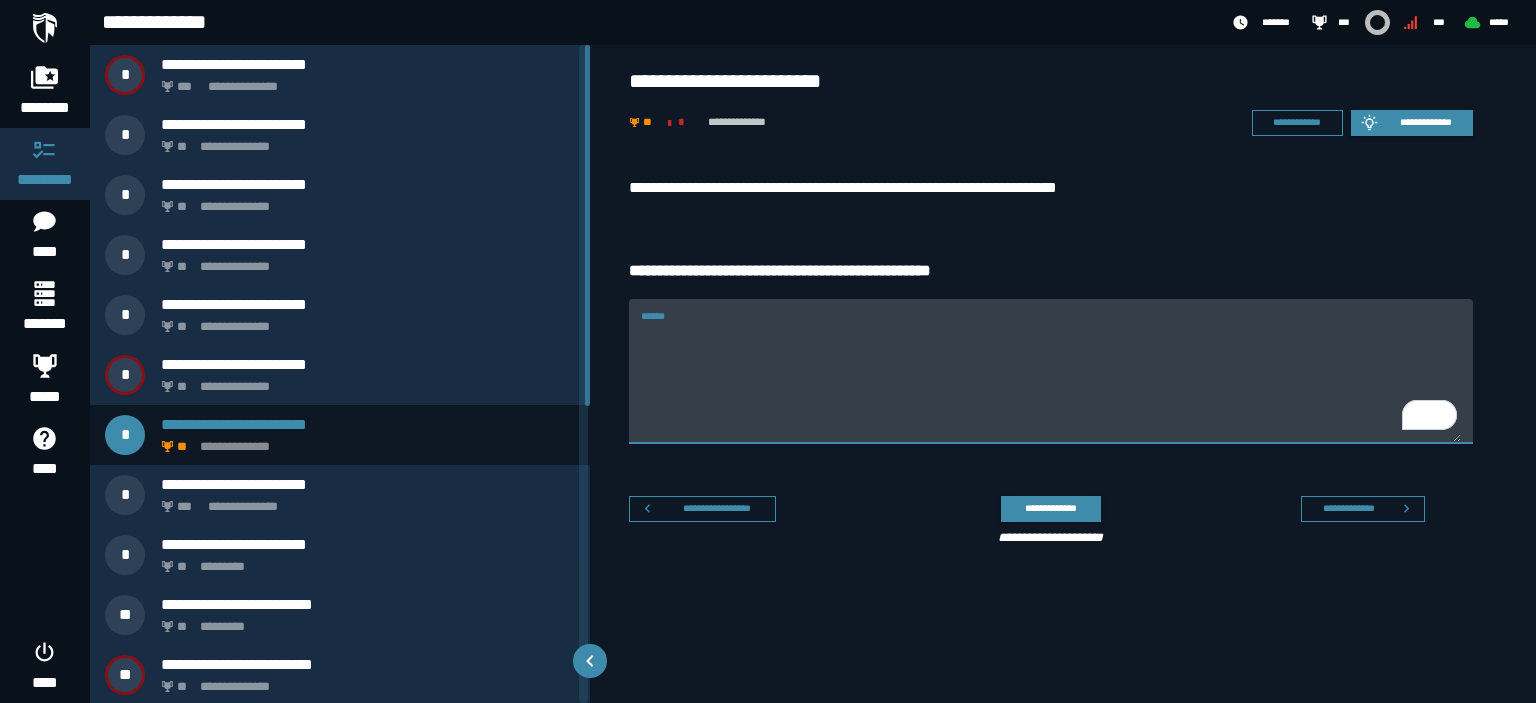 type on "*" 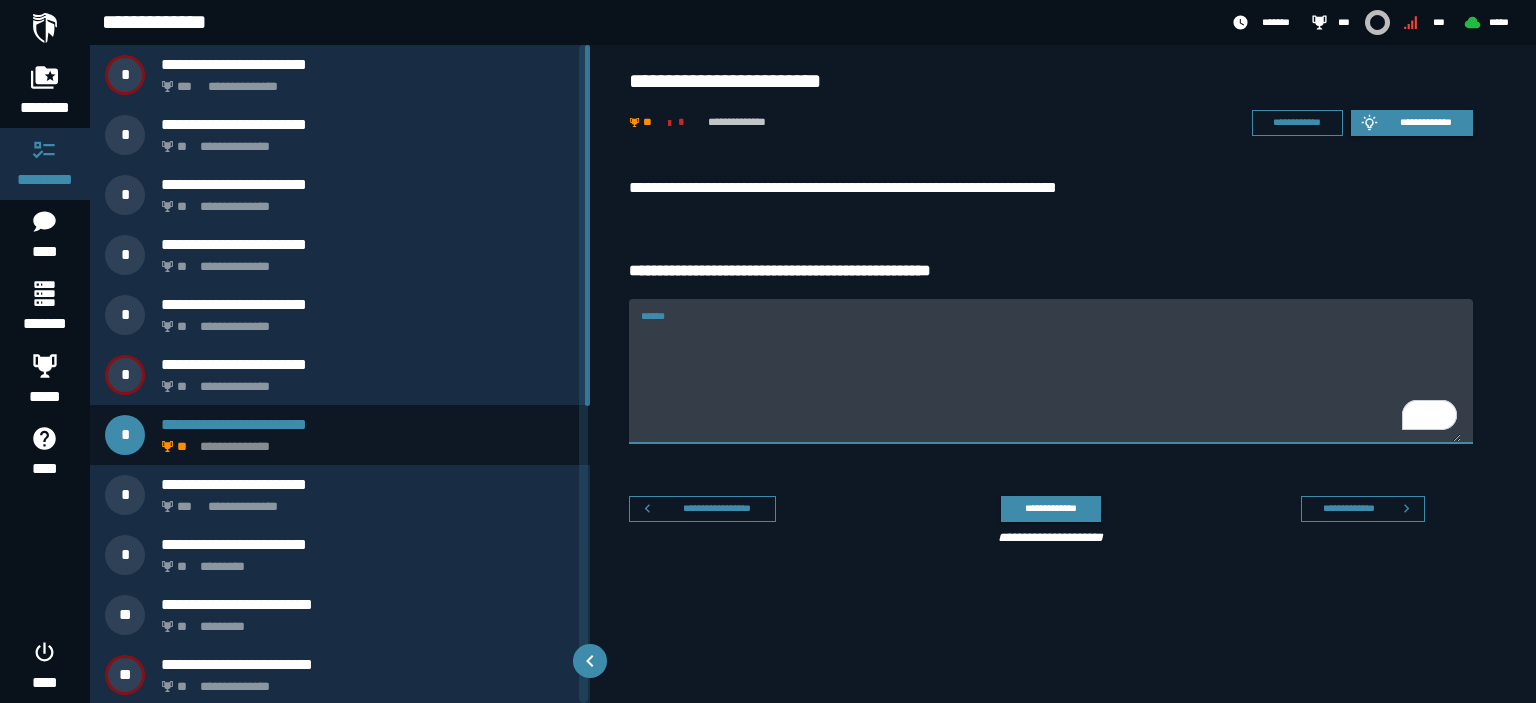 scroll, scrollTop: 0, scrollLeft: 0, axis: both 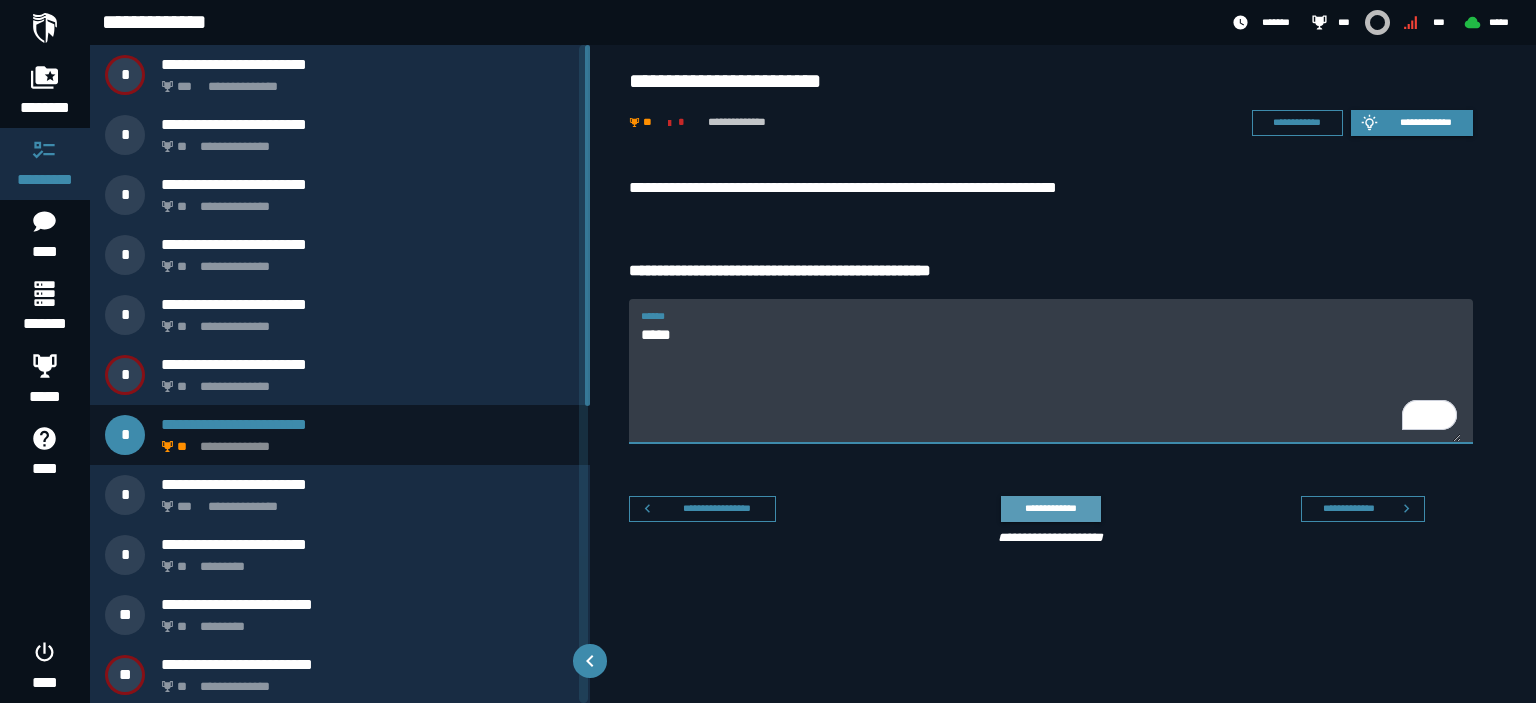 click on "**********" at bounding box center [1050, 508] 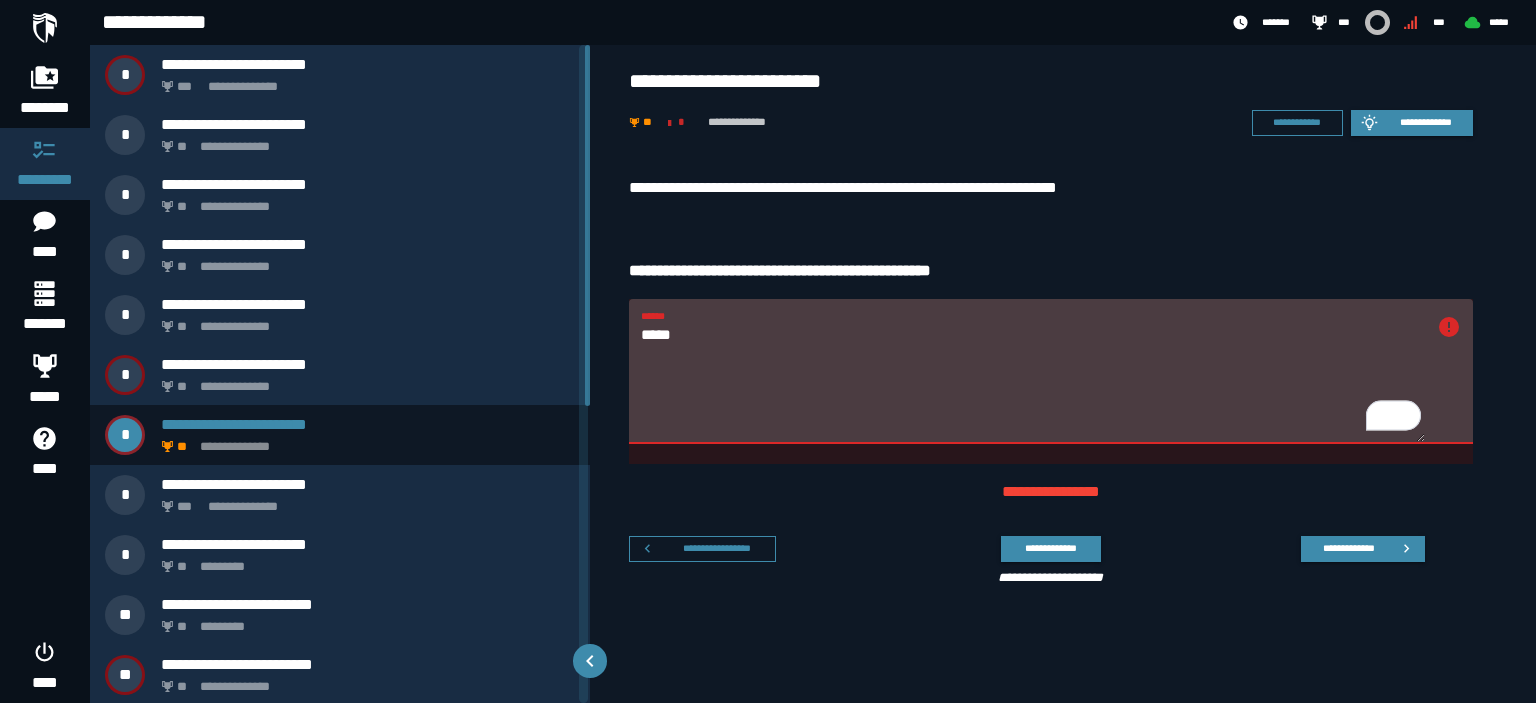 click on "*****" at bounding box center (1033, 383) 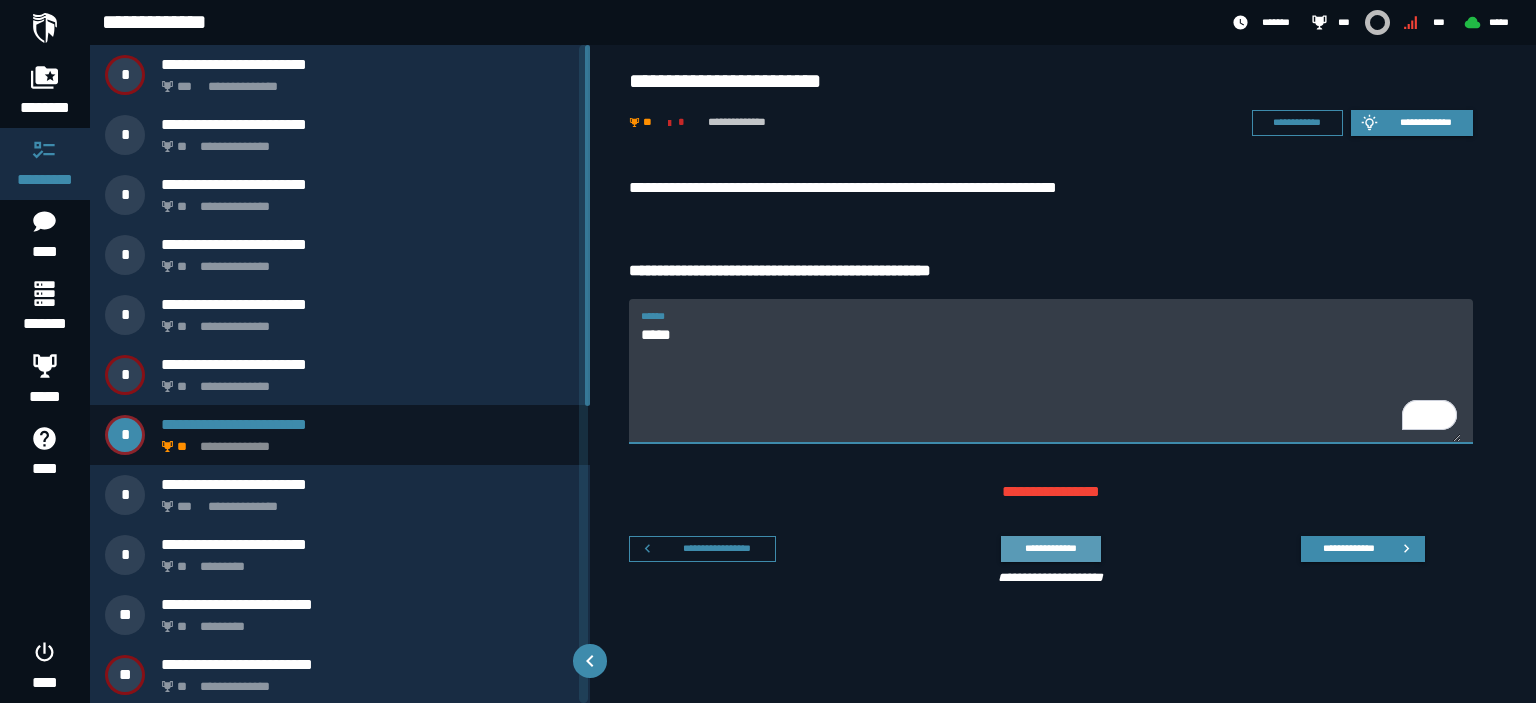 click on "**********" at bounding box center [1050, 548] 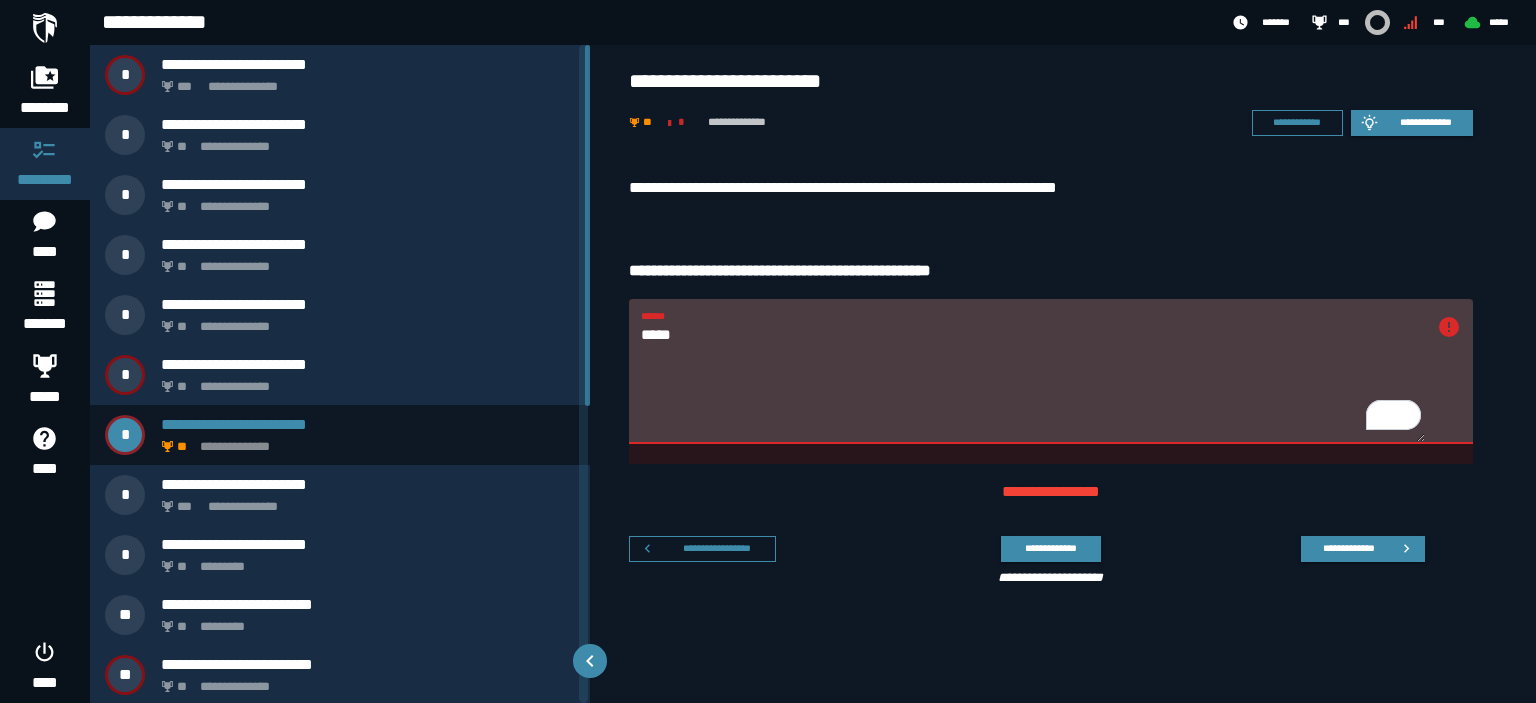 click on "*****" at bounding box center [1033, 383] 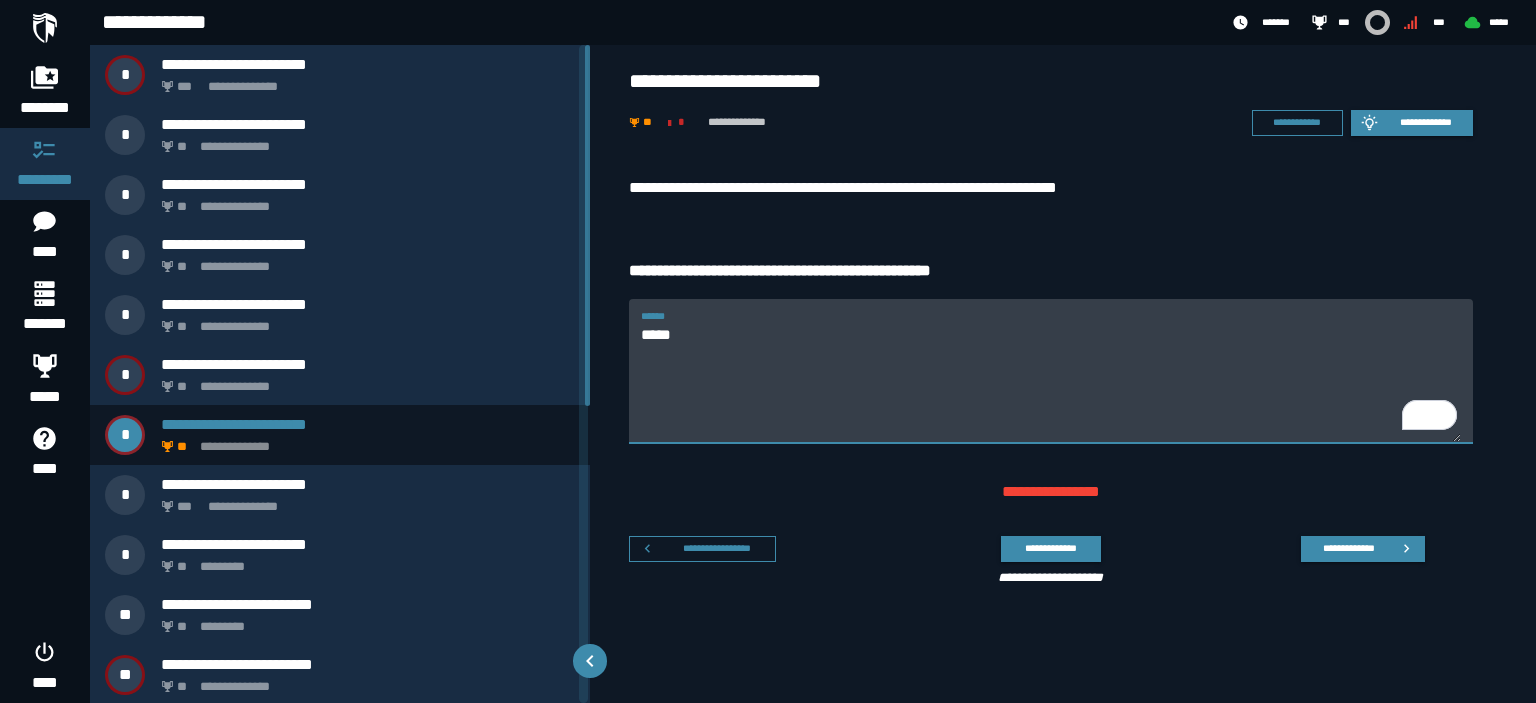 type on "*****" 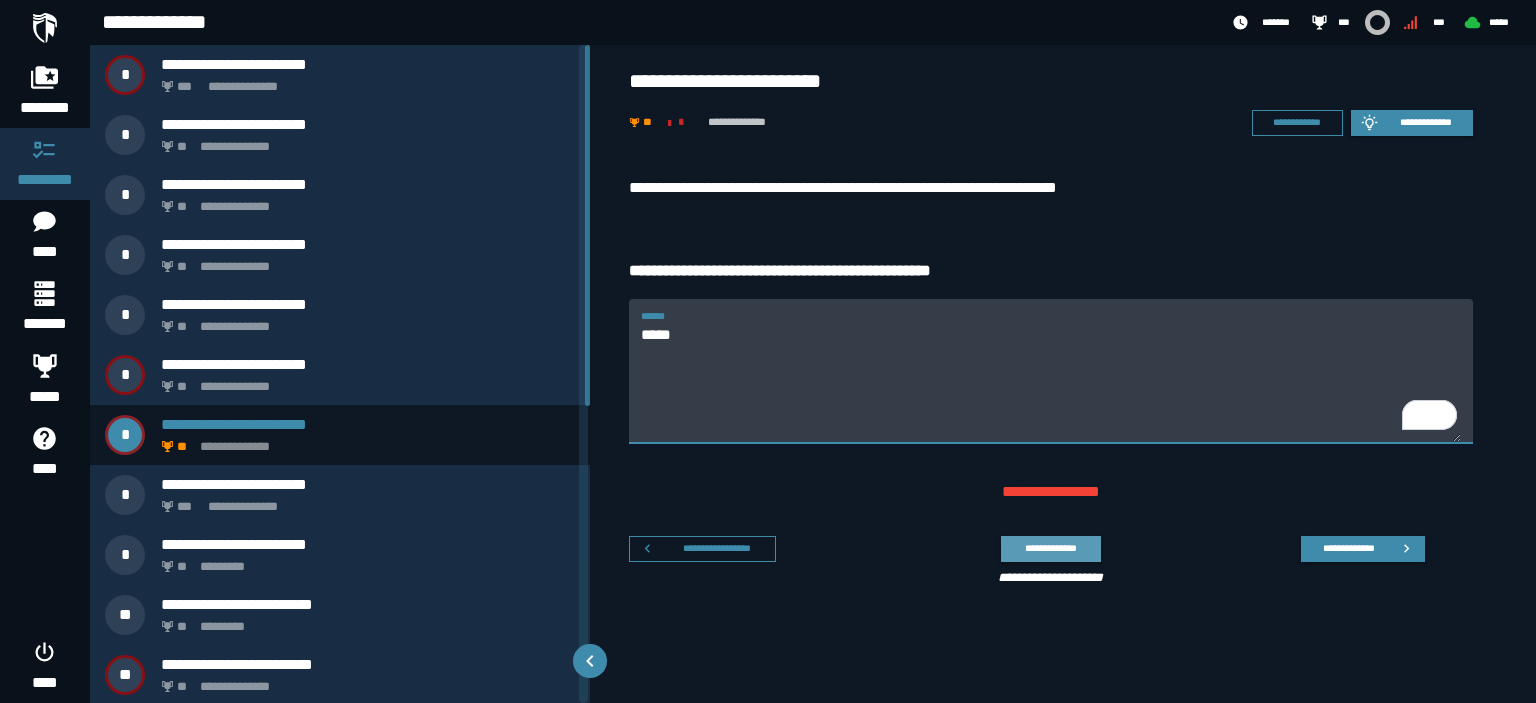 click on "**********" at bounding box center (1050, 548) 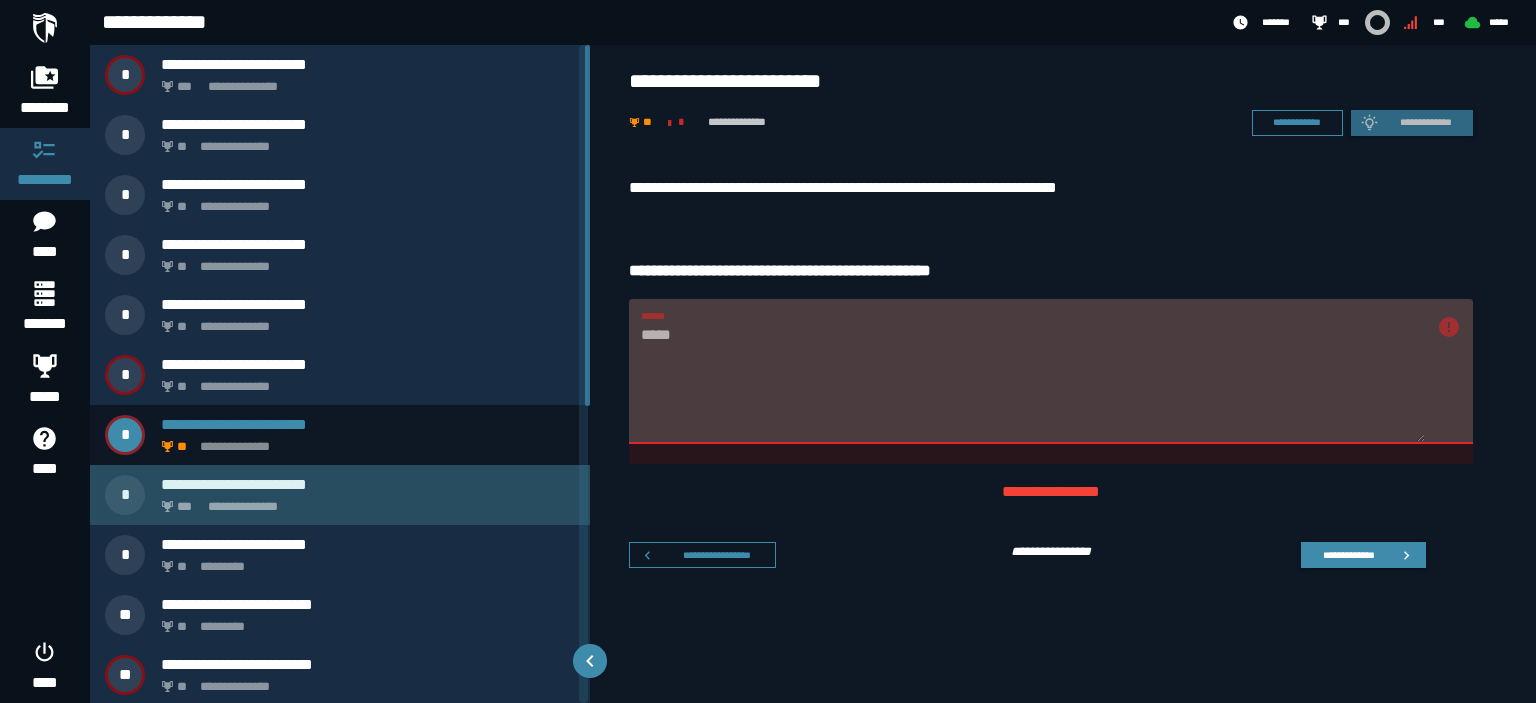 click on "**********" at bounding box center [340, 495] 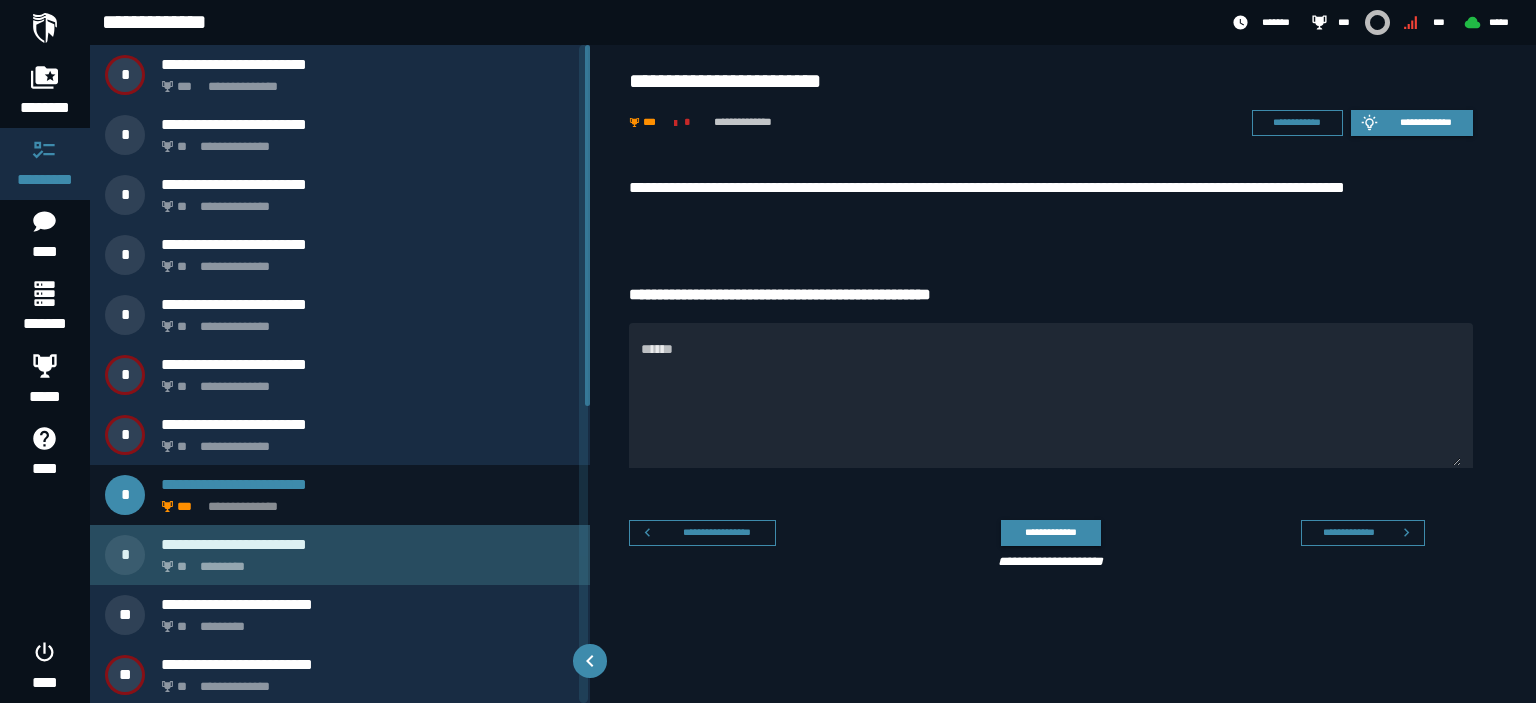 click on "**********" at bounding box center (340, 555) 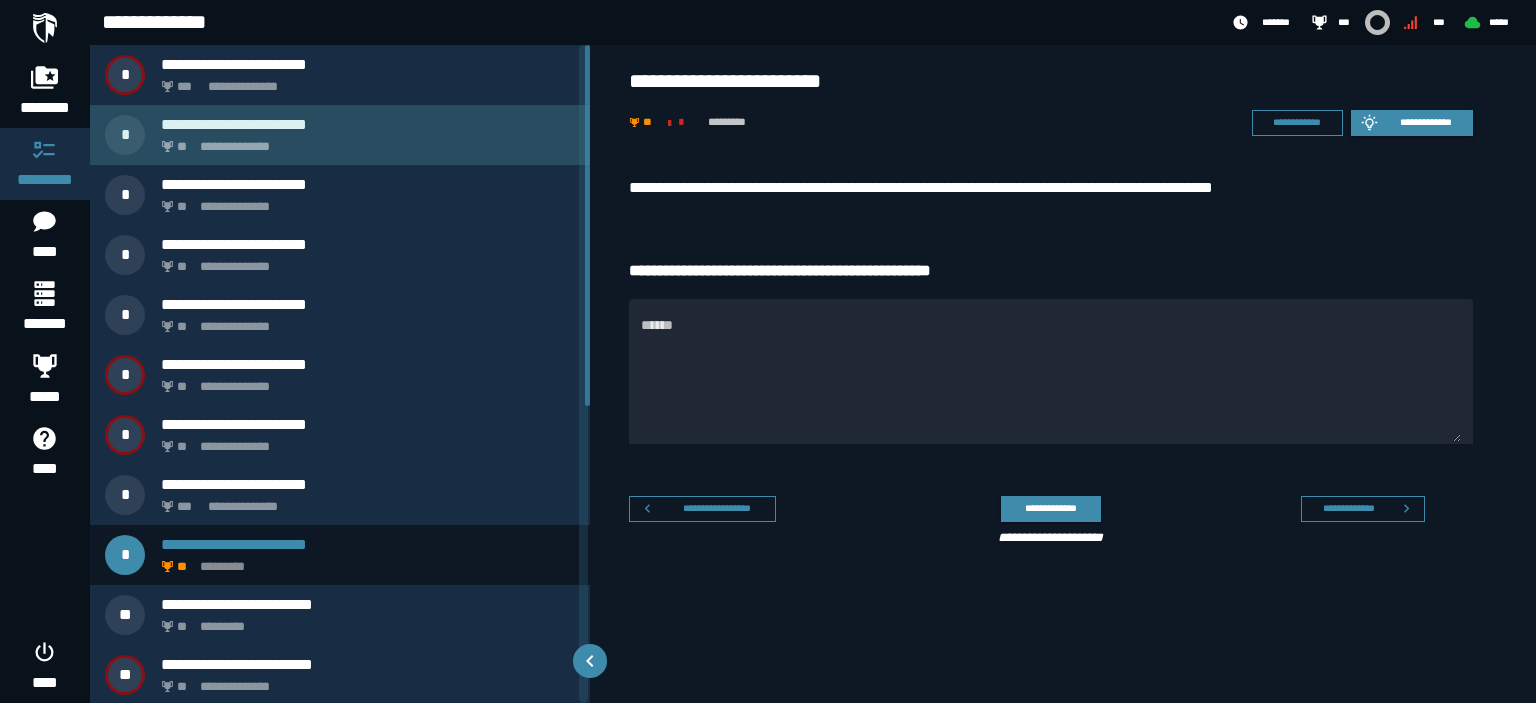 click on "**********" at bounding box center [364, 141] 